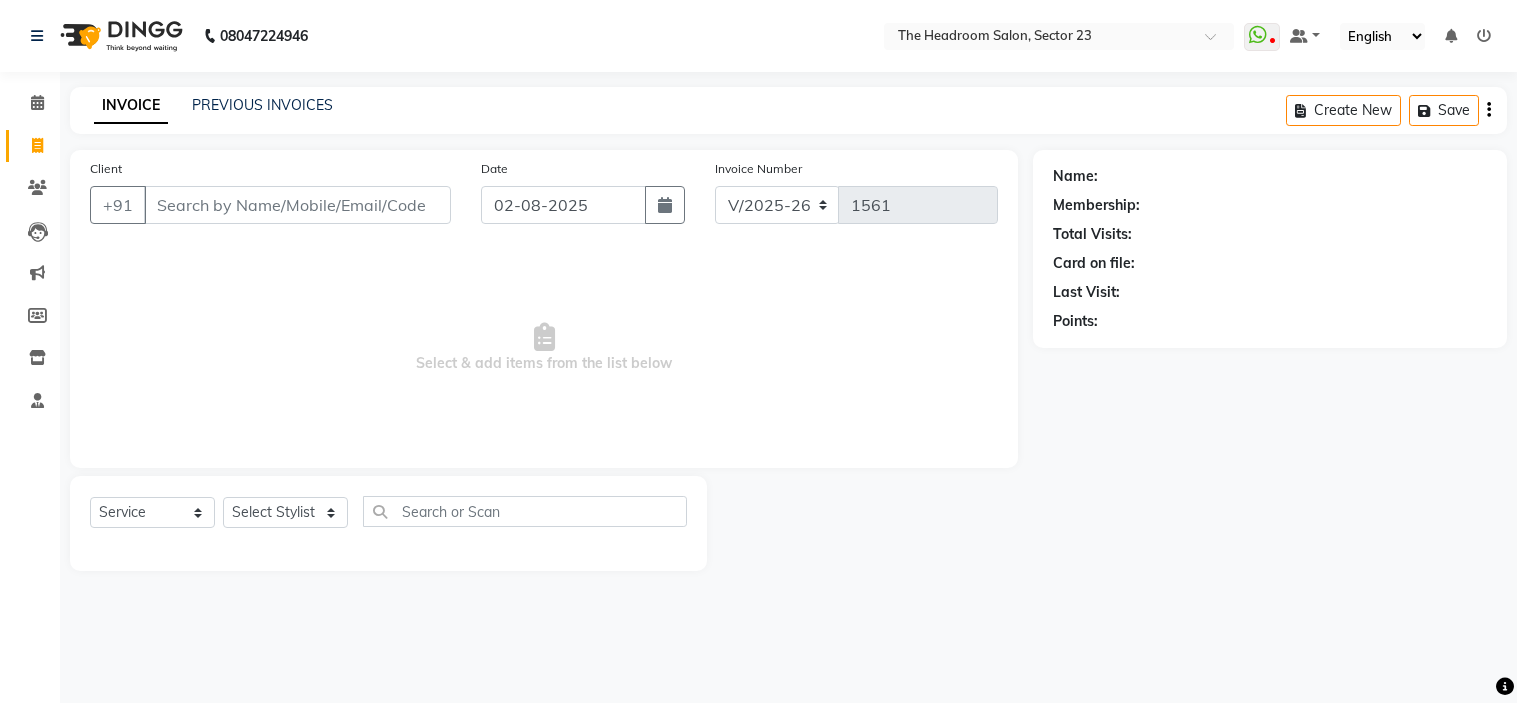 select on "6796" 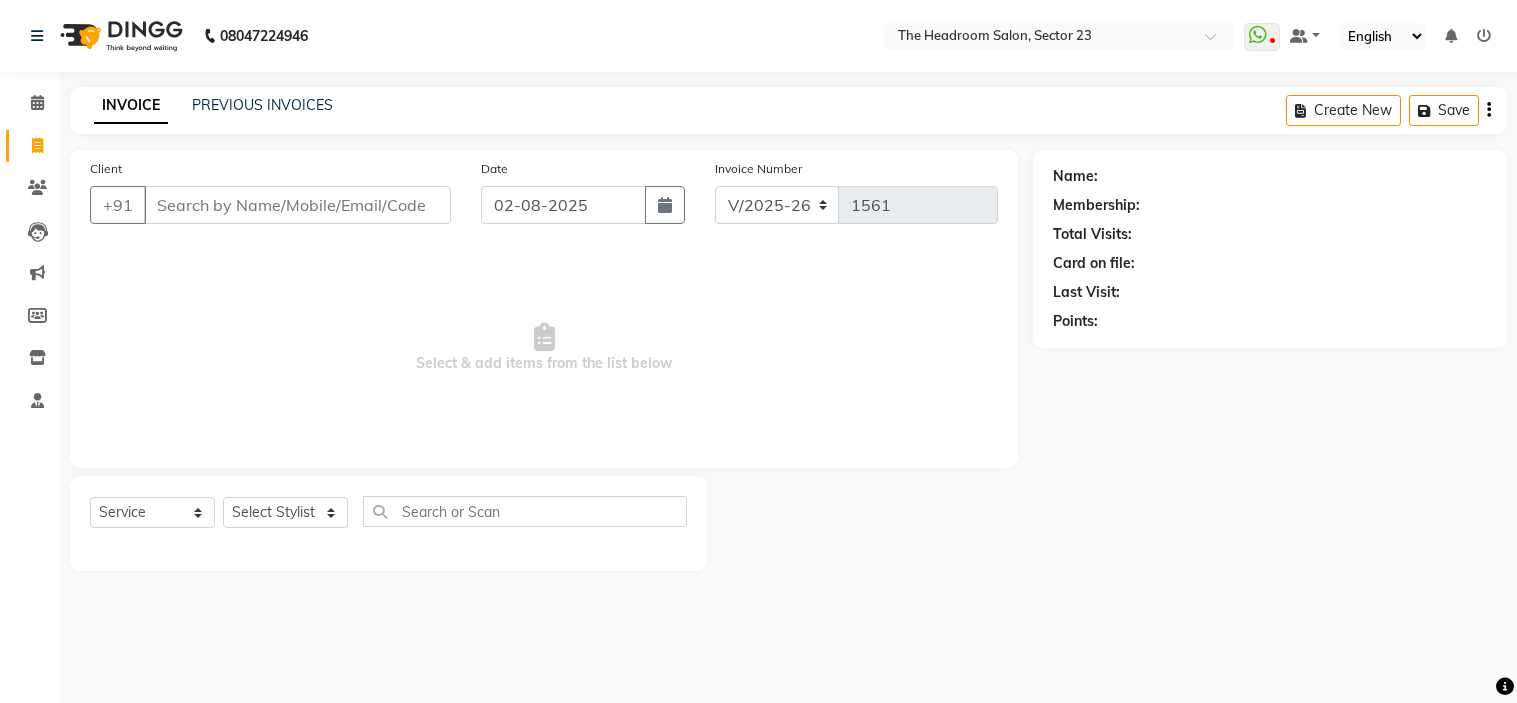 scroll, scrollTop: 0, scrollLeft: 0, axis: both 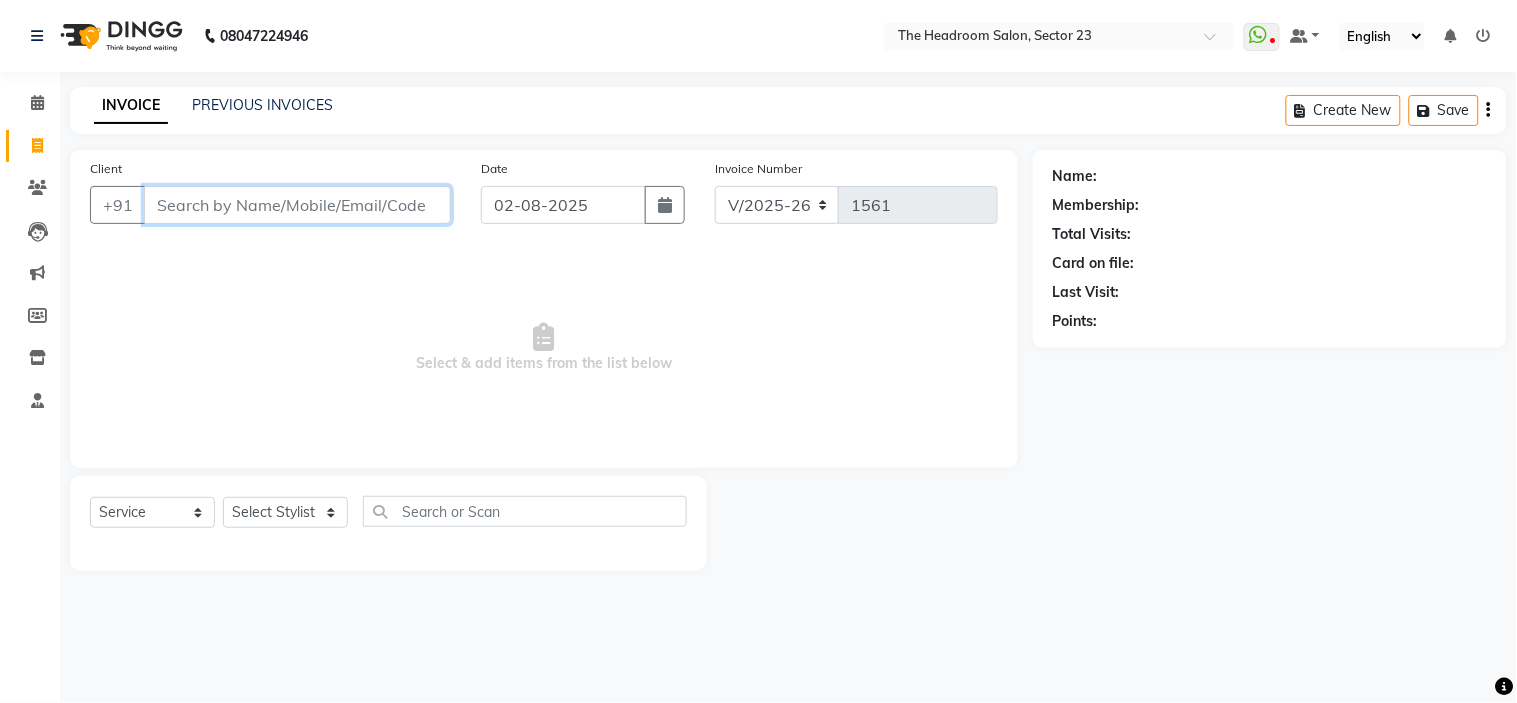 drag, startPoint x: 275, startPoint y: 276, endPoint x: 207, endPoint y: 191, distance: 108.85311 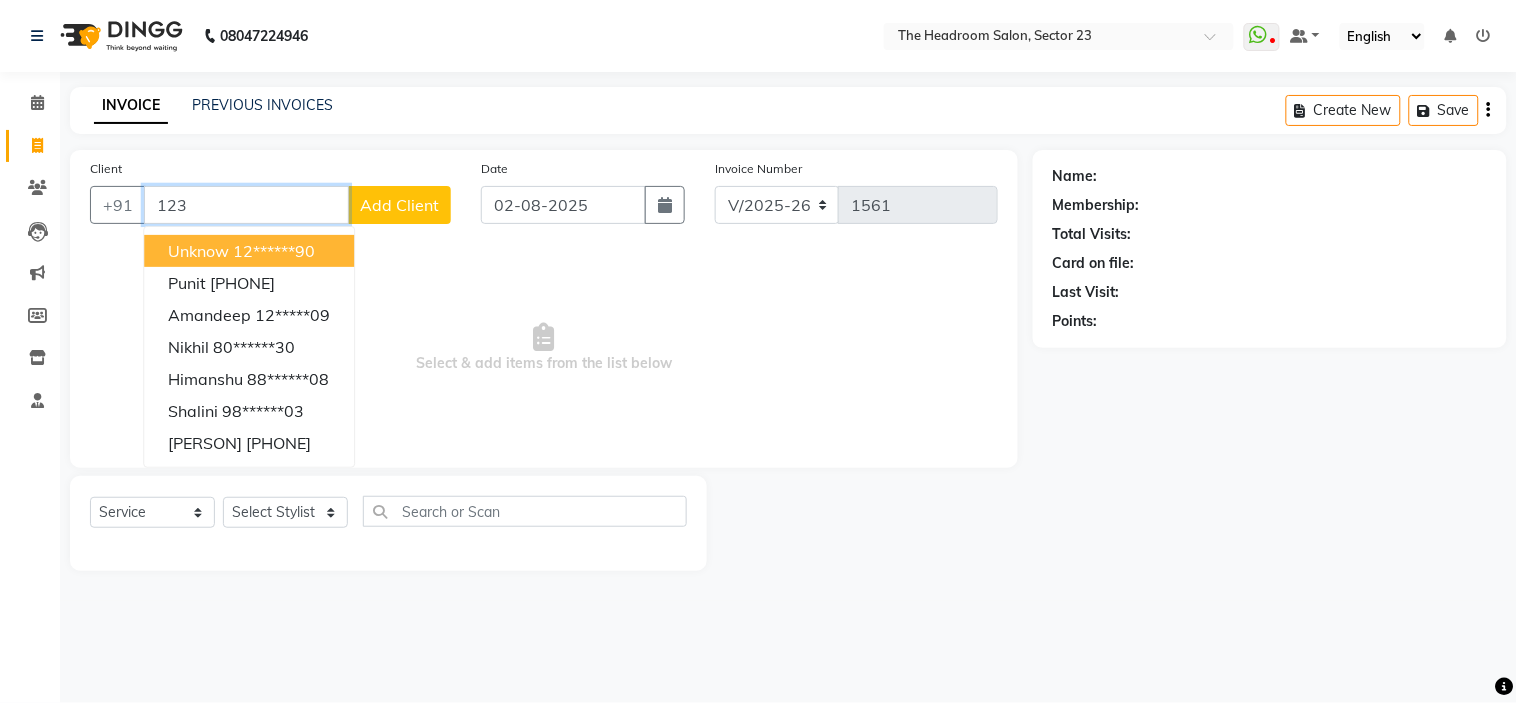 click on "Unknow" at bounding box center [198, 251] 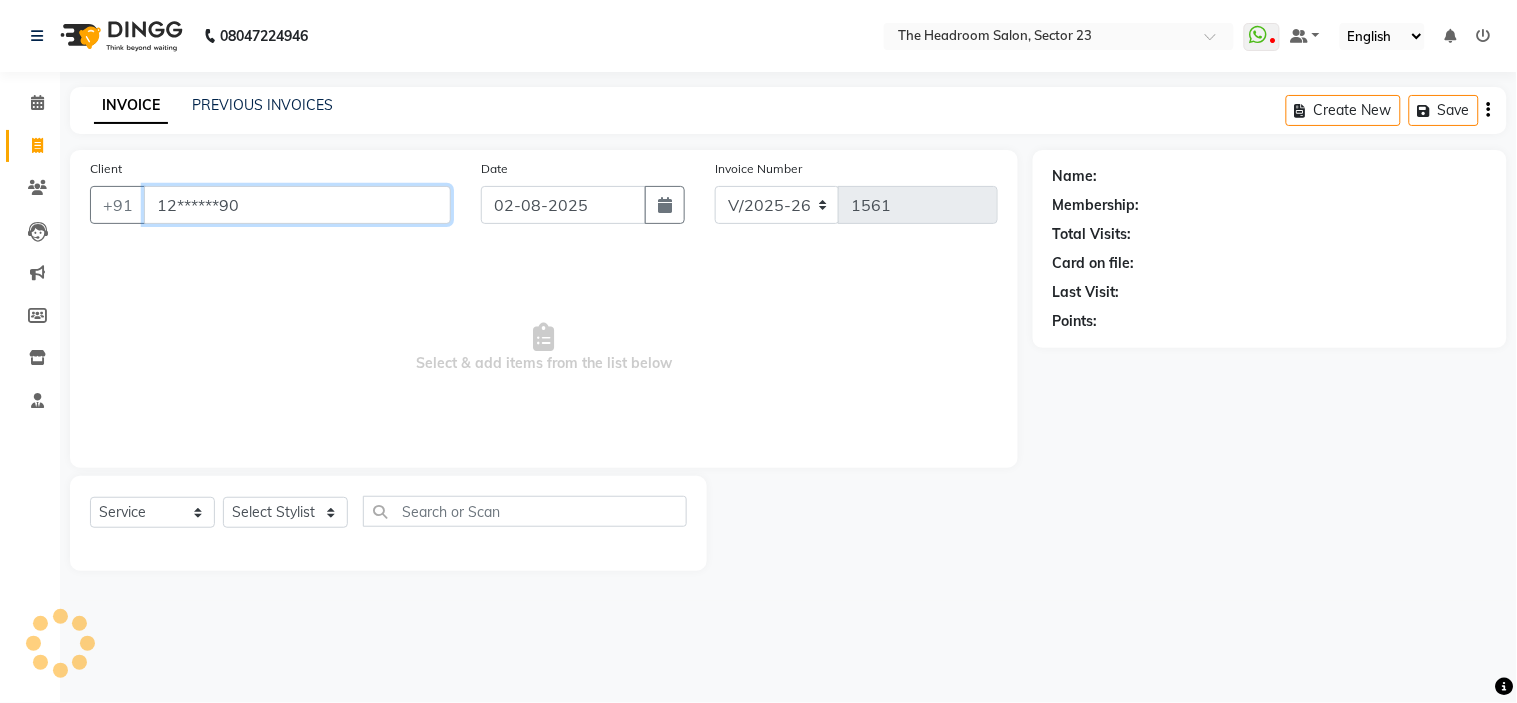 type on "12******90" 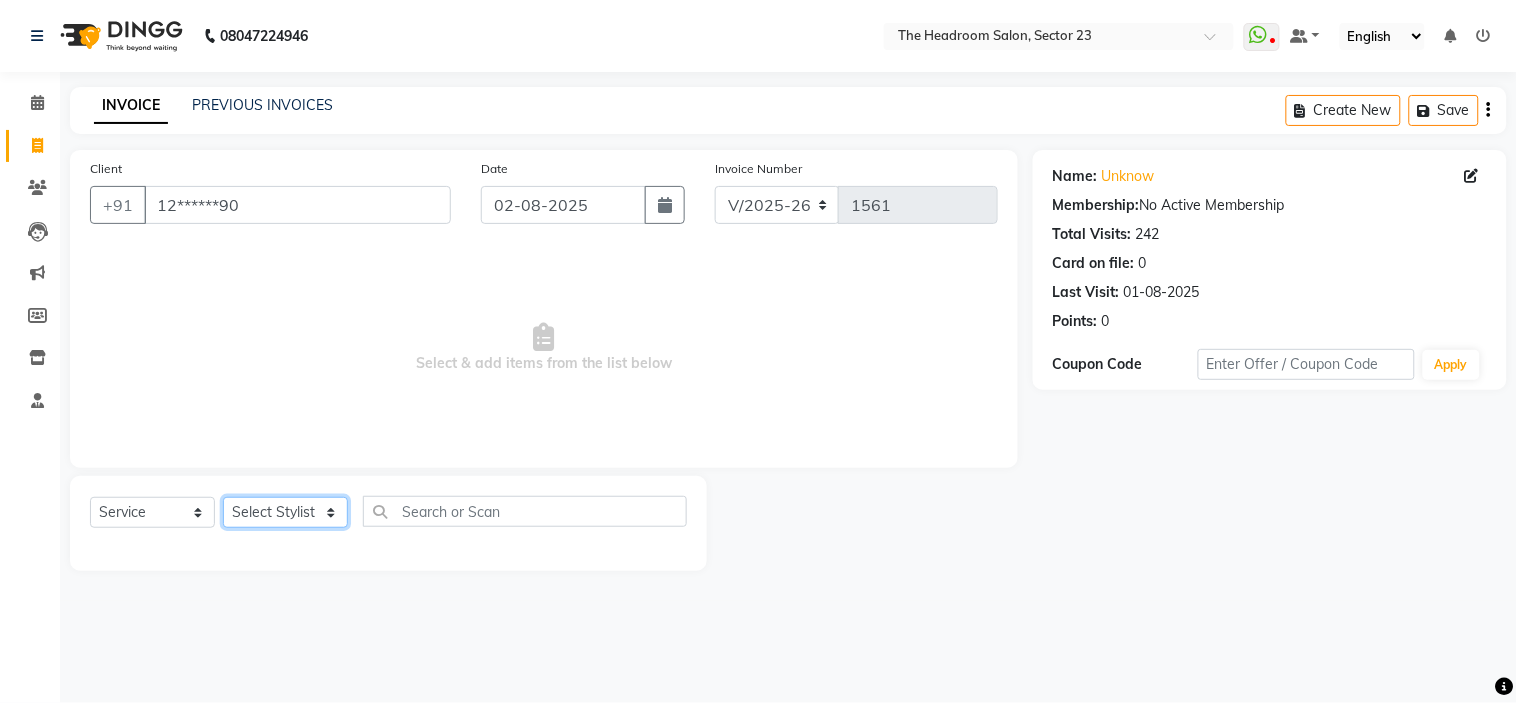 click on "Select Stylist Anjali Anubha Ashok Garima Manager Manju Raju Rohit Shahbaz" 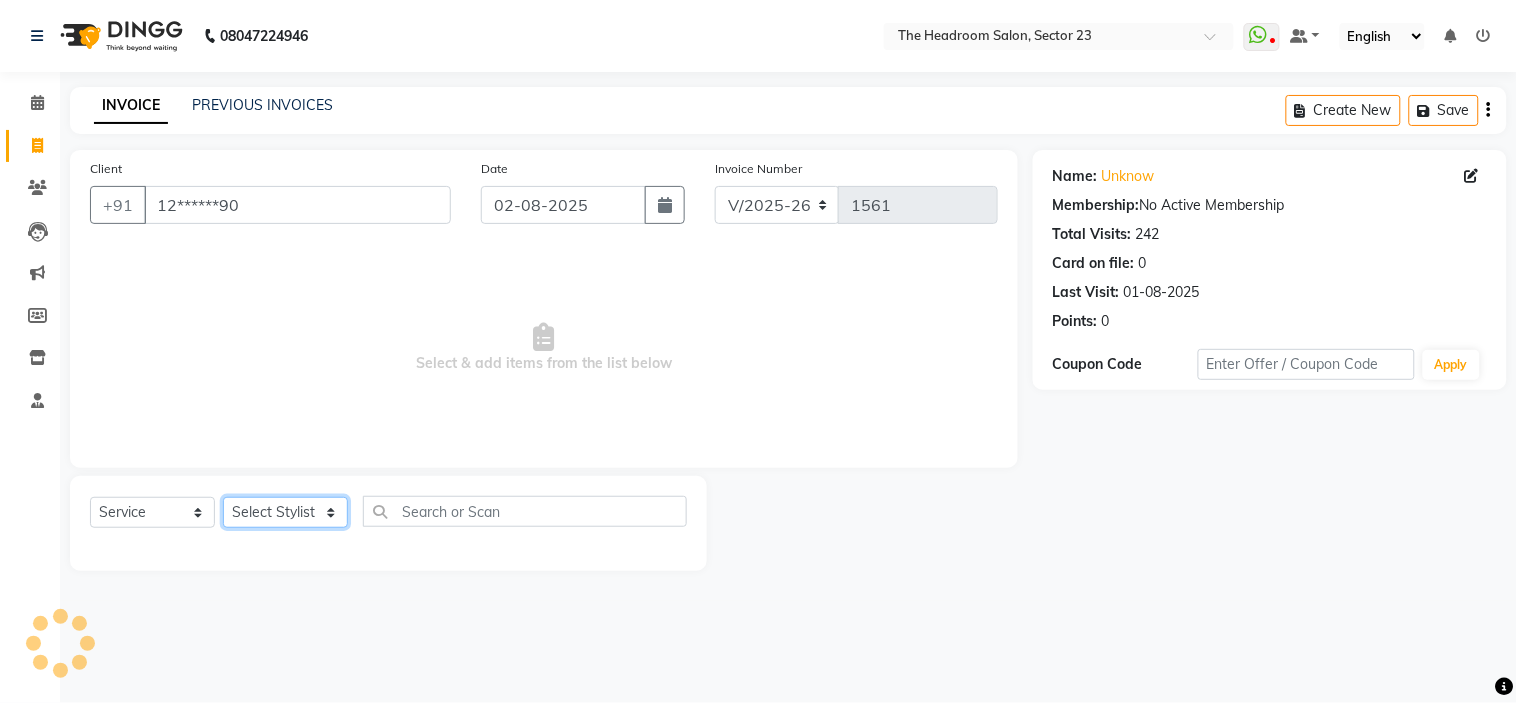 select on "53422" 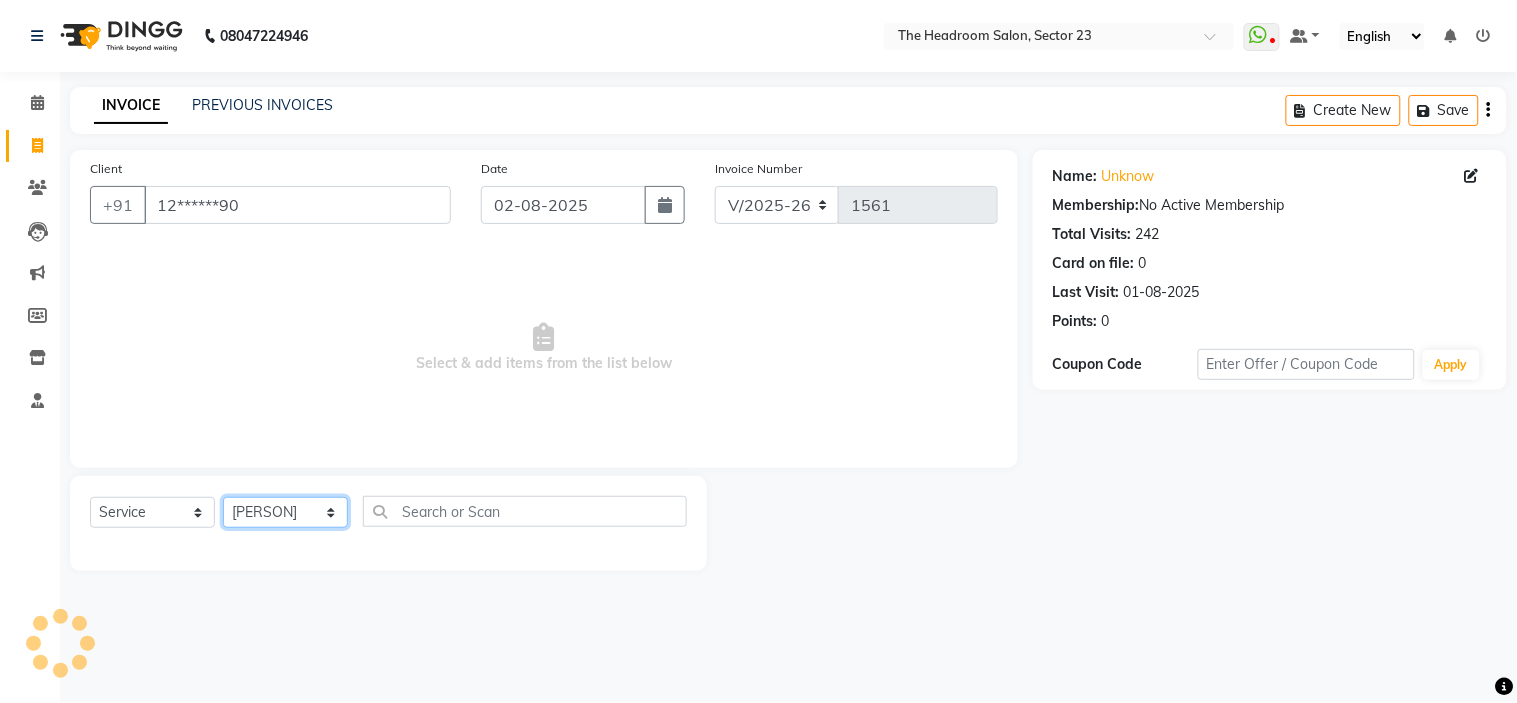 click on "Select Stylist Anjali Anubha Ashok Garima Manager Manju Raju Rohit Shahbaz" 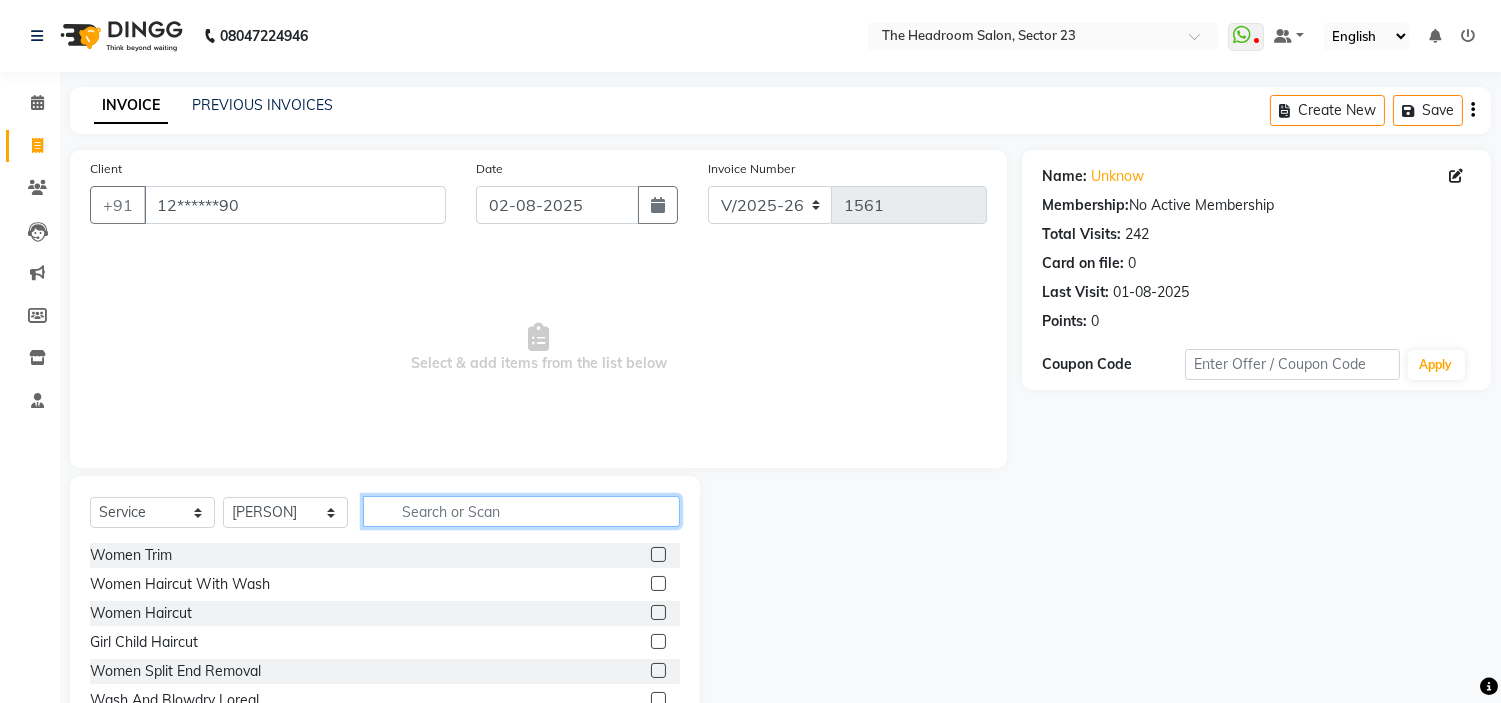 click 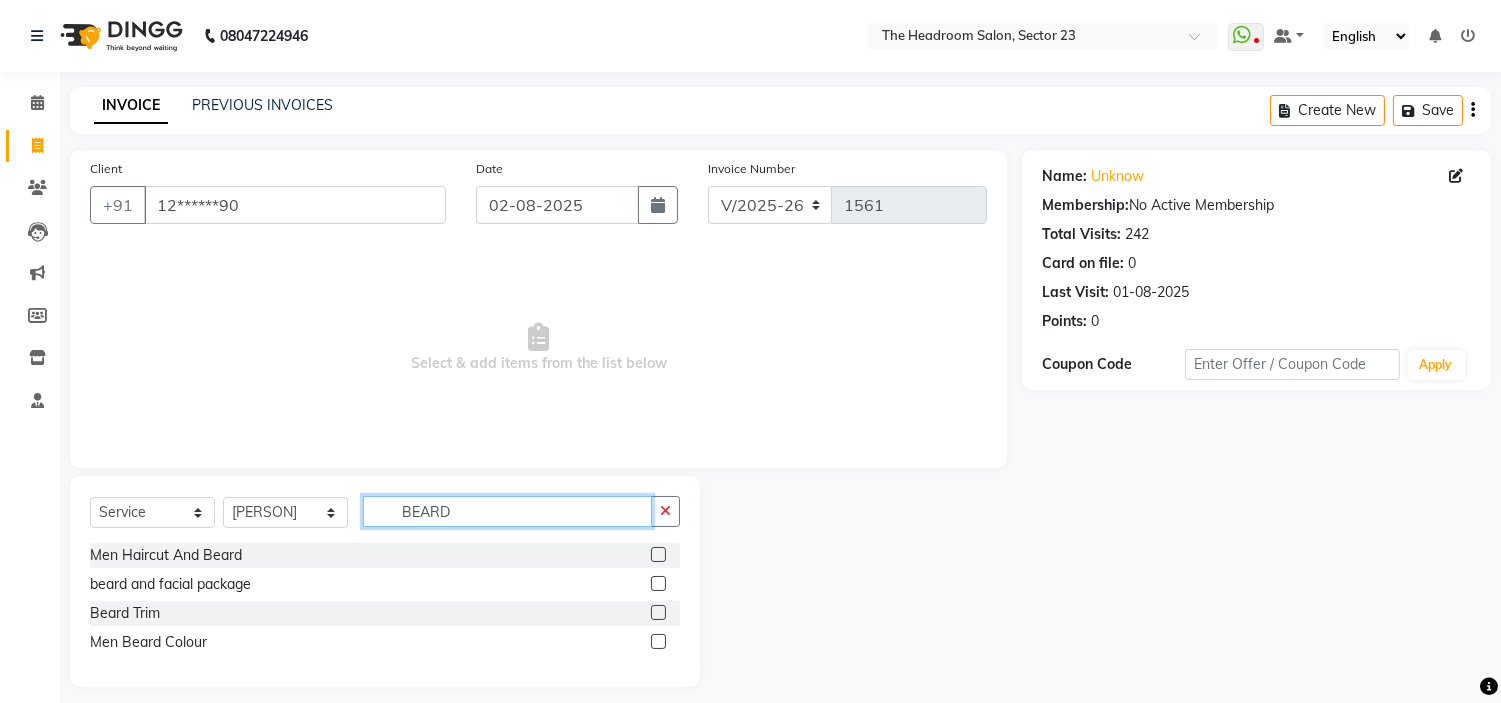 type on "BEARD" 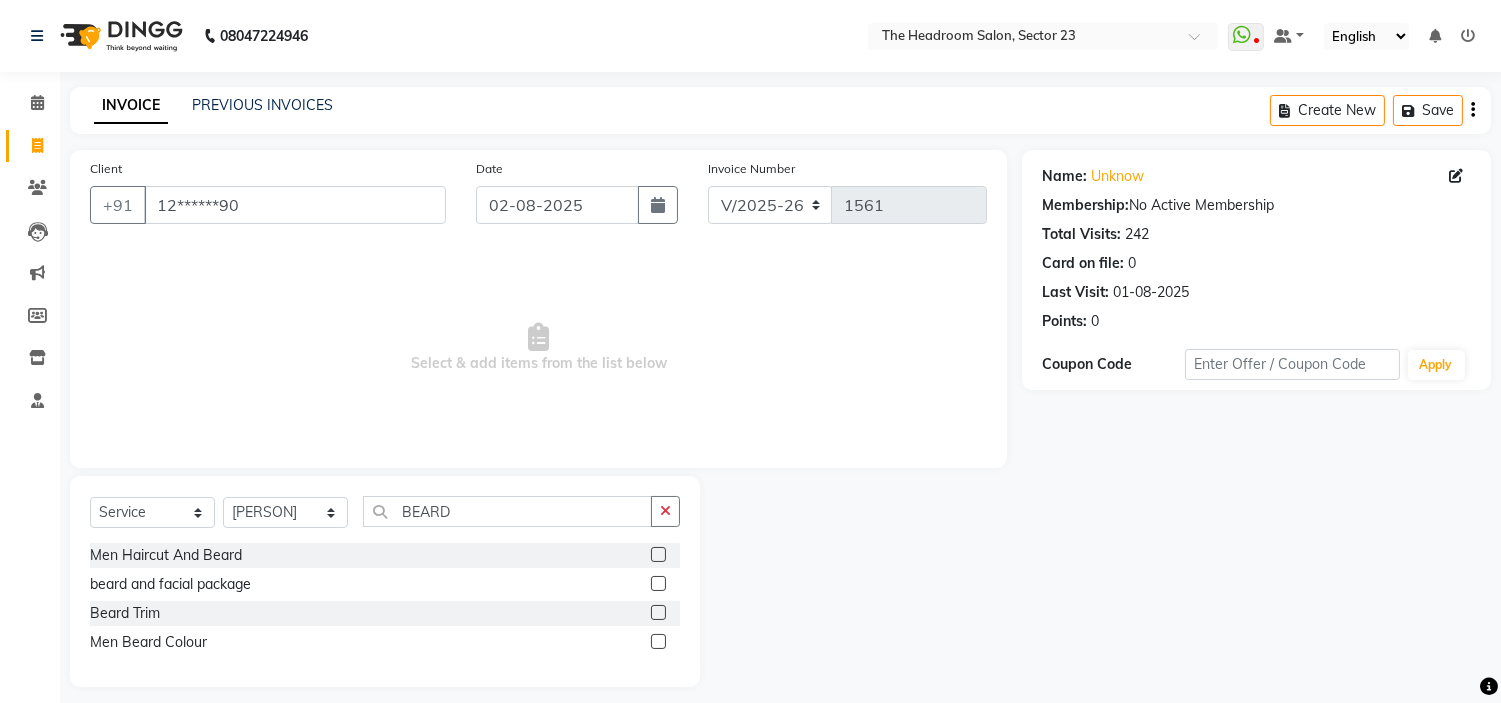 click 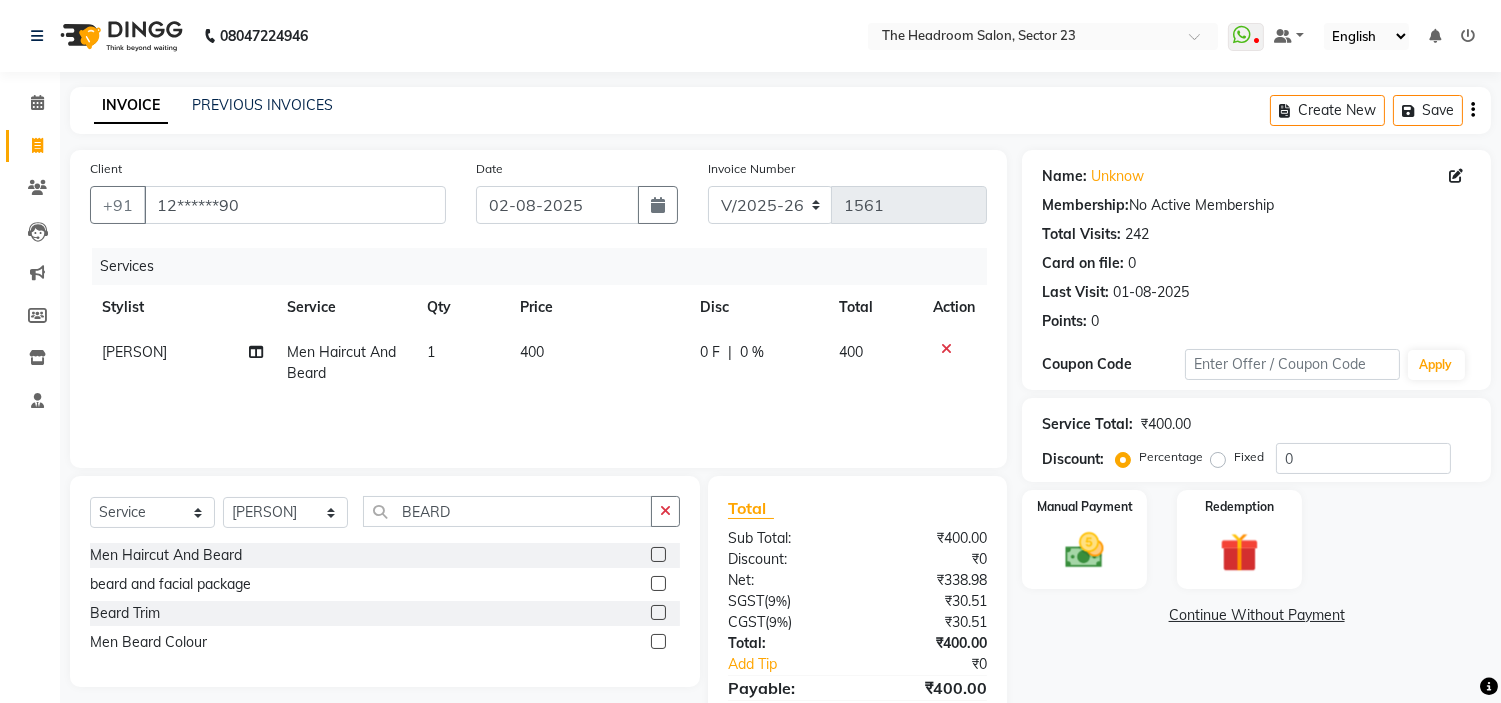 click 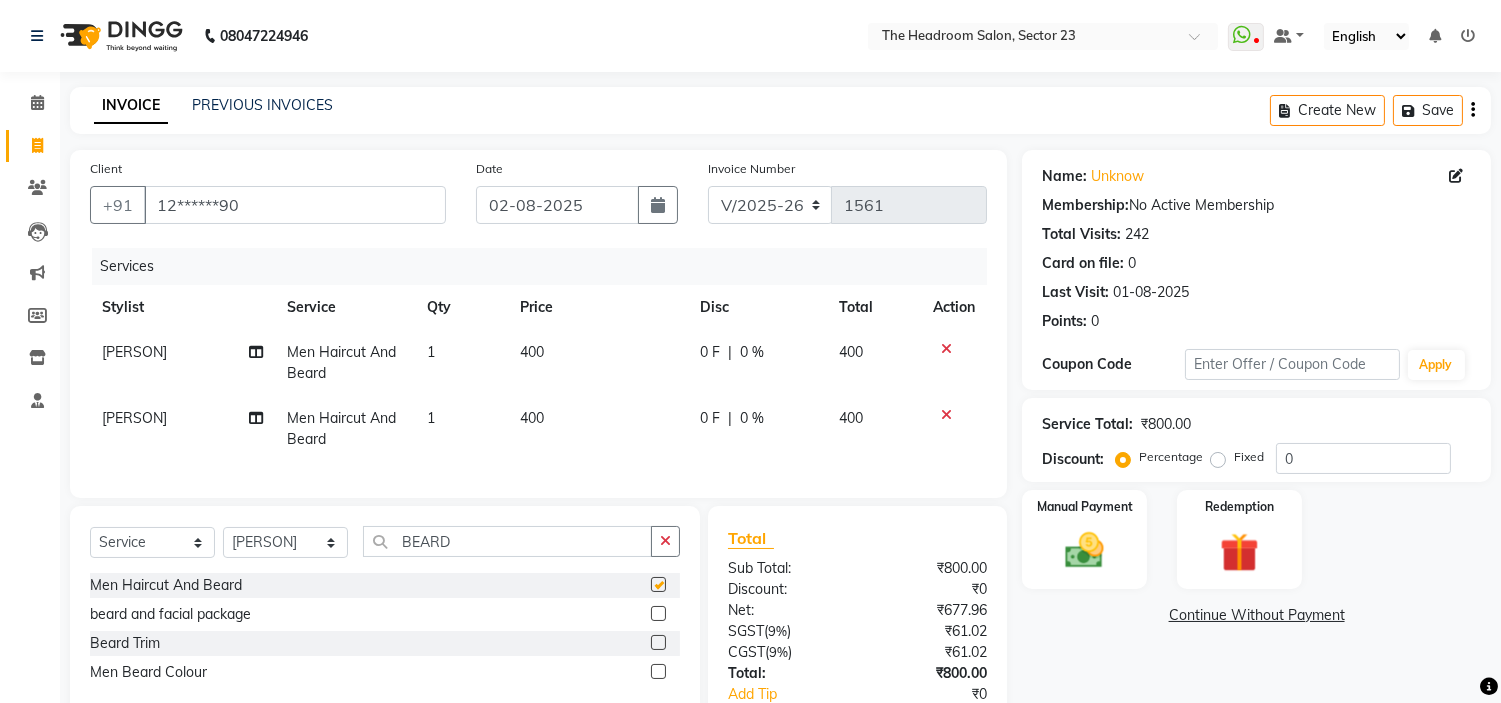 checkbox on "false" 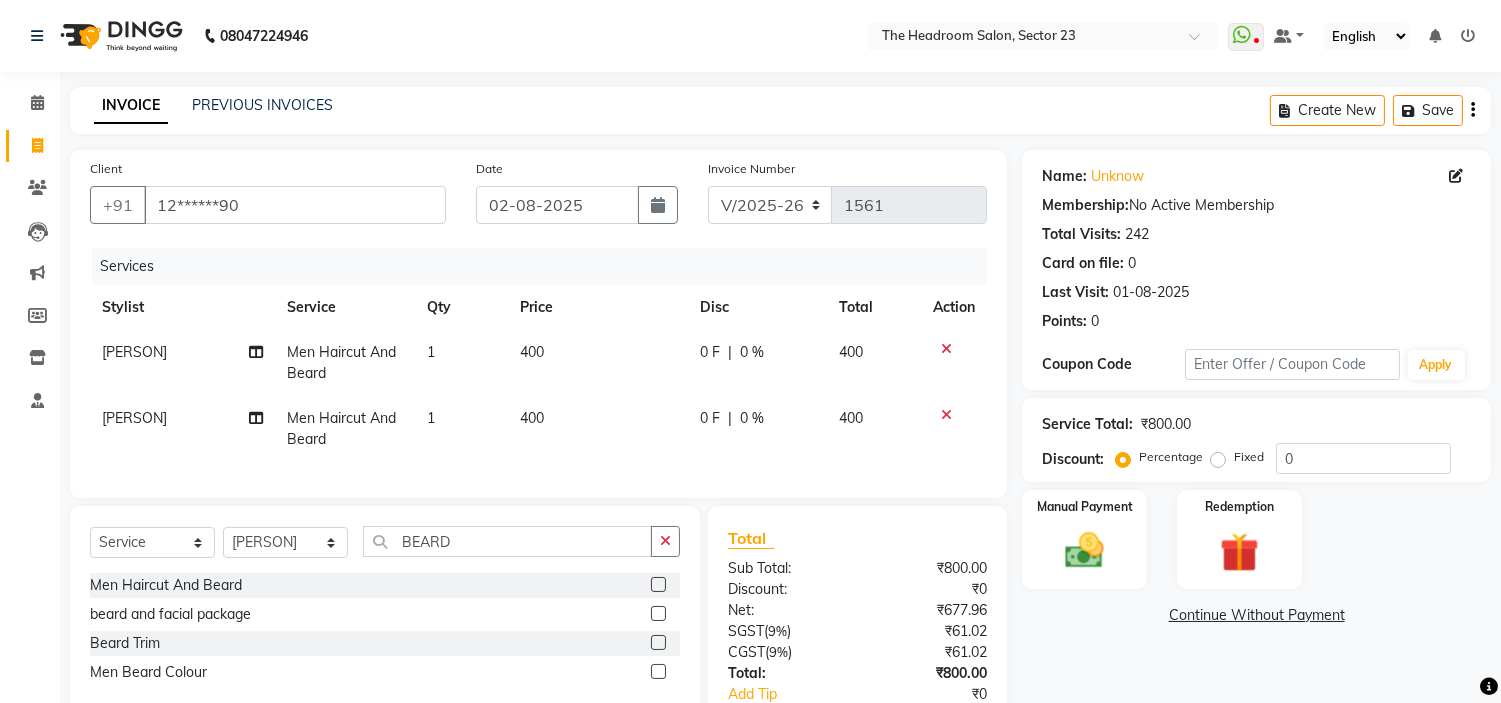 click 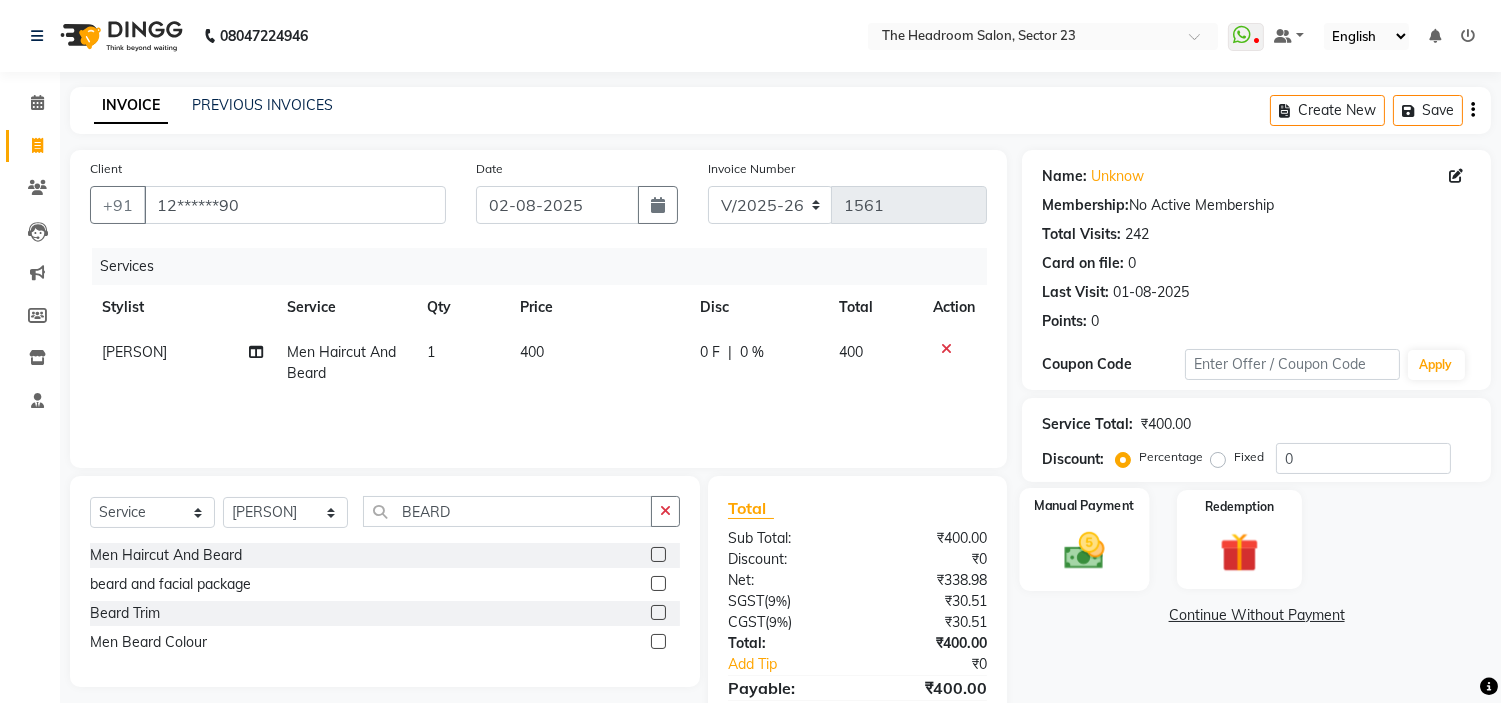 click 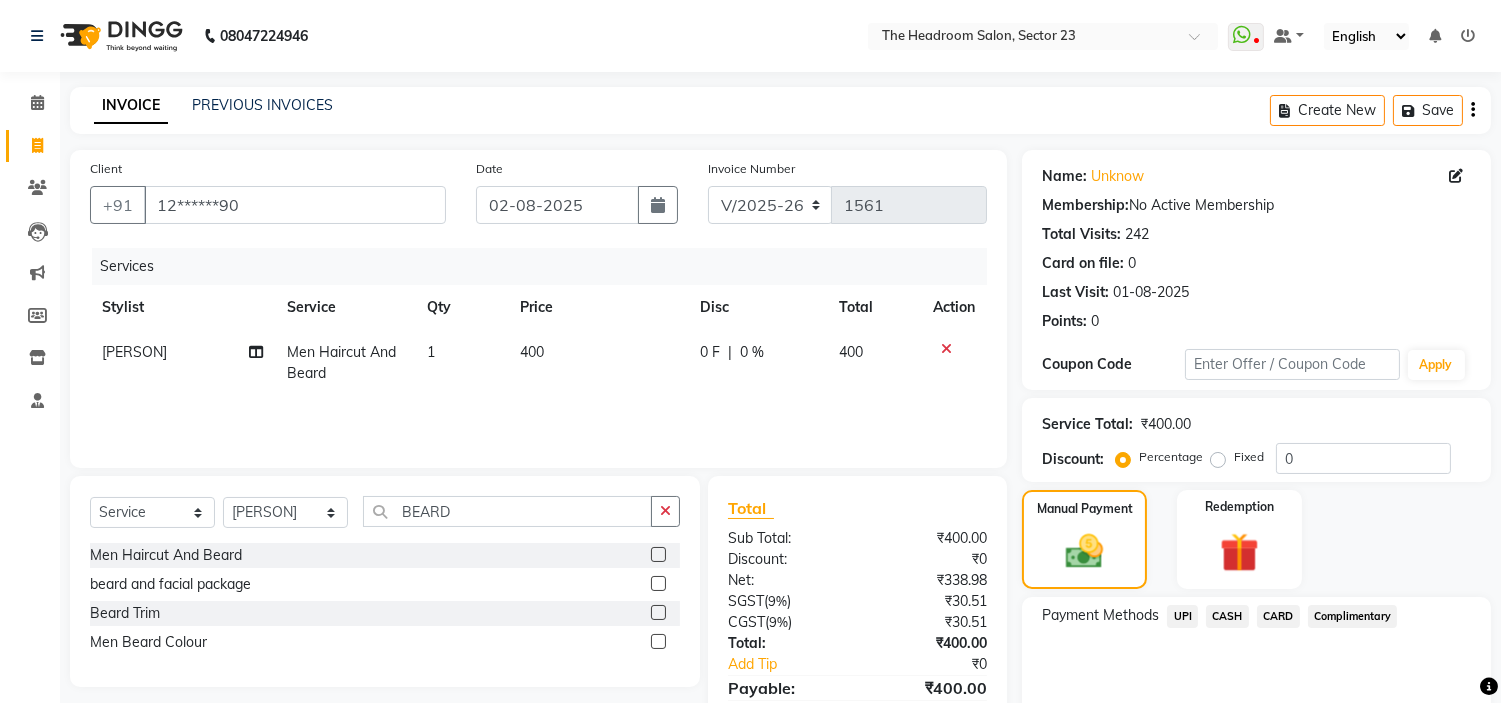 click on "UPI" 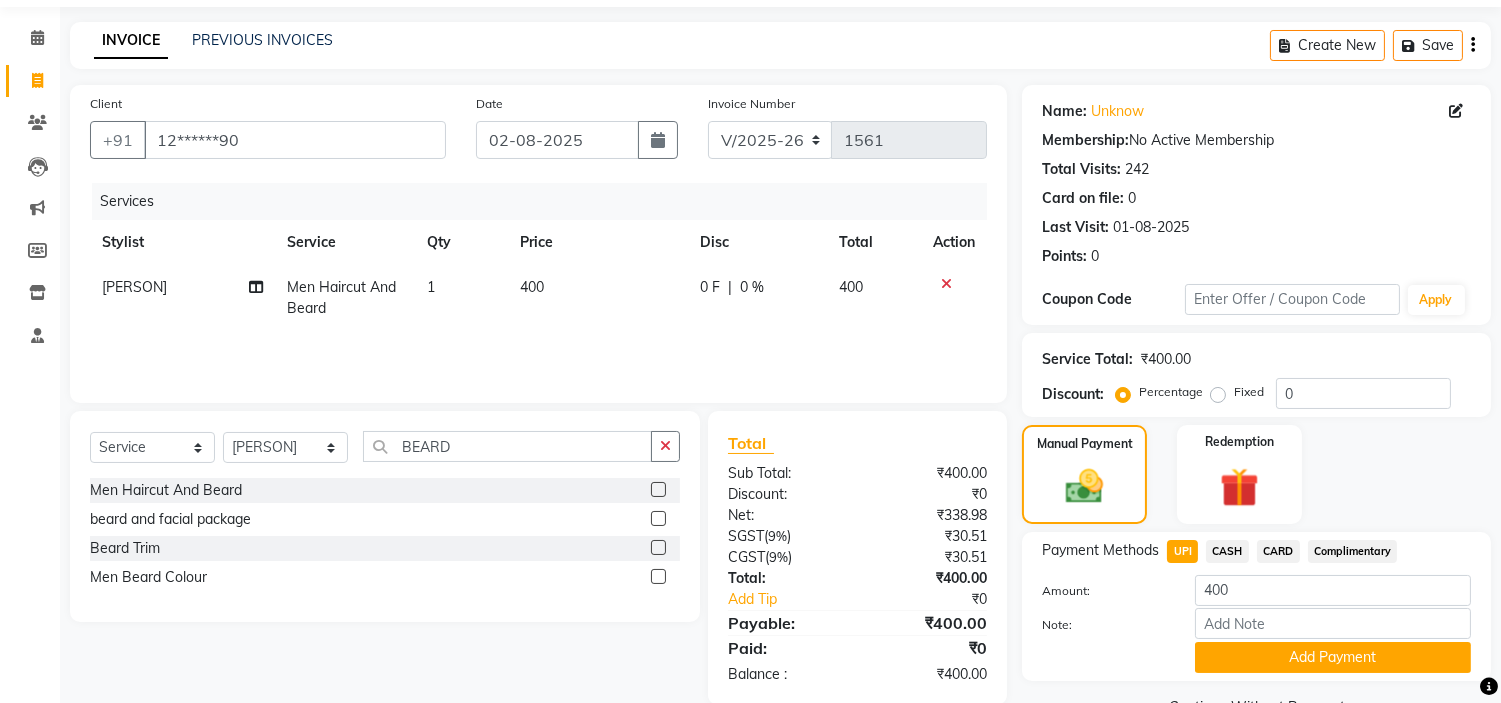scroll, scrollTop: 113, scrollLeft: 0, axis: vertical 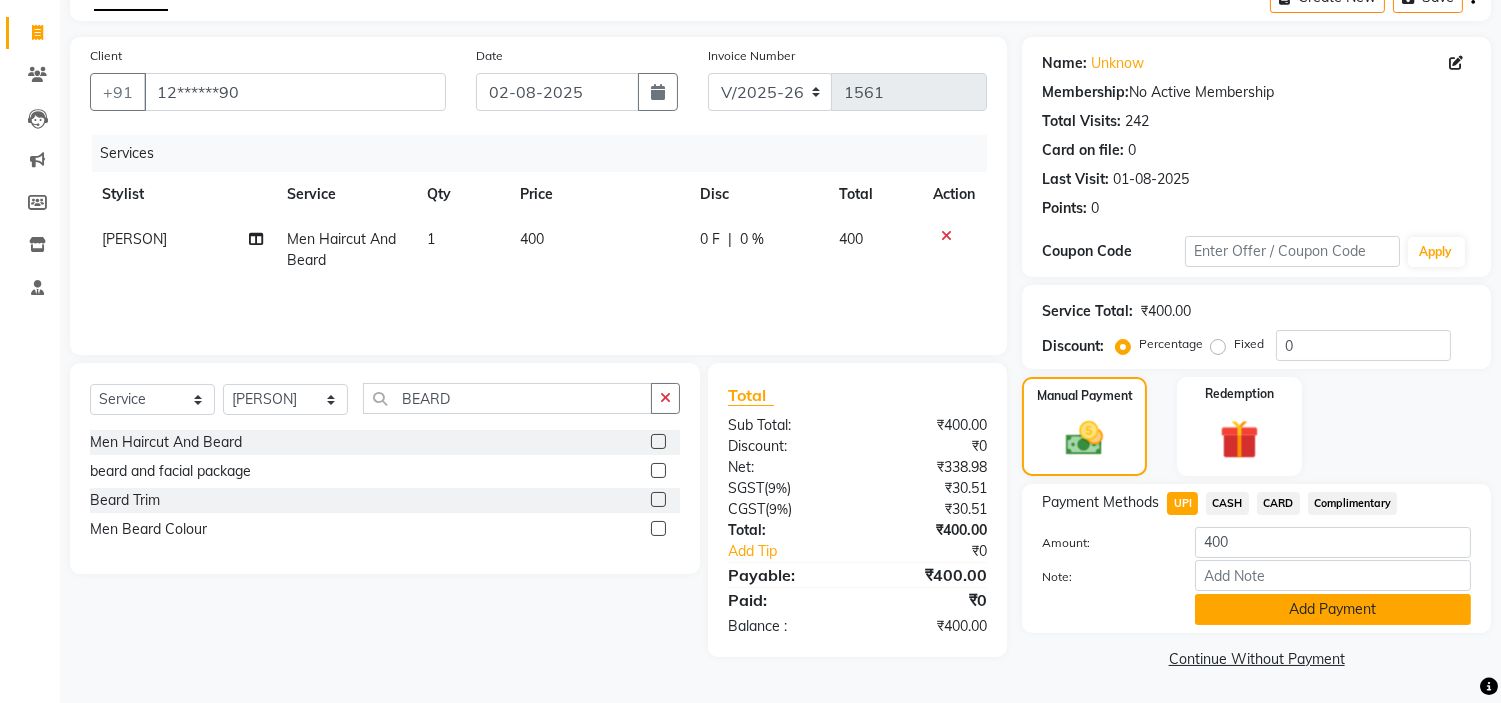 click on "Add Payment" 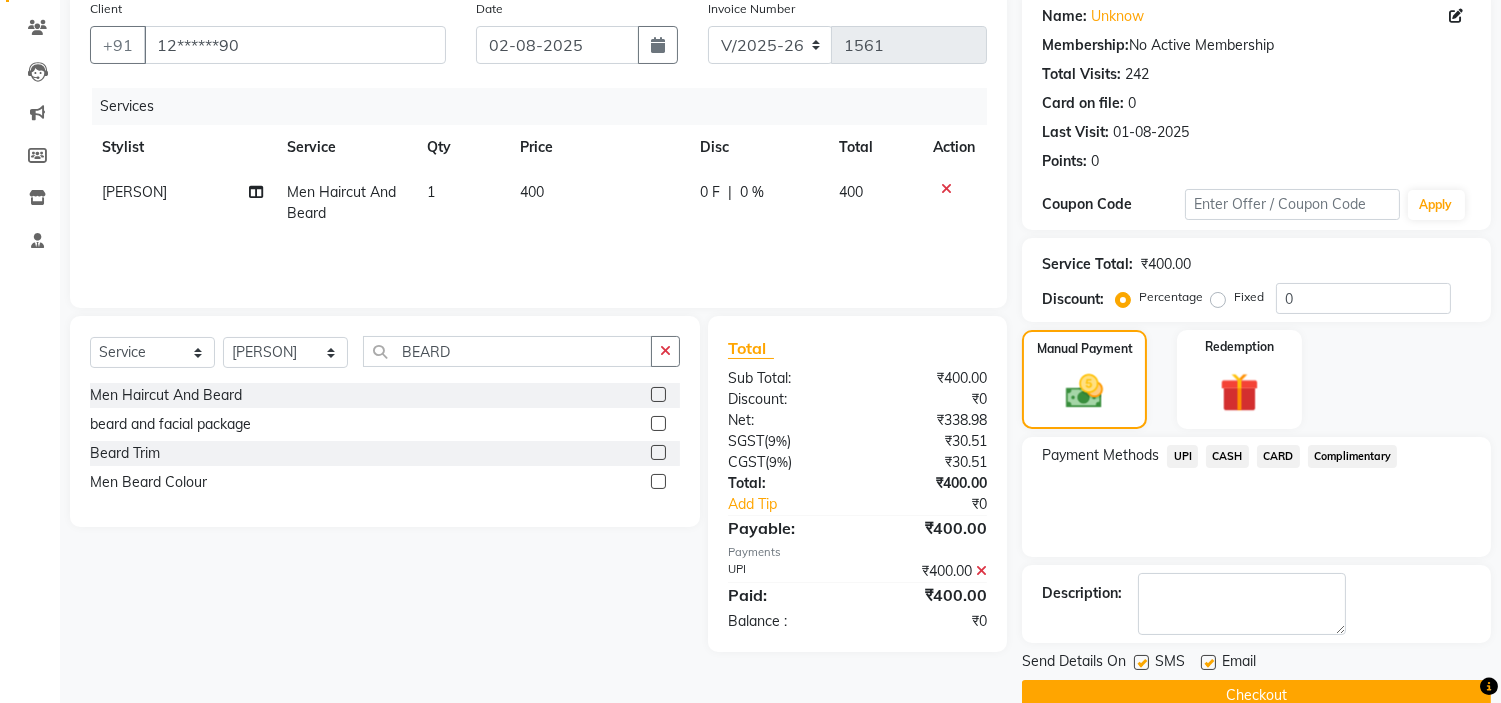 scroll, scrollTop: 196, scrollLeft: 0, axis: vertical 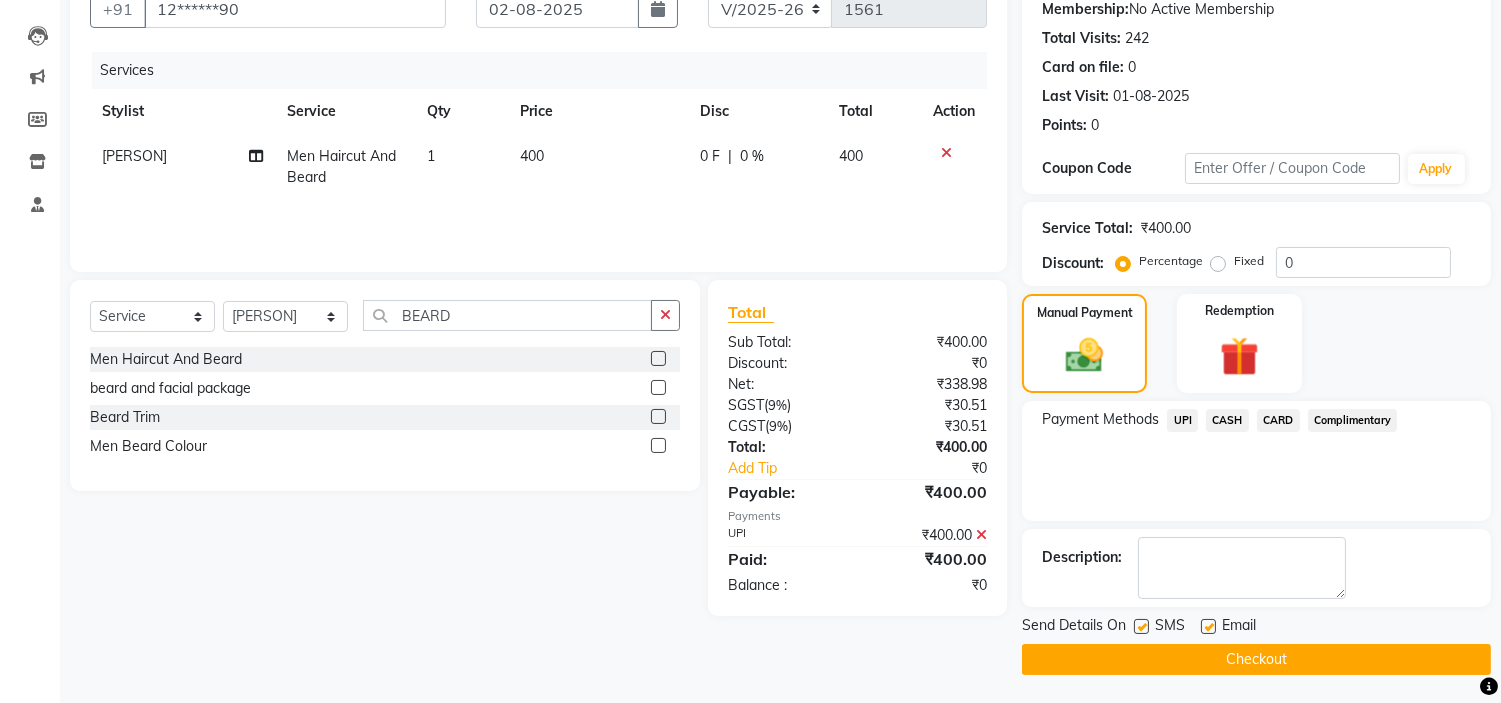 click on "Checkout" 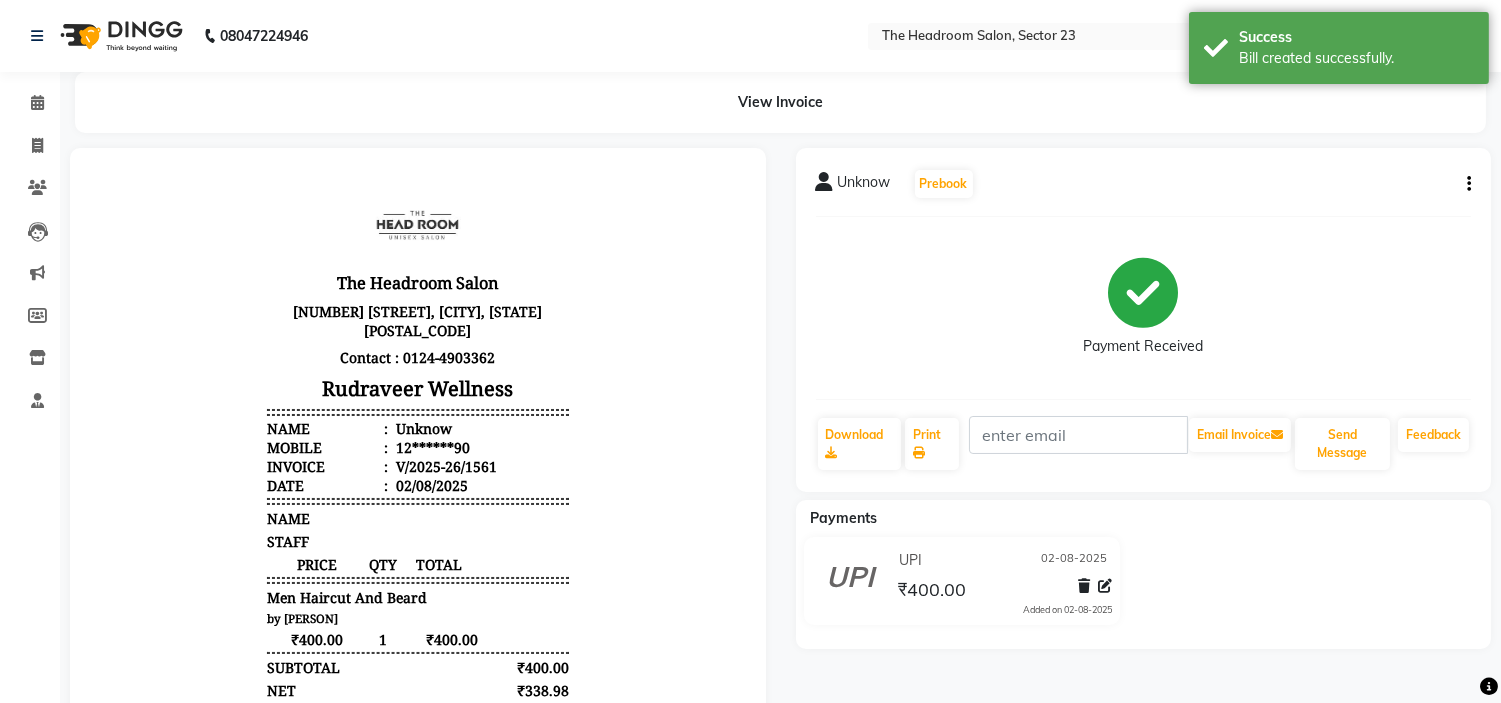scroll, scrollTop: 0, scrollLeft: 0, axis: both 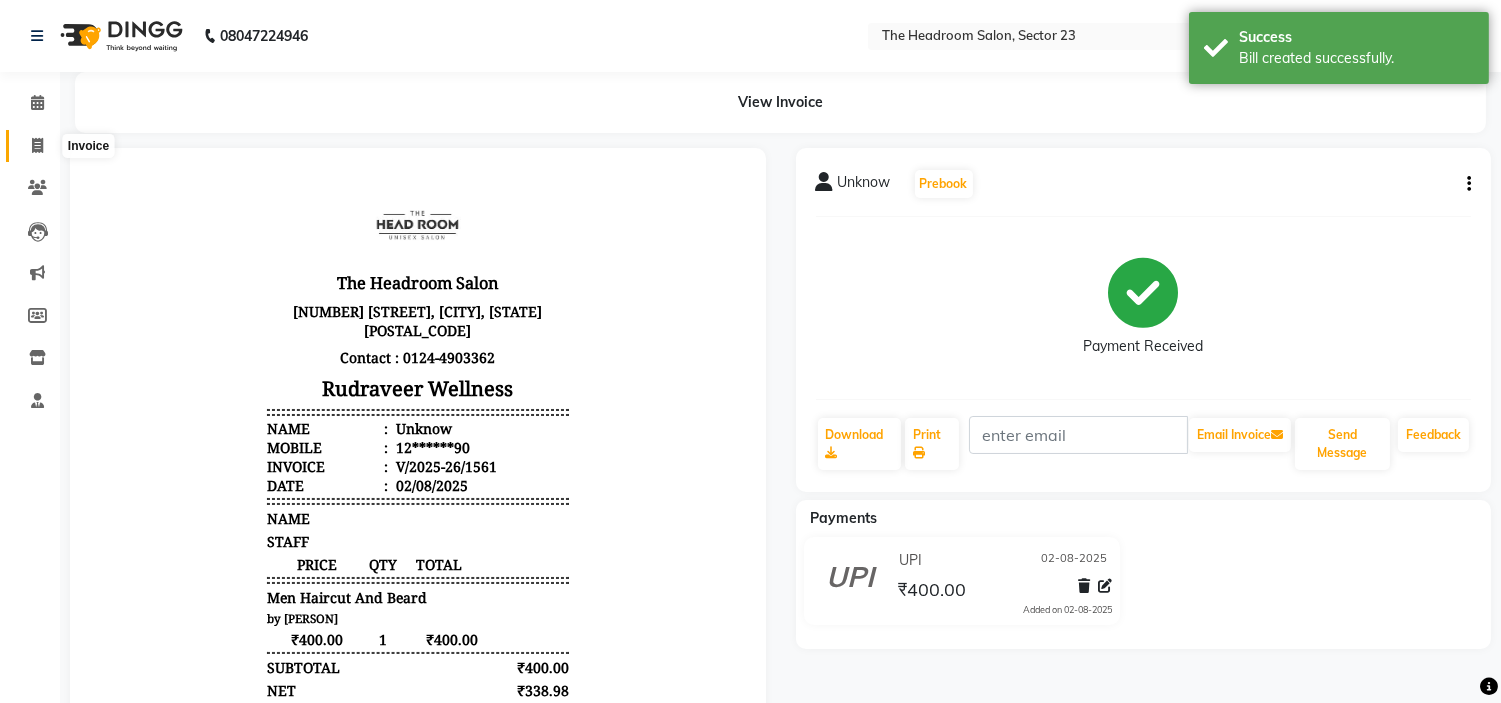 click 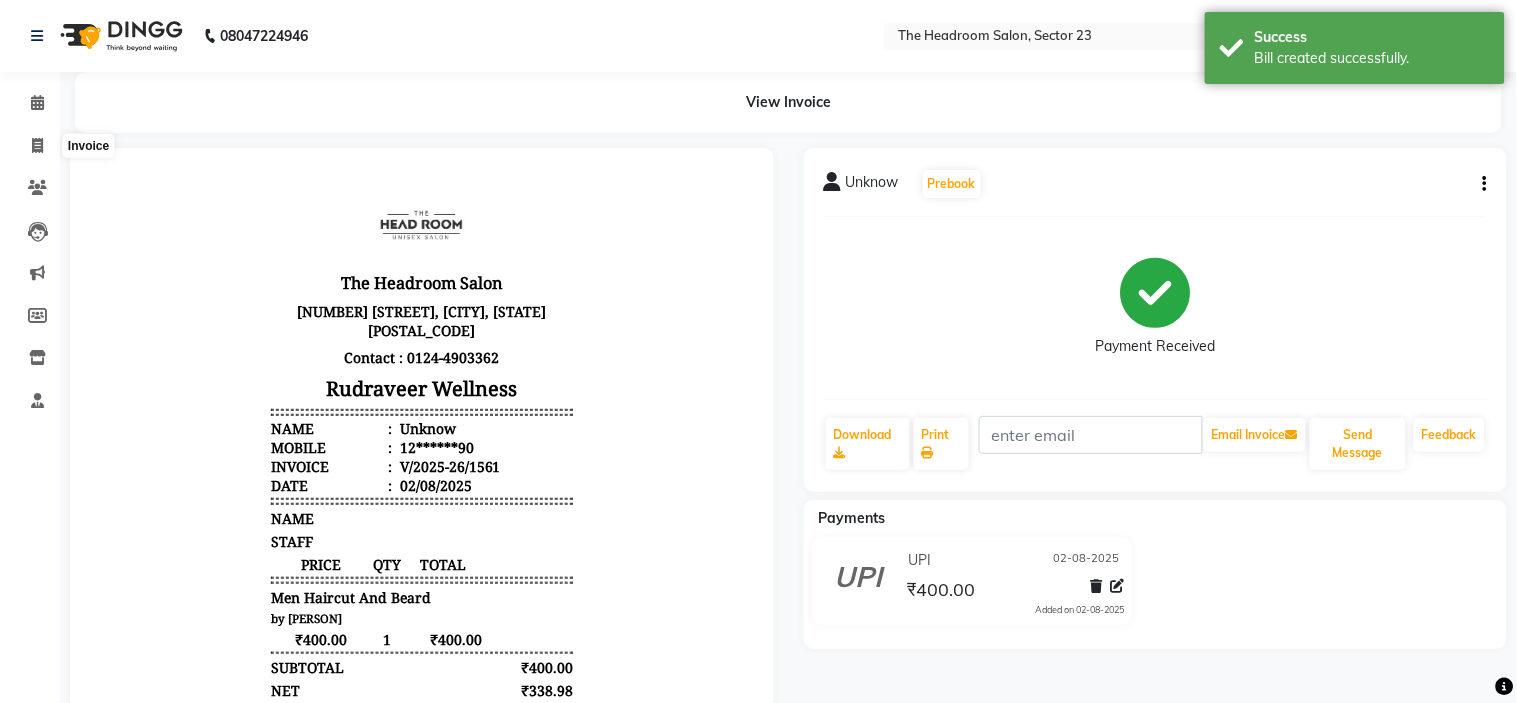 select on "6796" 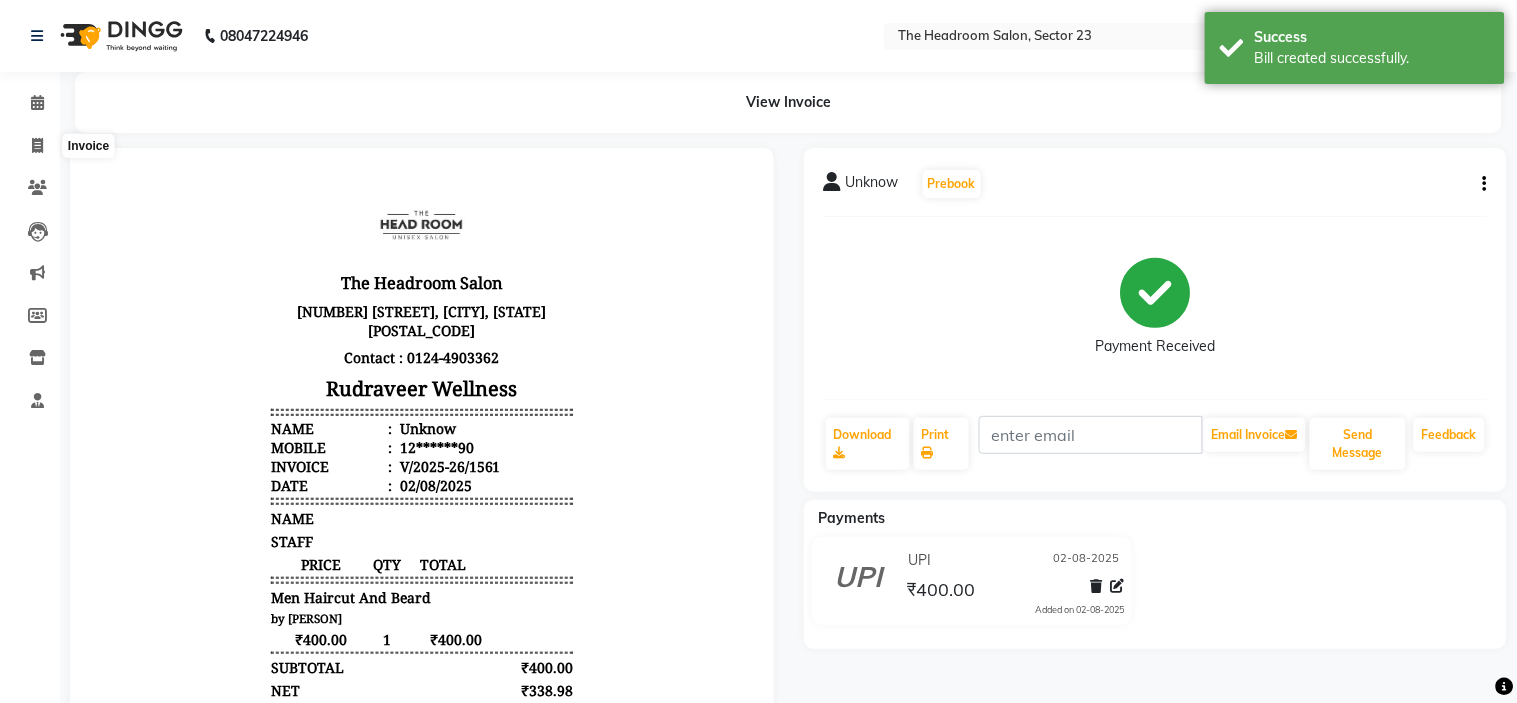 select on "service" 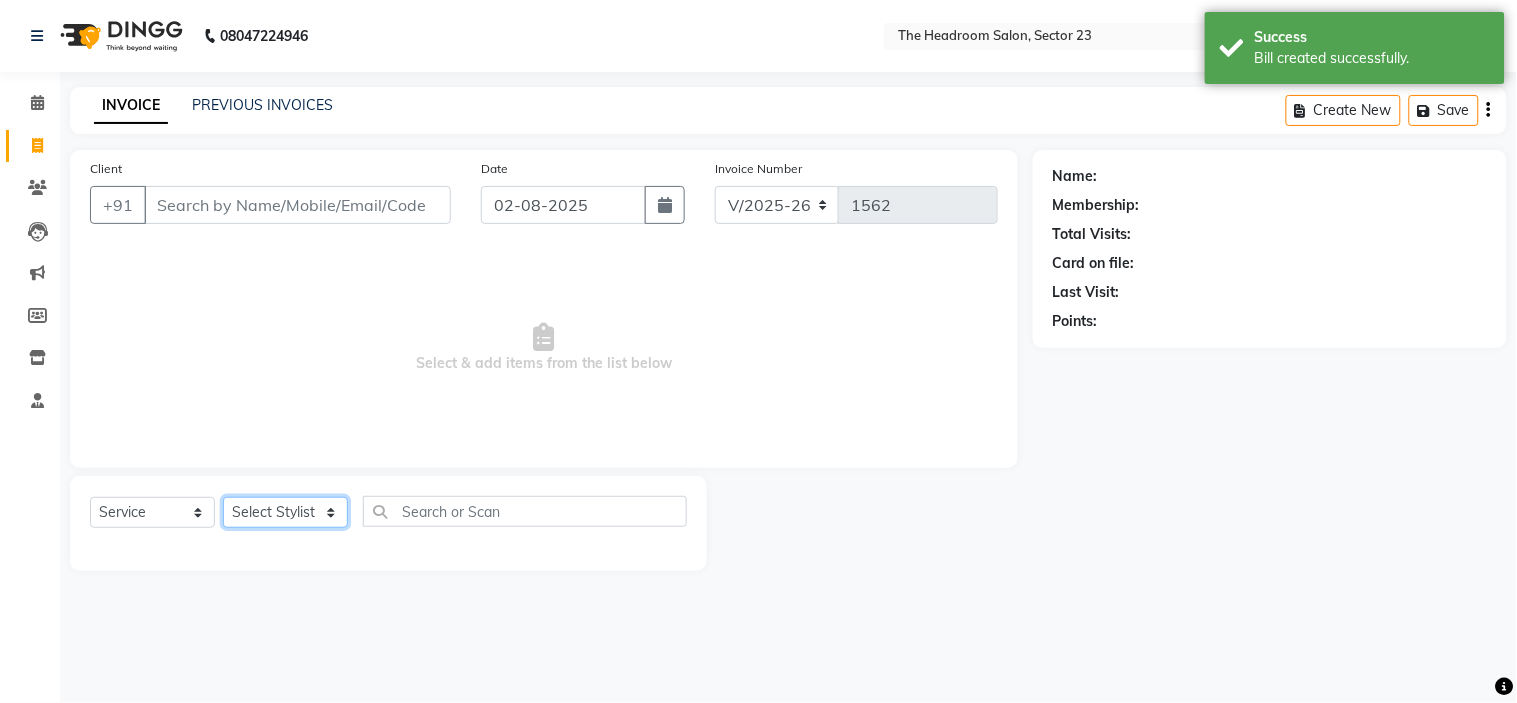 click on "Select Stylist Anjali Anubha Ashok Garima Manager Manju Raju Rohit Shahbaz" 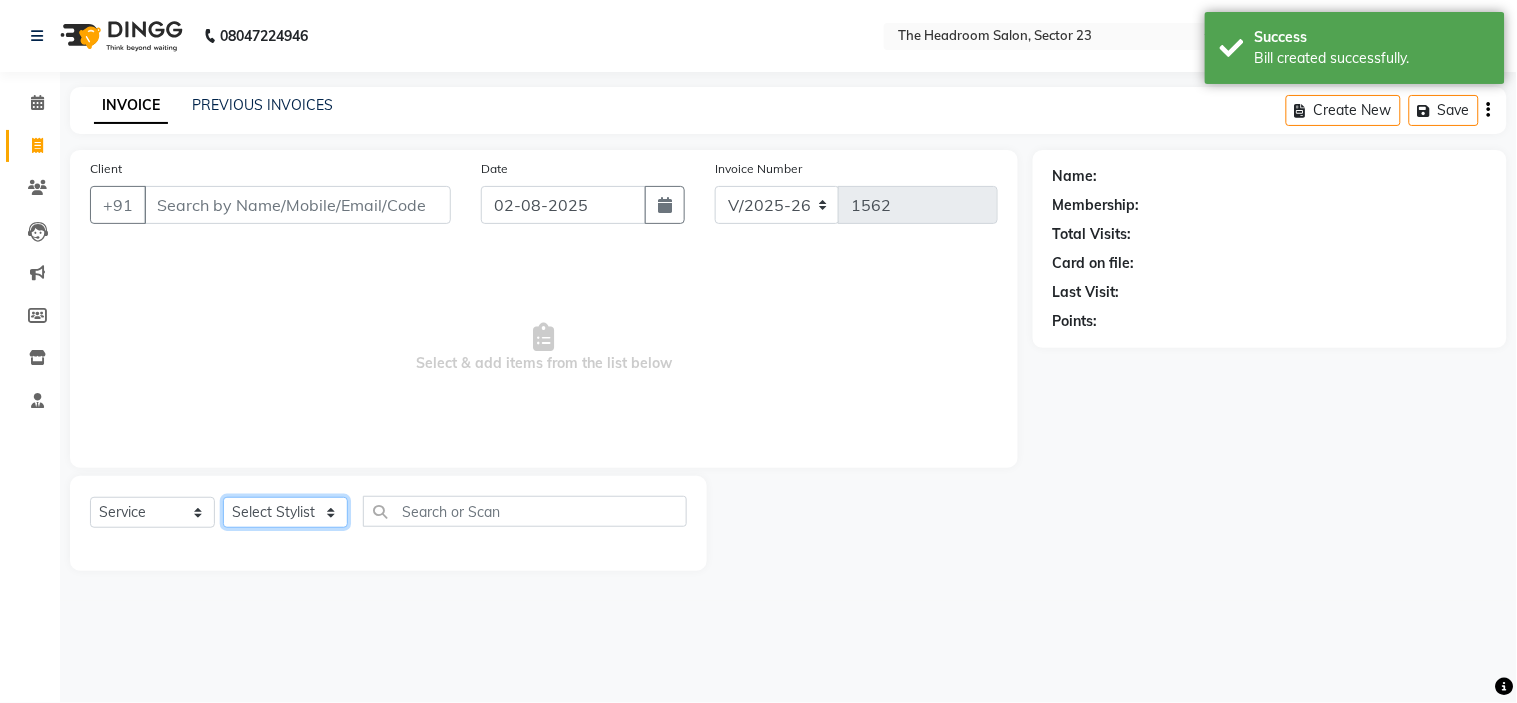 select on "53421" 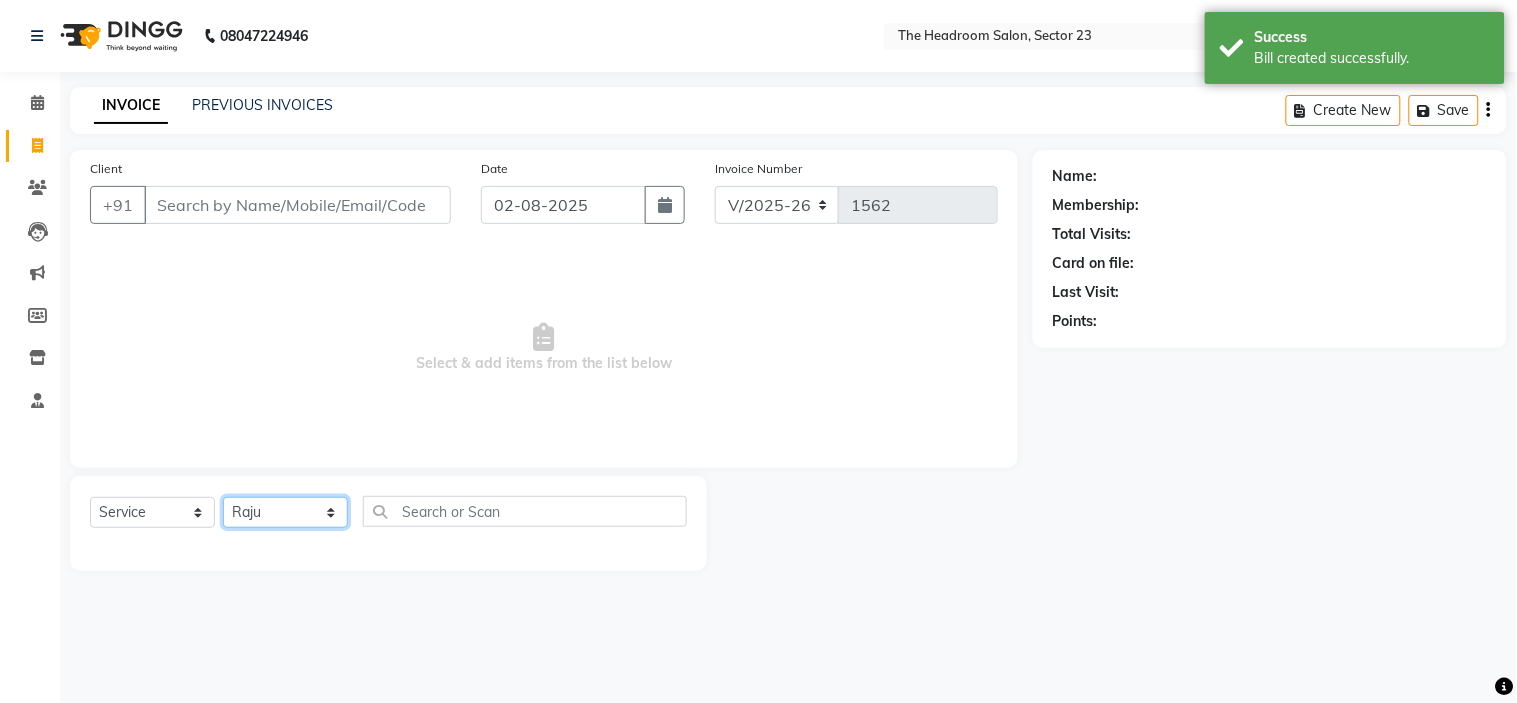 click on "Select Stylist Anjali Anubha Ashok Garima Manager Manju Raju Rohit Shahbaz" 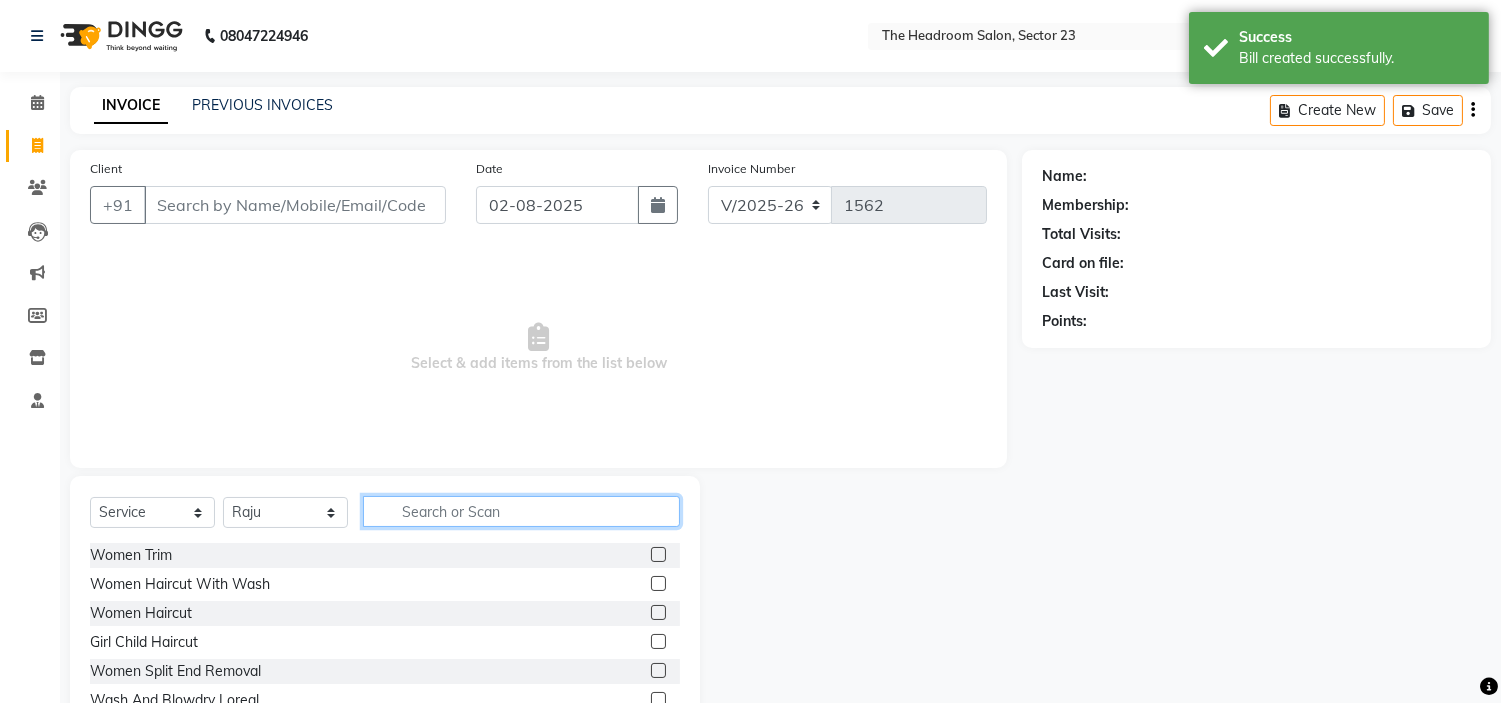 click 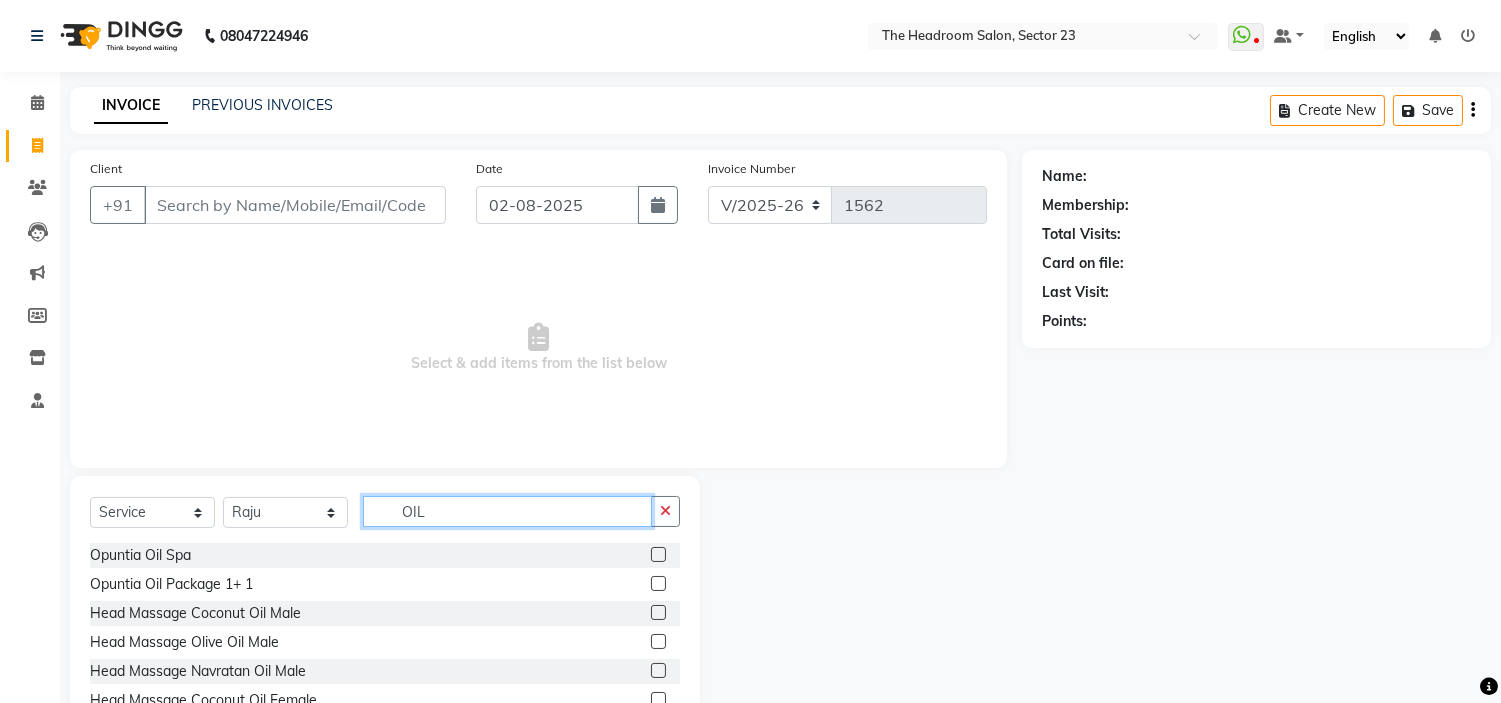 type on "OIL" 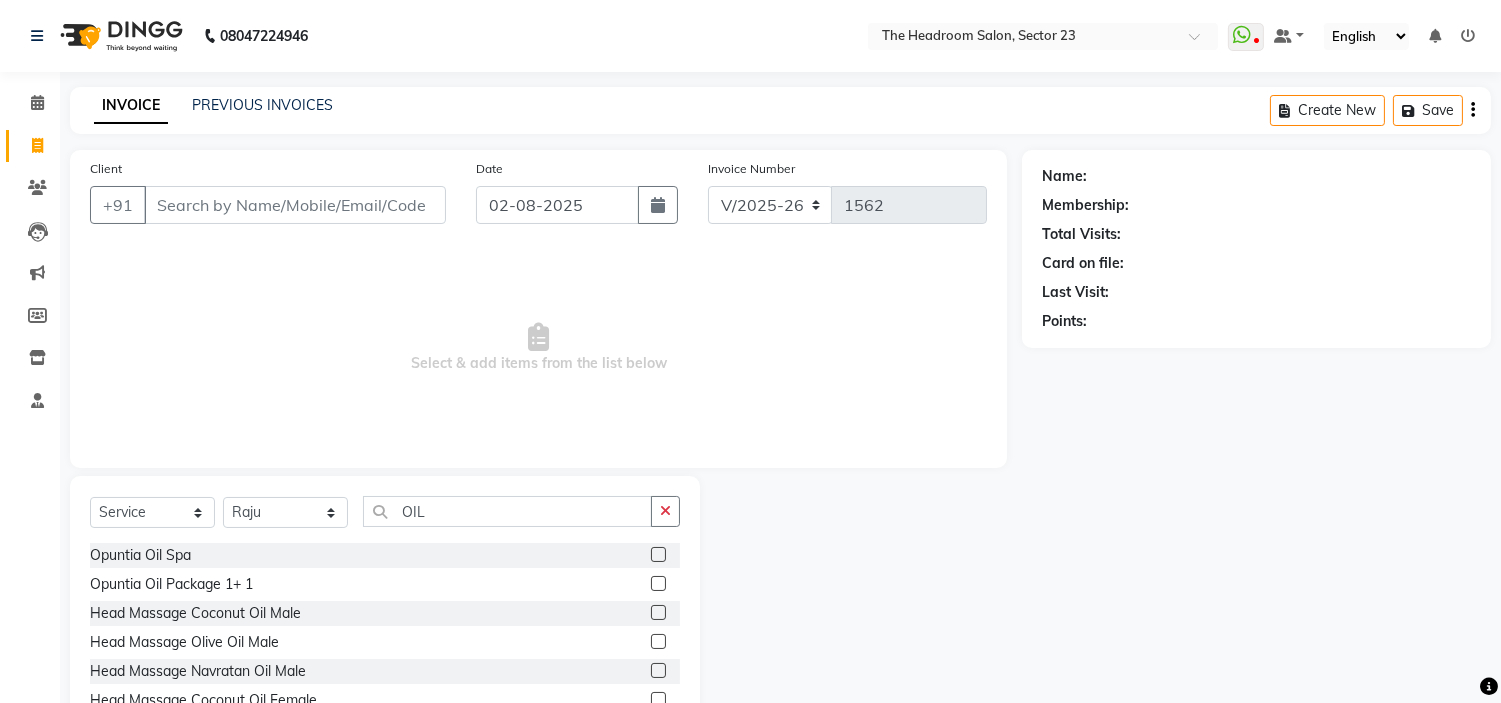 click 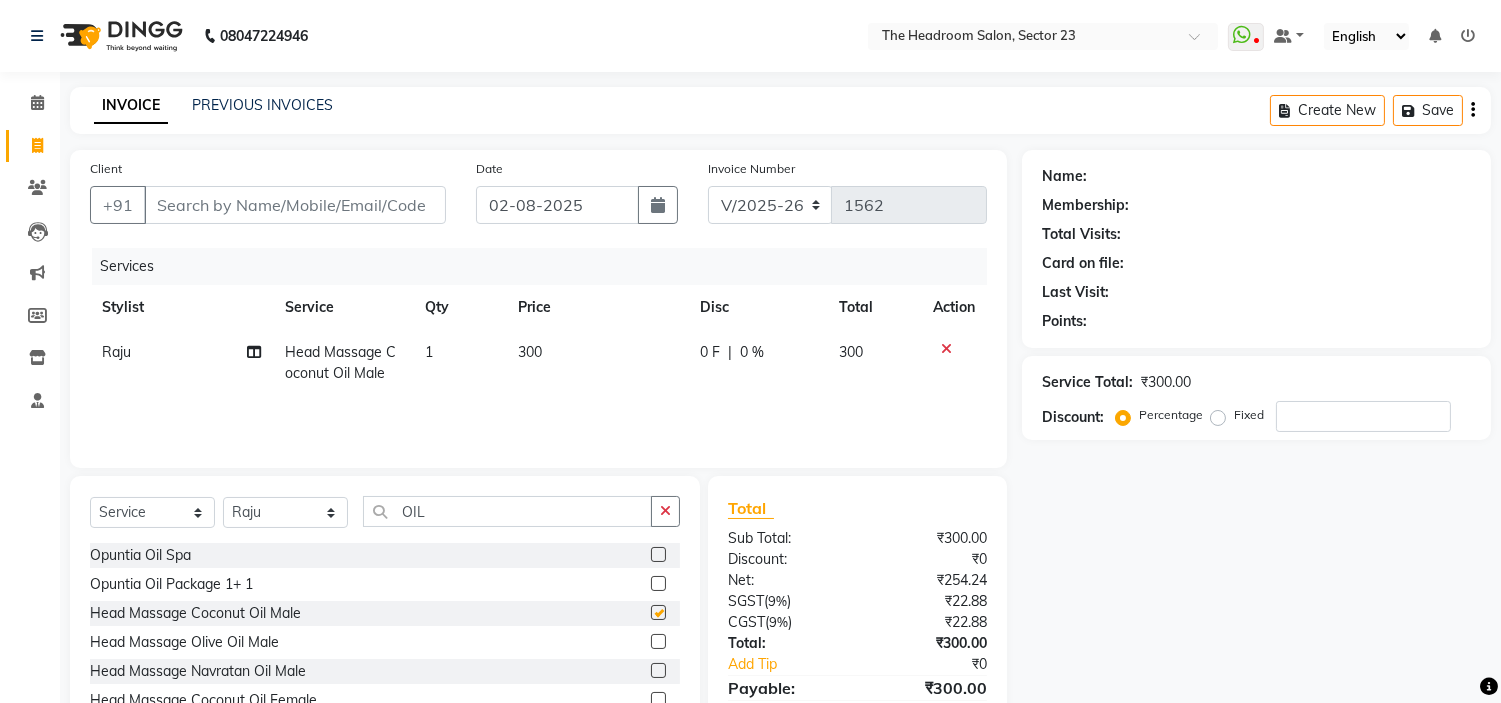 checkbox on "false" 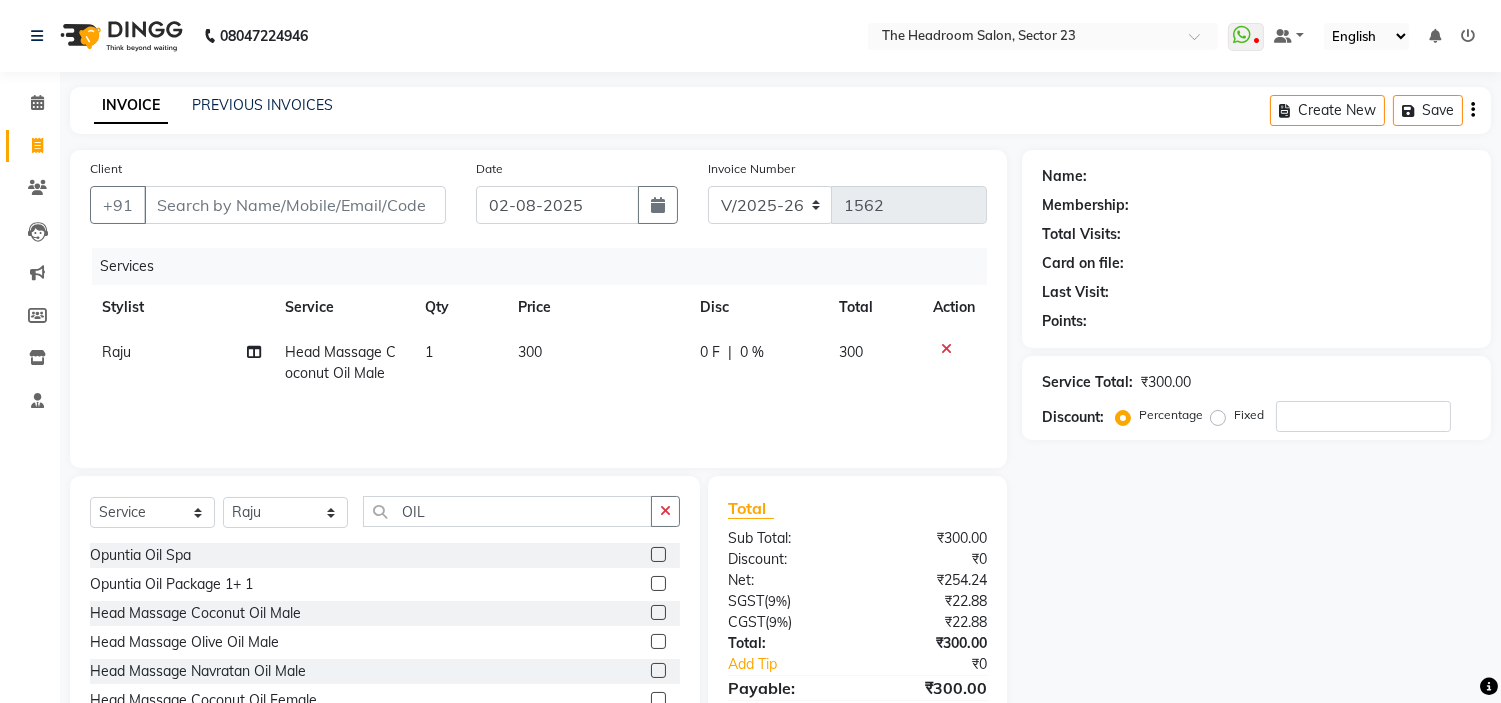 click on "300" 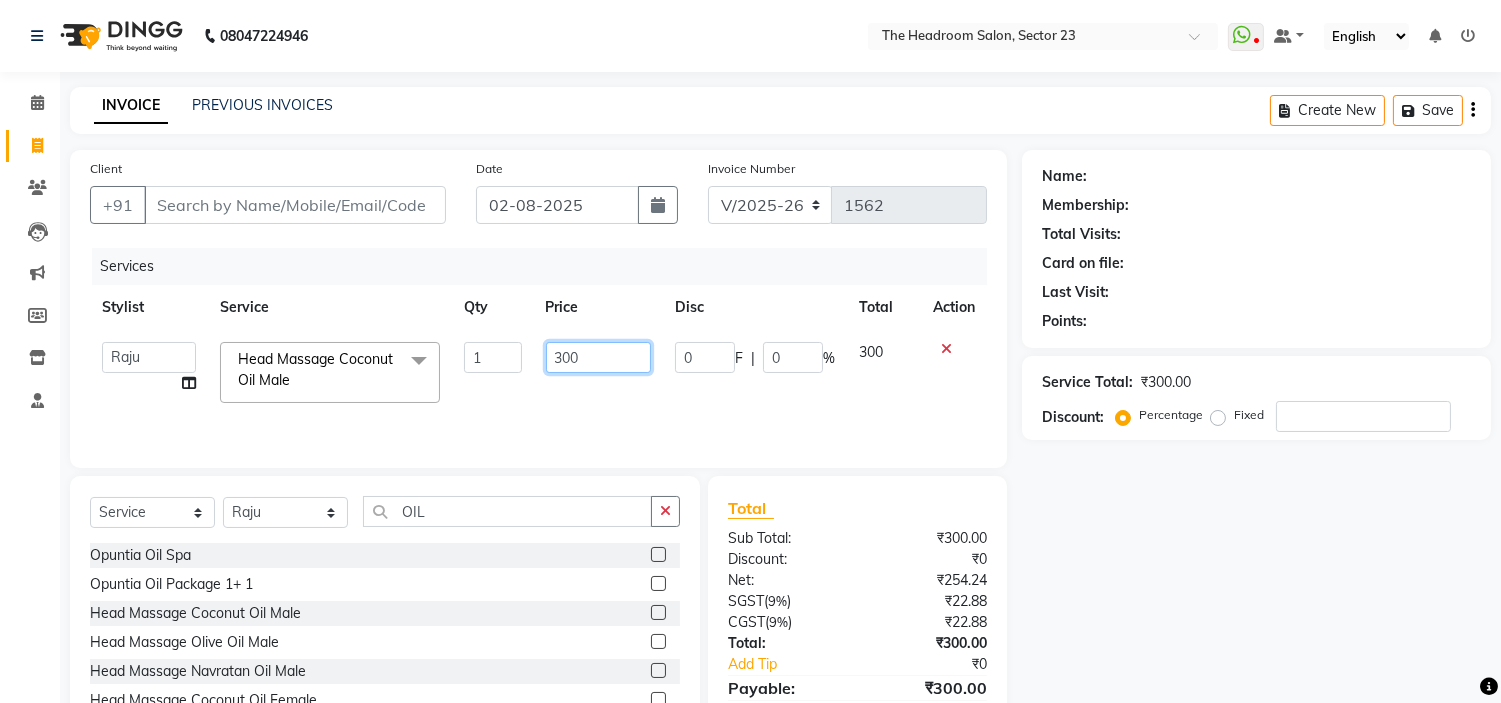 click on "300" 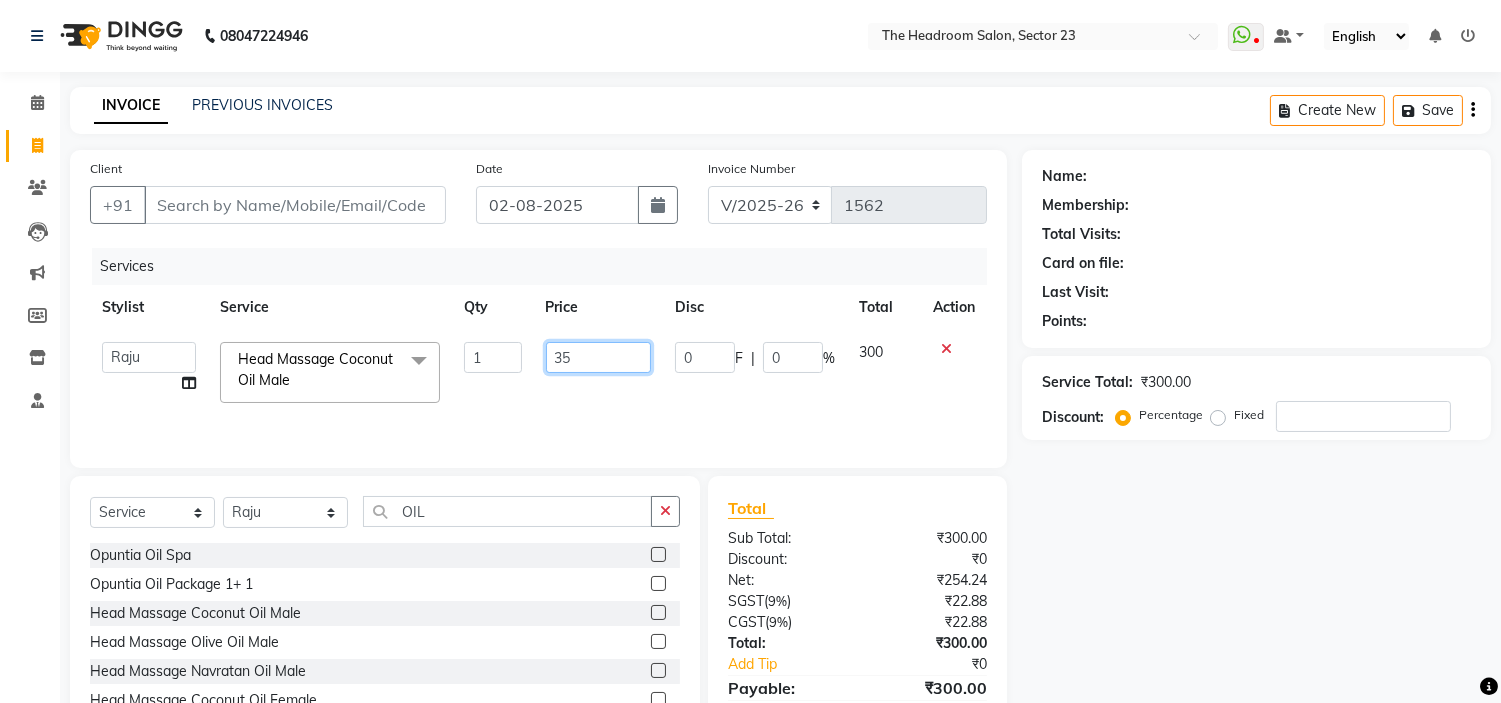 type on "350" 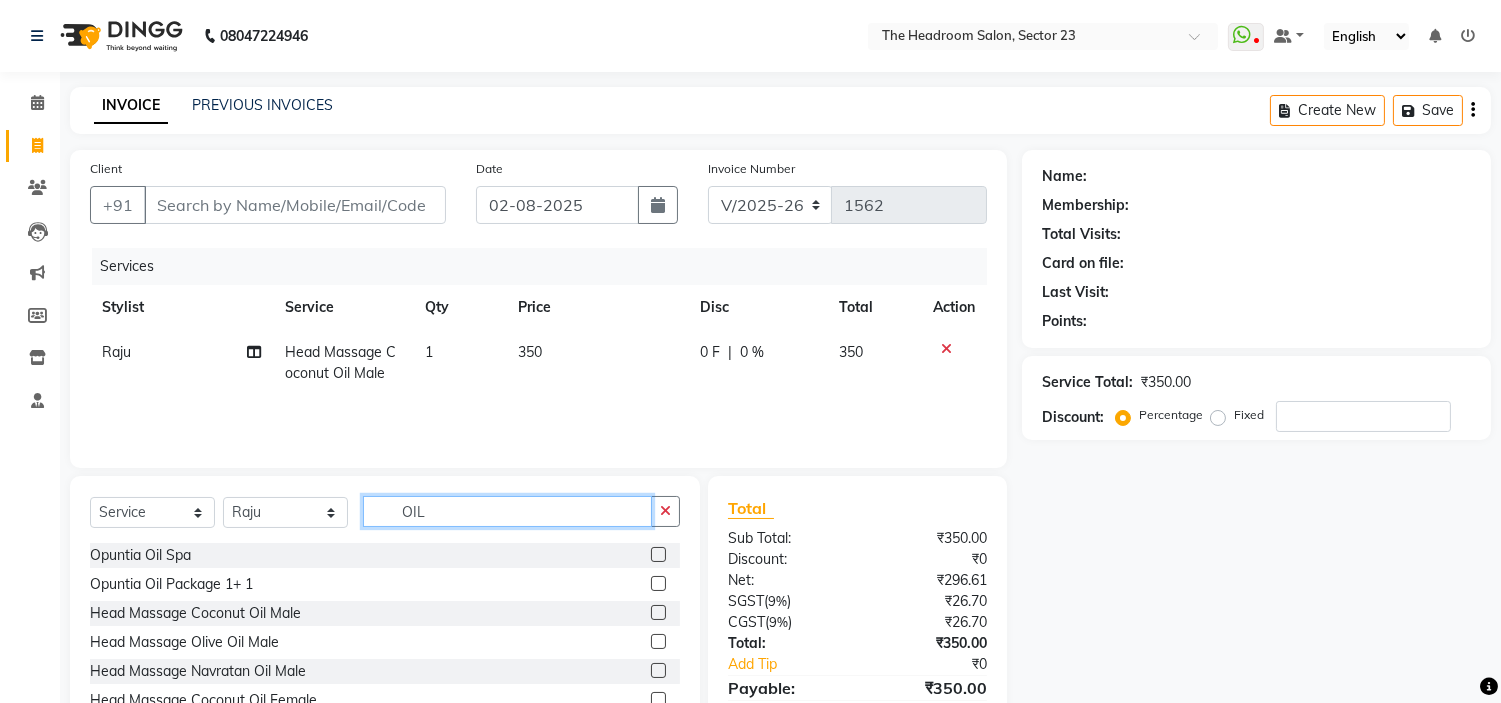 click on "OIL" 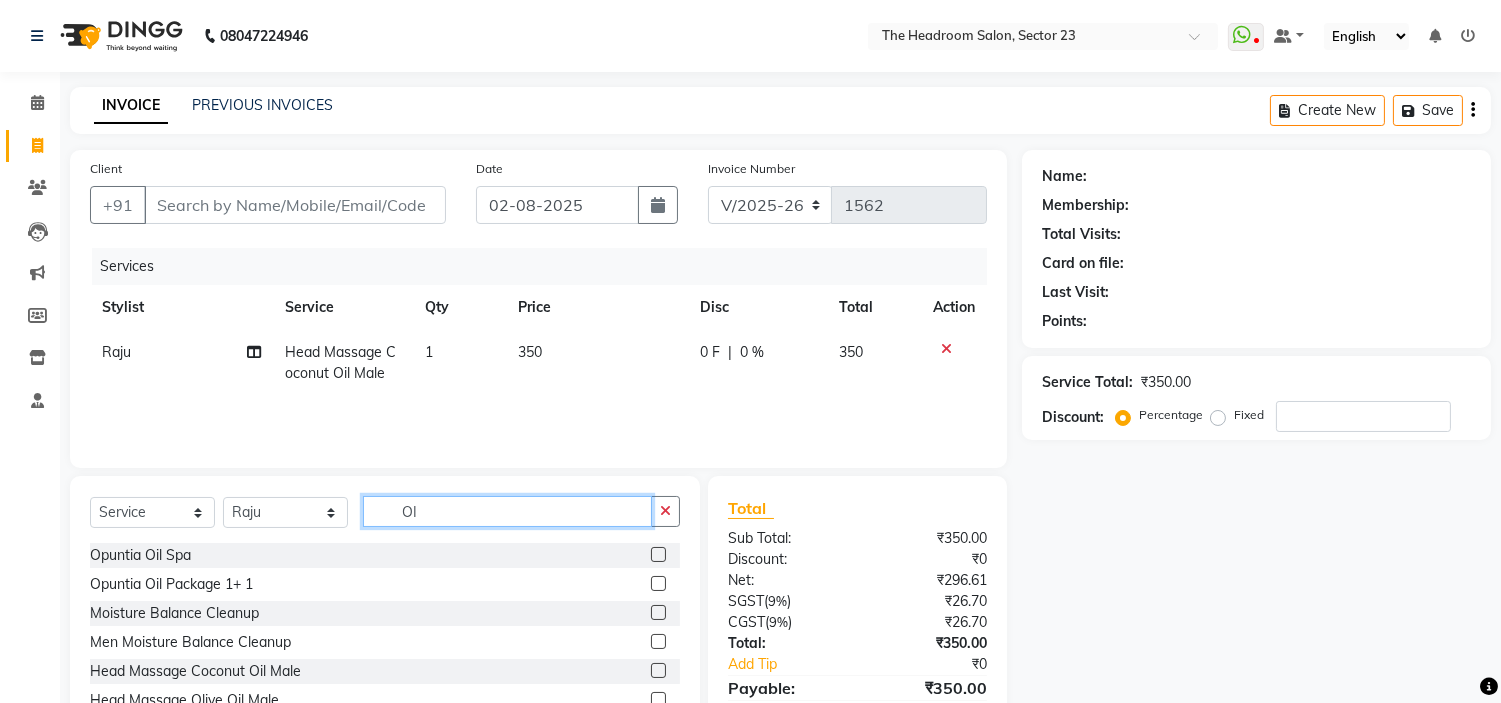type on "O" 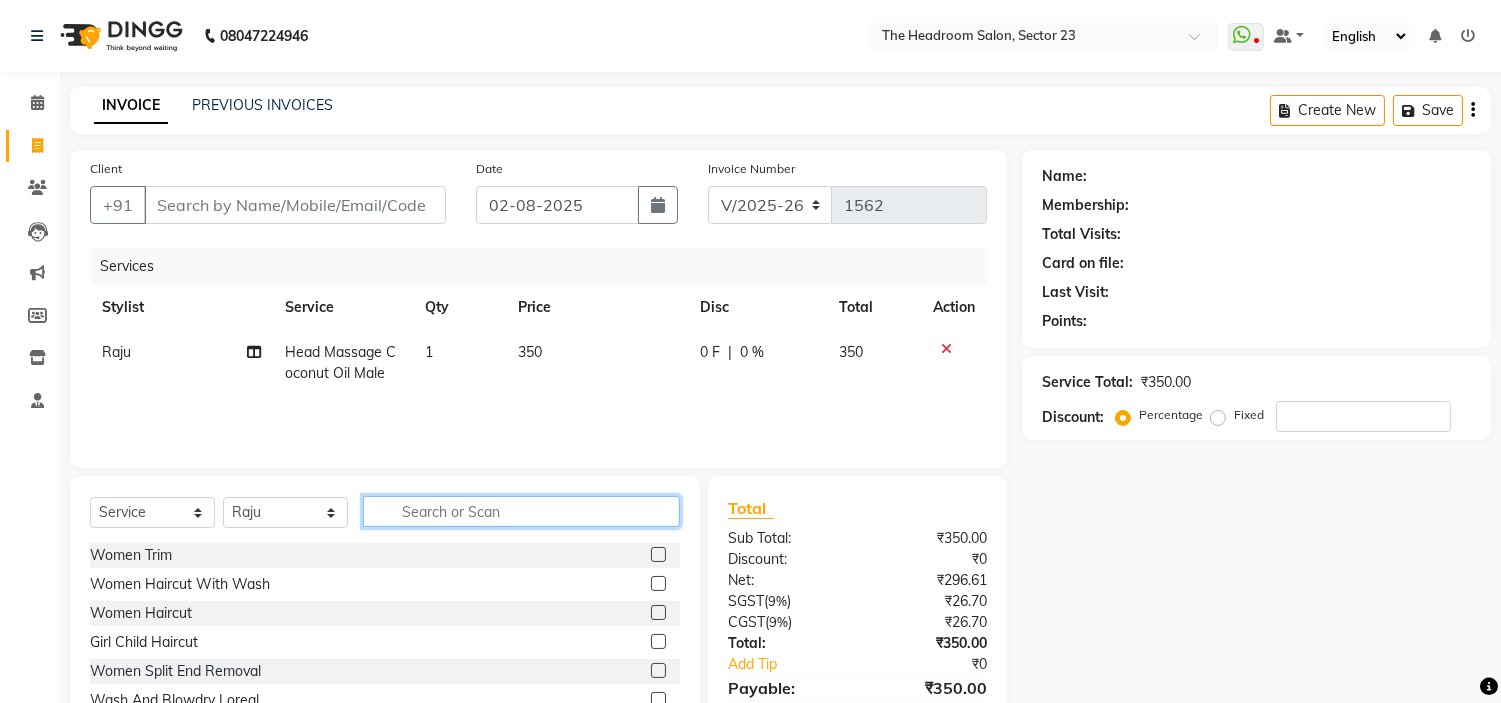 type 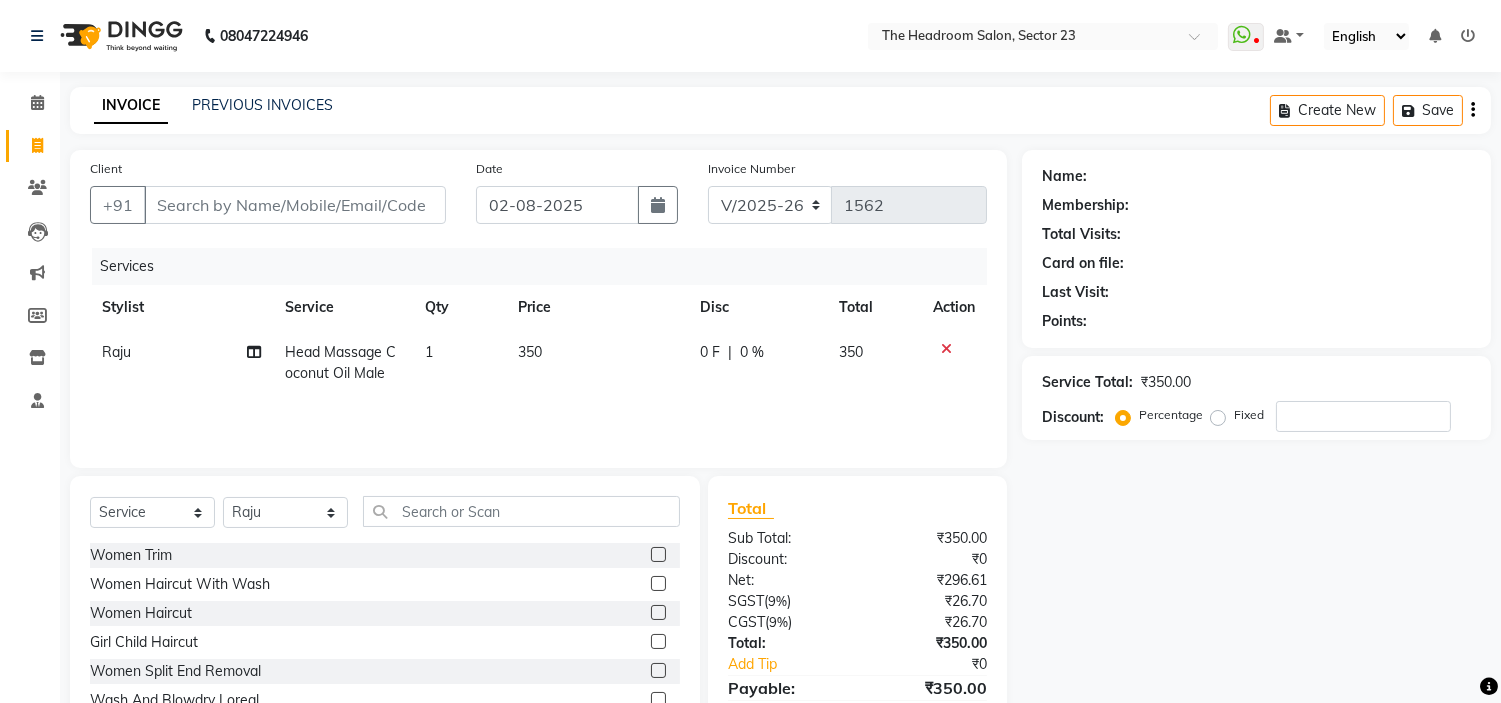 click on "Select  Service  Product  Membership  Package Voucher Prepaid Gift Card  Select Stylist Anjali Anubha Ashok Garima Manager Manju Raju Rohit Shahbaz" 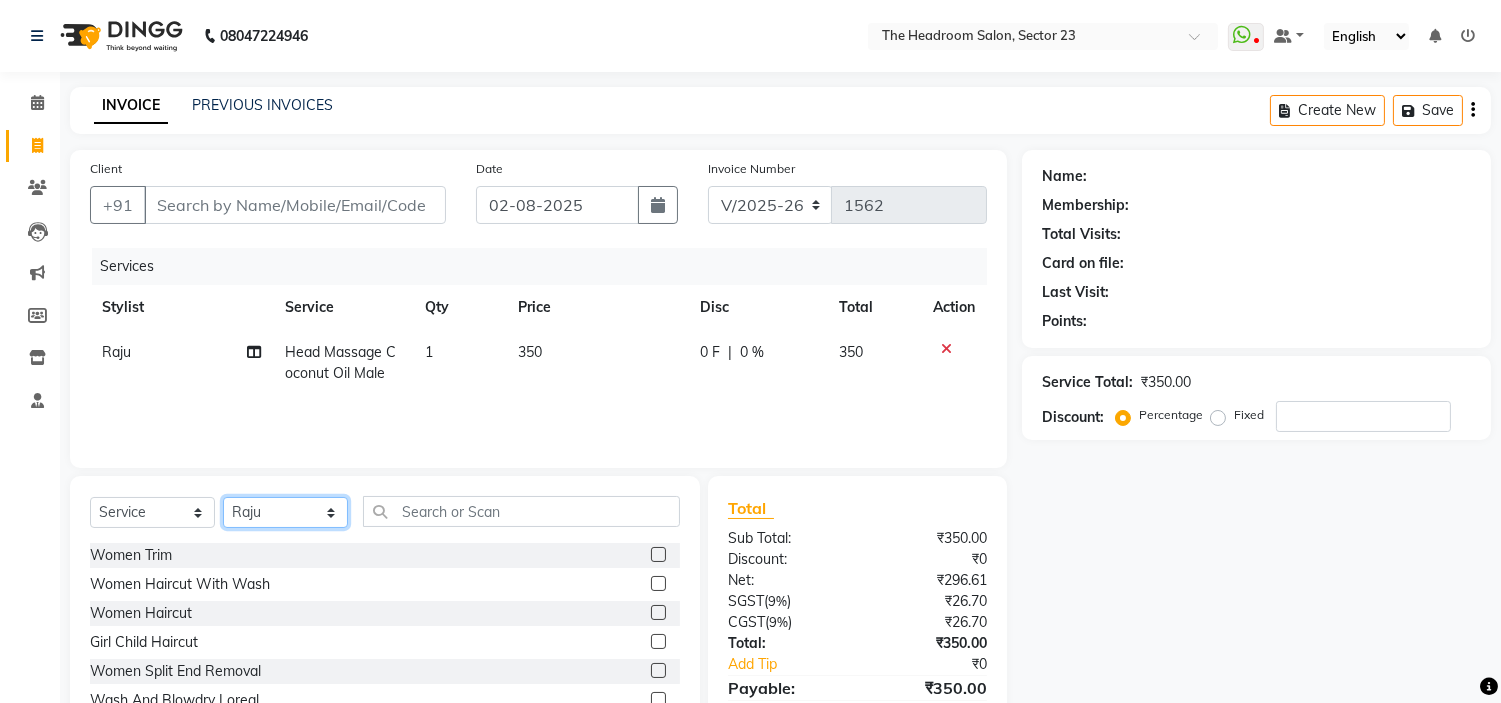 click on "Select Stylist Anjali Anubha Ashok Garima Manager Manju Raju Rohit Shahbaz" 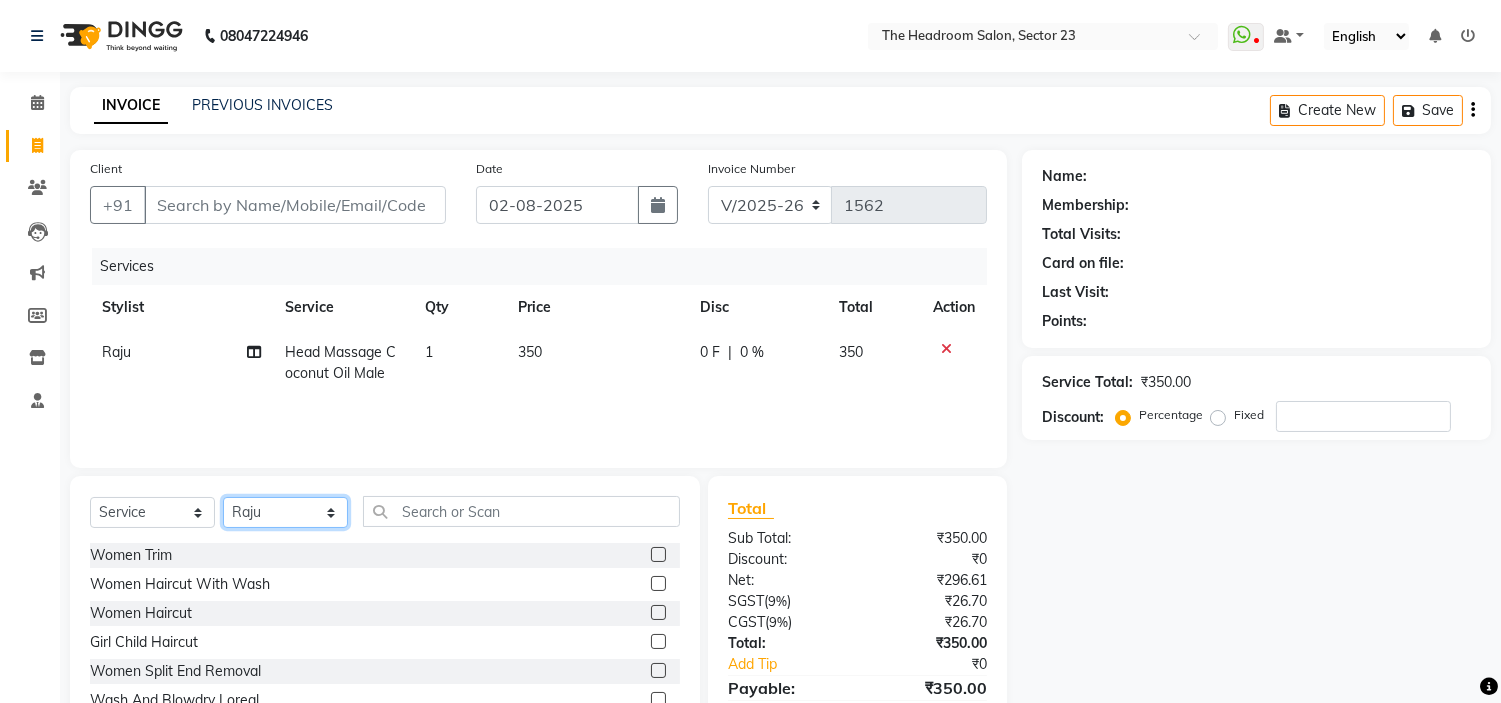 select on "53420" 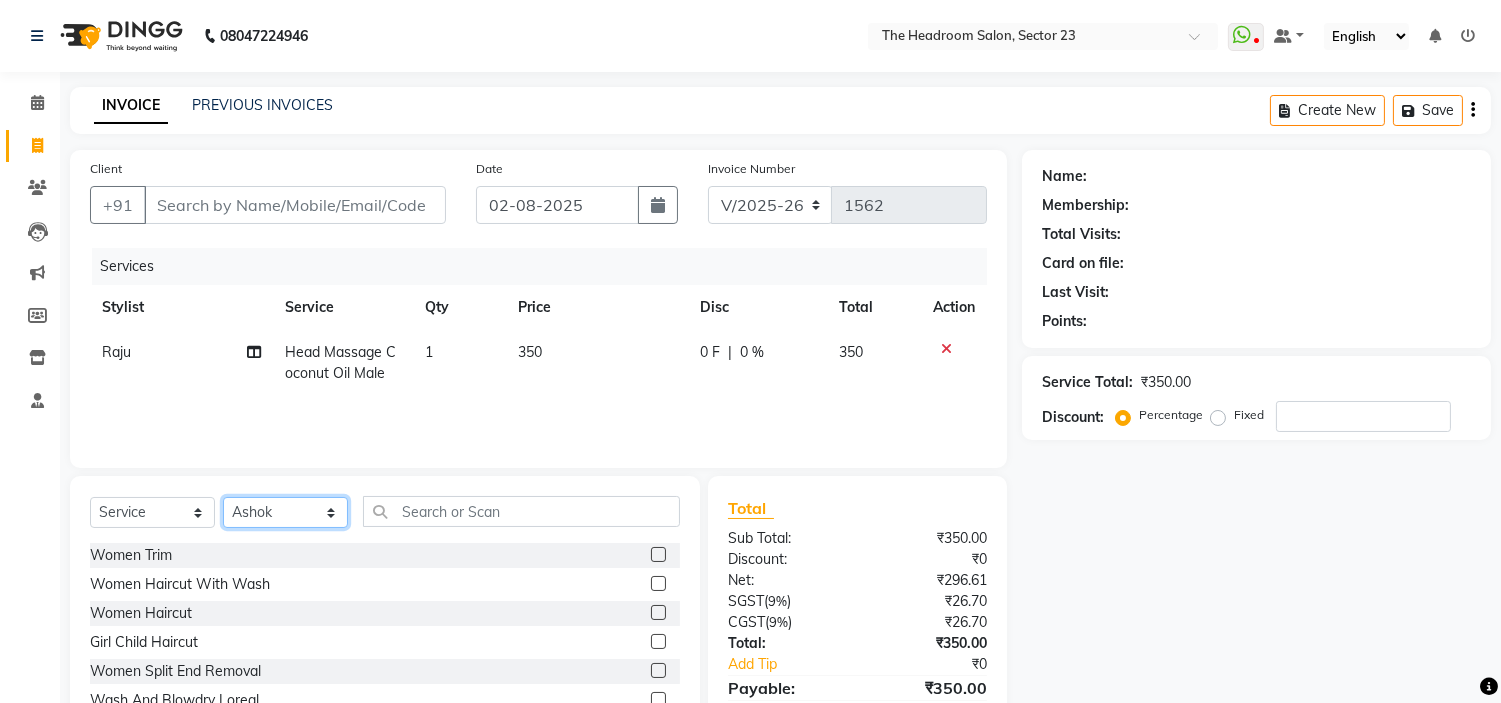 click on "Select Stylist Anjali Anubha Ashok Garima Manager Manju Raju Rohit Shahbaz" 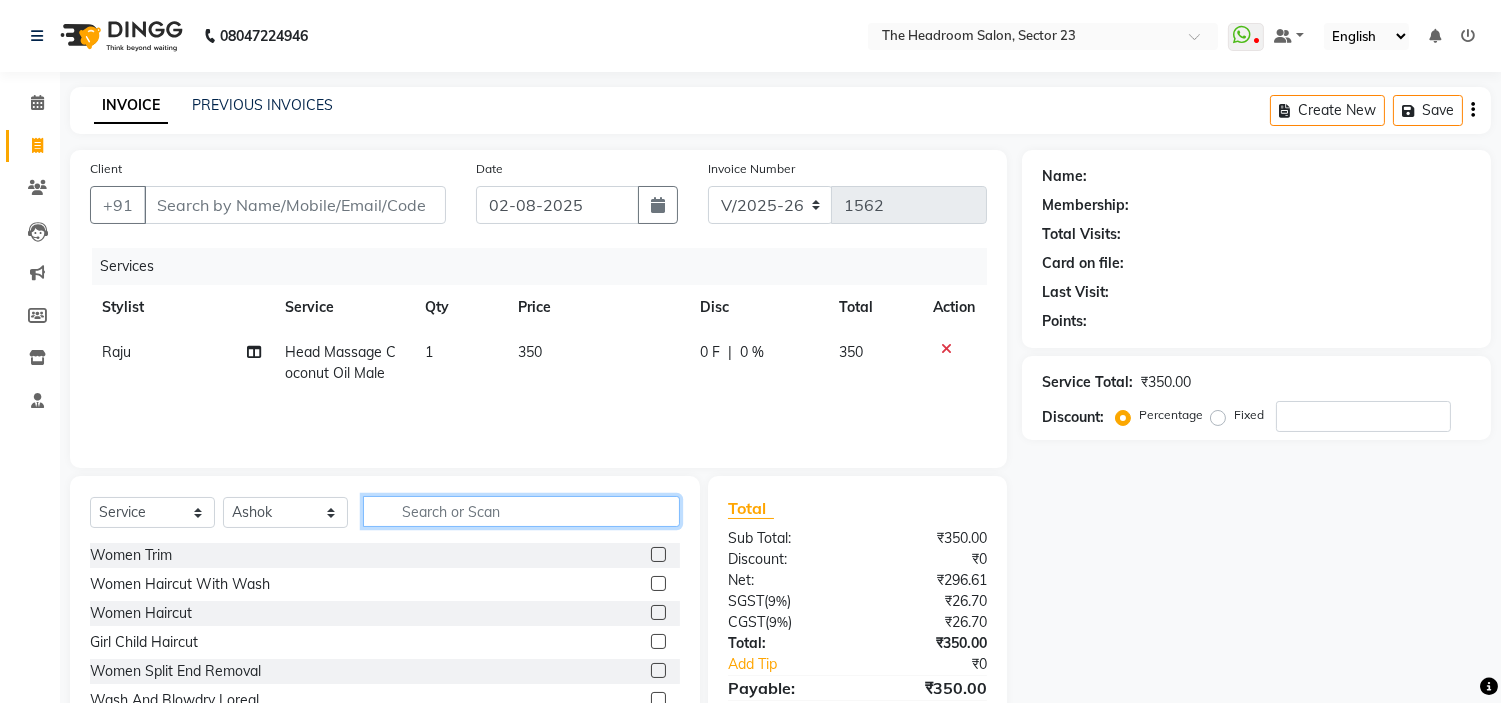 click 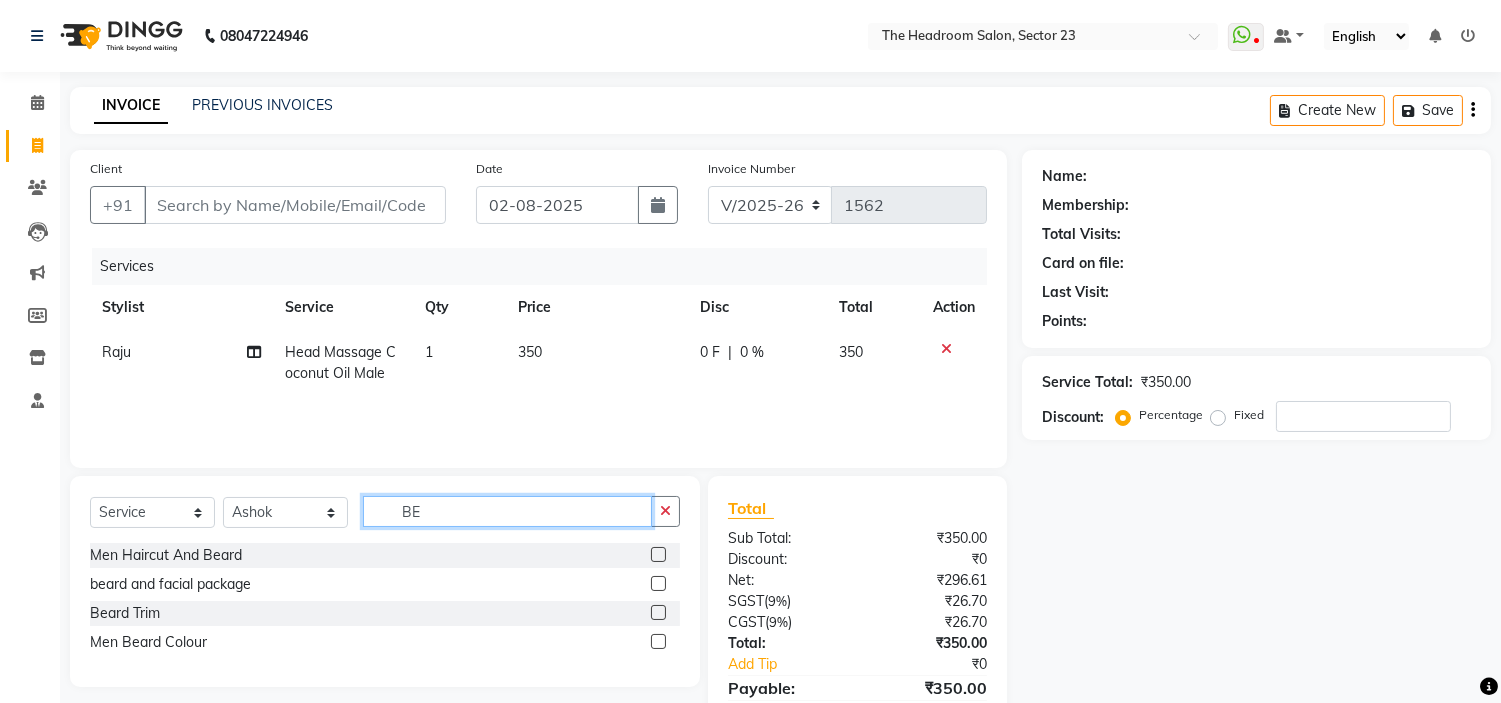 type on "BE" 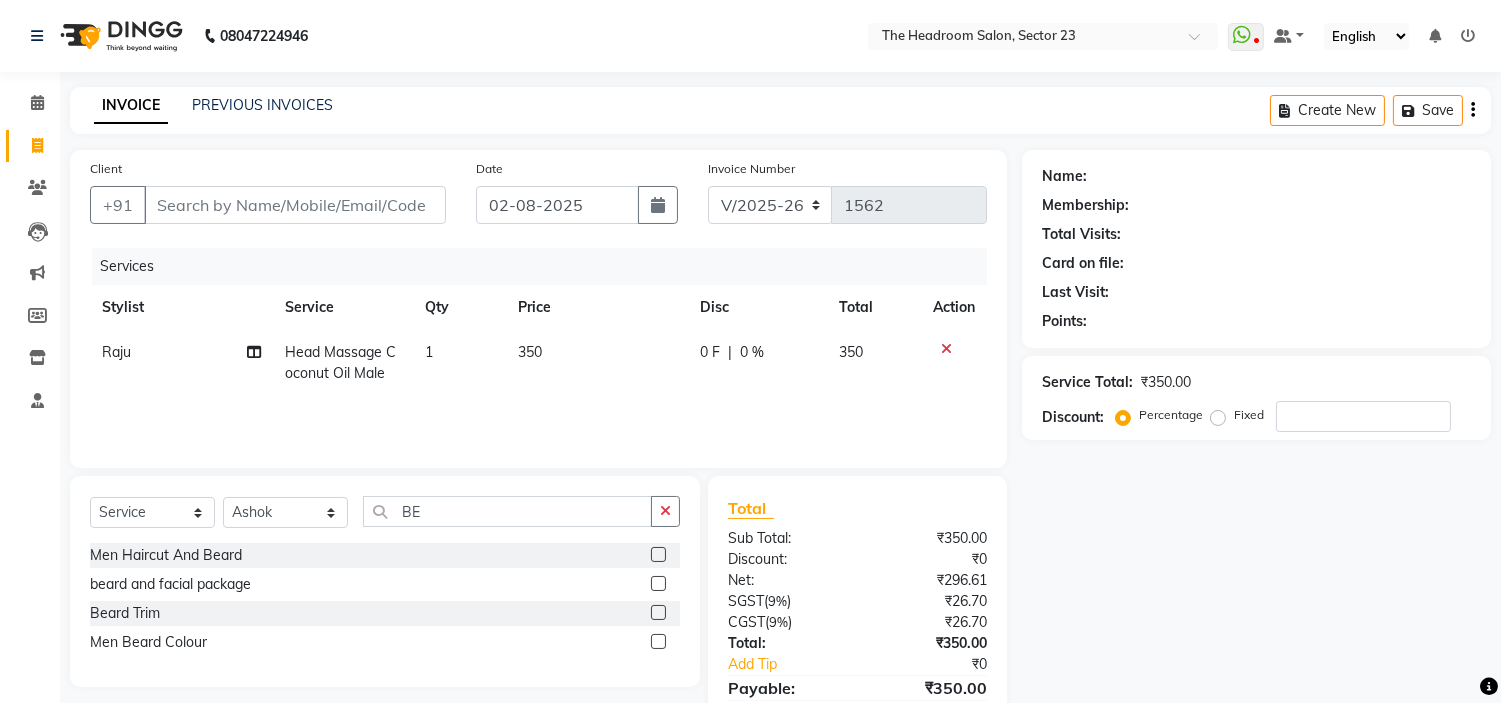 click 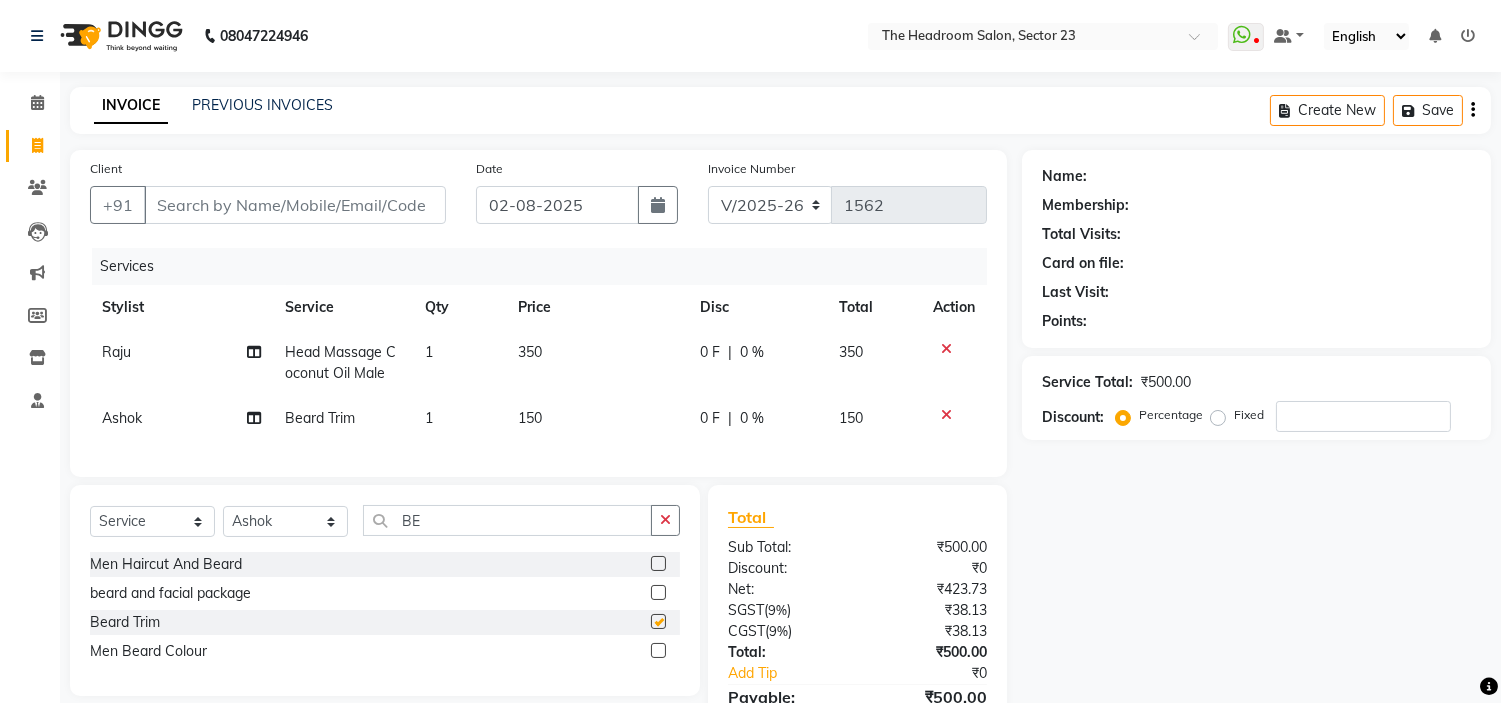 checkbox on "false" 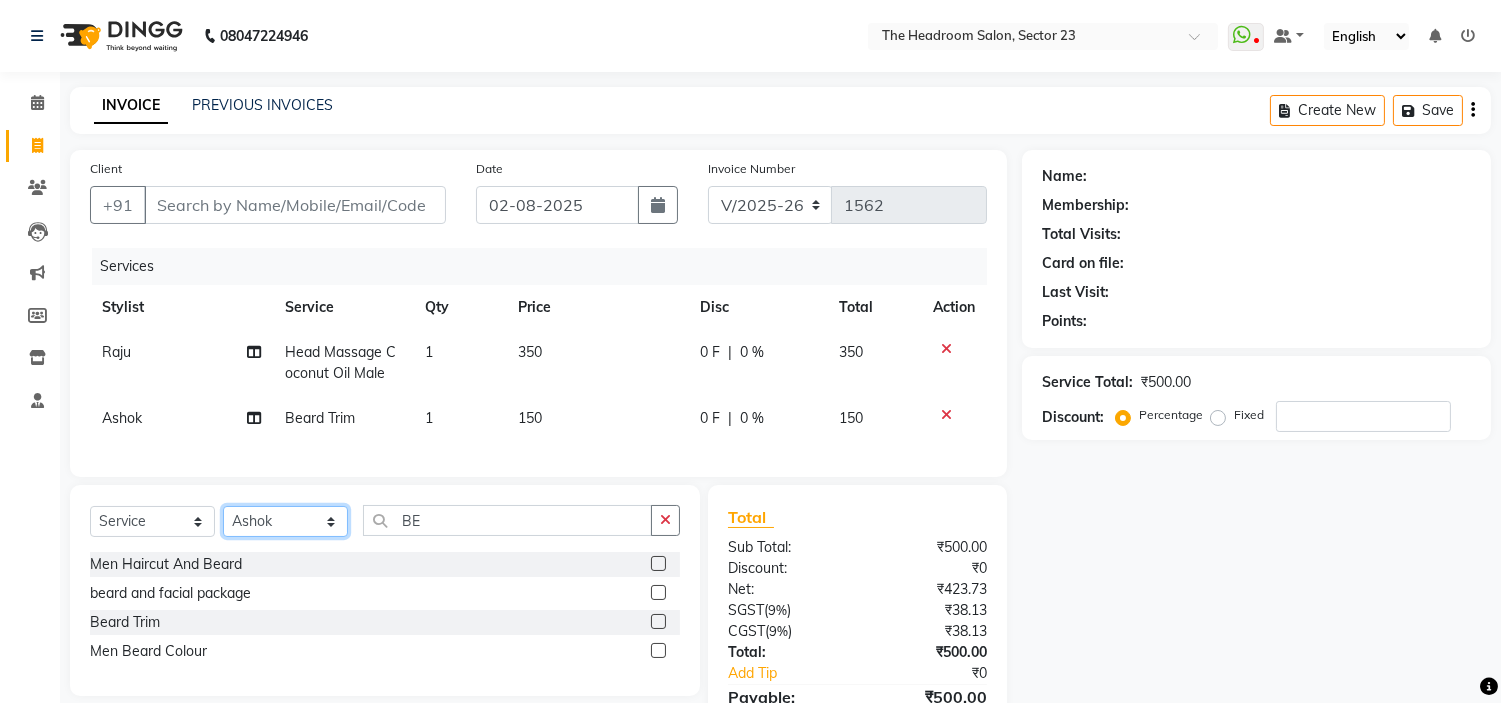 click on "Select Stylist Anjali Anubha Ashok Garima Manager Manju Raju Rohit Shahbaz" 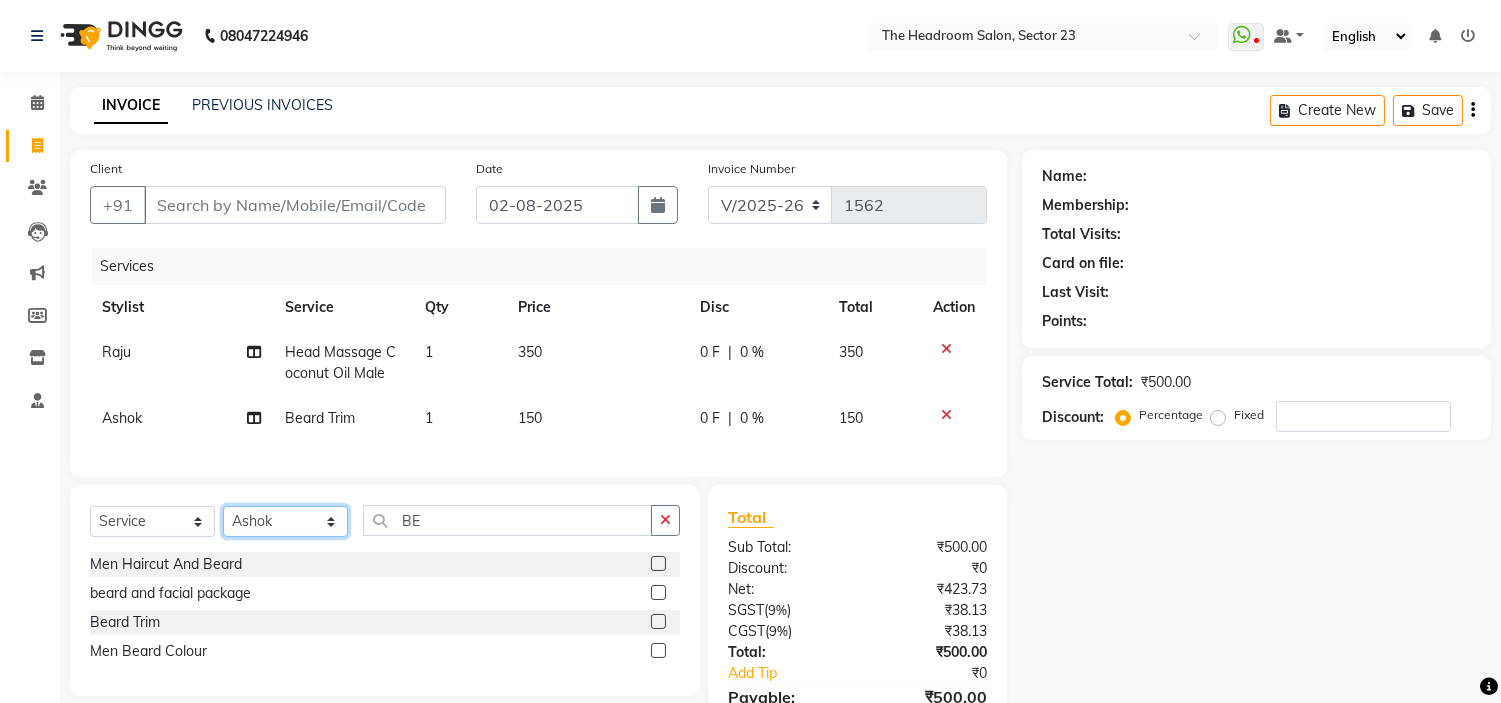 select on "81462" 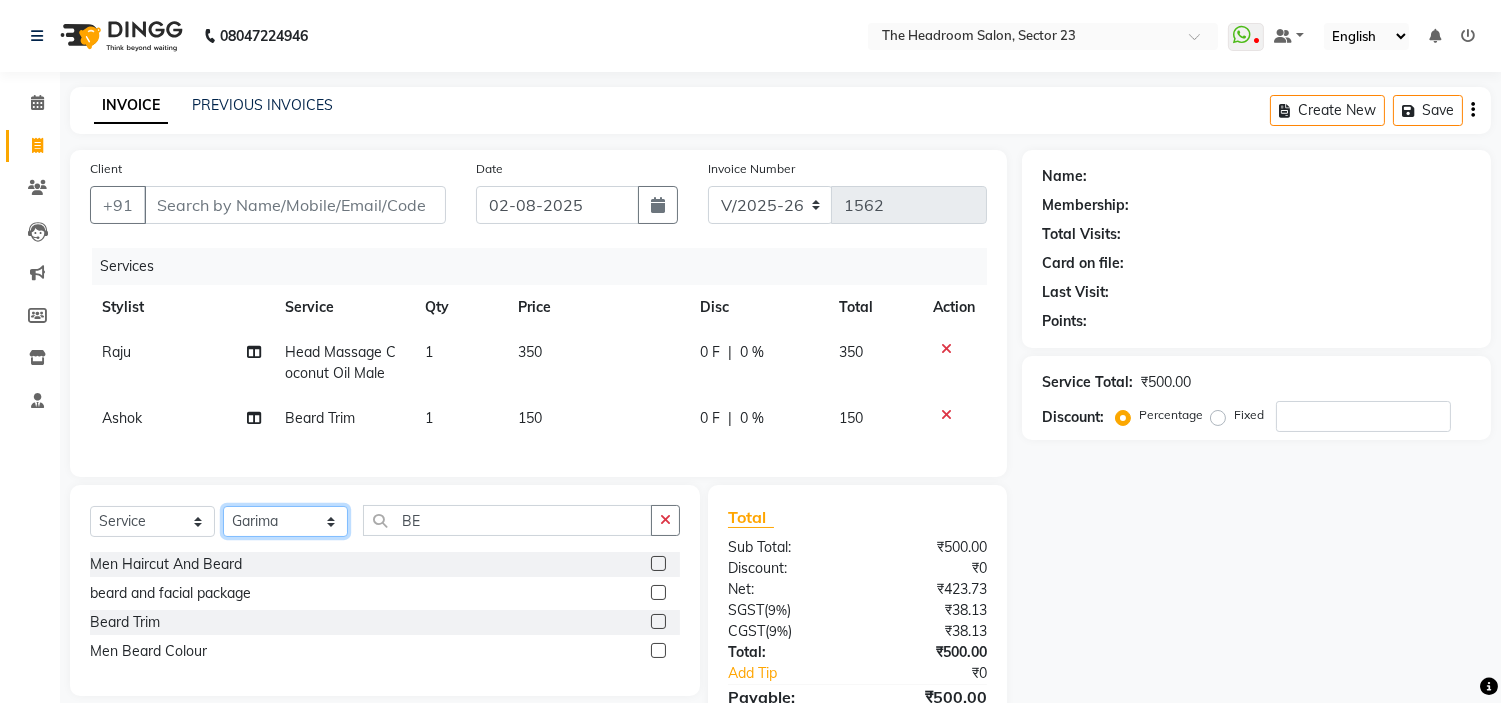 click on "Select Stylist Anjali Anubha Ashok Garima Manager Manju Raju Rohit Shahbaz" 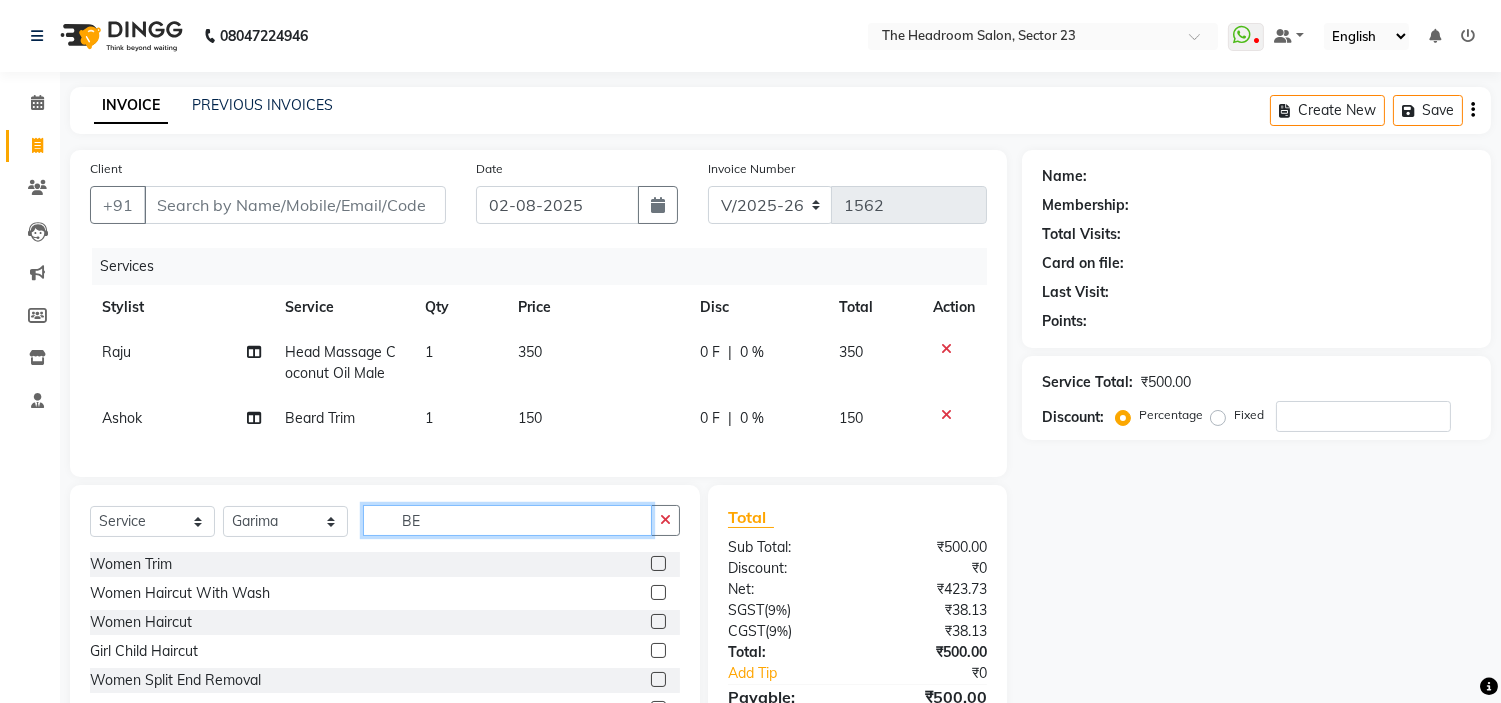 click on "BE" 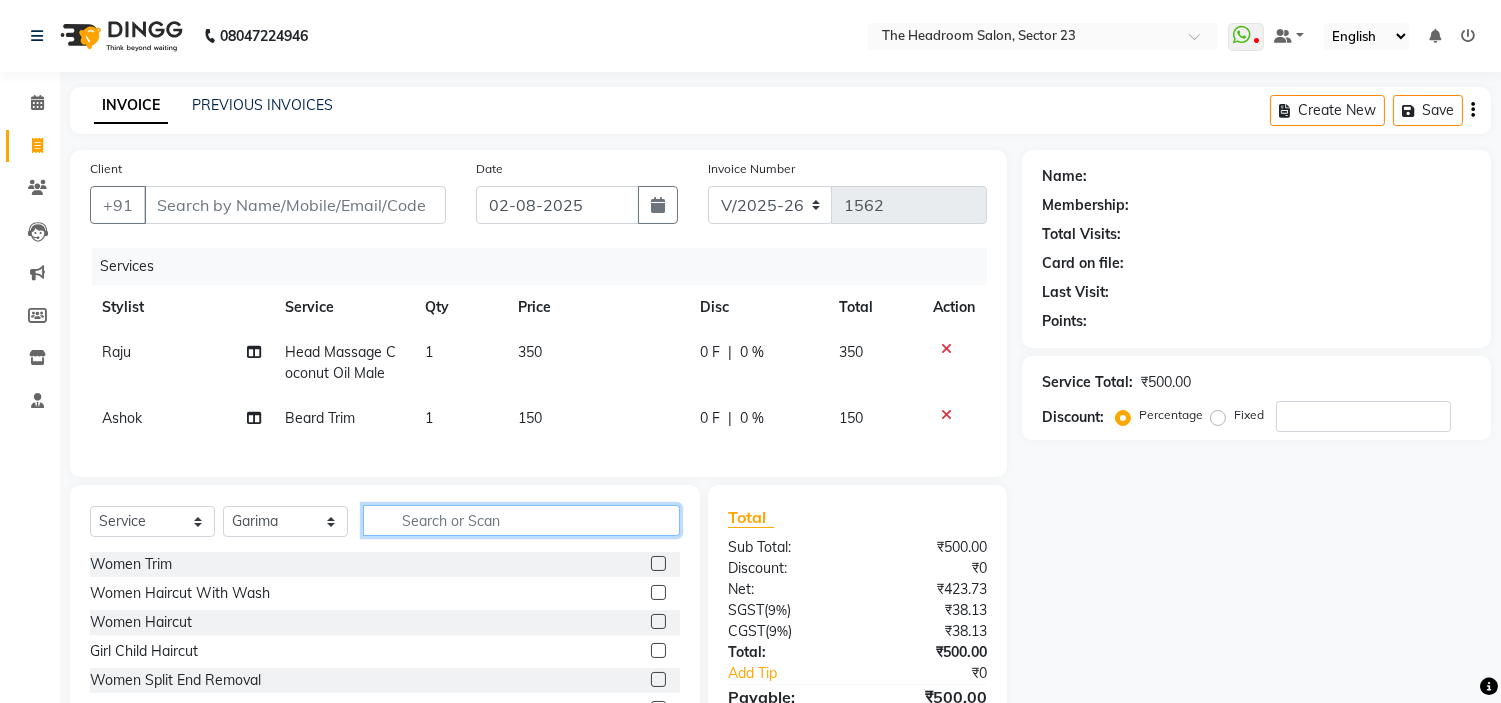 type 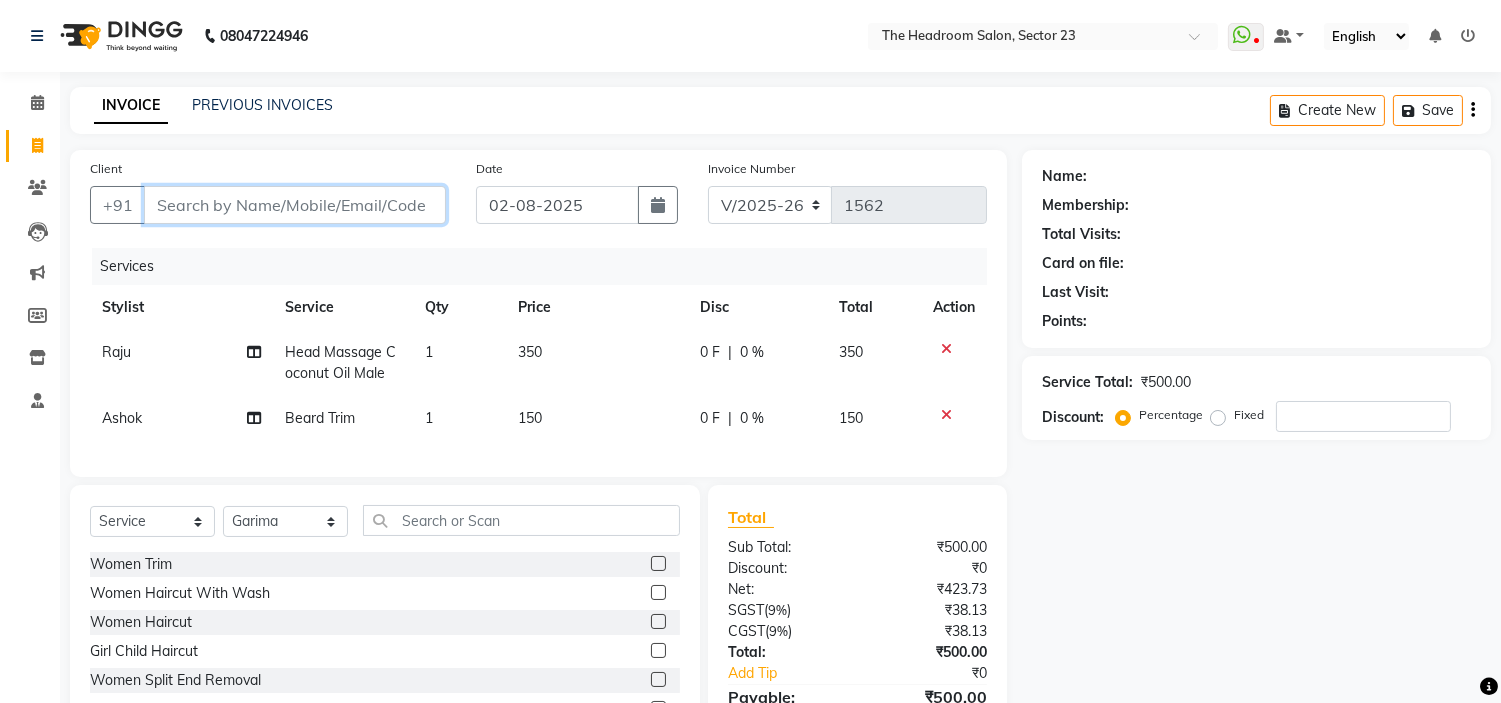 click on "Client" at bounding box center (295, 205) 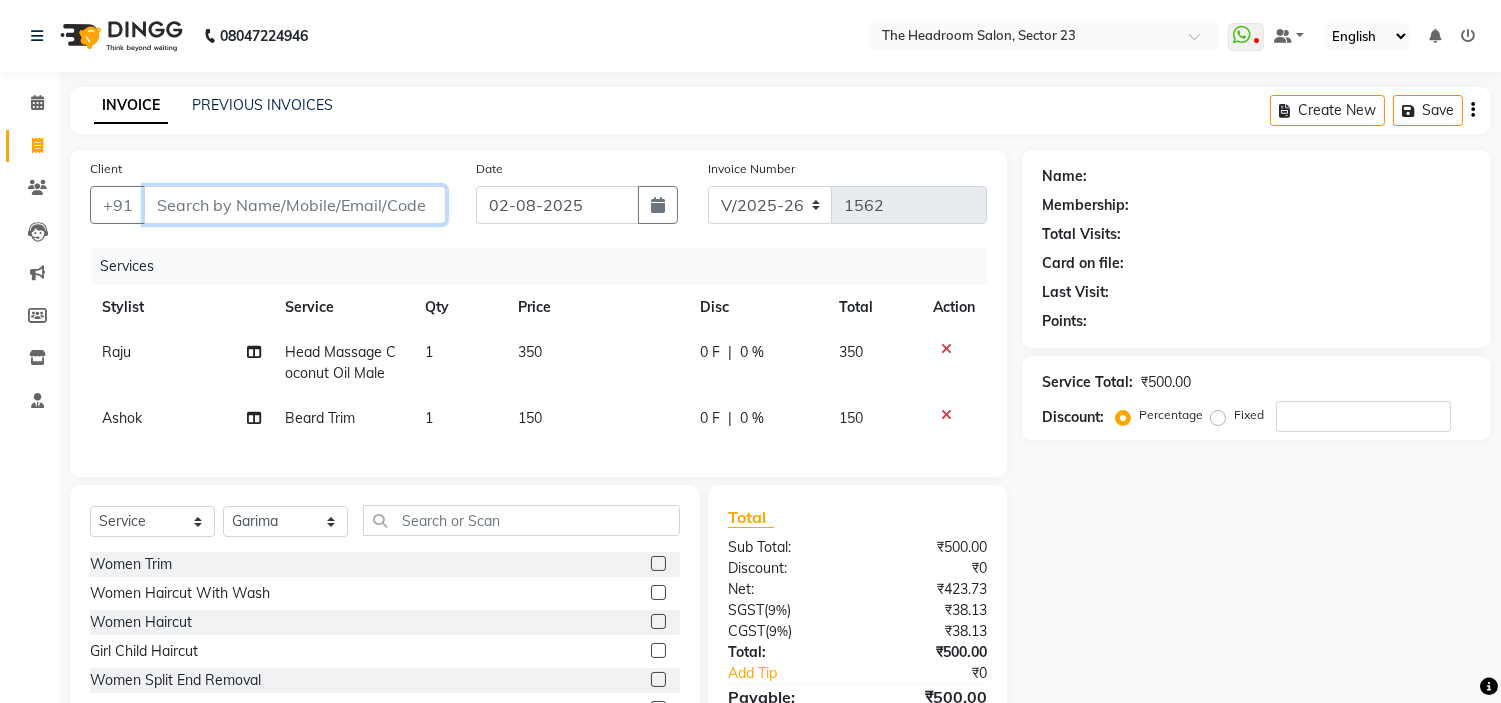 type on "P" 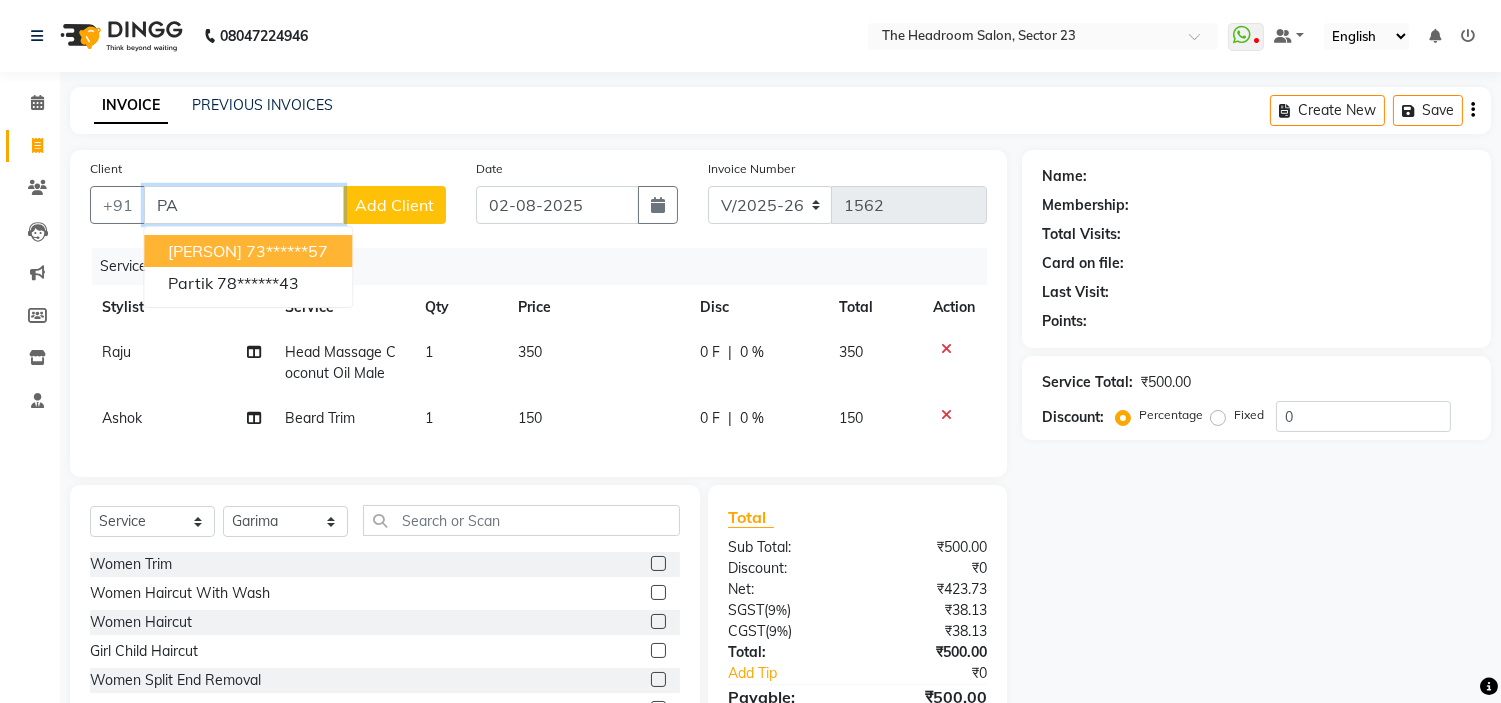 type on "P" 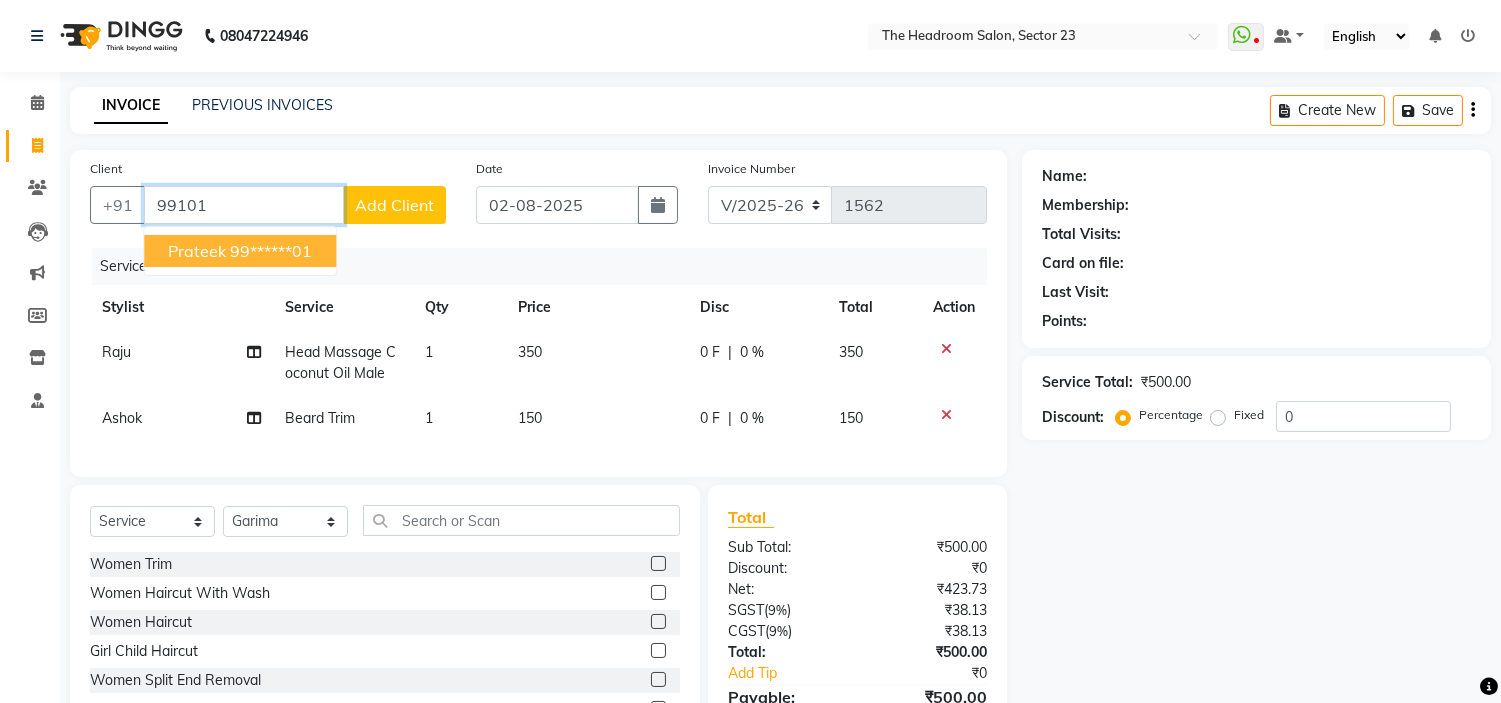 click on "prateek  99******01" at bounding box center (240, 251) 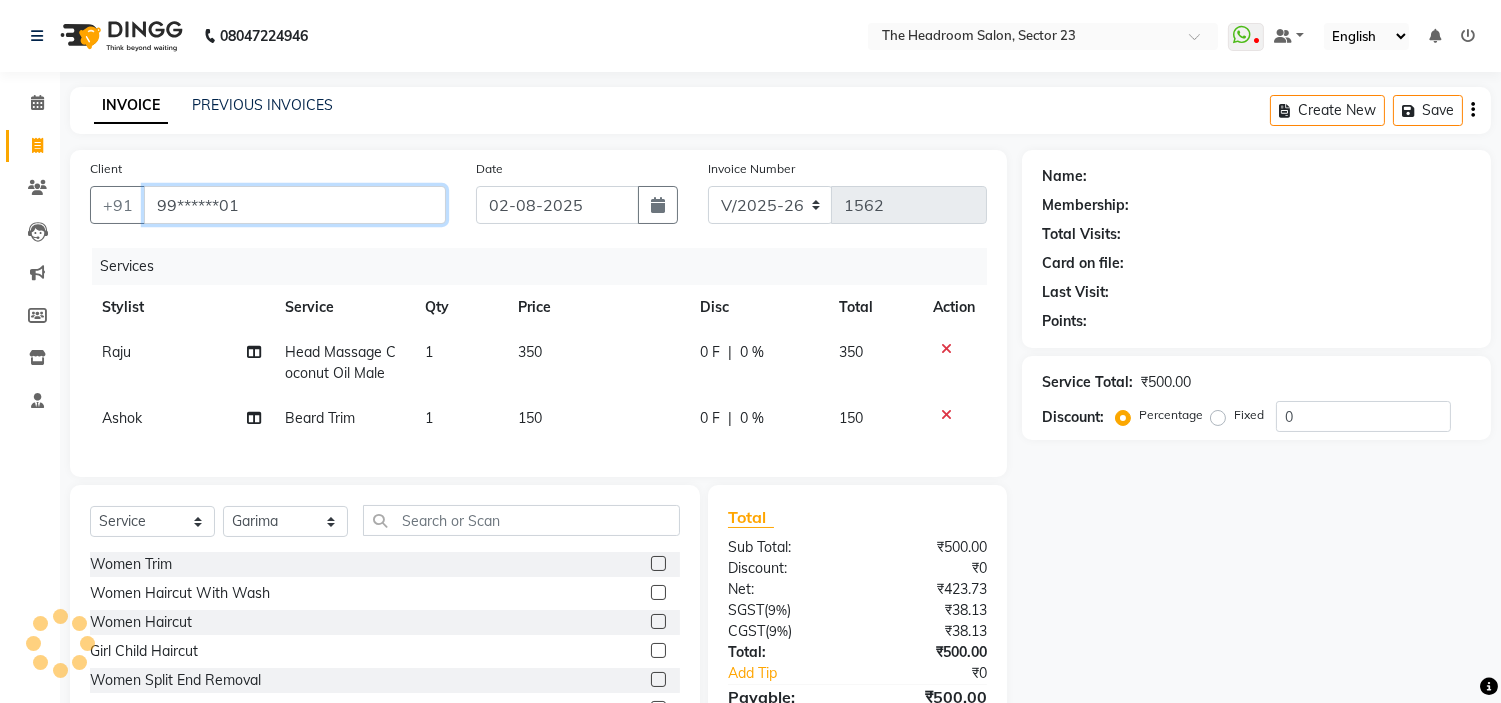 type on "99******01" 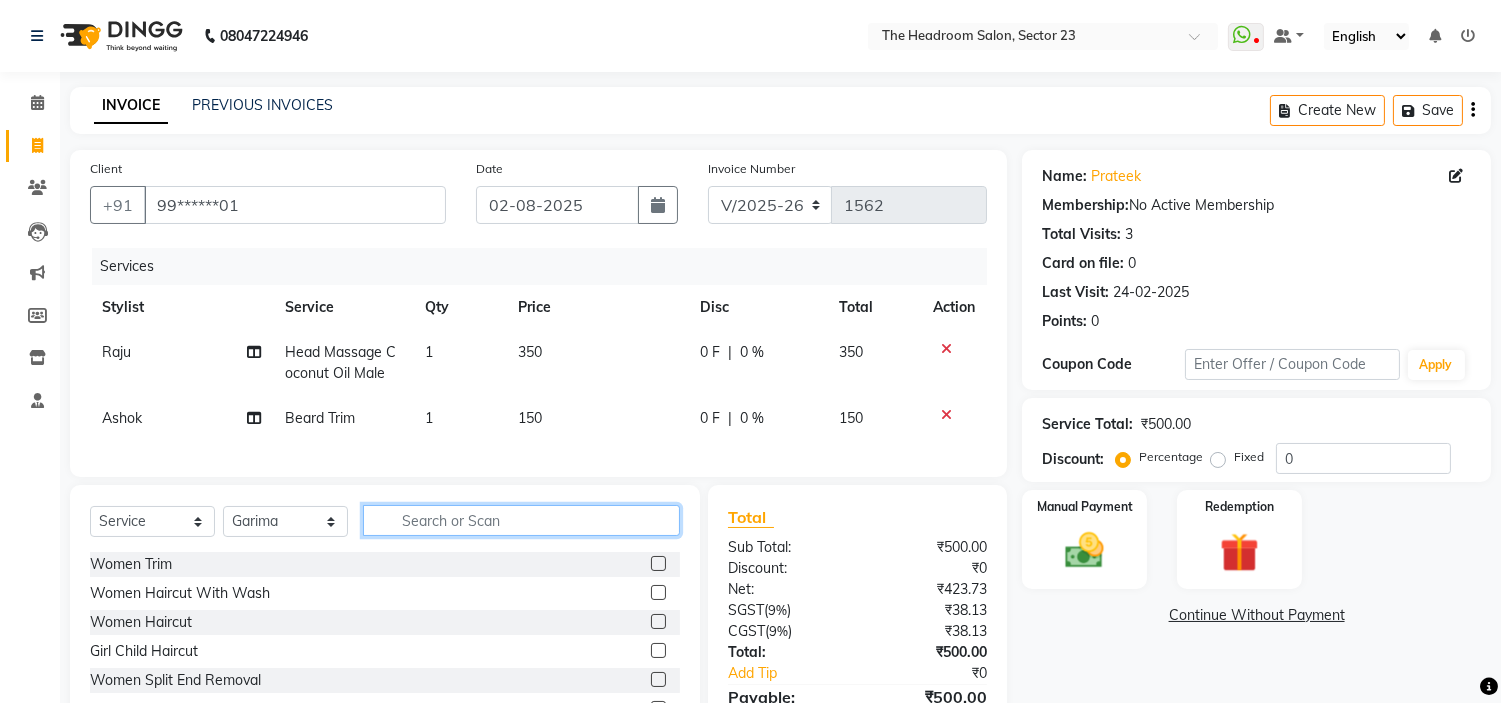 click 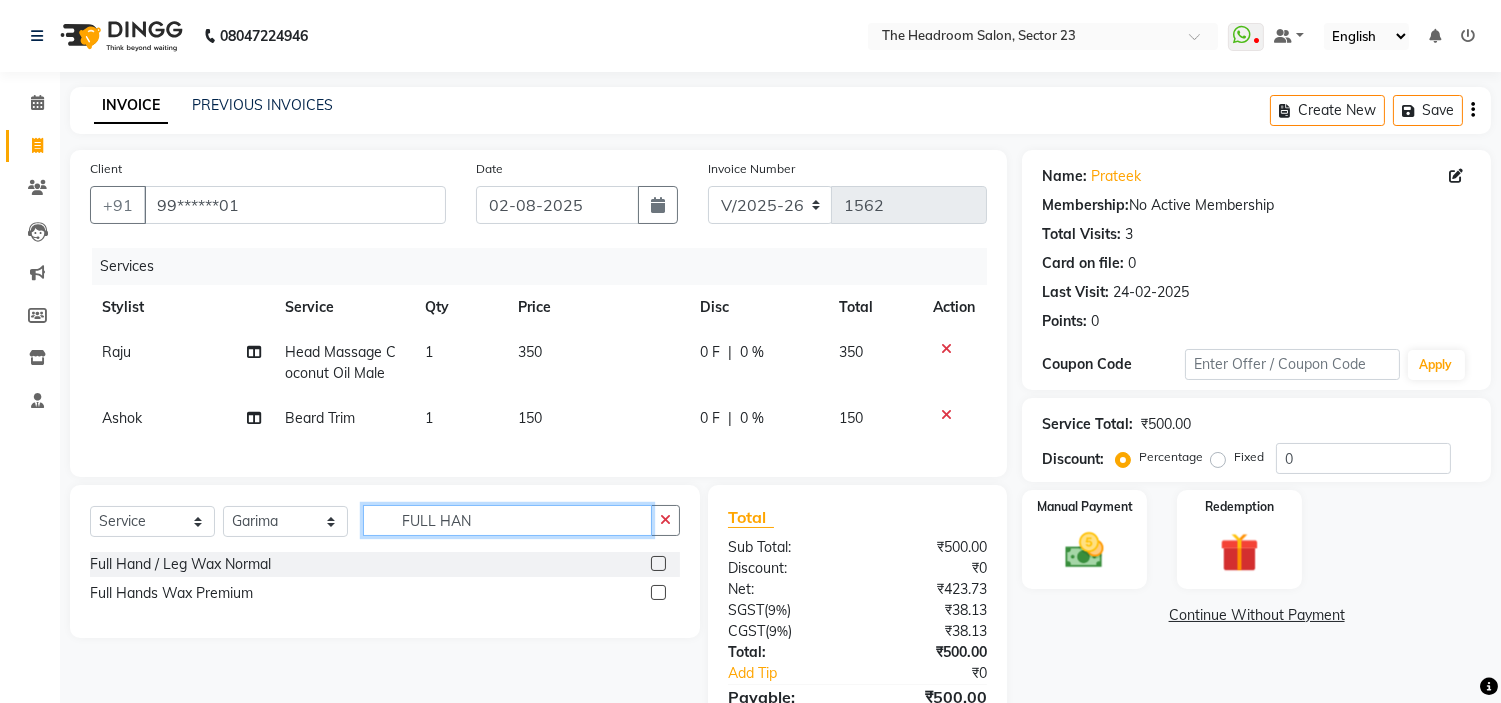 type on "FULL HAN" 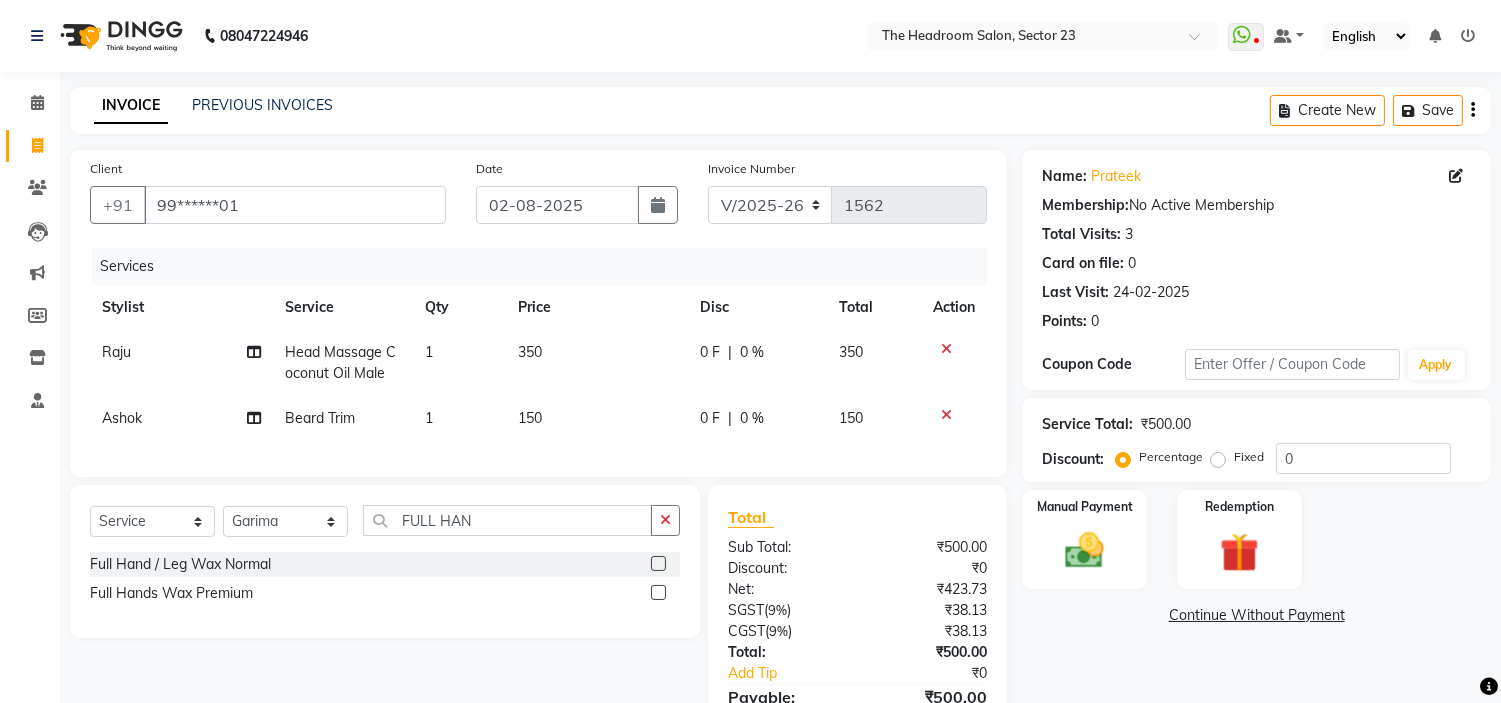 click 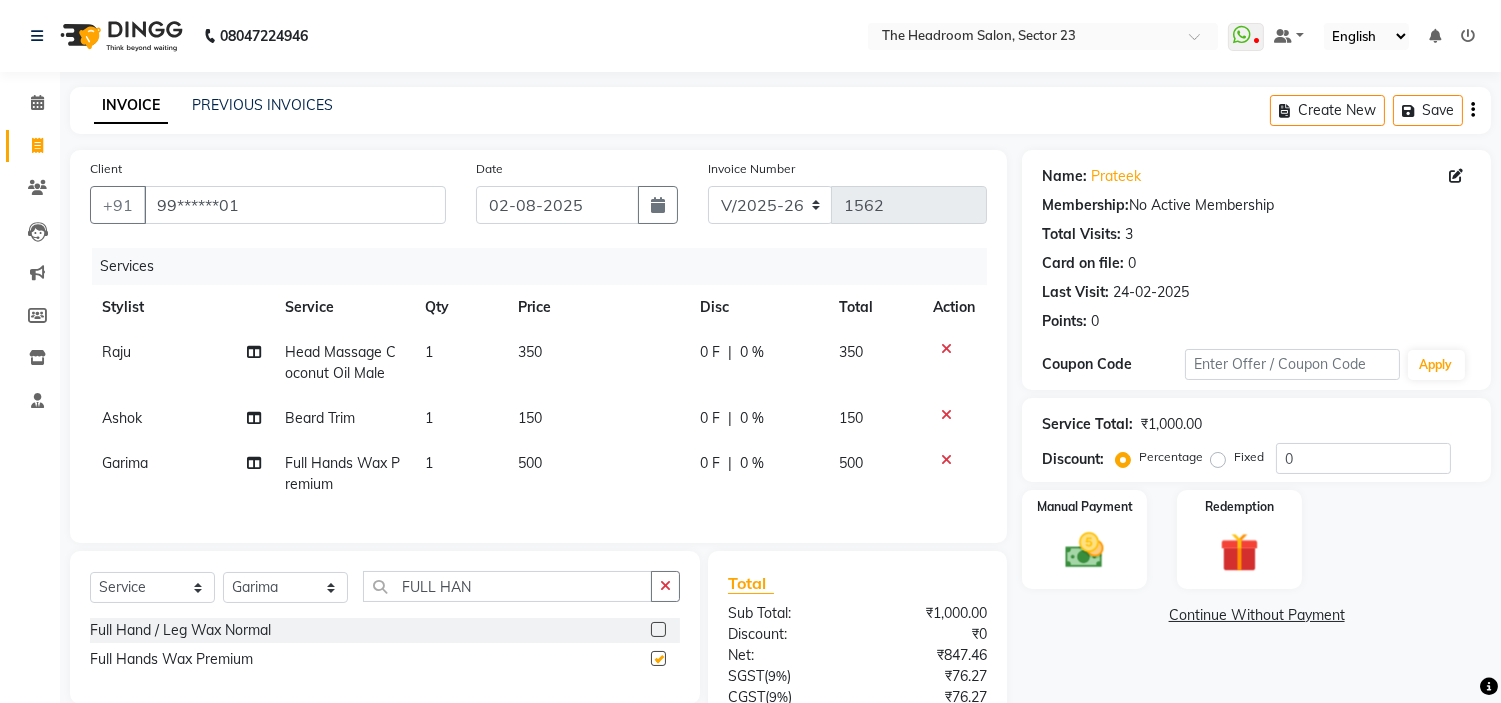 checkbox on "false" 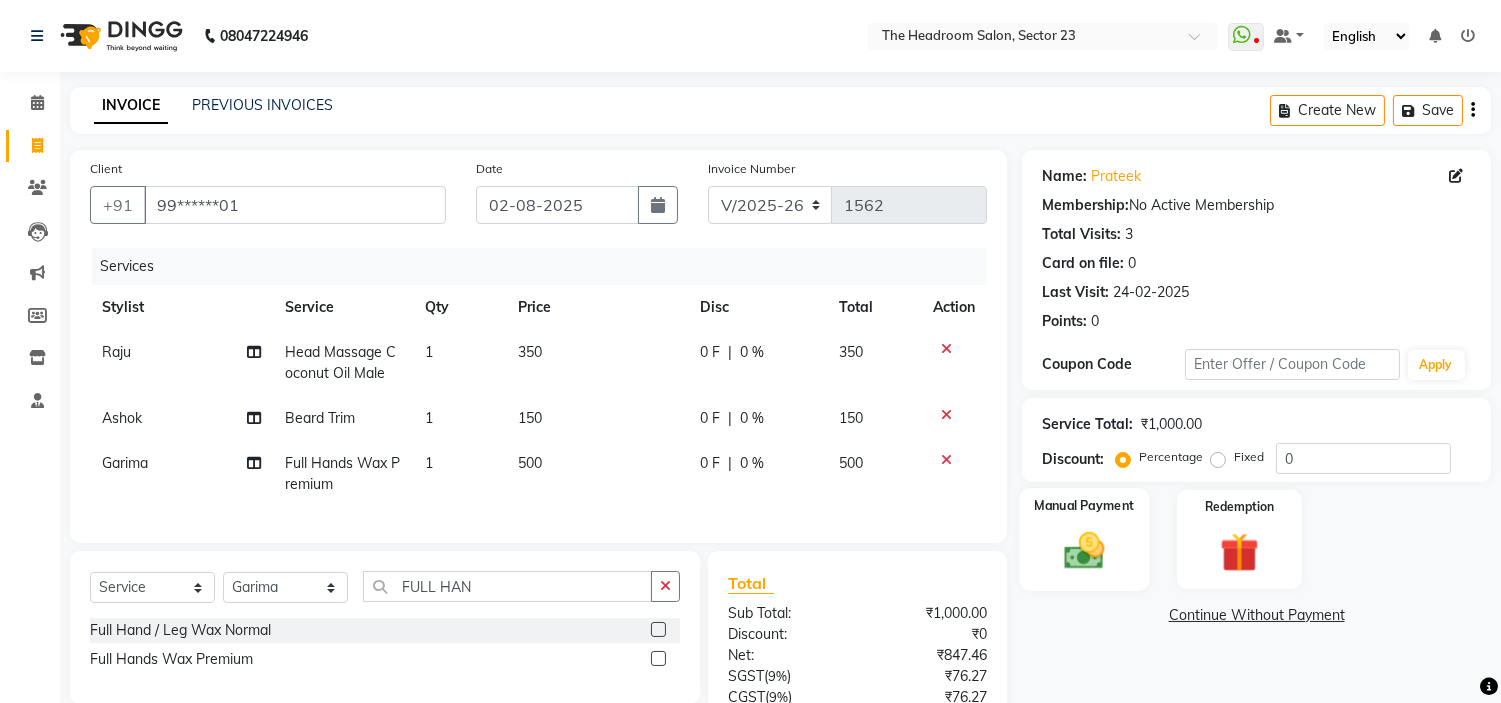 click 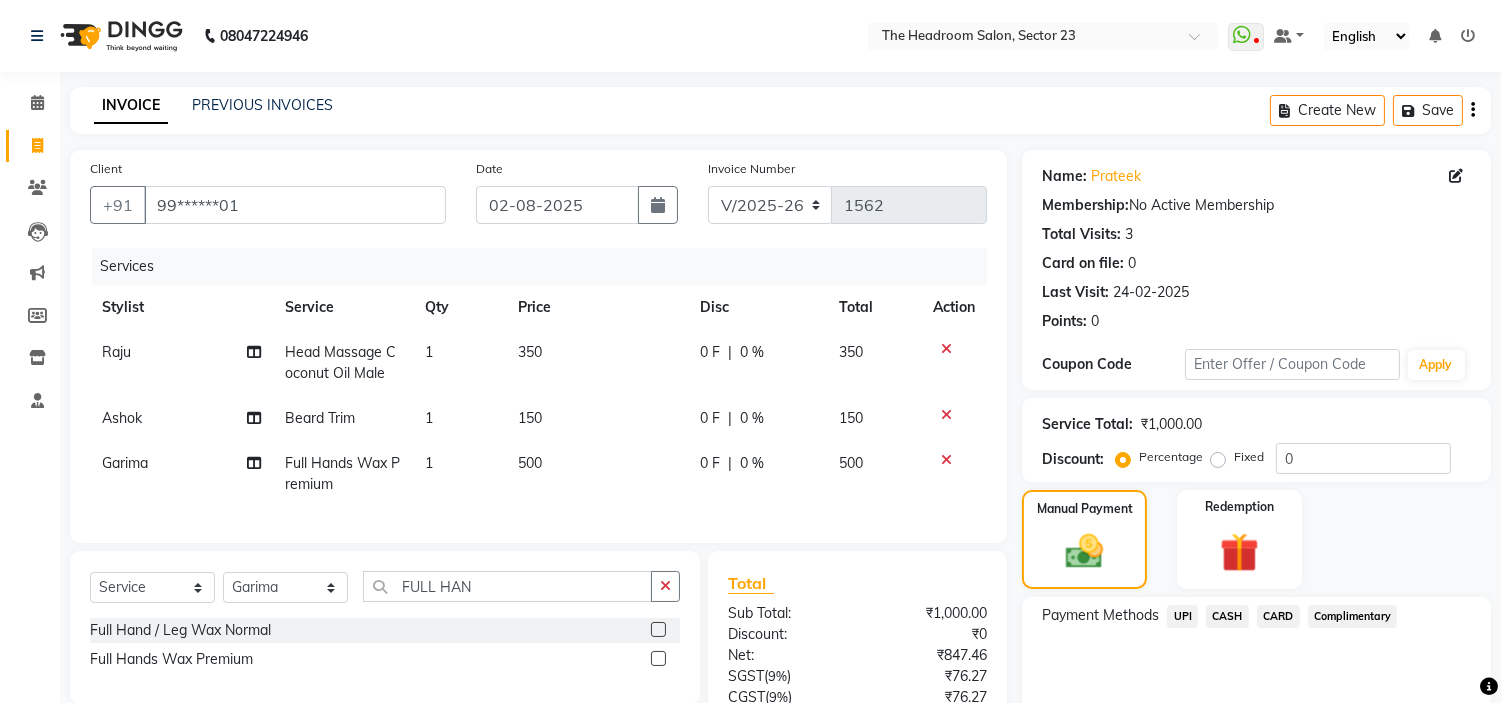 click on "UPI" 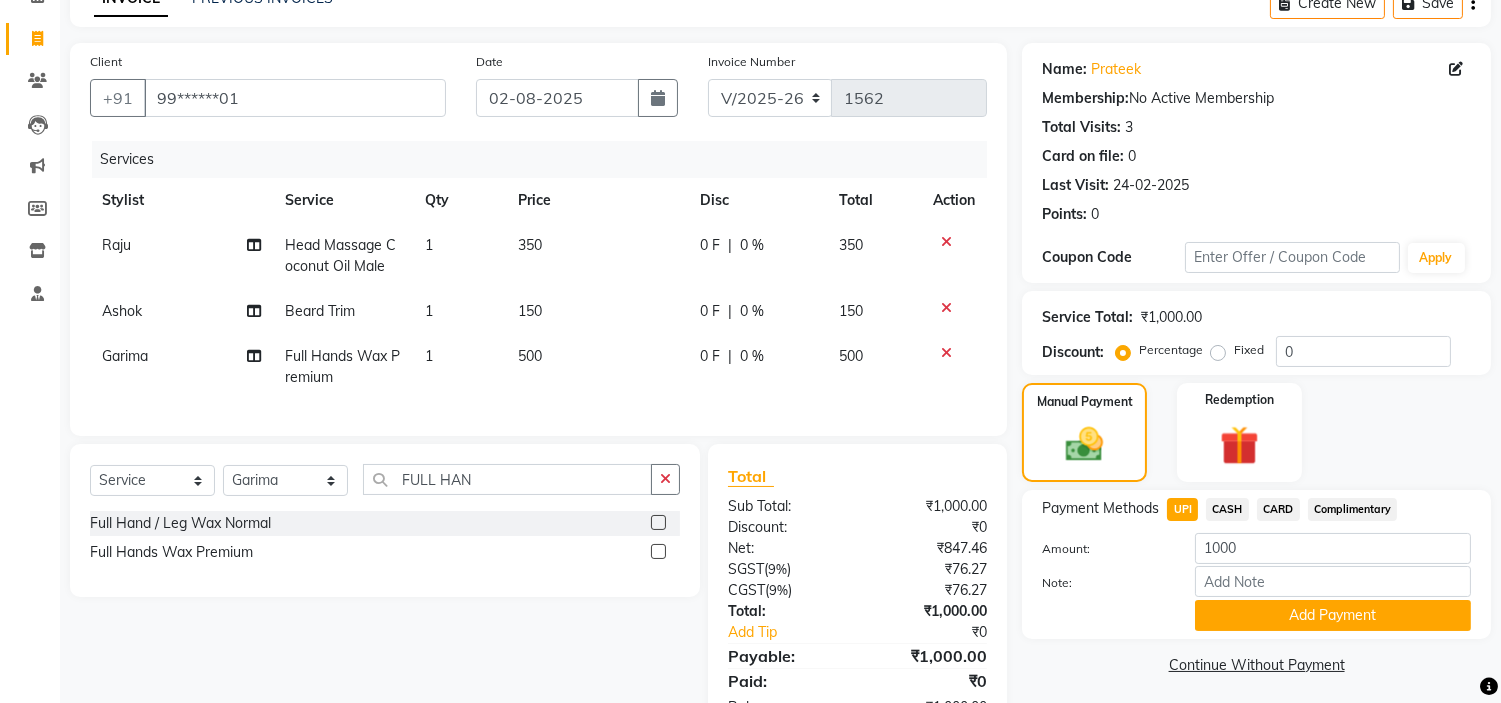 scroll, scrollTop: 188, scrollLeft: 0, axis: vertical 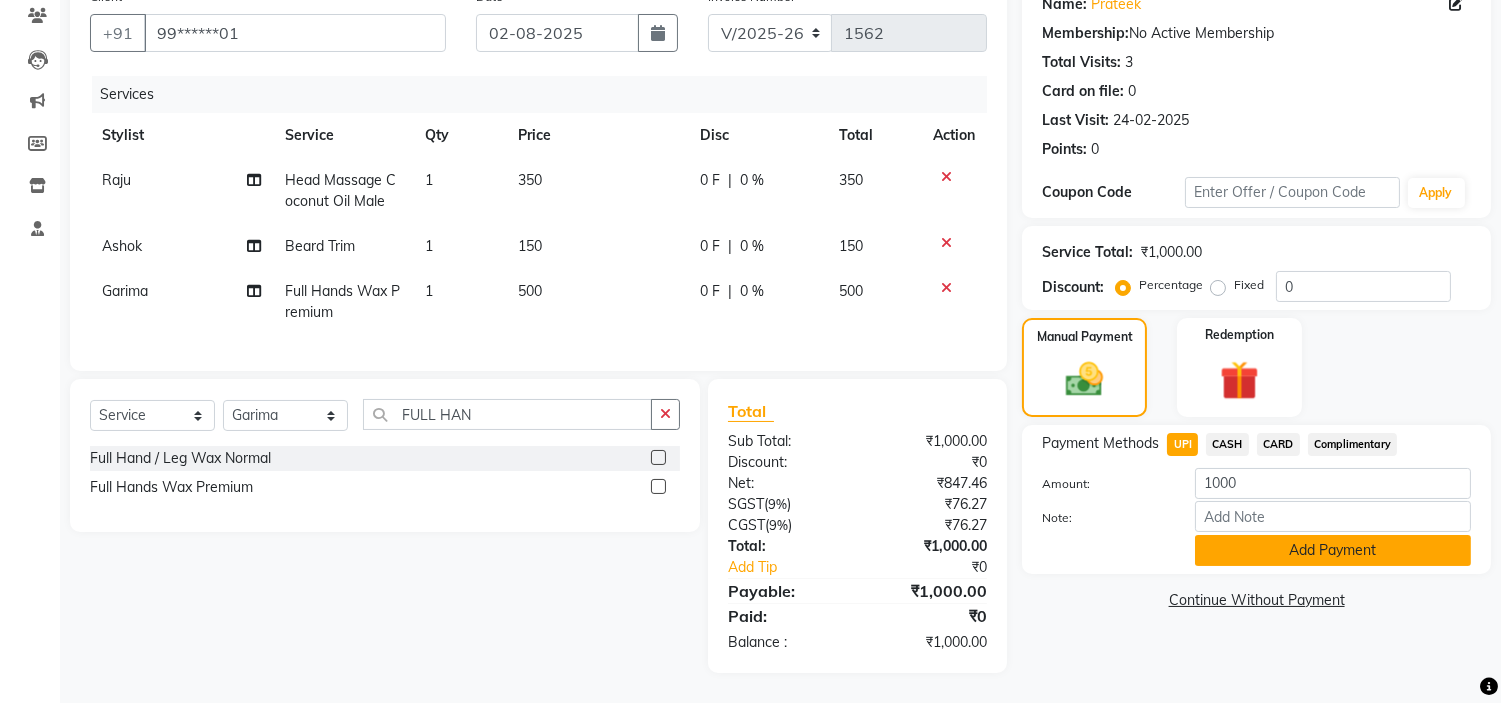 click on "Add Payment" 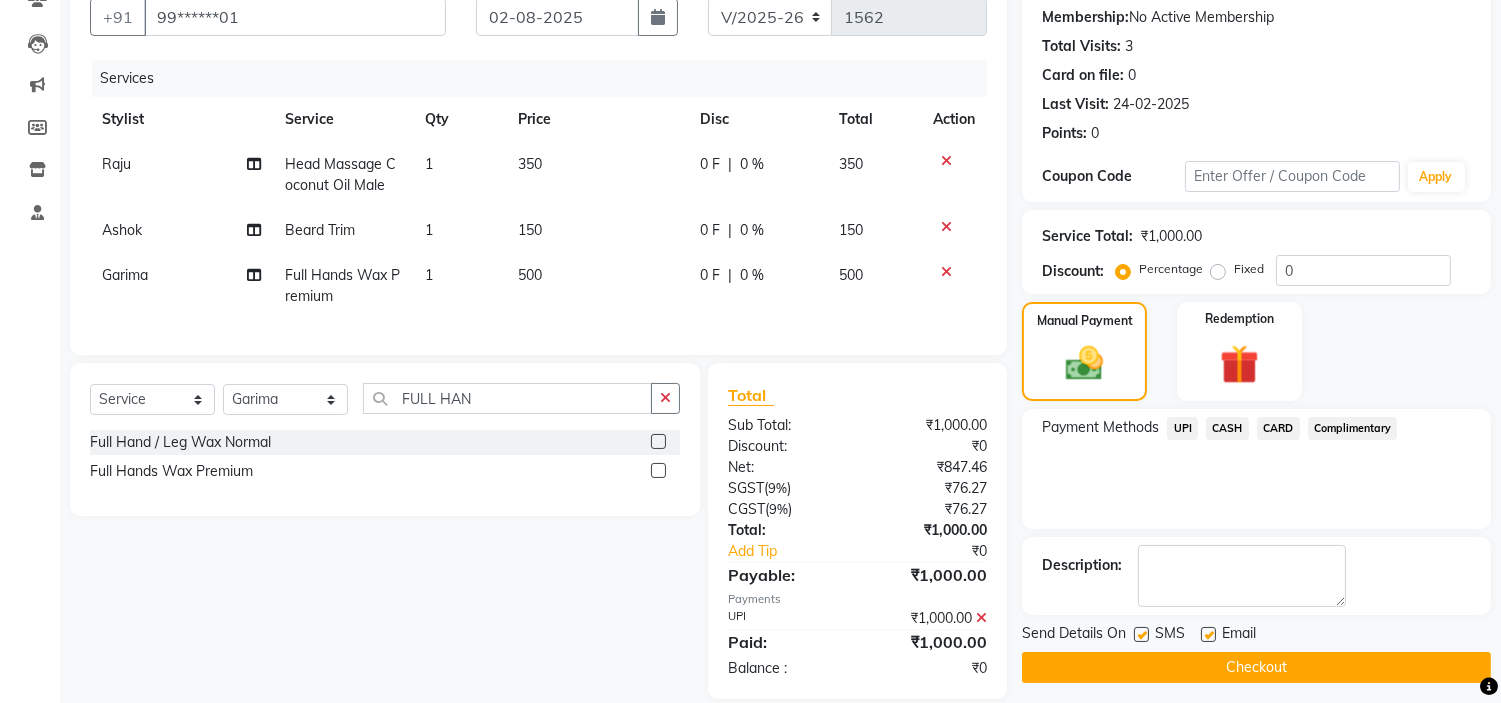 click on "Checkout" 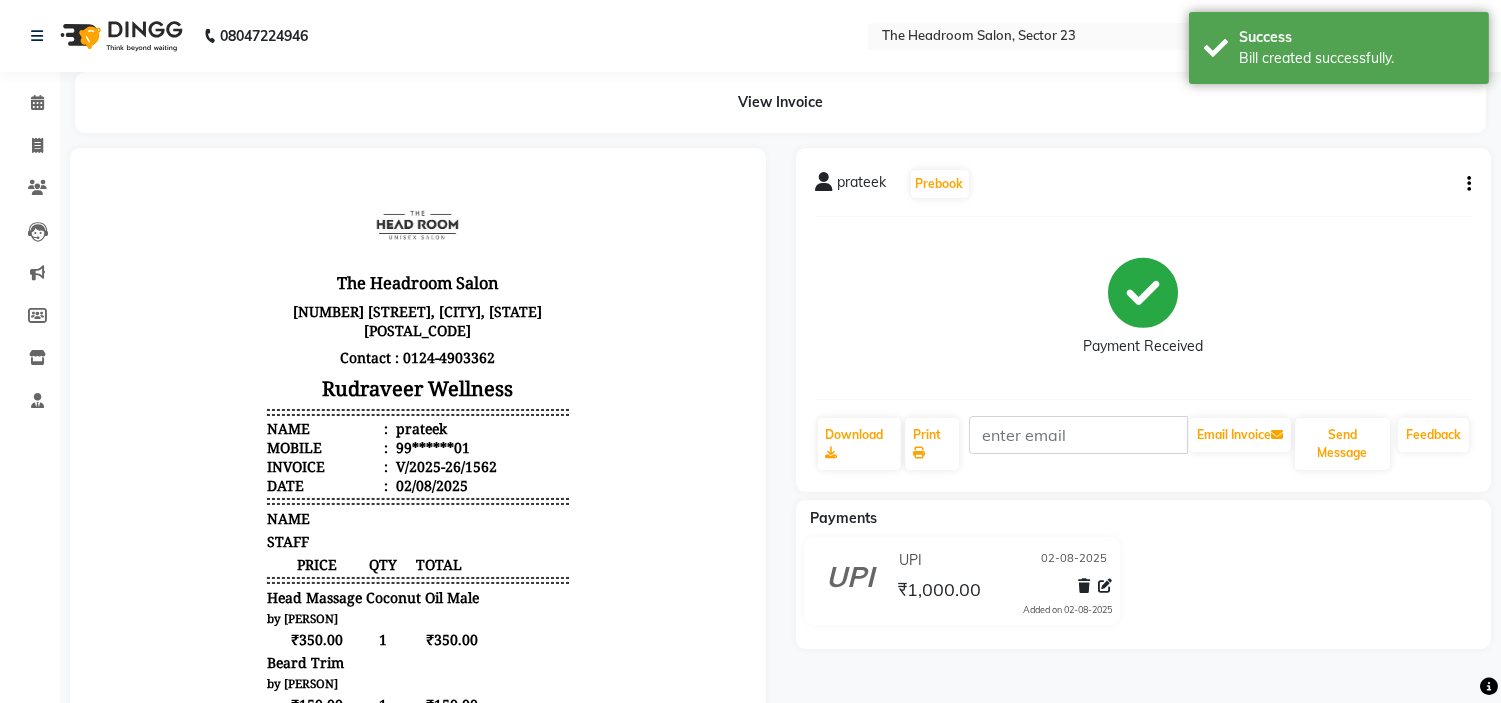 scroll, scrollTop: 0, scrollLeft: 0, axis: both 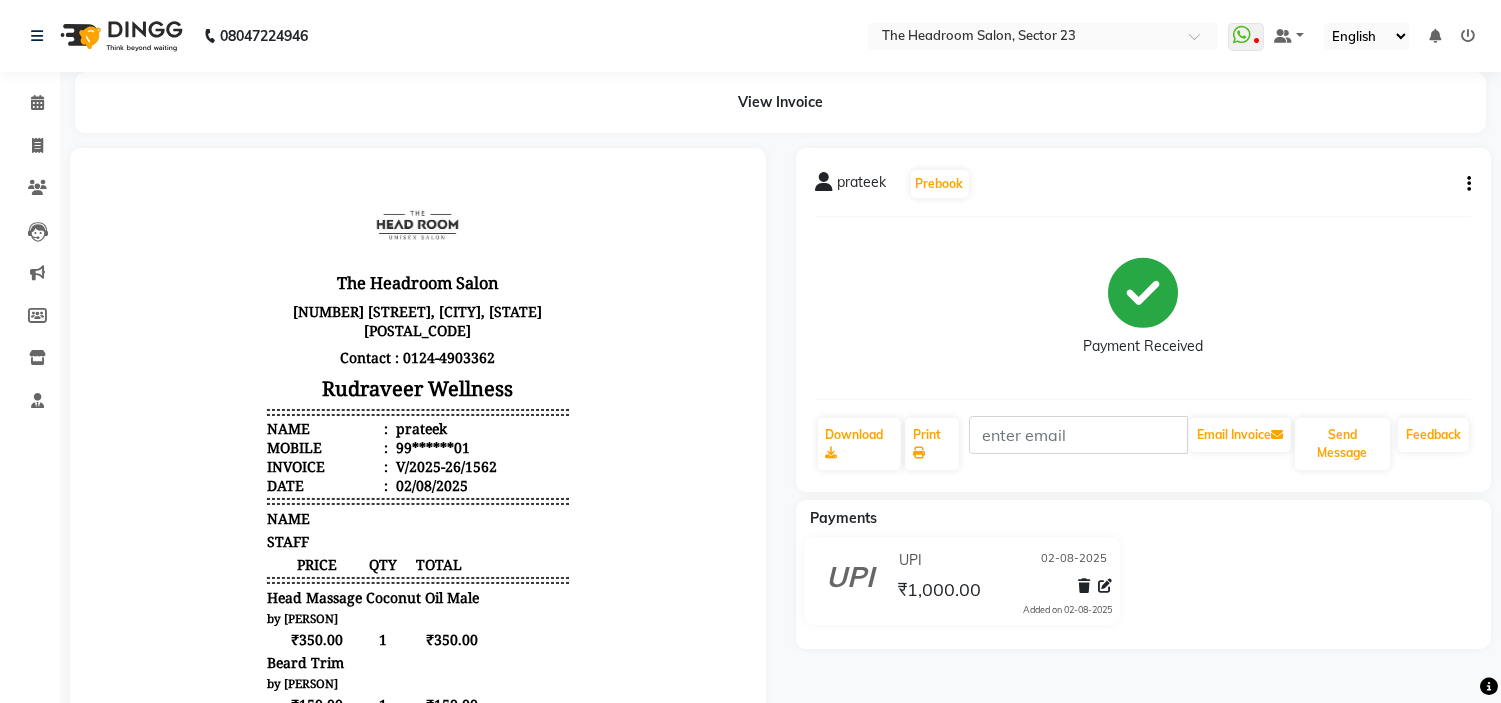 click on "₹350.00
1
₹350.00" at bounding box center (418, 638) 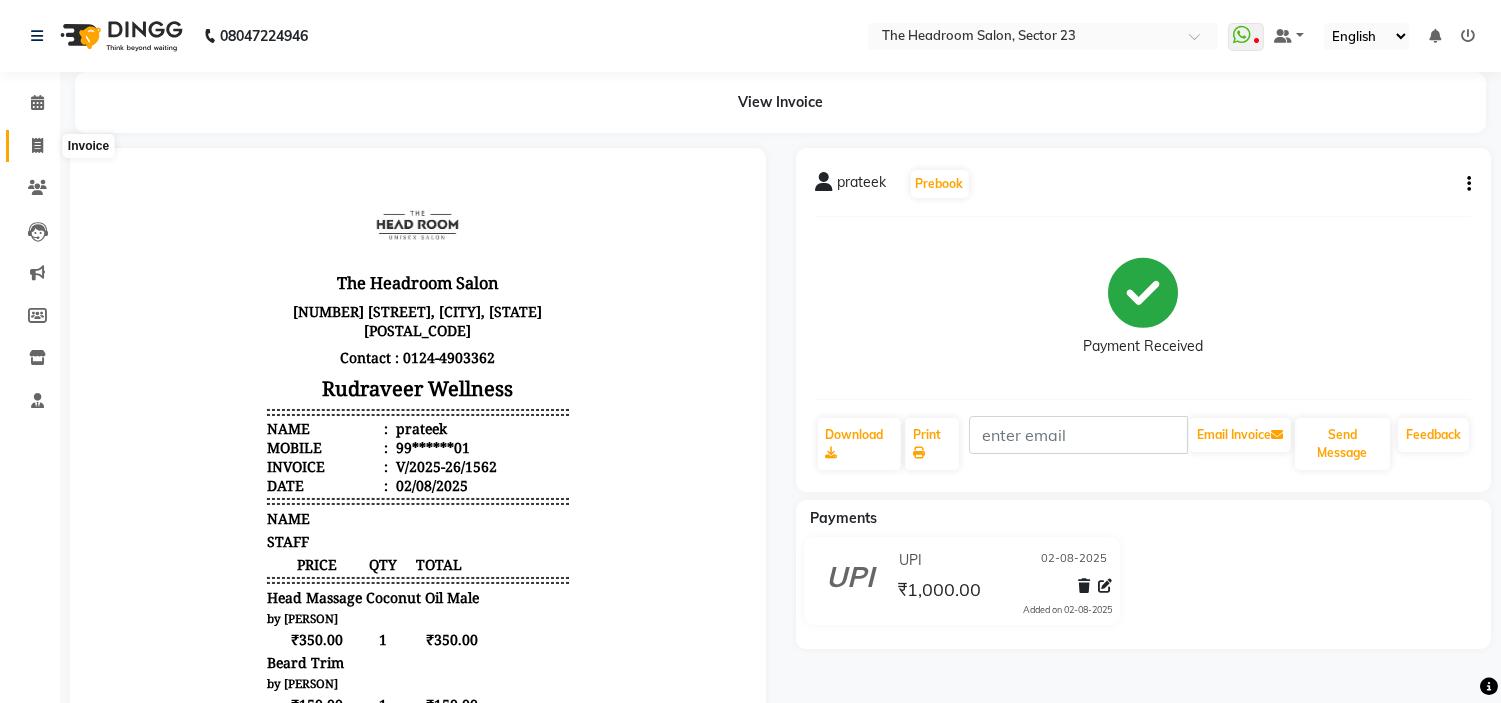click 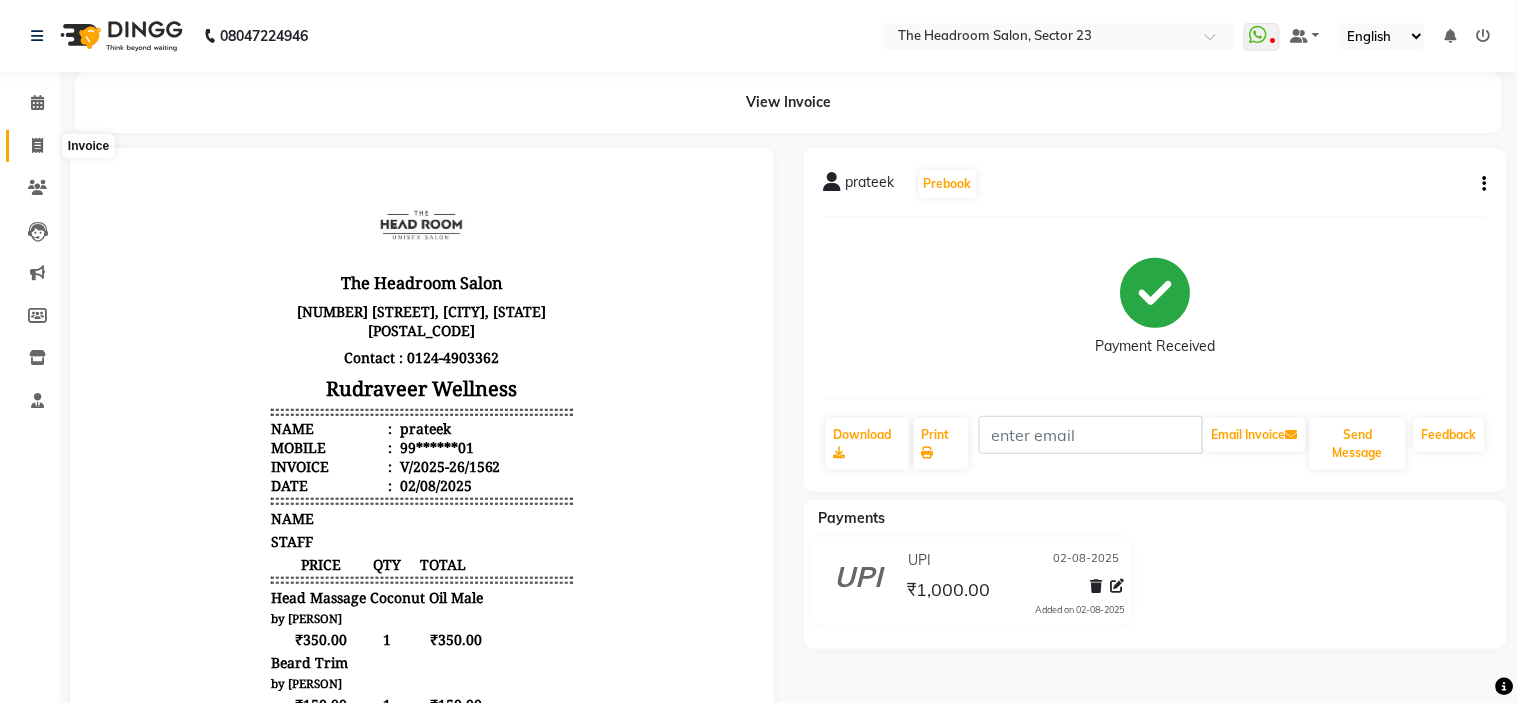 select on "service" 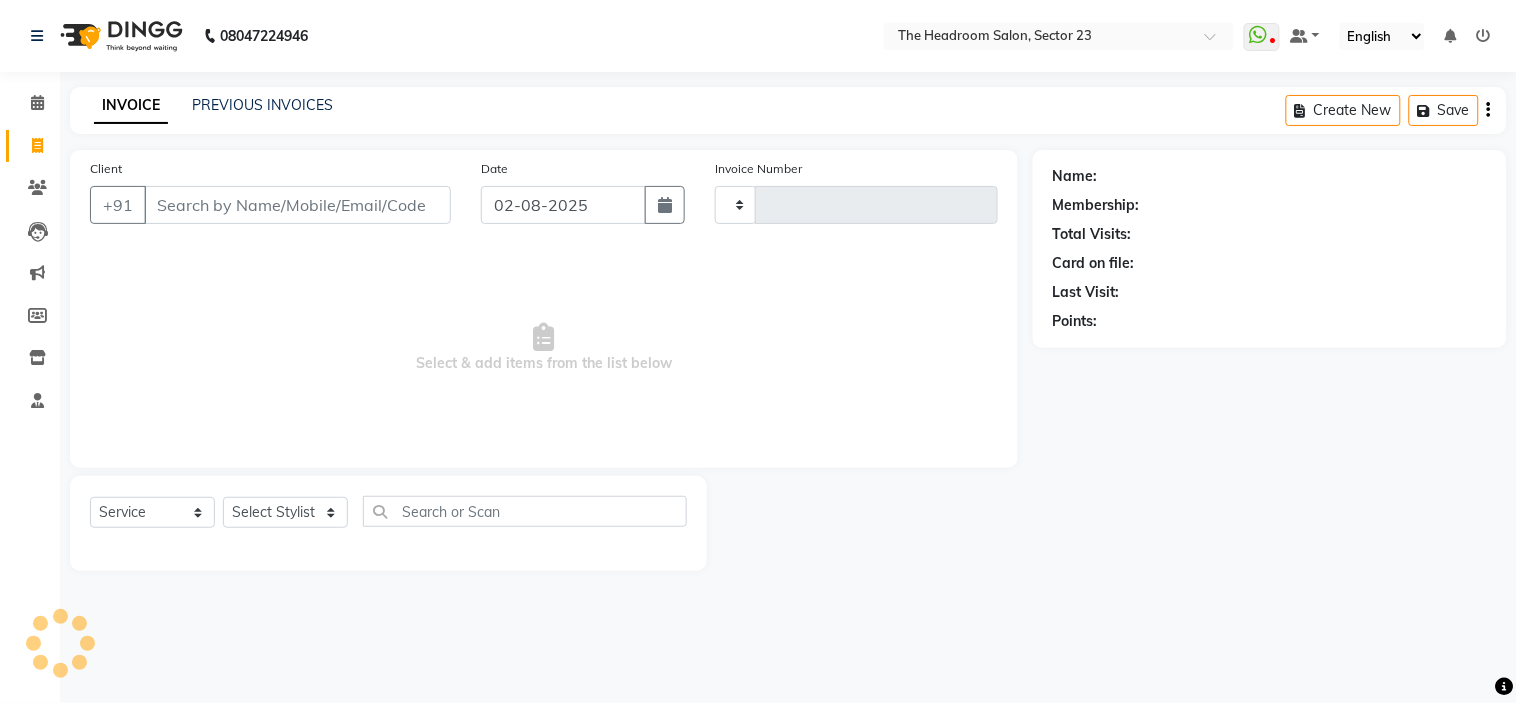 type on "1563" 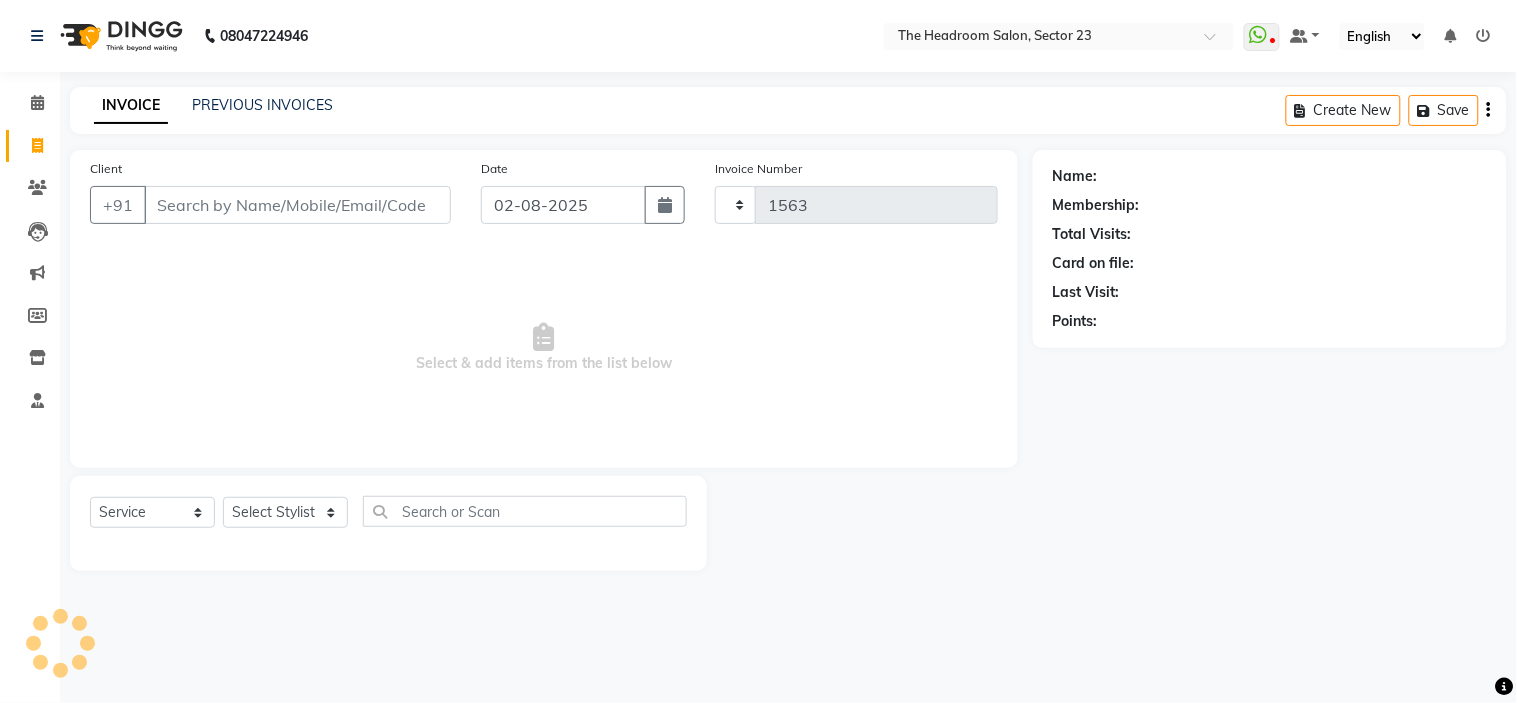 select on "6796" 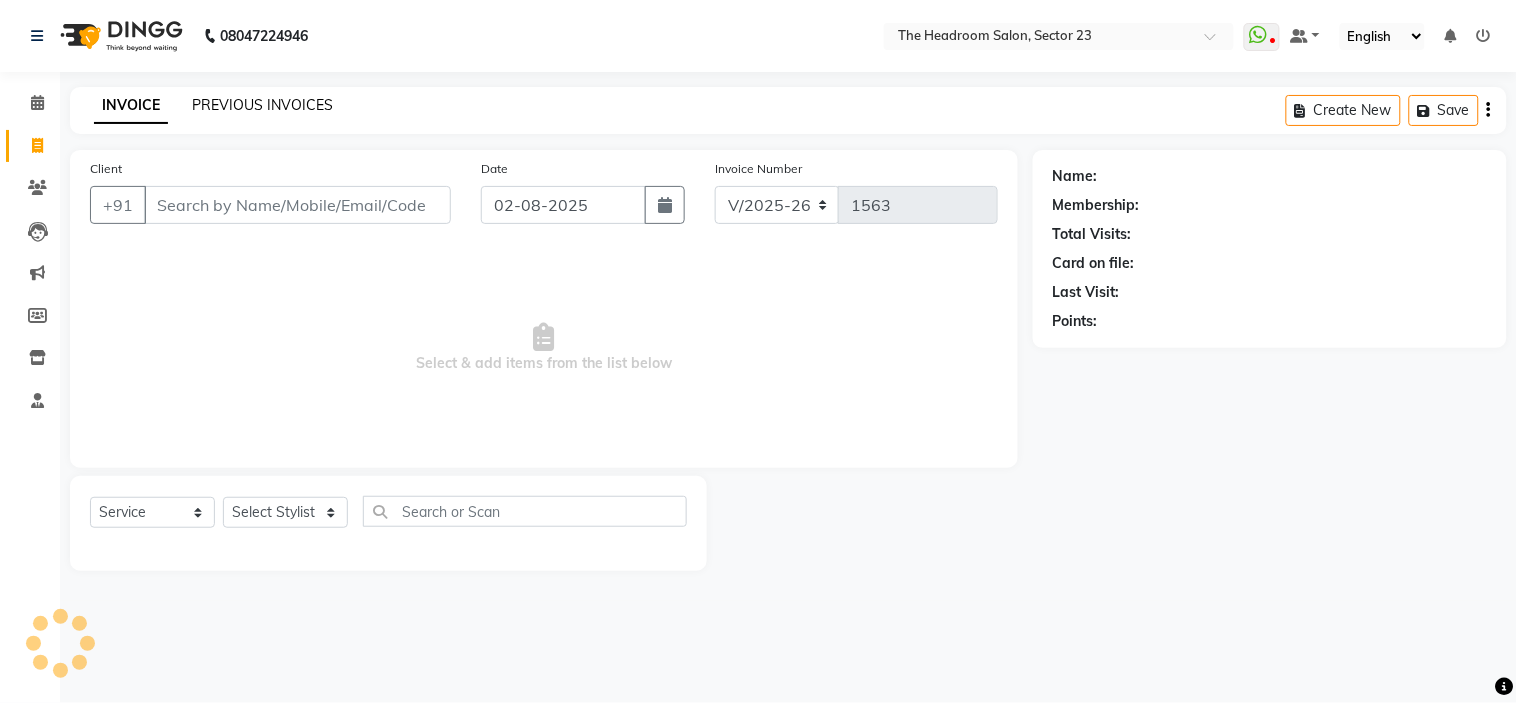 click on "PREVIOUS INVOICES" 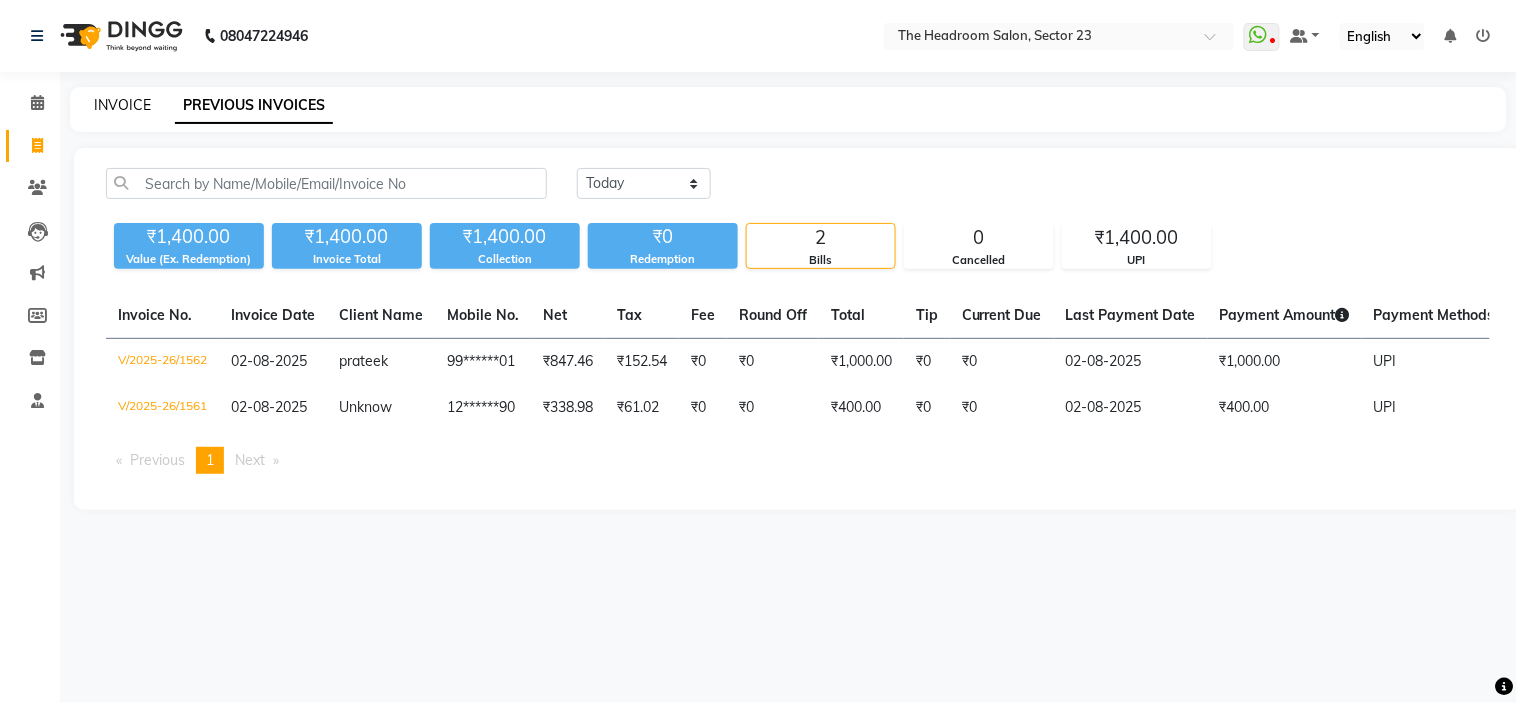 click on "INVOICE" 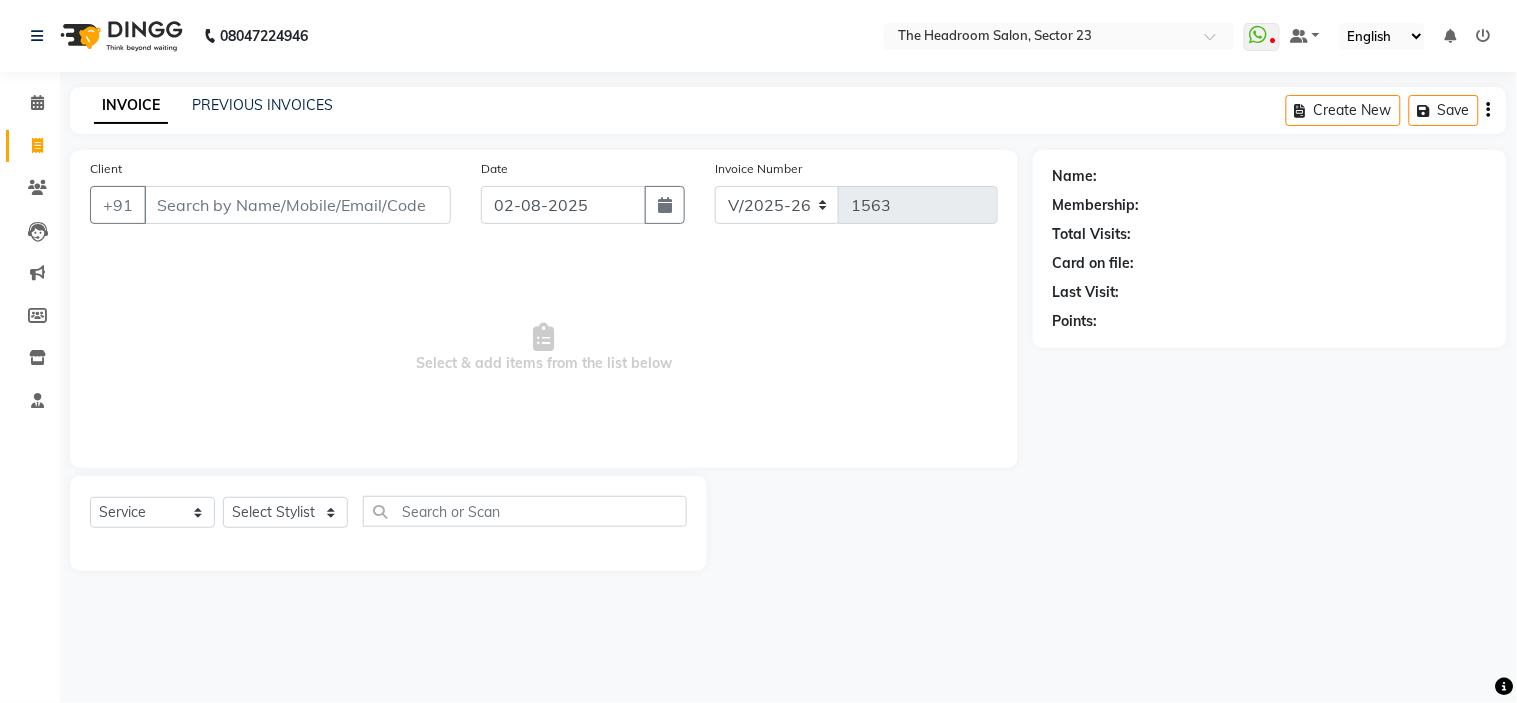click on "Client" at bounding box center (297, 205) 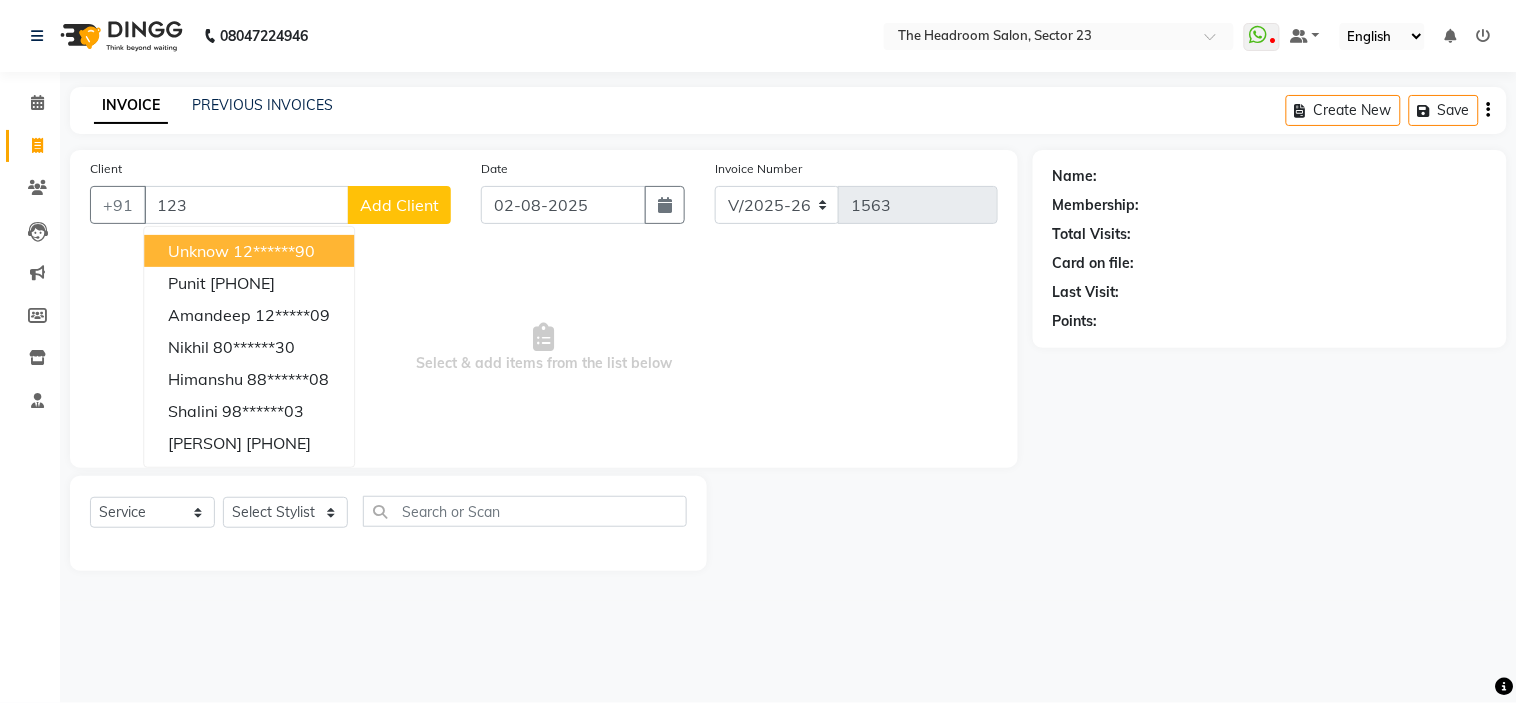 click on "Unknow" at bounding box center (198, 251) 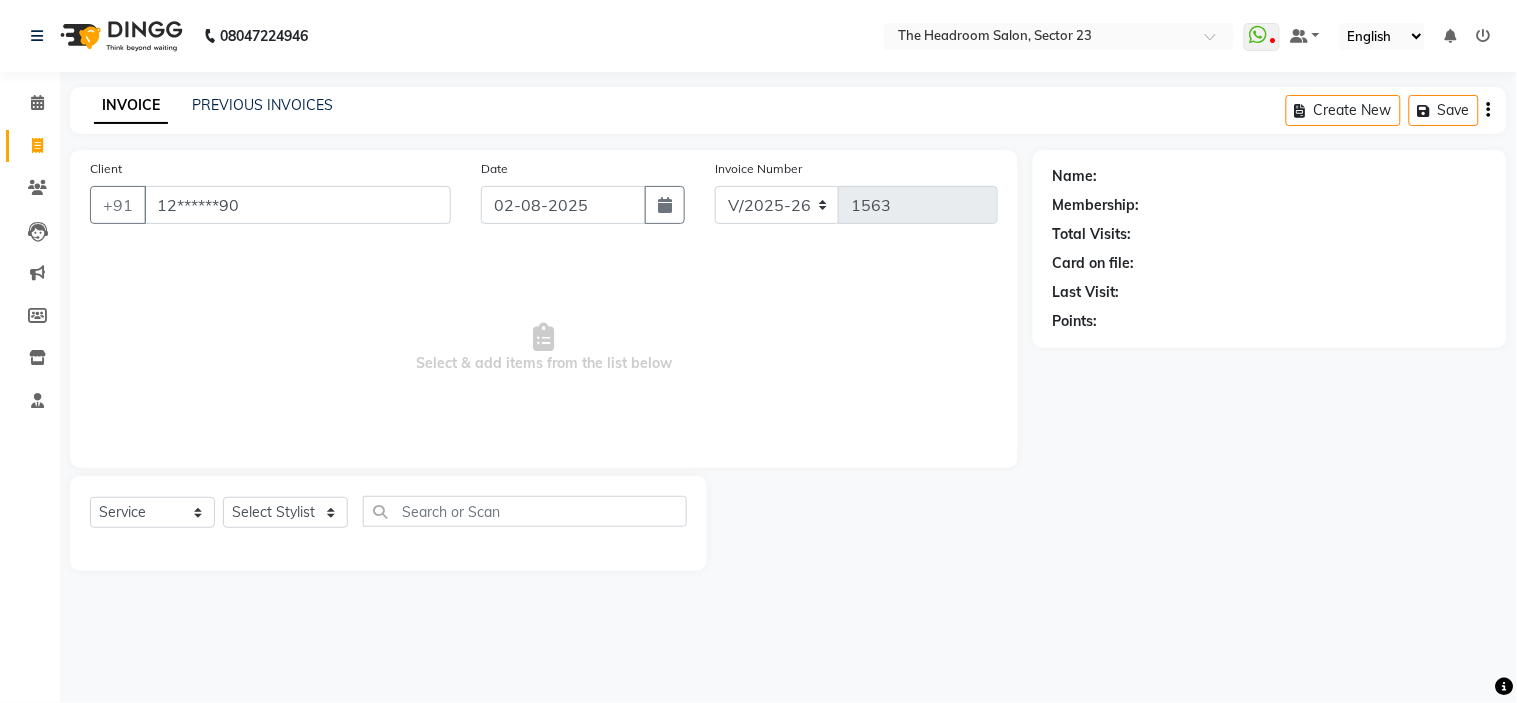 type on "12******90" 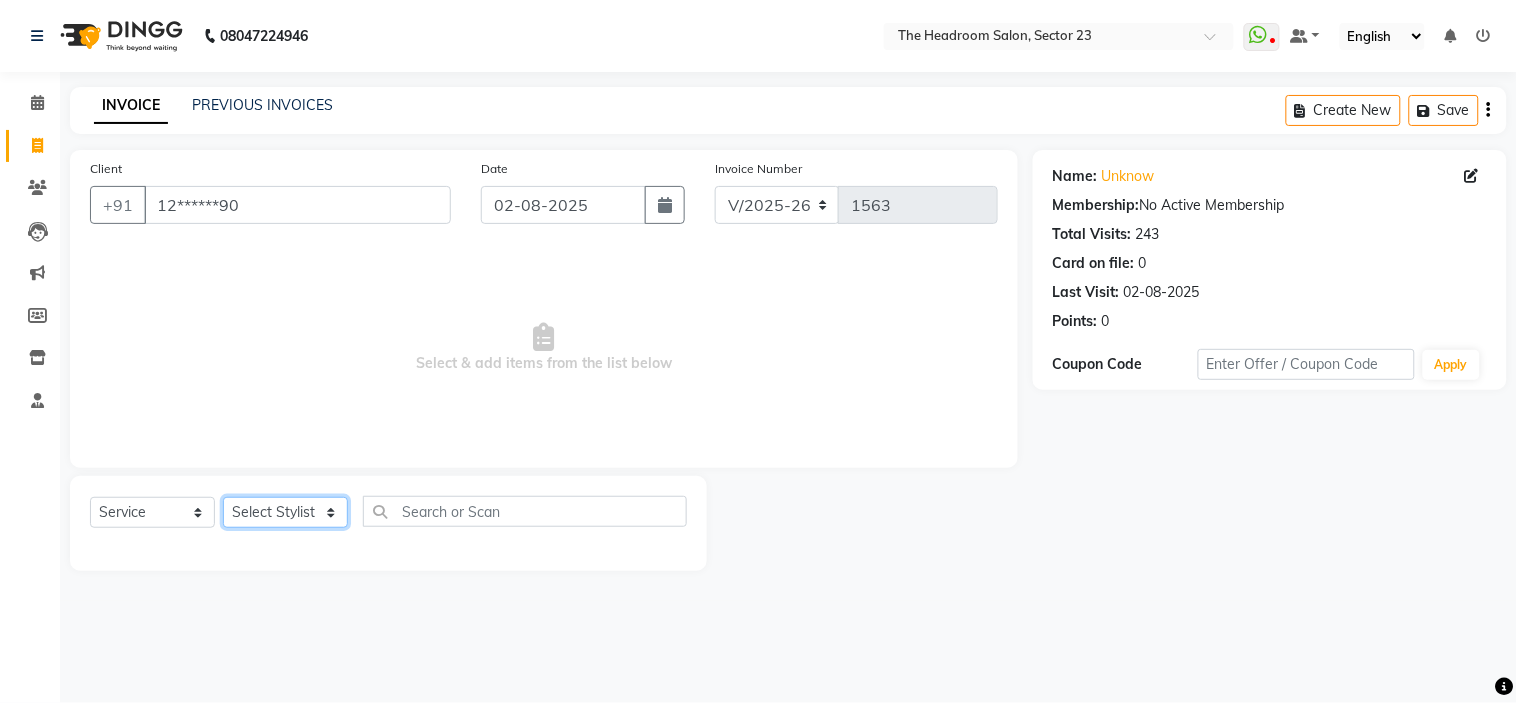 click on "Select Stylist Anjali Anubha Ashok Garima Manager Manju Raju Rohit Shahbaz" 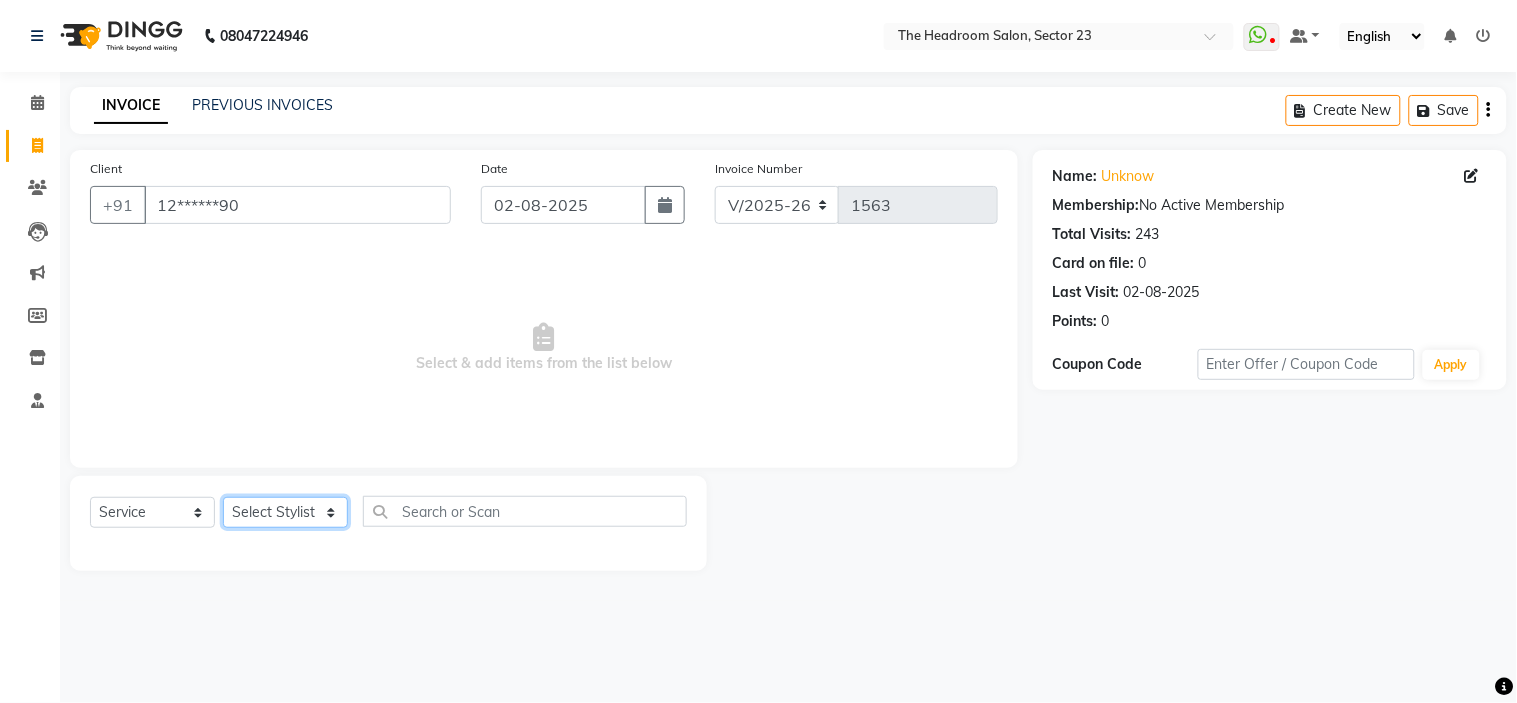 select on "53422" 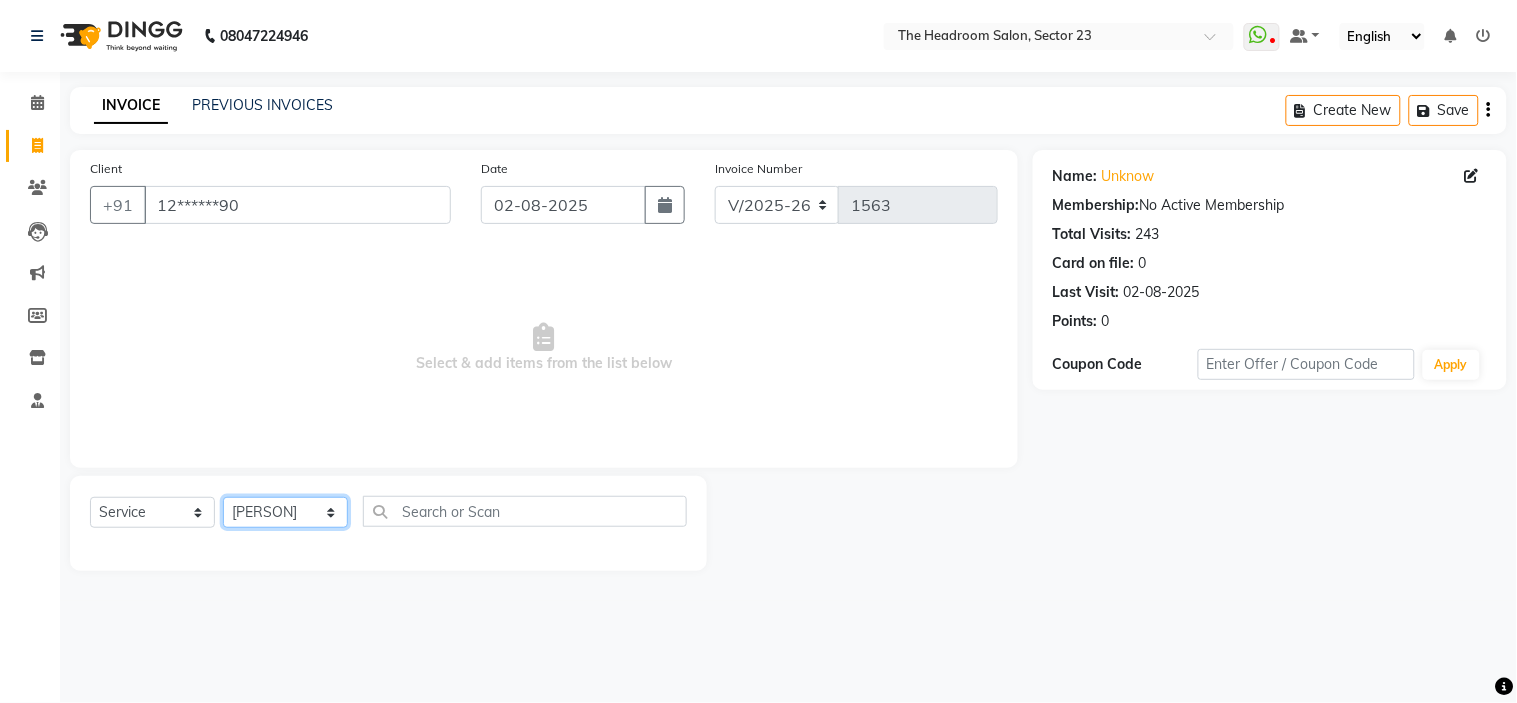 click on "Select Stylist Anjali Anubha Ashok Garima Manager Manju Raju Rohit Shahbaz" 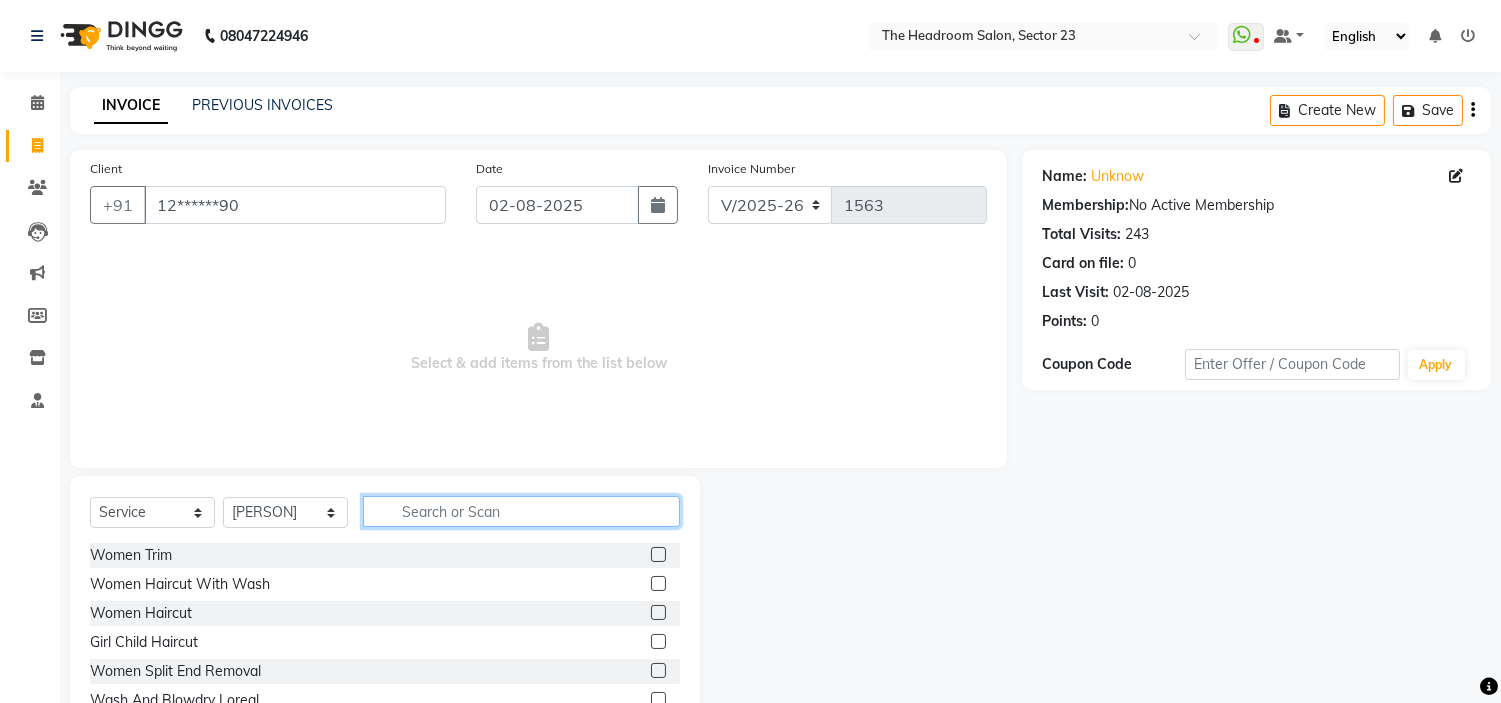 click 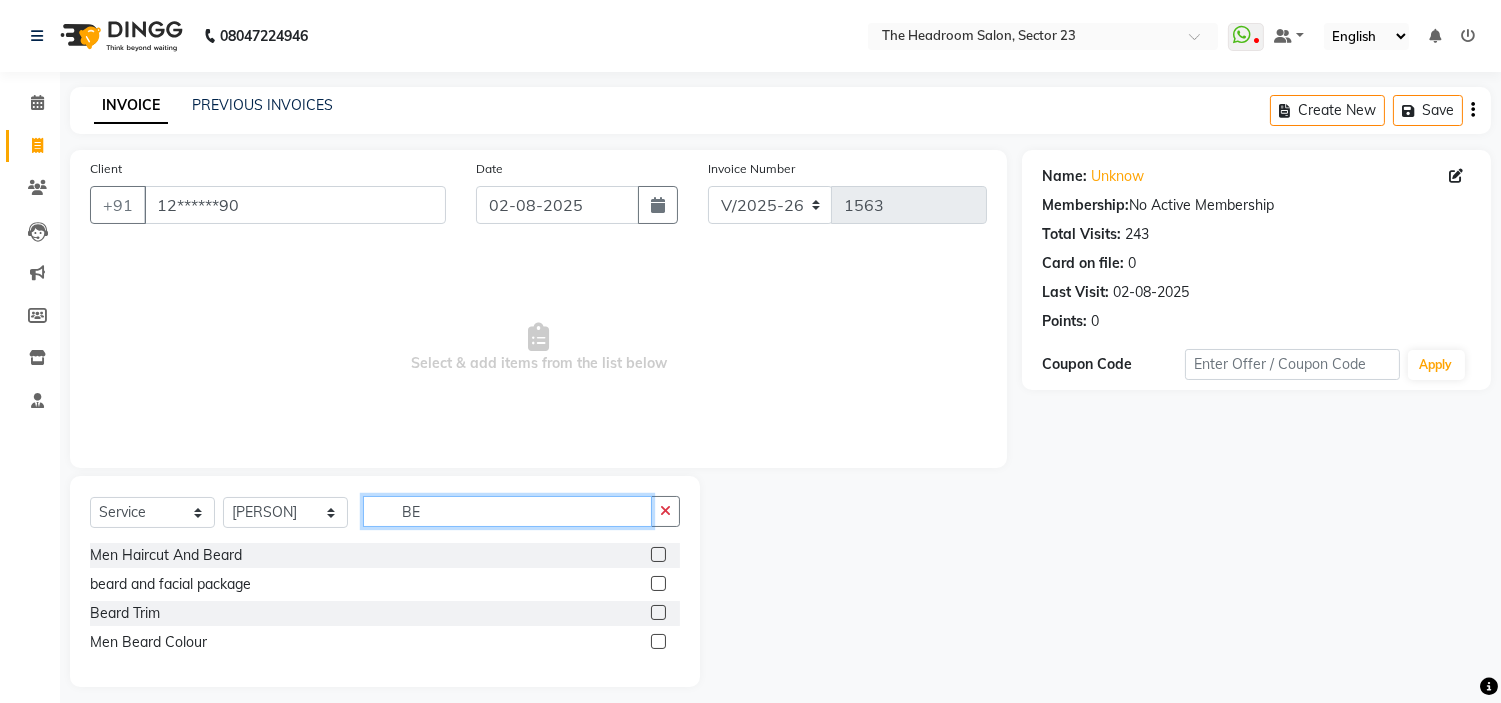 type on "BE" 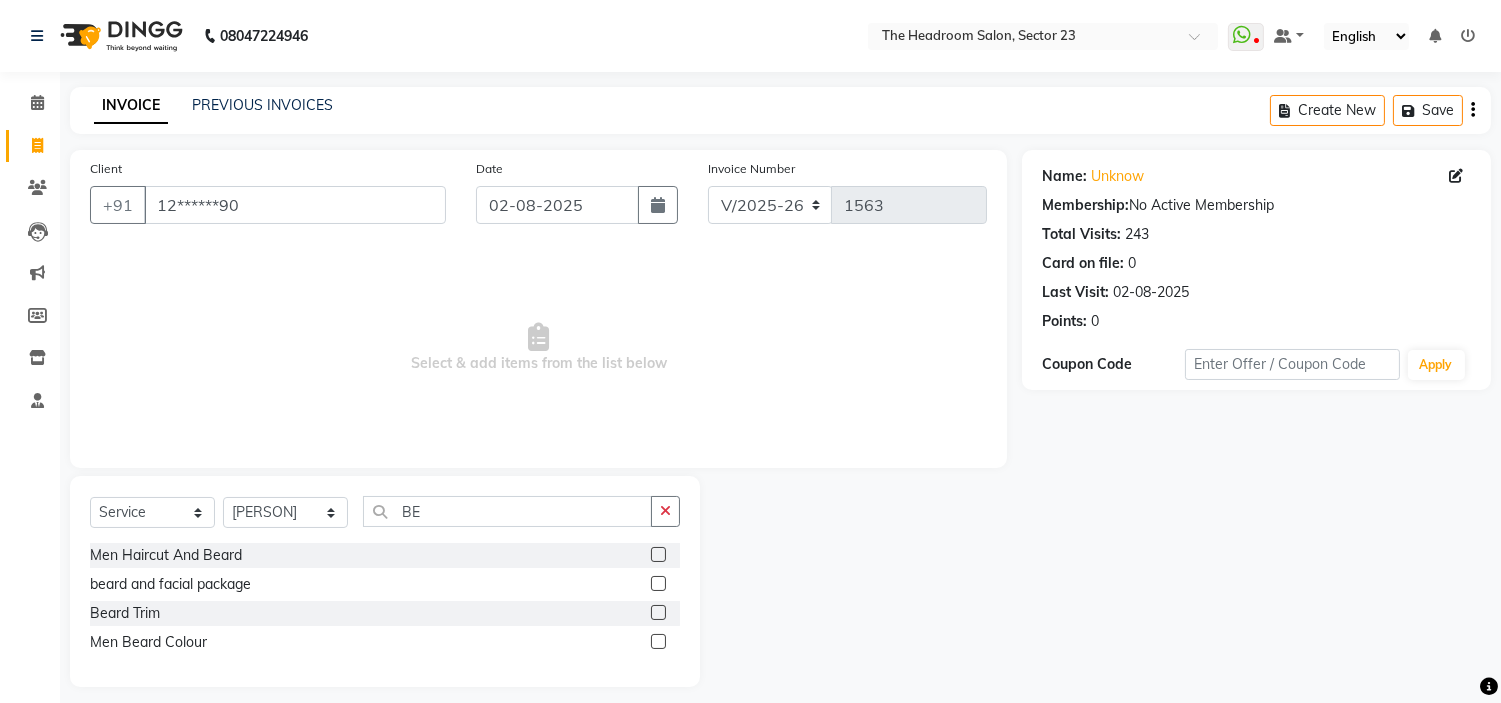 click 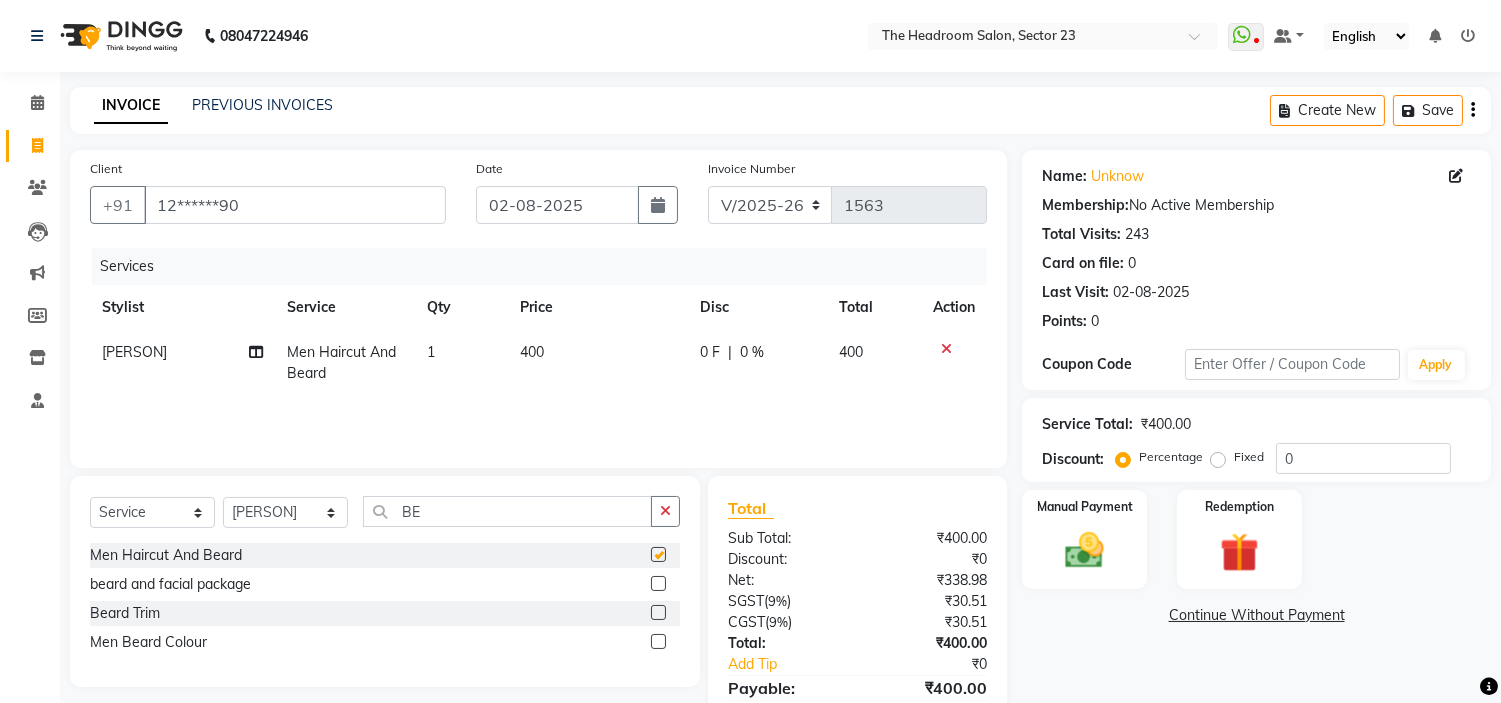 checkbox on "false" 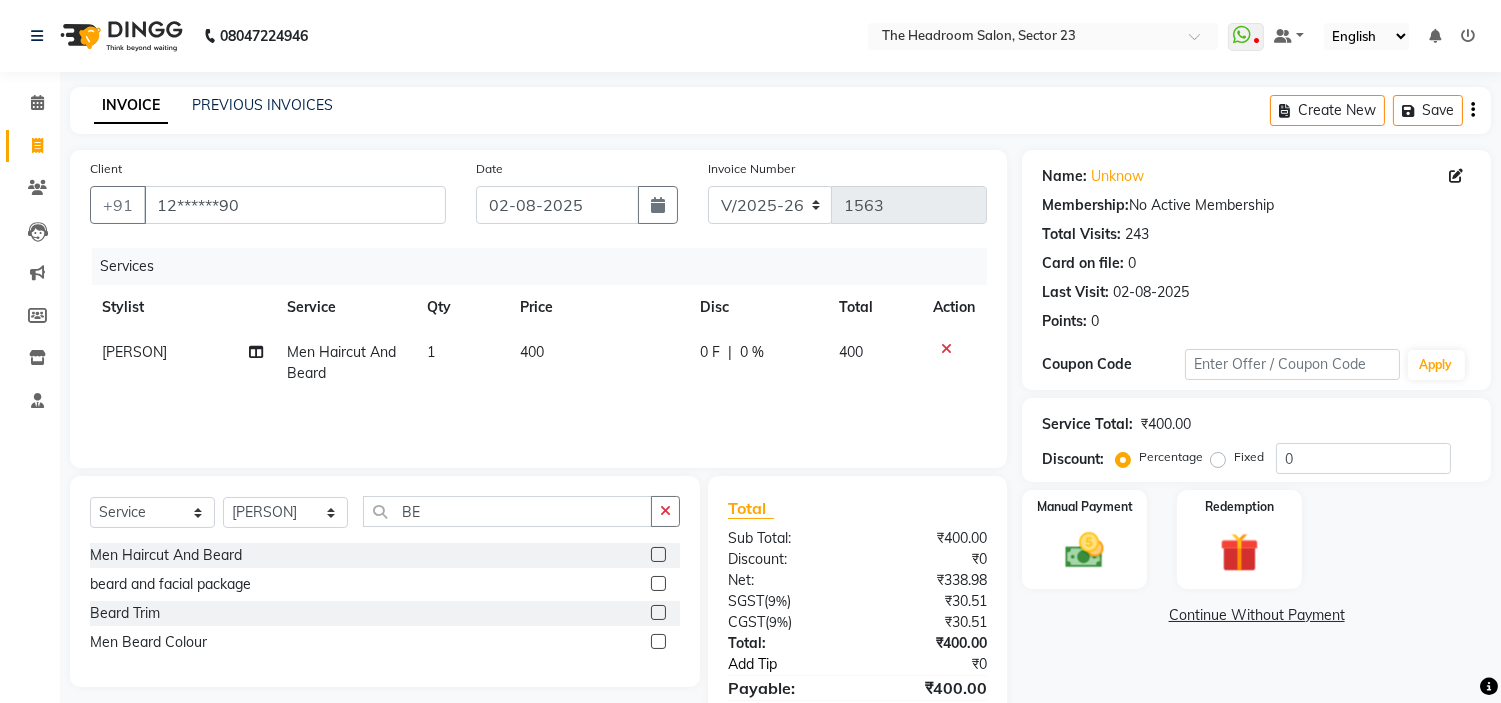 click on "Add Tip" 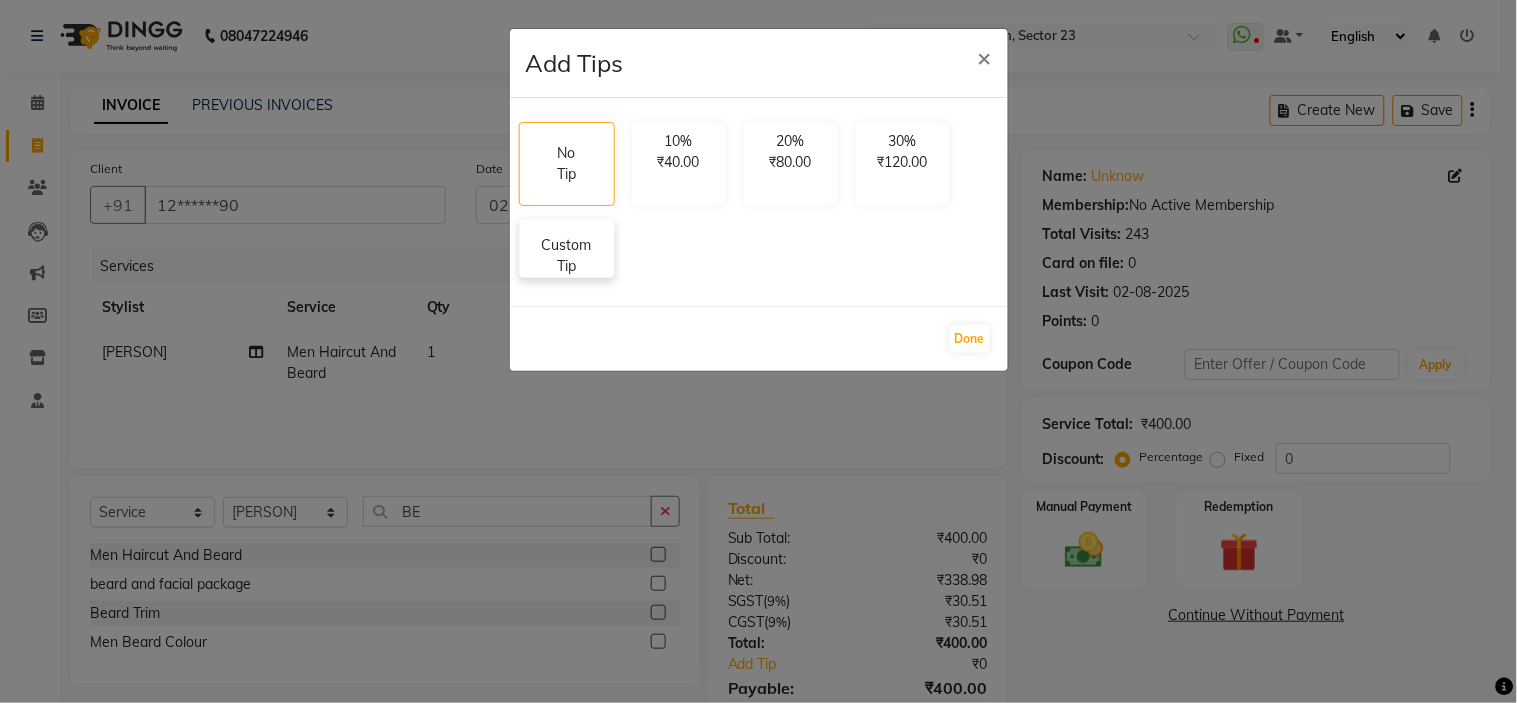 click on "Custom Tip" 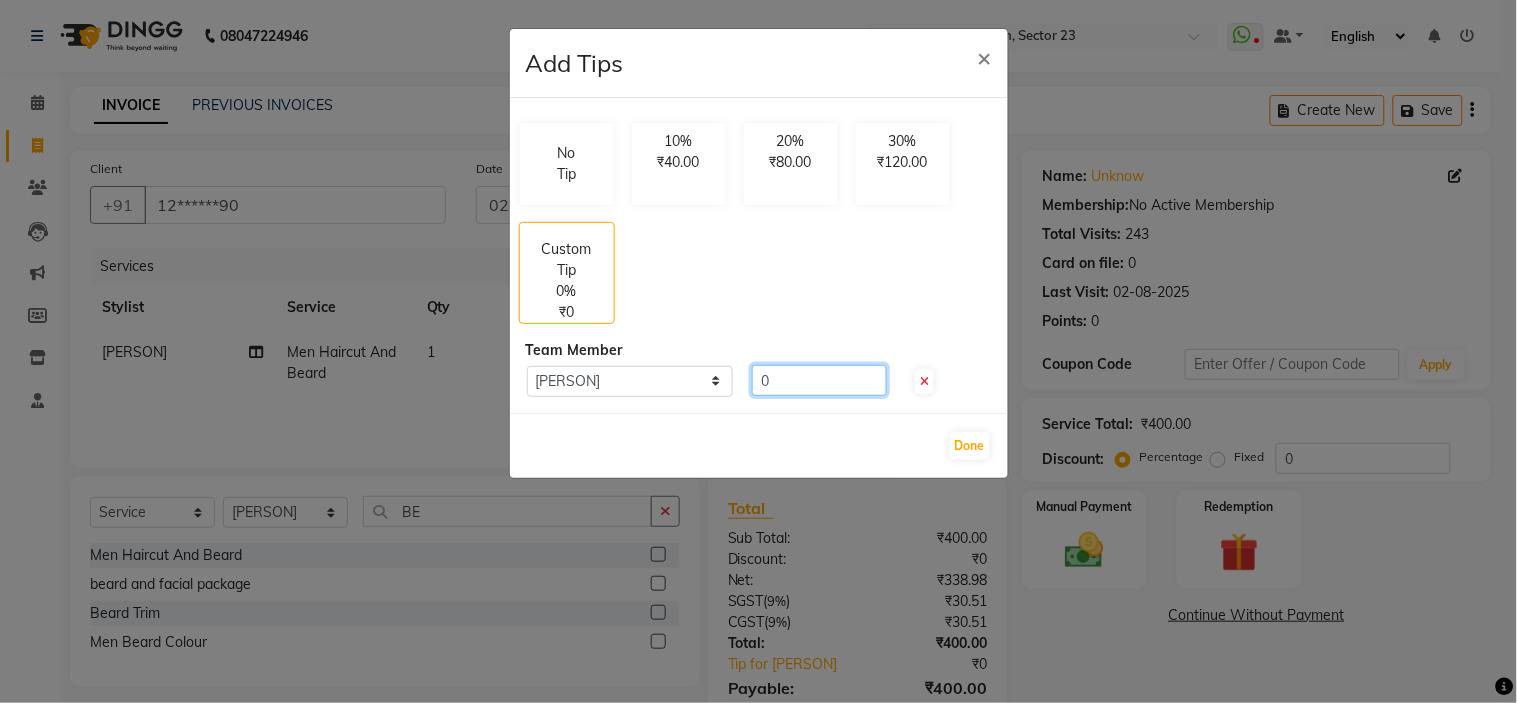 click on "0" 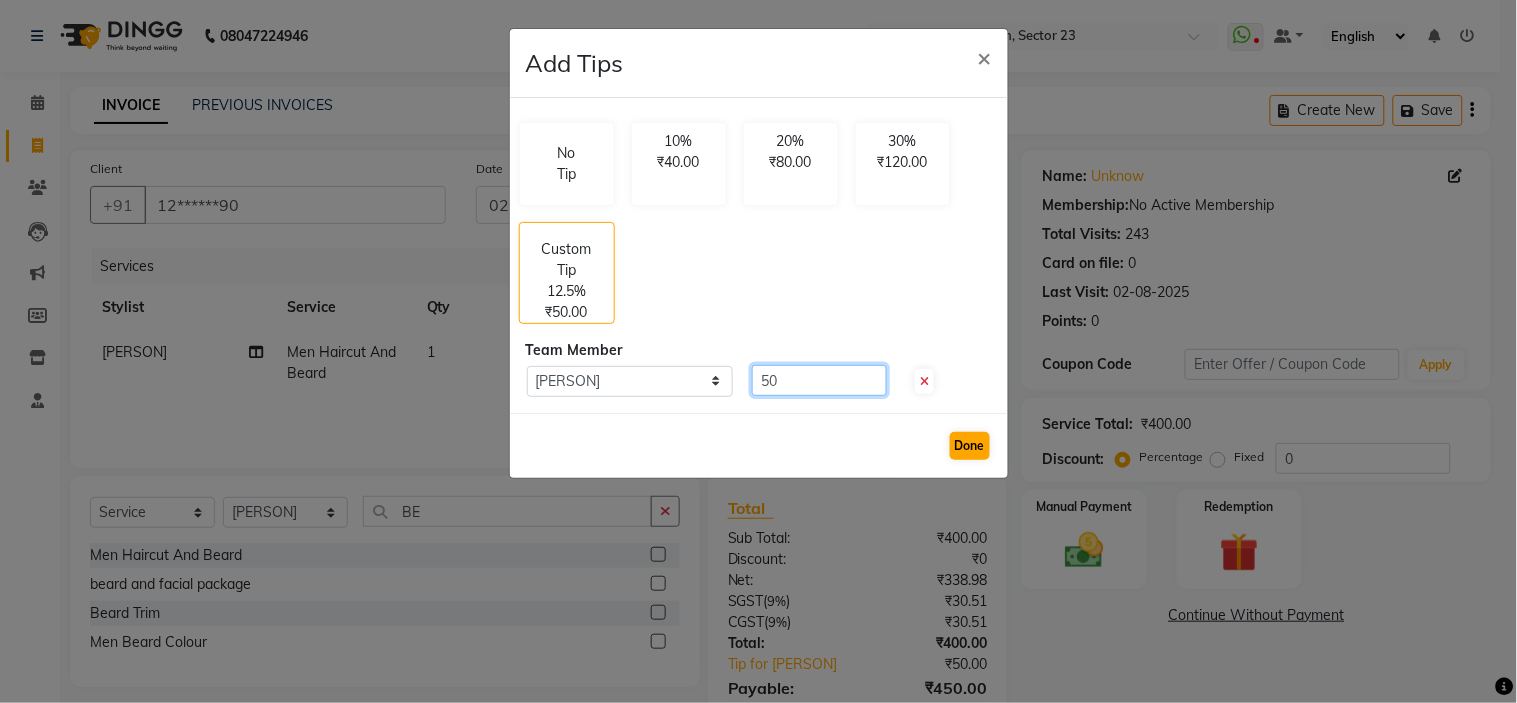type on "50" 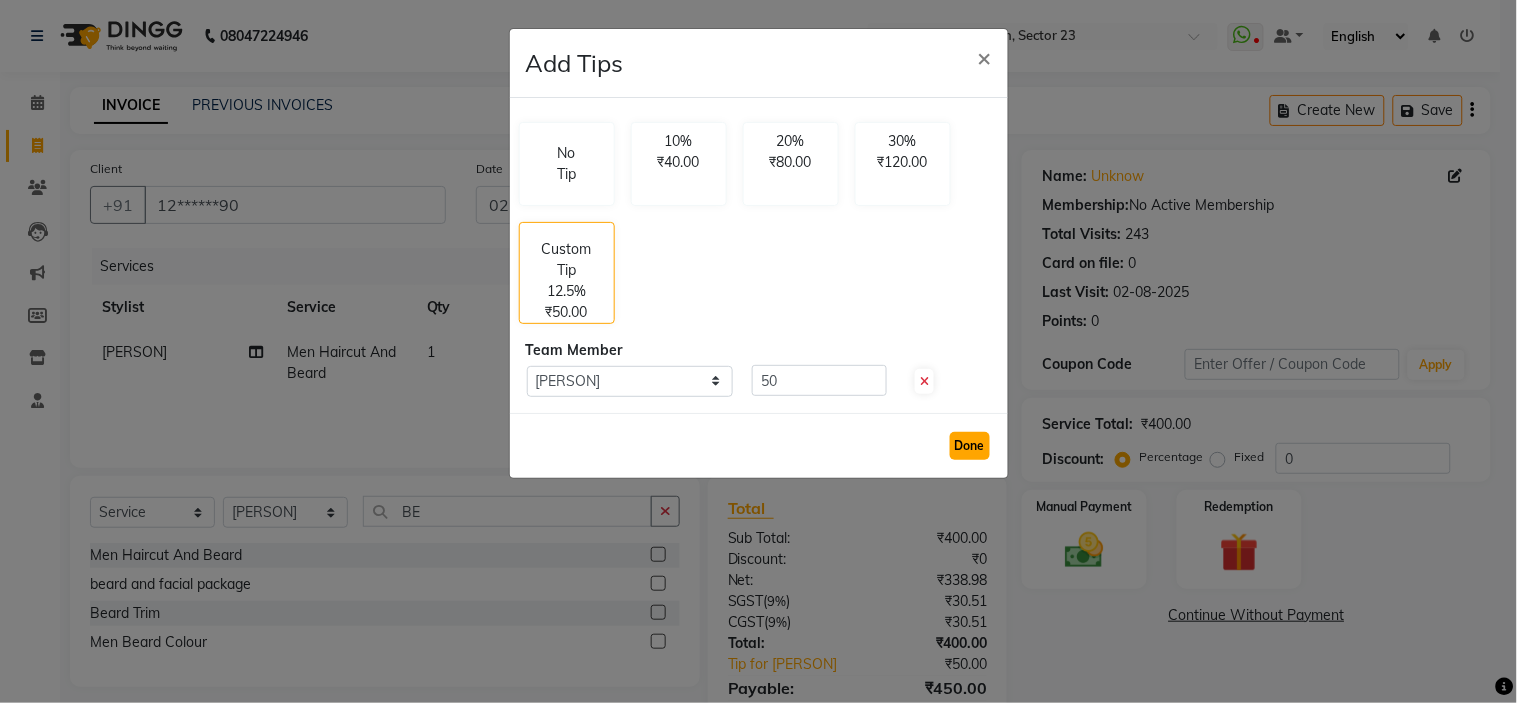 click on "Done" 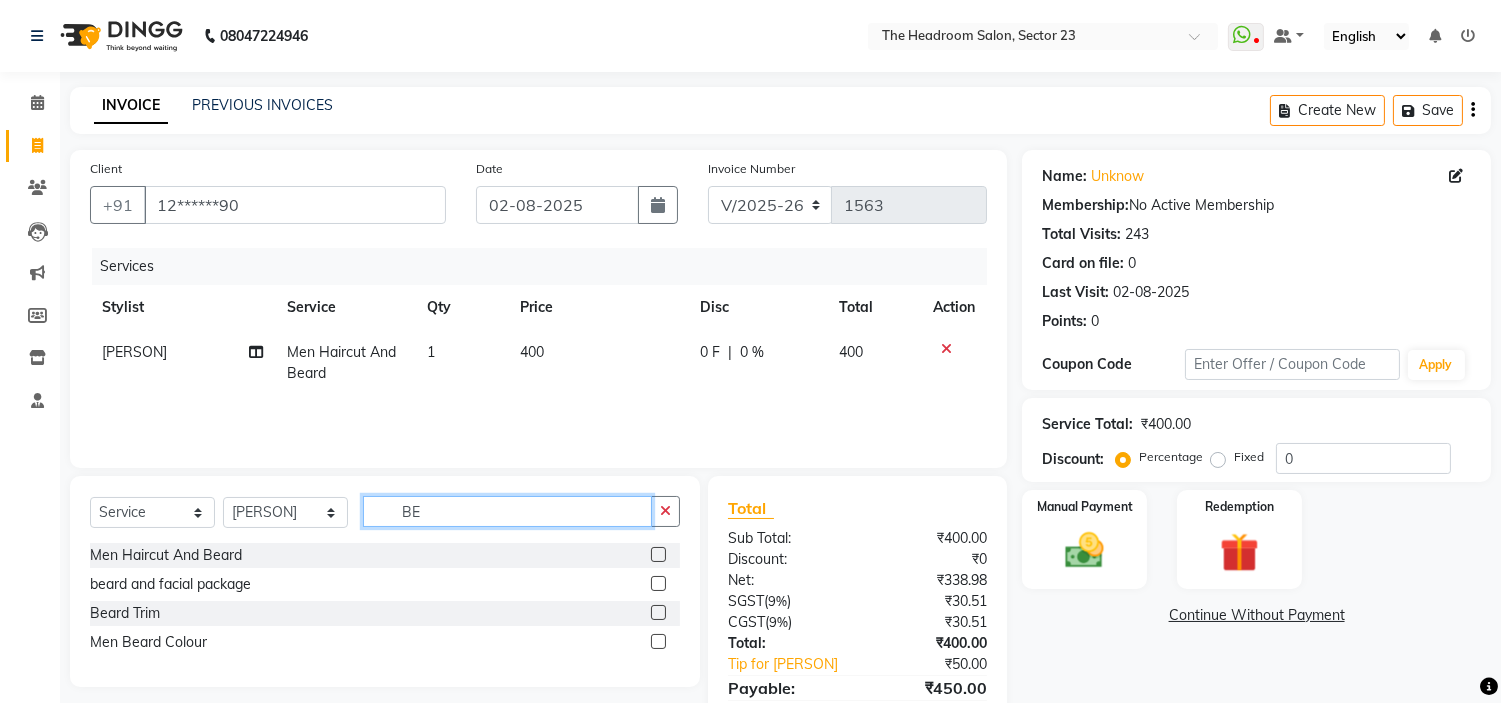click on "BE" 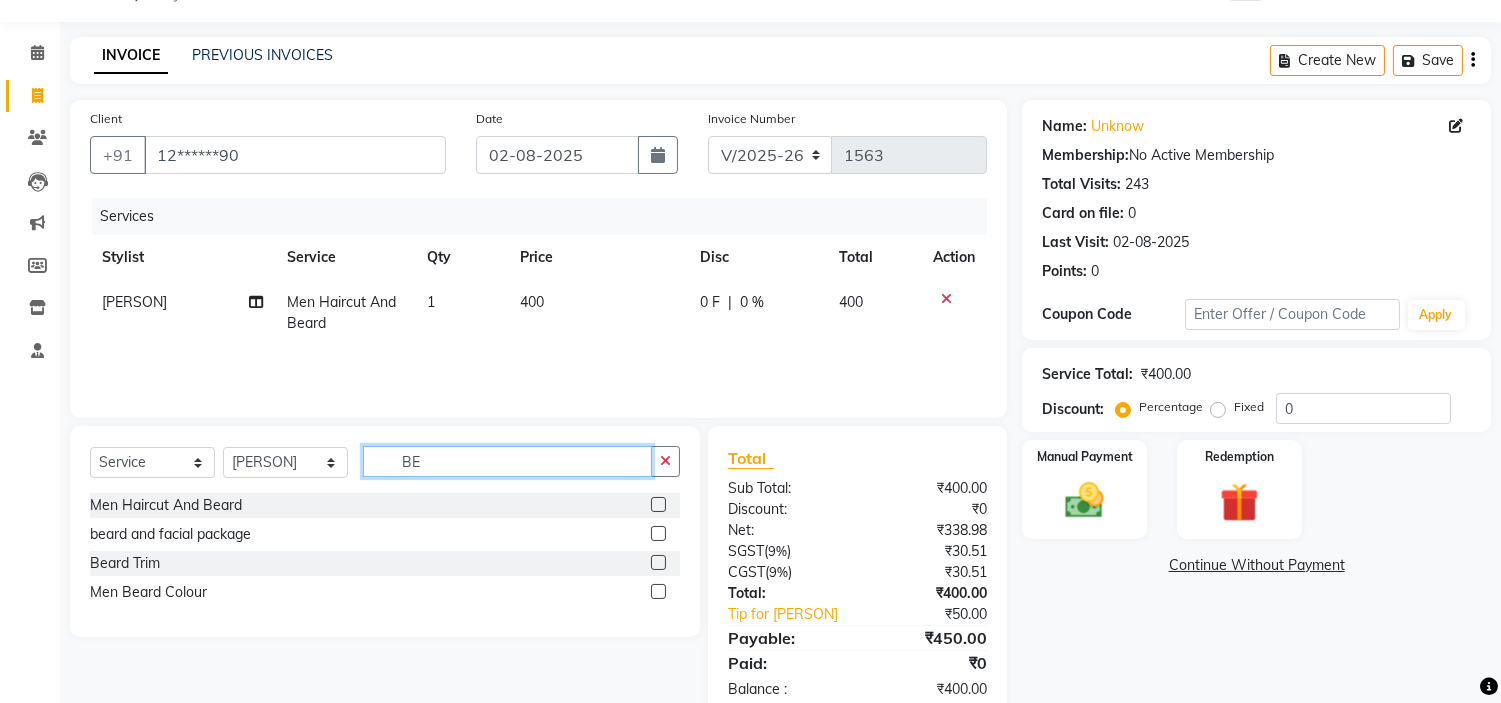 scroll, scrollTop: 96, scrollLeft: 0, axis: vertical 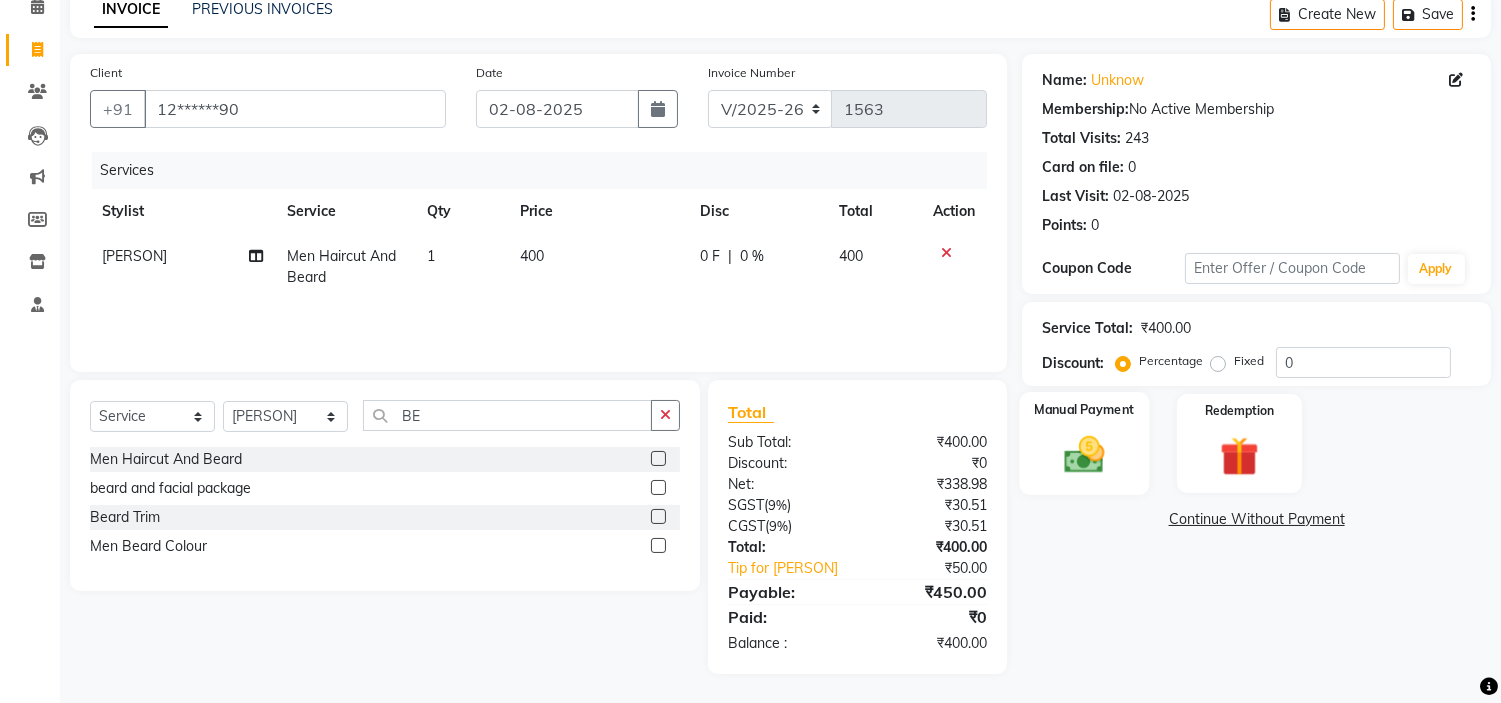 click on "Manual Payment" 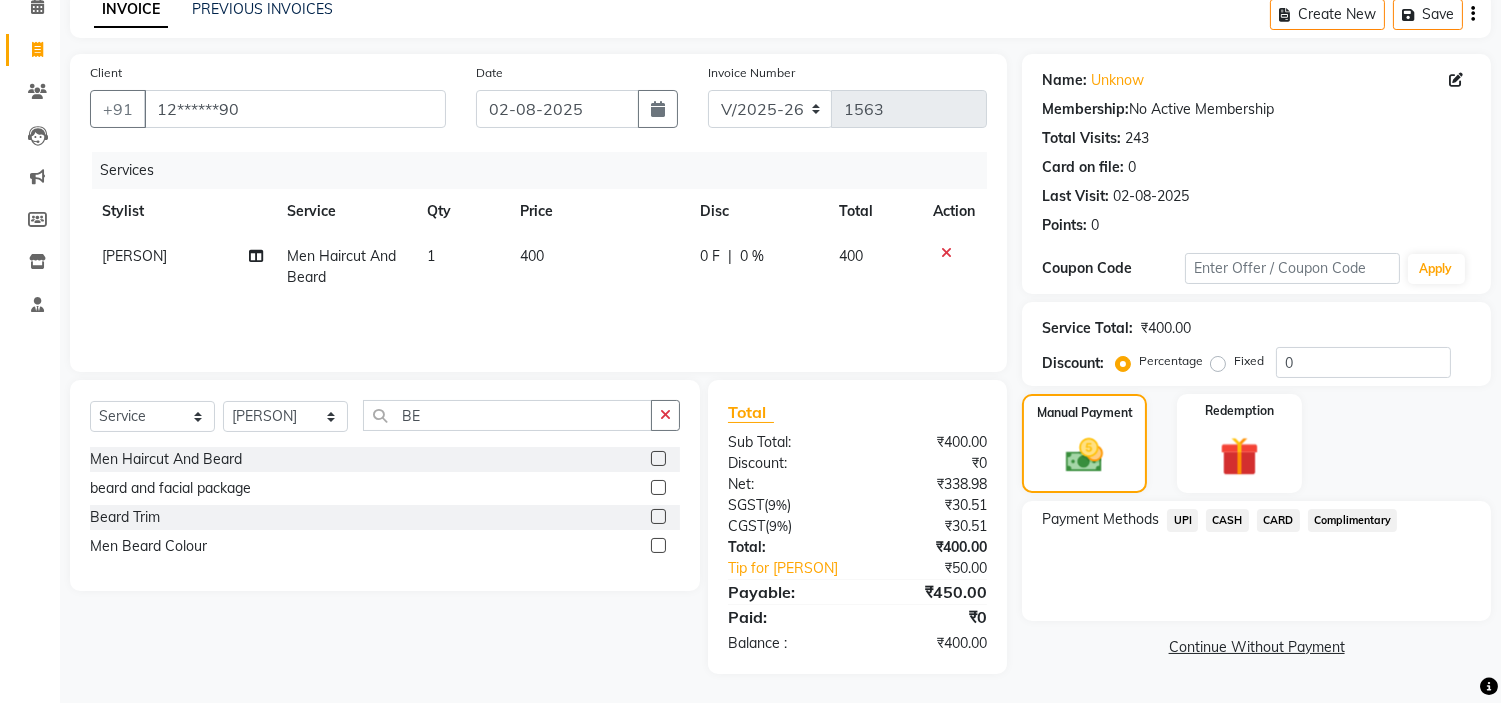 click on "UPI" 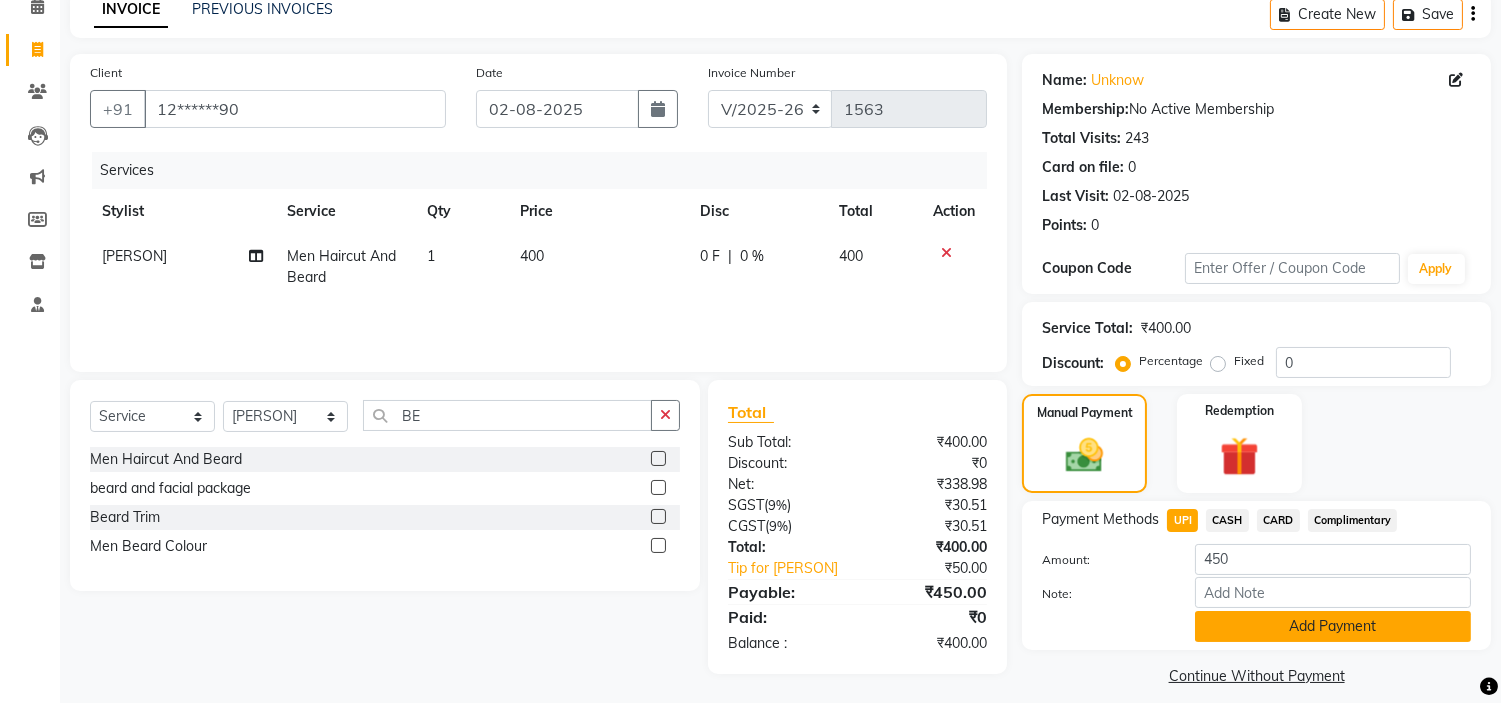 click on "Add Payment" 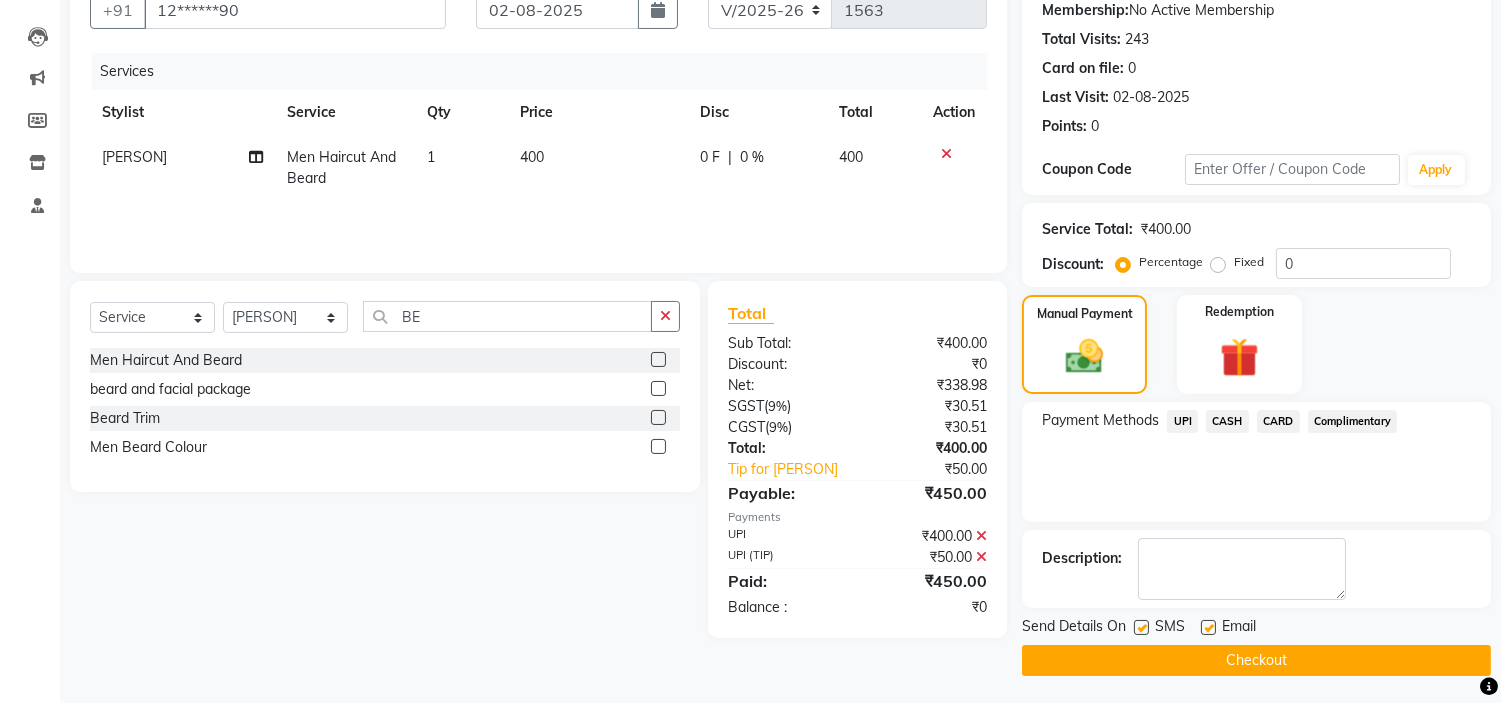scroll, scrollTop: 196, scrollLeft: 0, axis: vertical 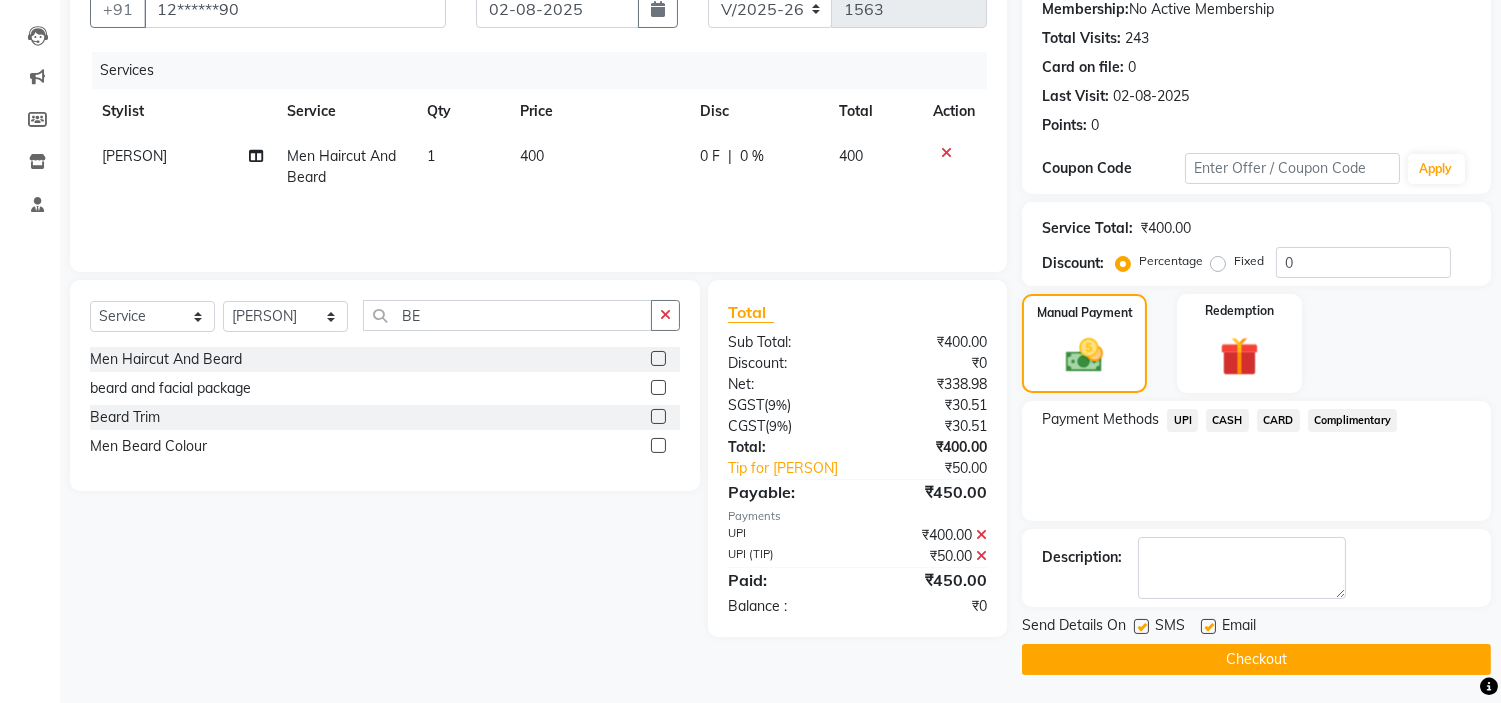 click on "Checkout" 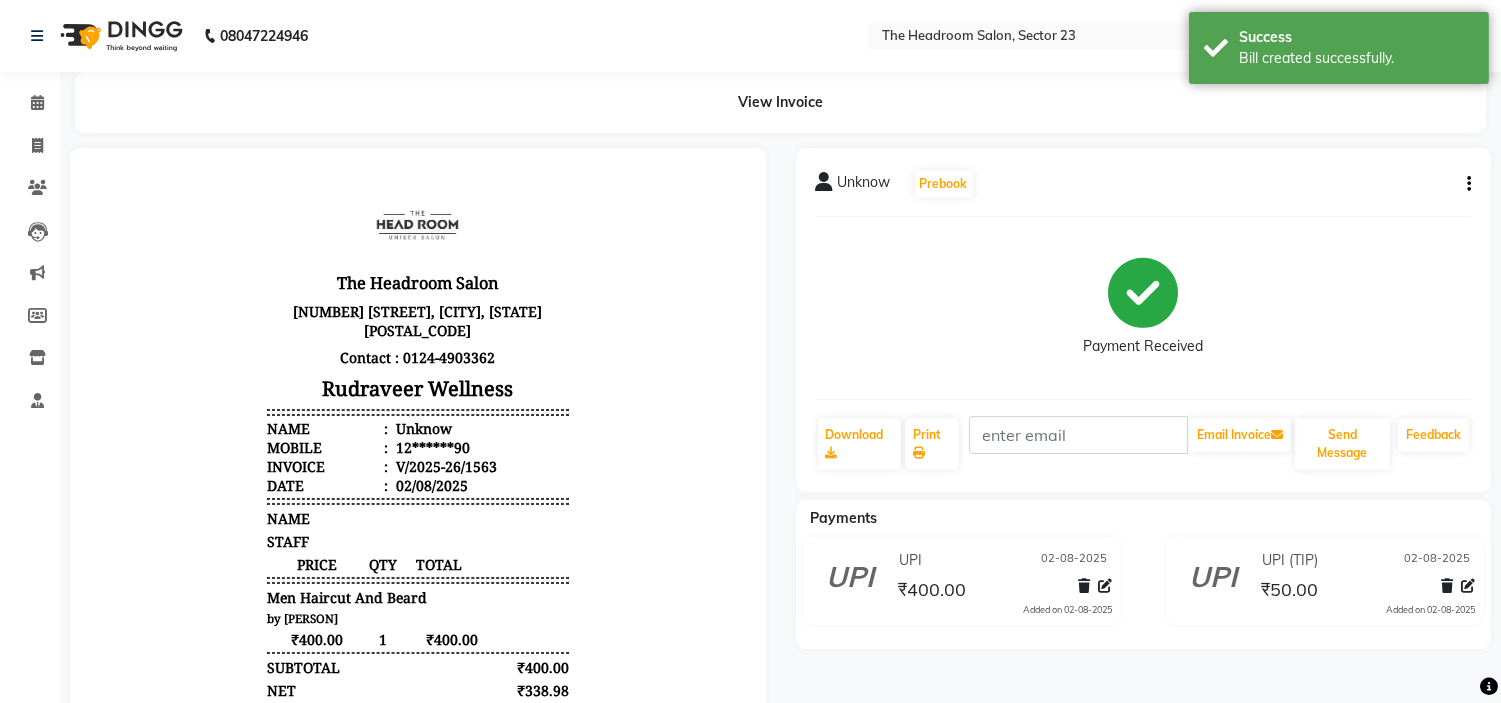 scroll, scrollTop: 0, scrollLeft: 0, axis: both 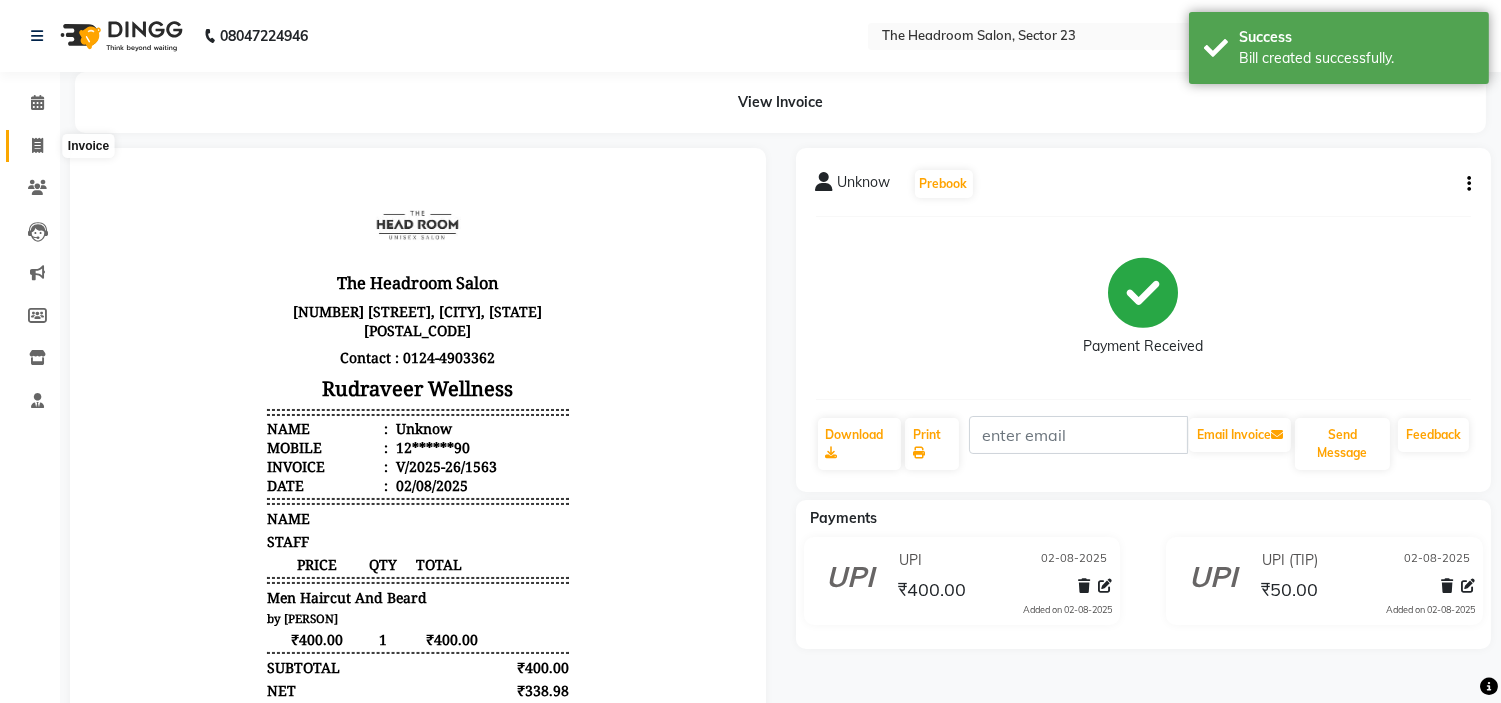 click 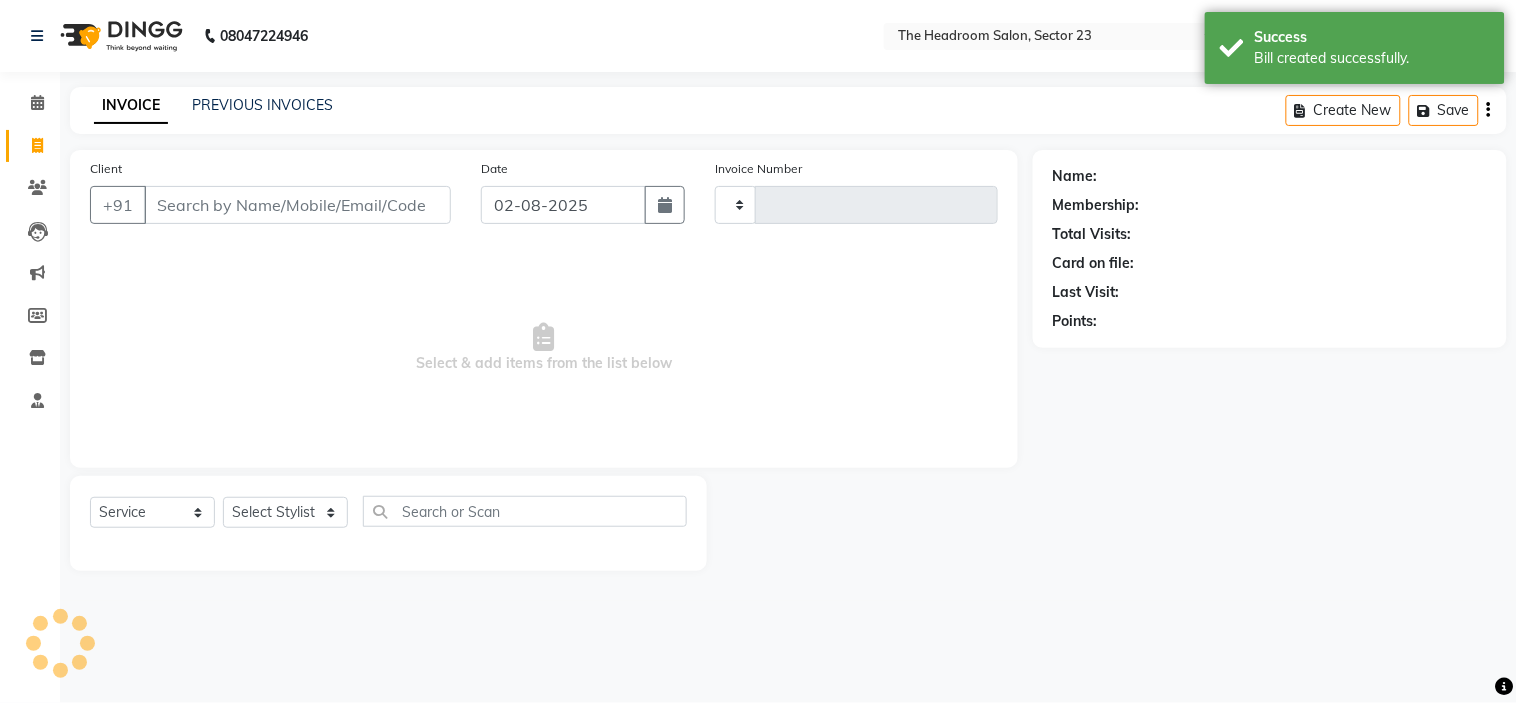 type on "1564" 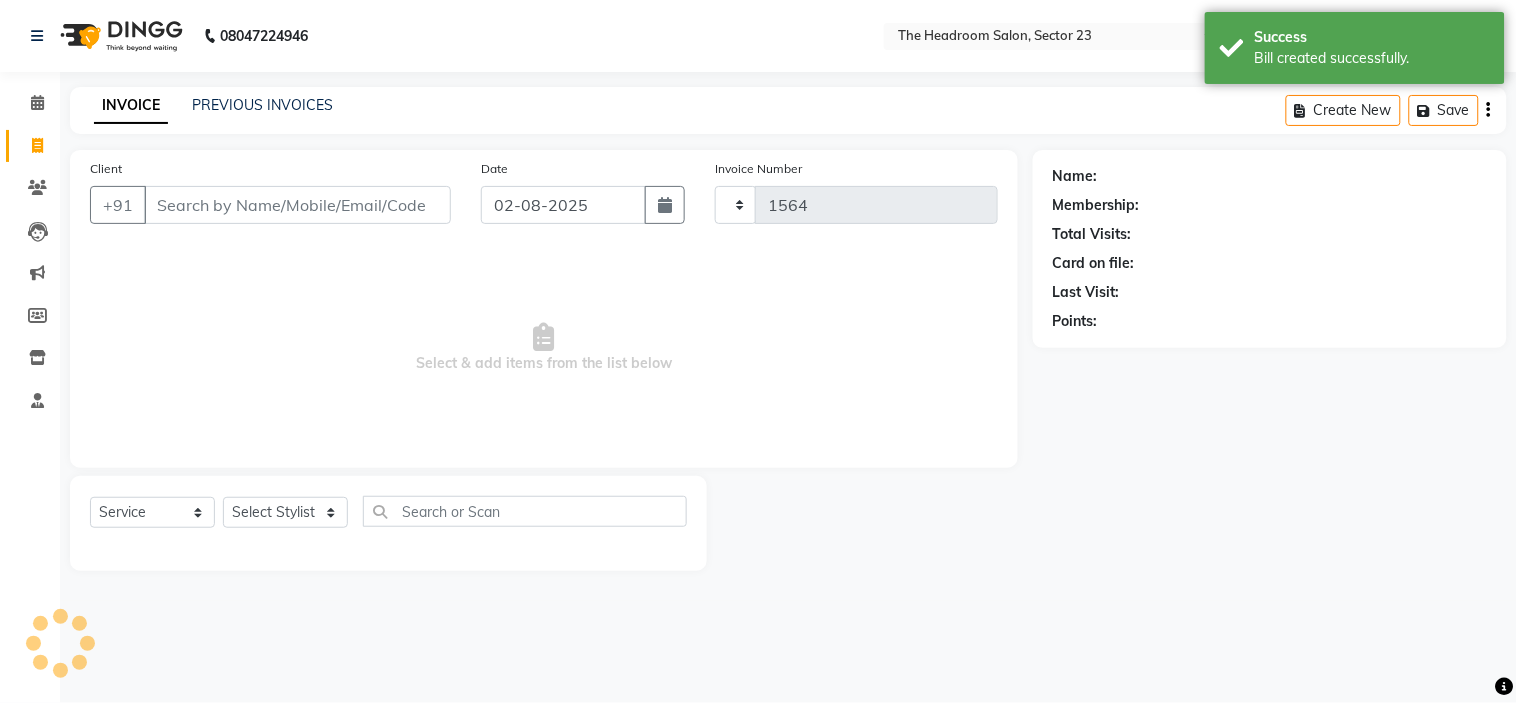 select on "6796" 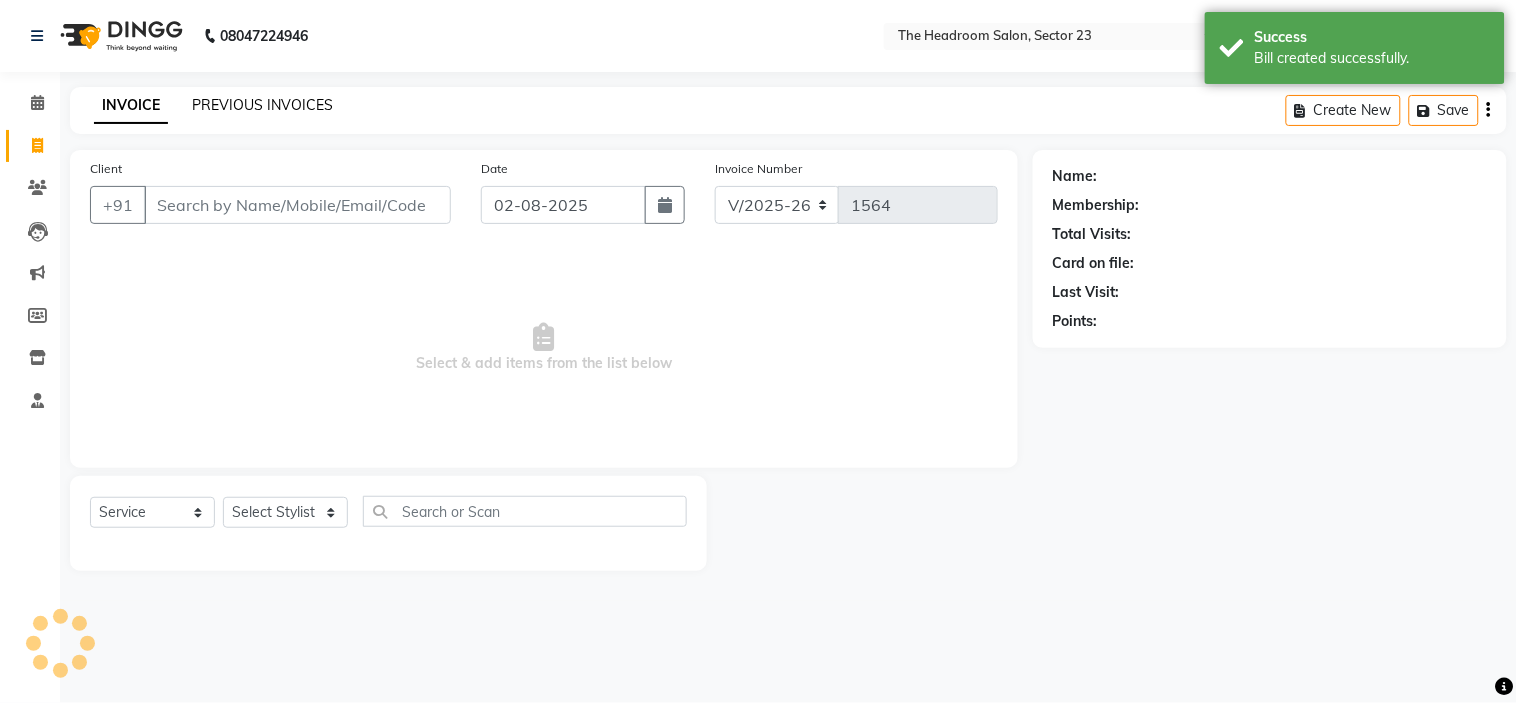 click on "PREVIOUS INVOICES" 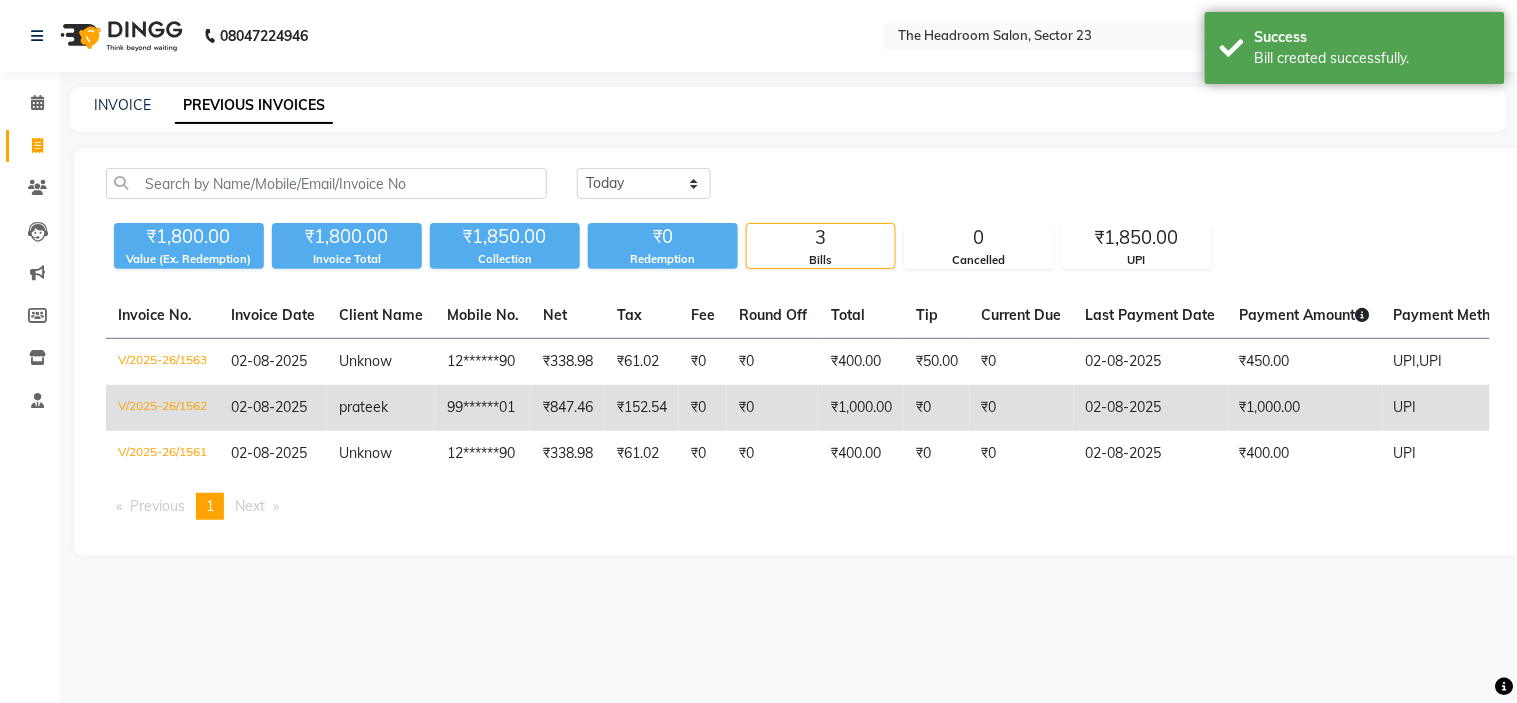 click on "prateek" 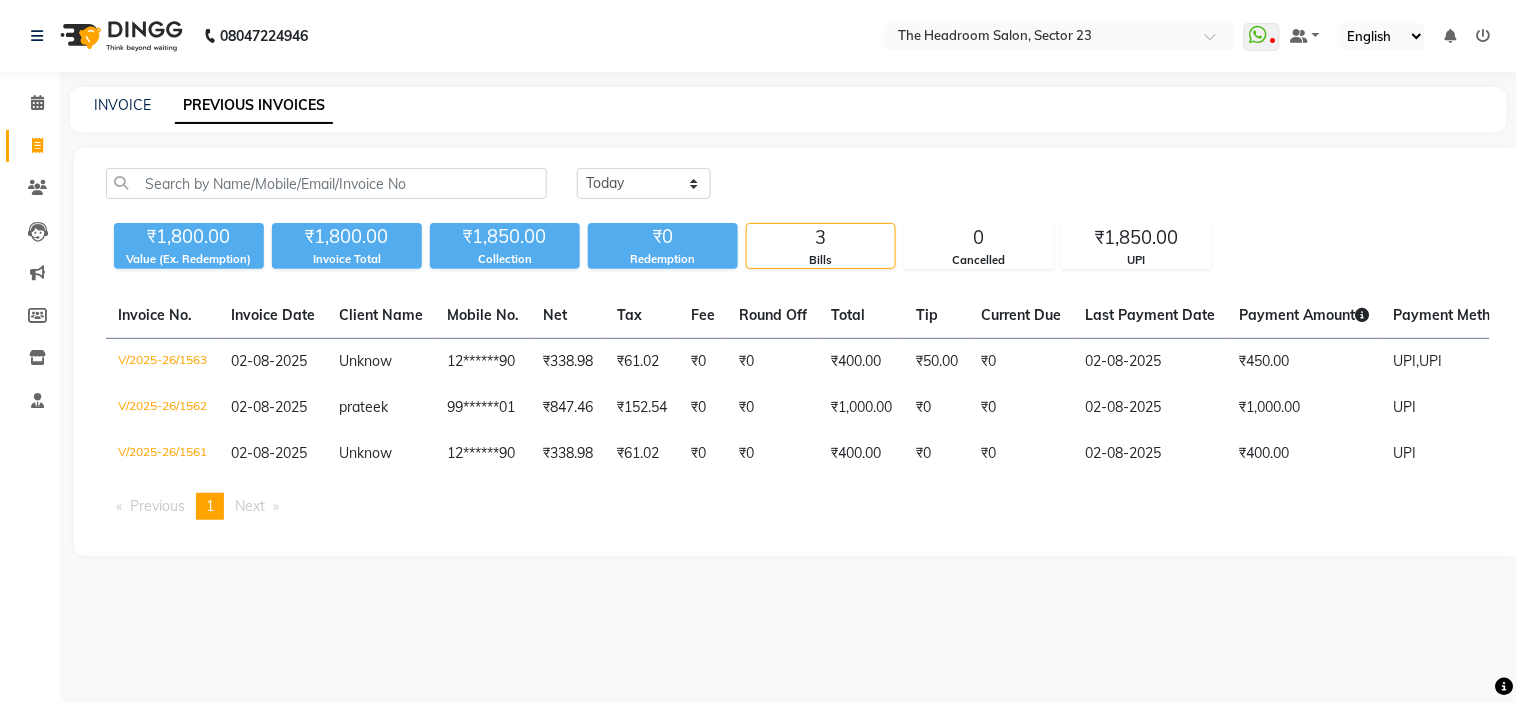 click on "INVOICE PREVIOUS INVOICES" 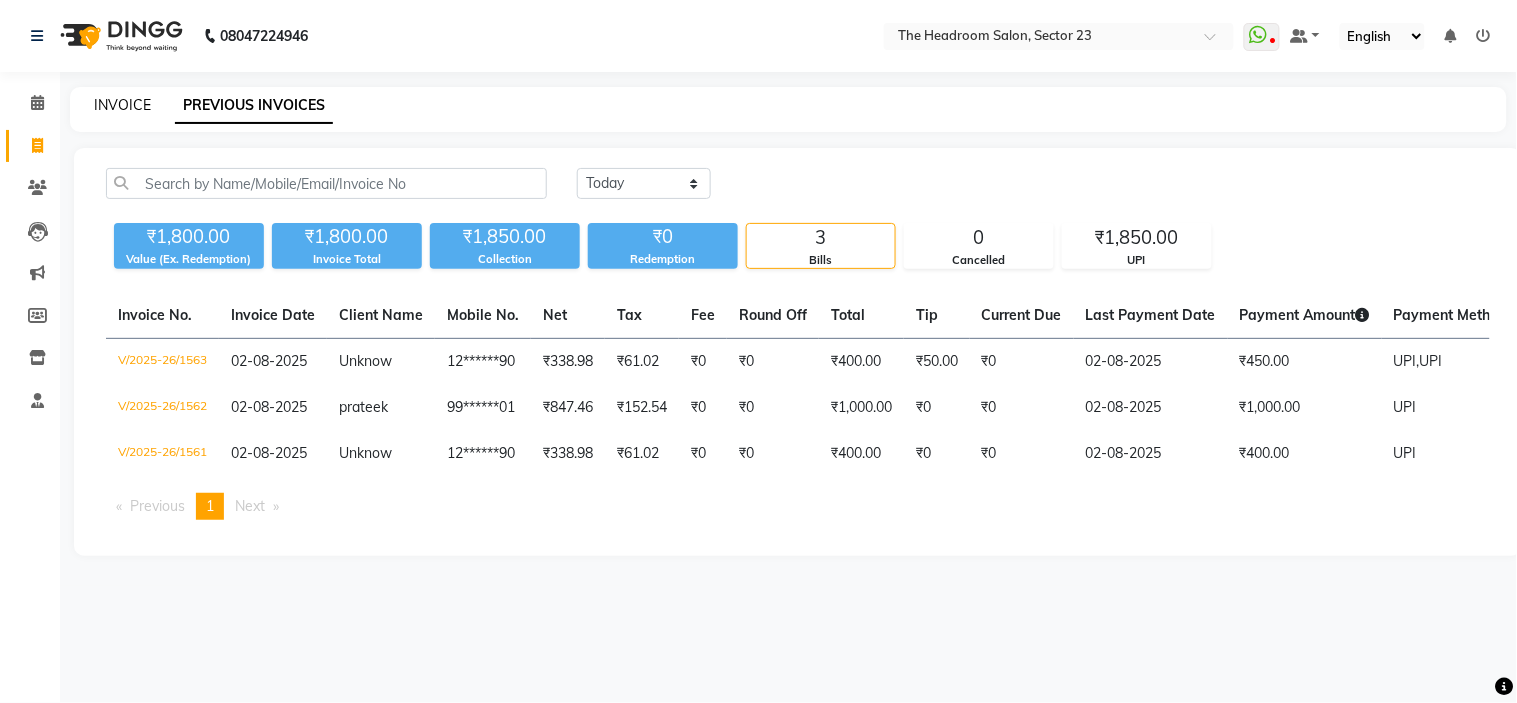 click on "INVOICE" 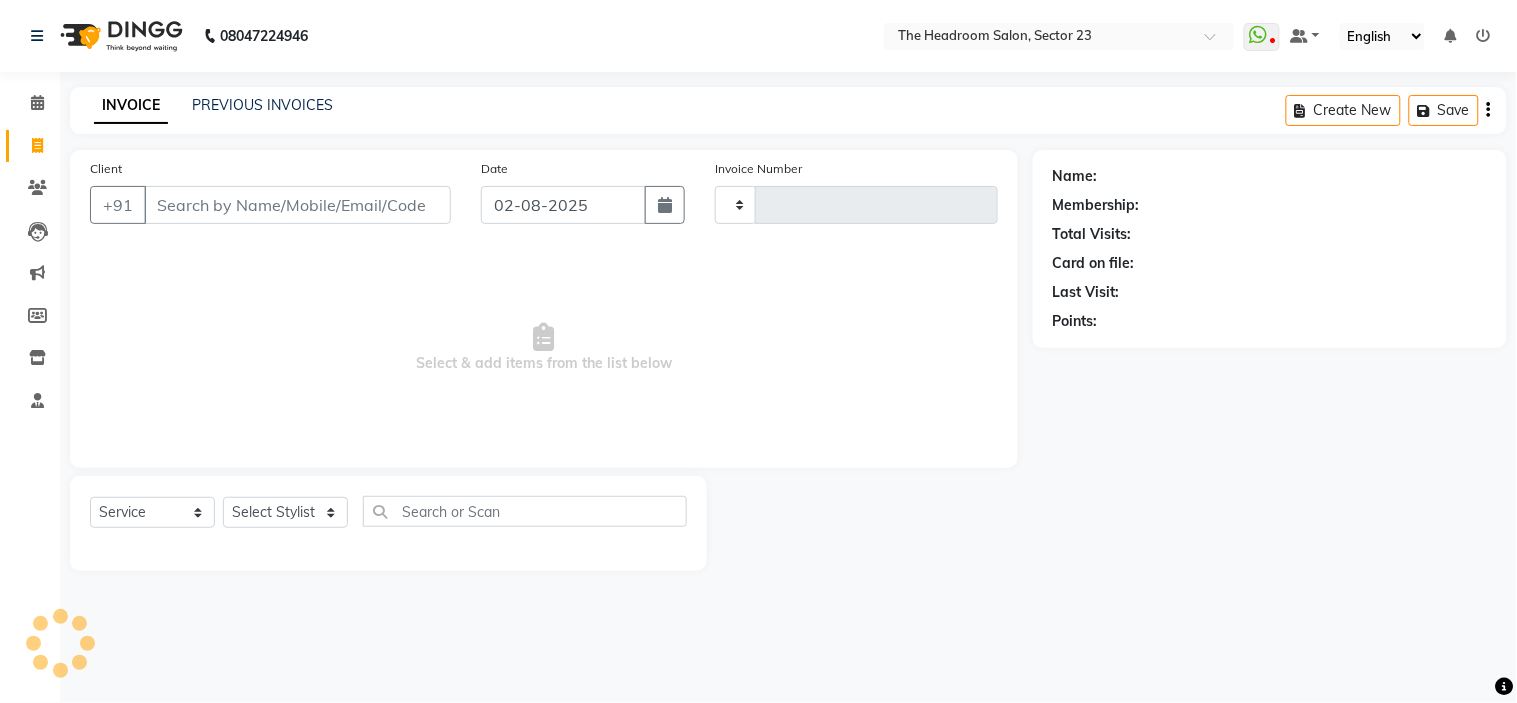 type on "1564" 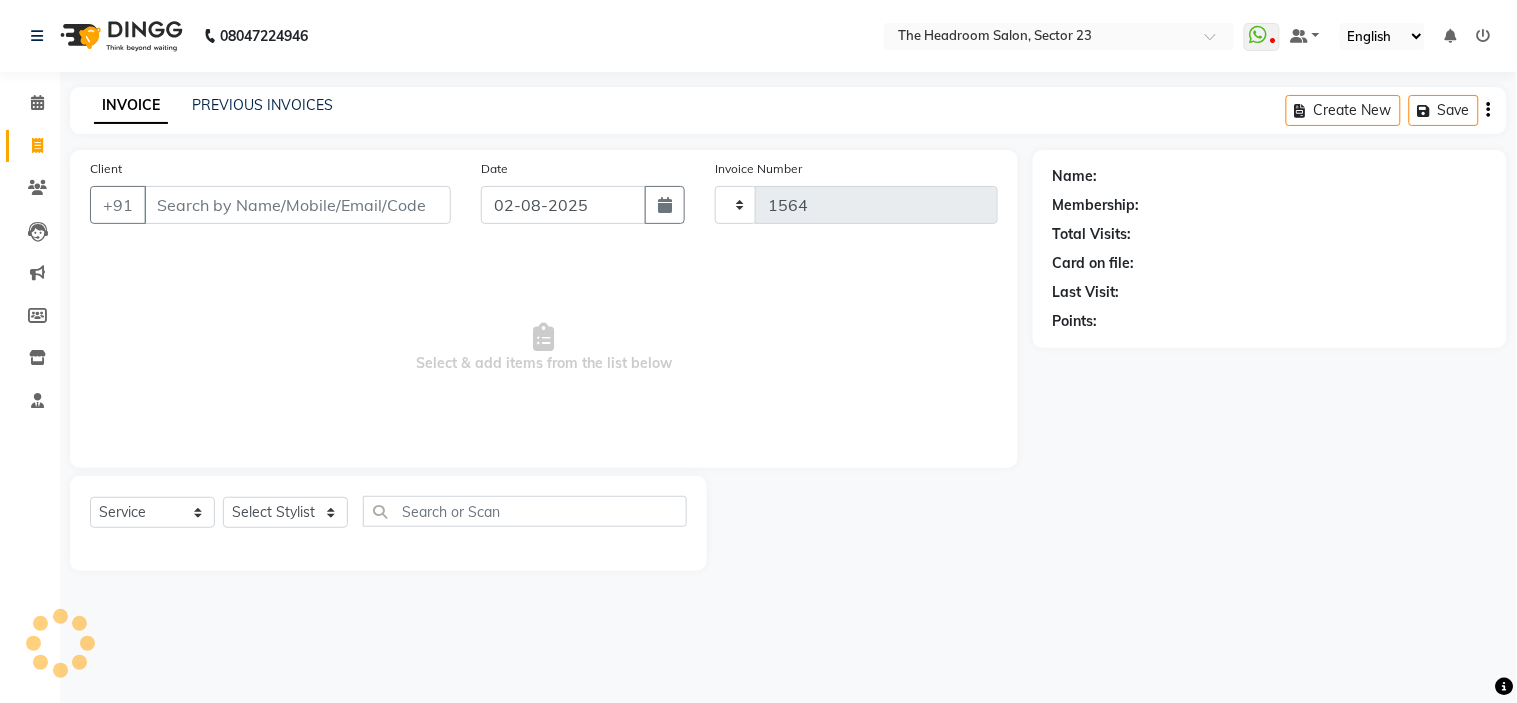 select on "6796" 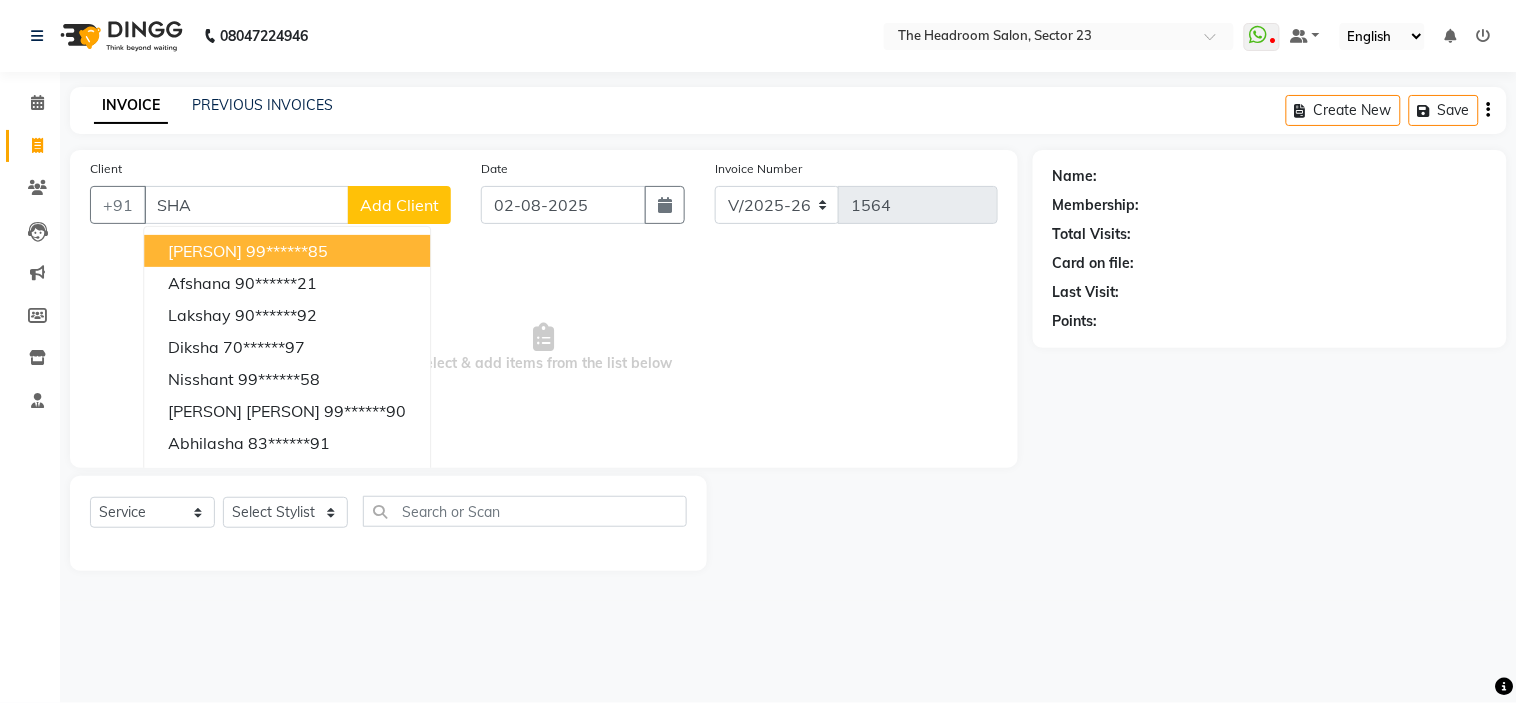 click on "SHA" at bounding box center (246, 205) 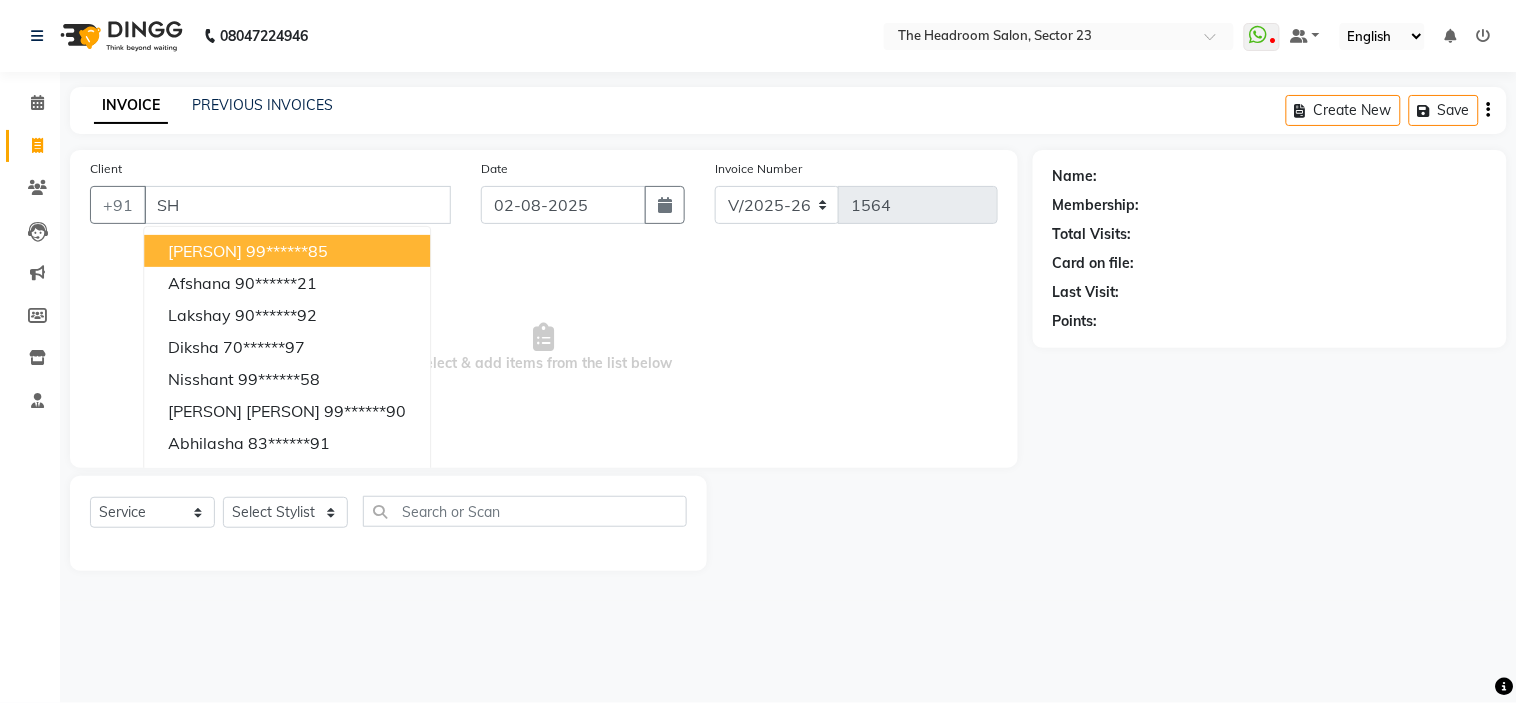 type on "S" 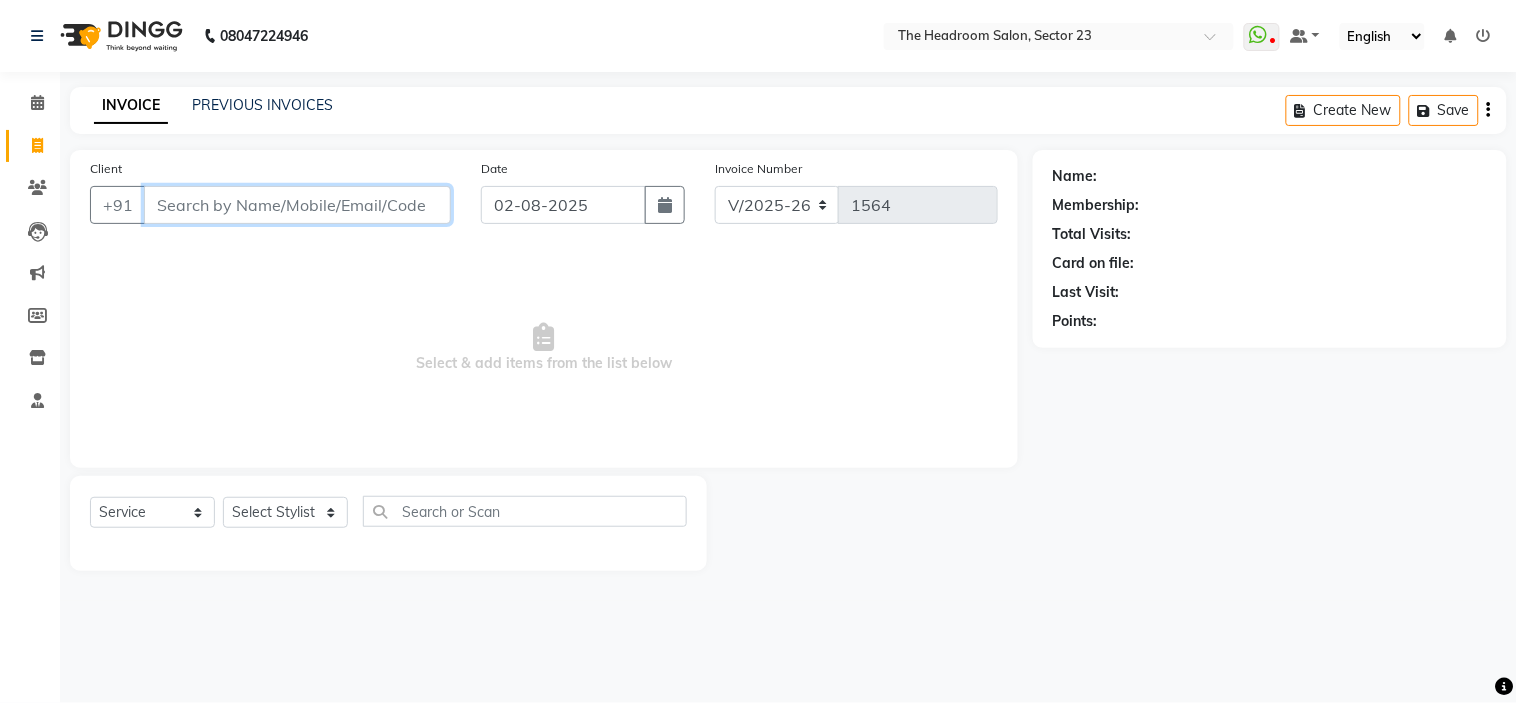 click on "Client" at bounding box center [297, 205] 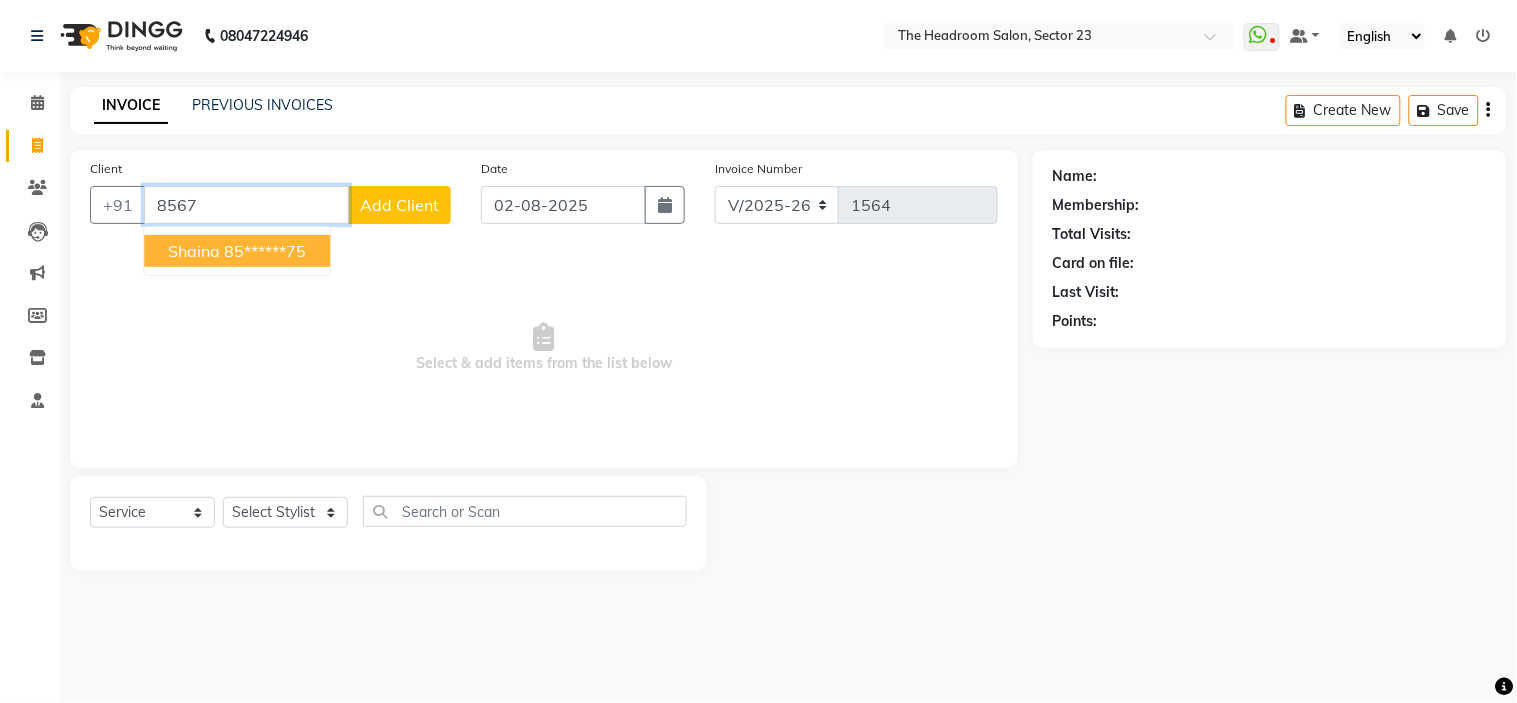 click on "85******75" at bounding box center [265, 251] 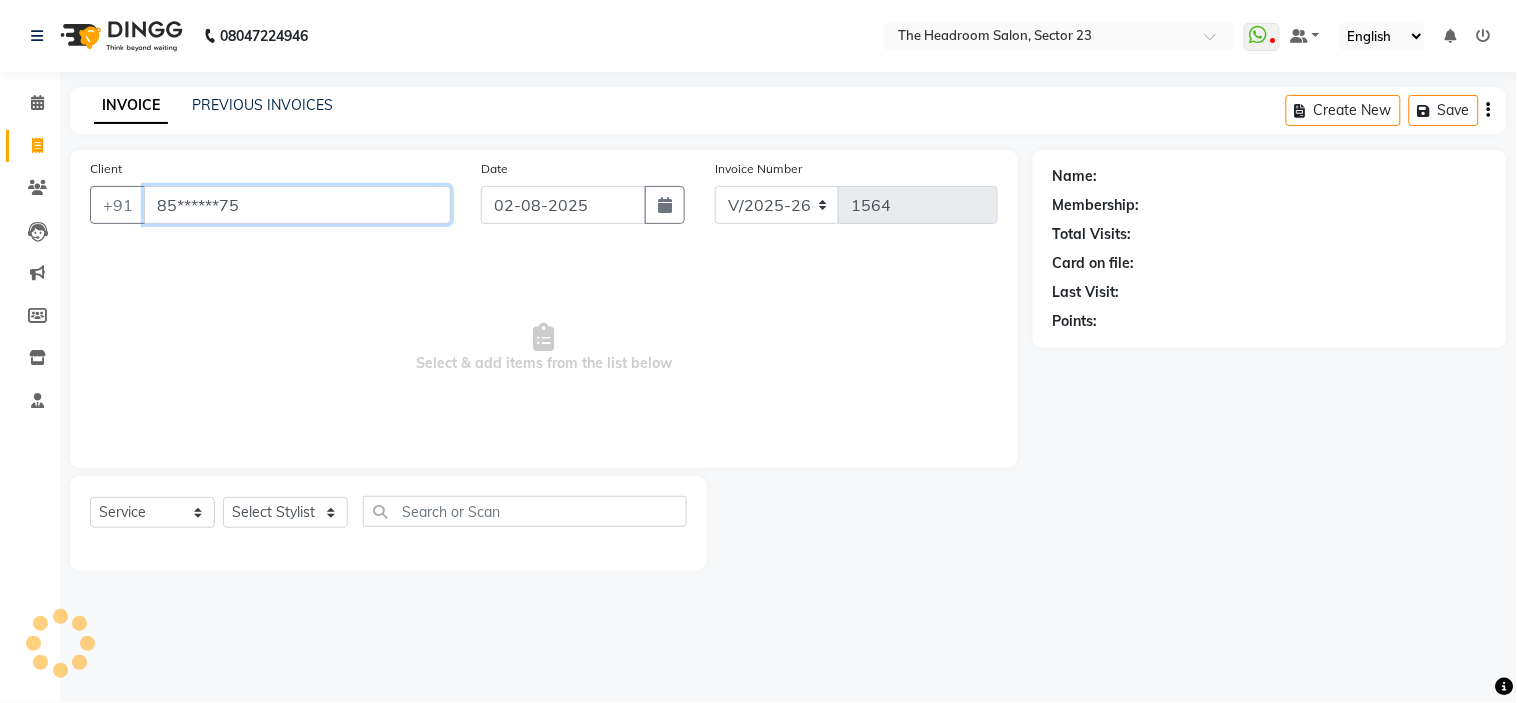 type on "85******75" 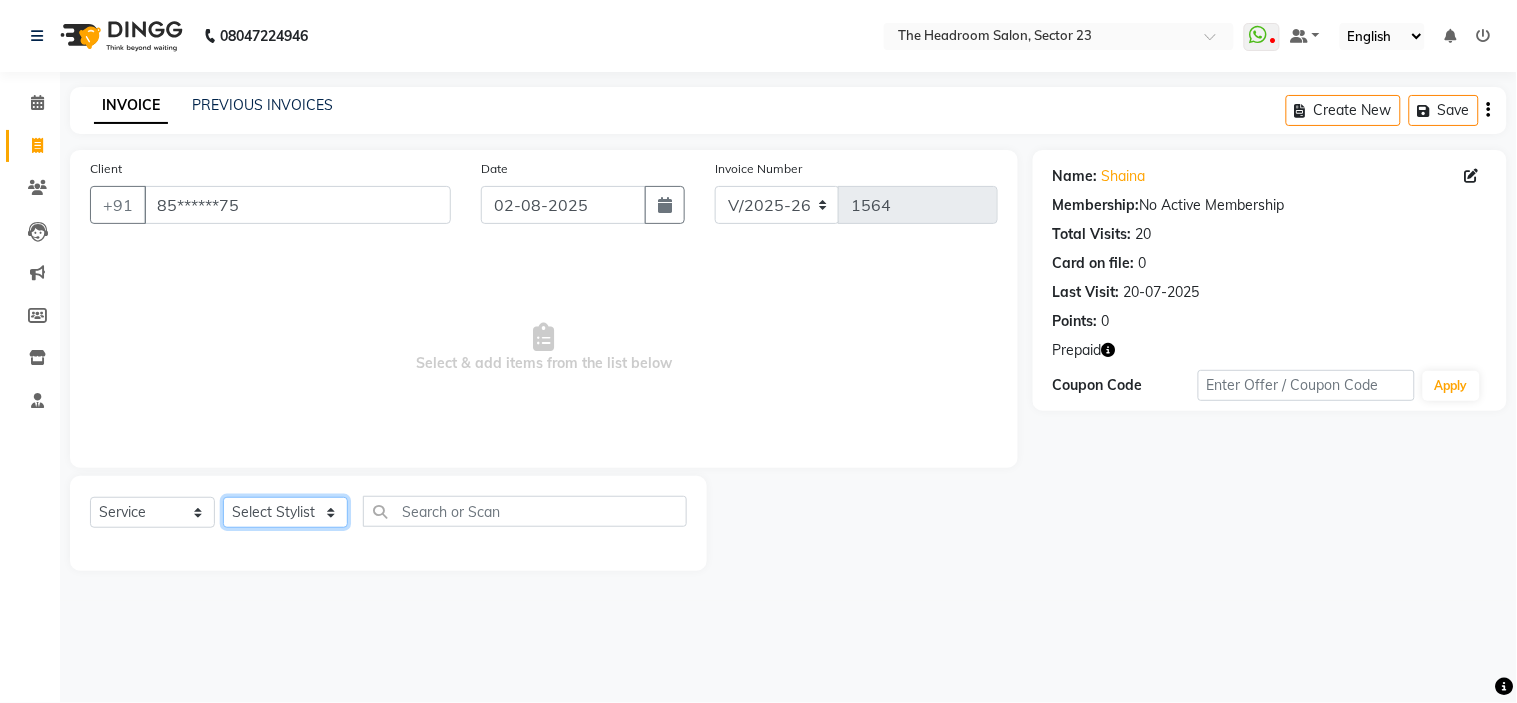 click on "Select Stylist Anjali Anubha Ashok Garima Manager Manju Raju Rohit Shahbaz" 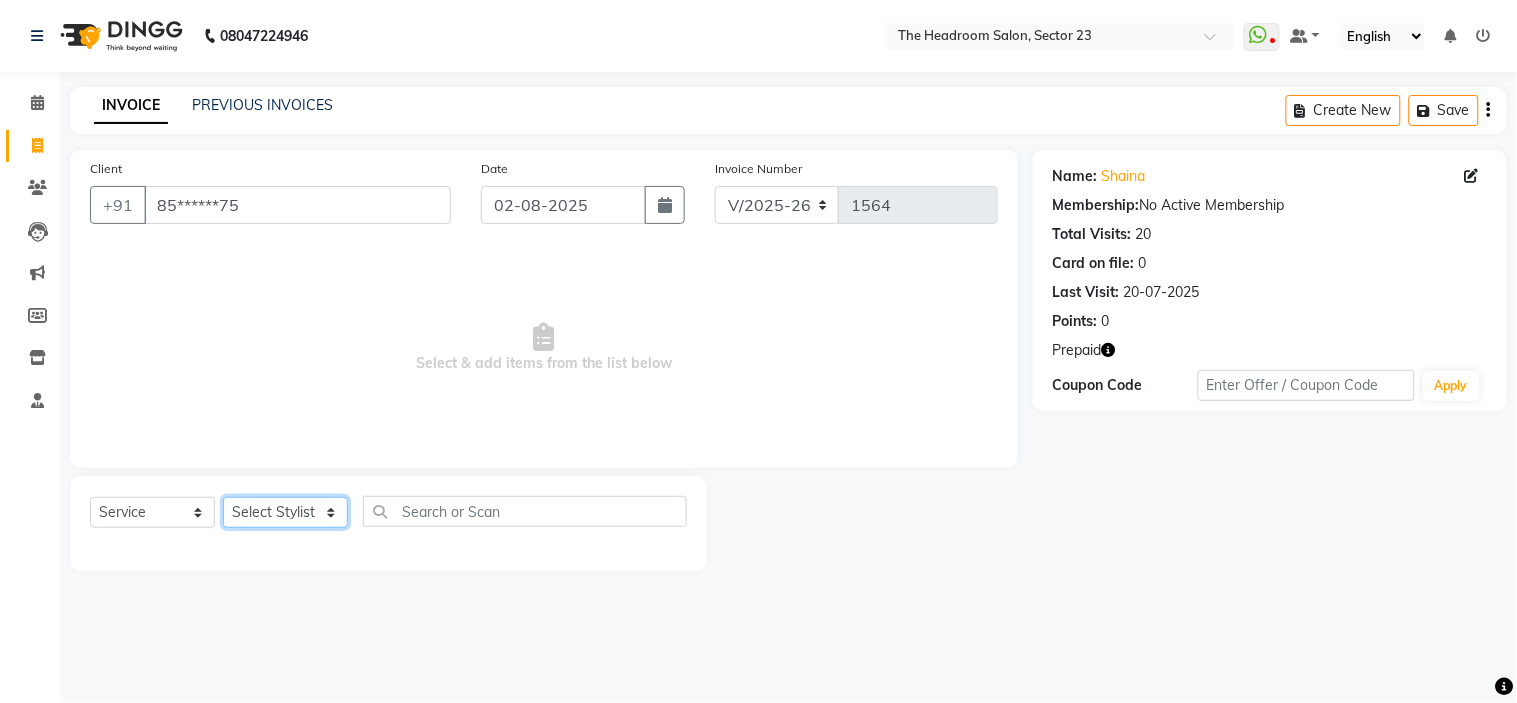 select on "53424" 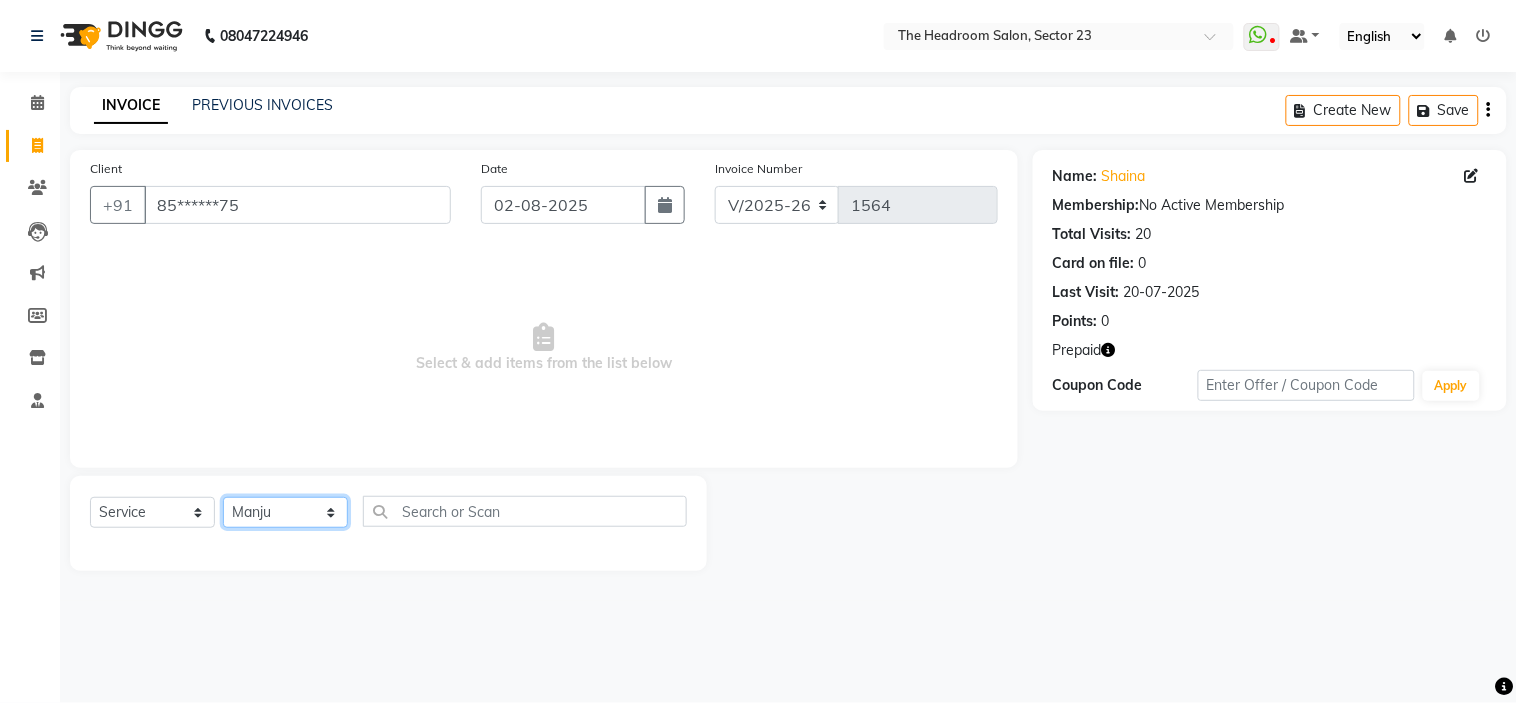 click on "Select Stylist Anjali Anubha Ashok Garima Manager Manju Raju Rohit Shahbaz" 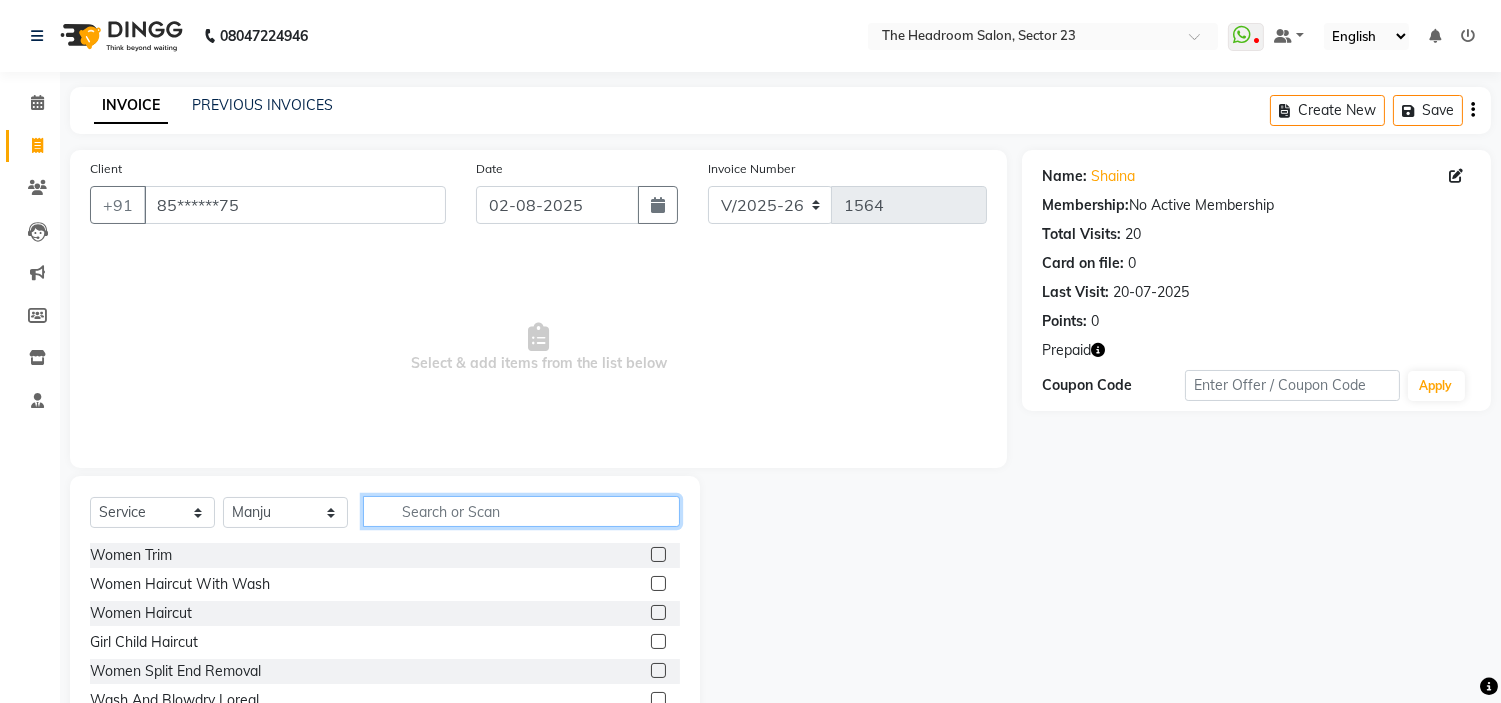click 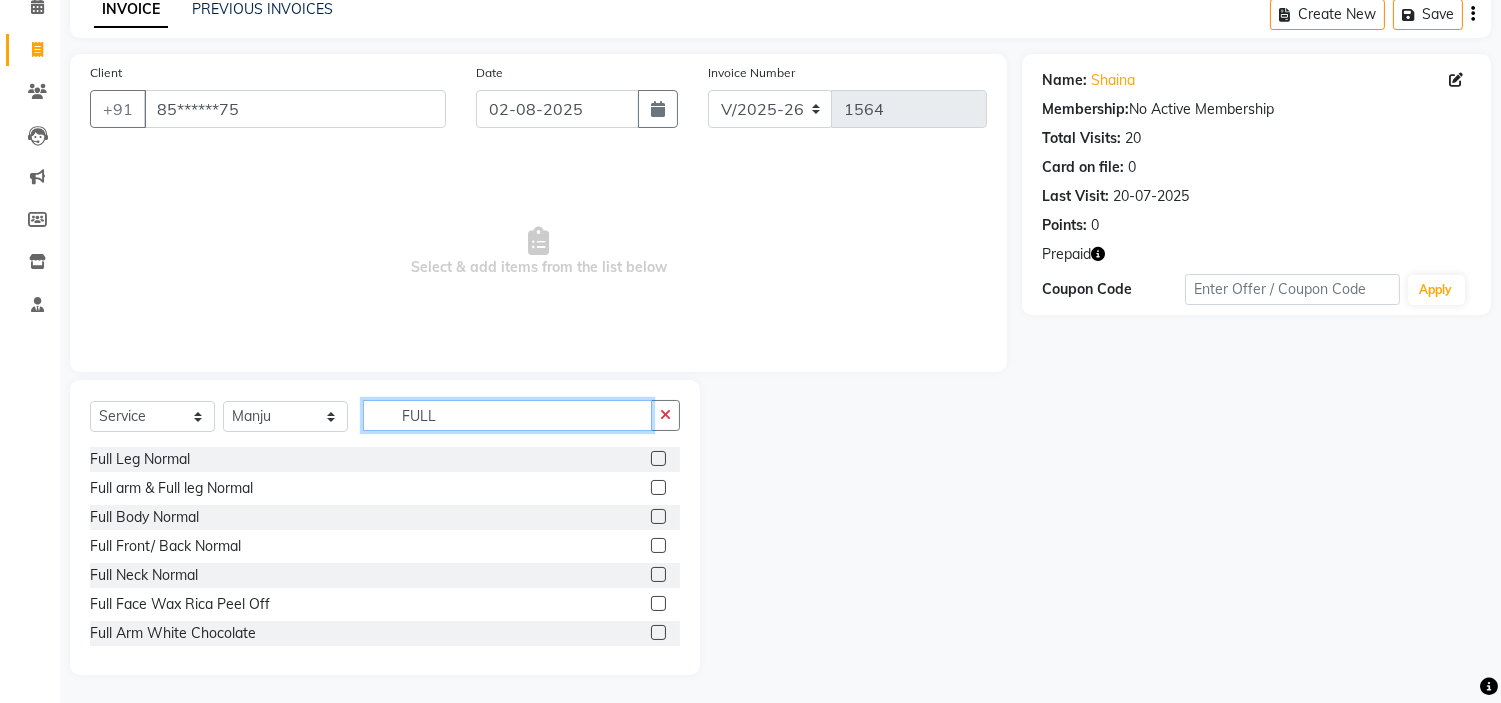 scroll, scrollTop: 97, scrollLeft: 0, axis: vertical 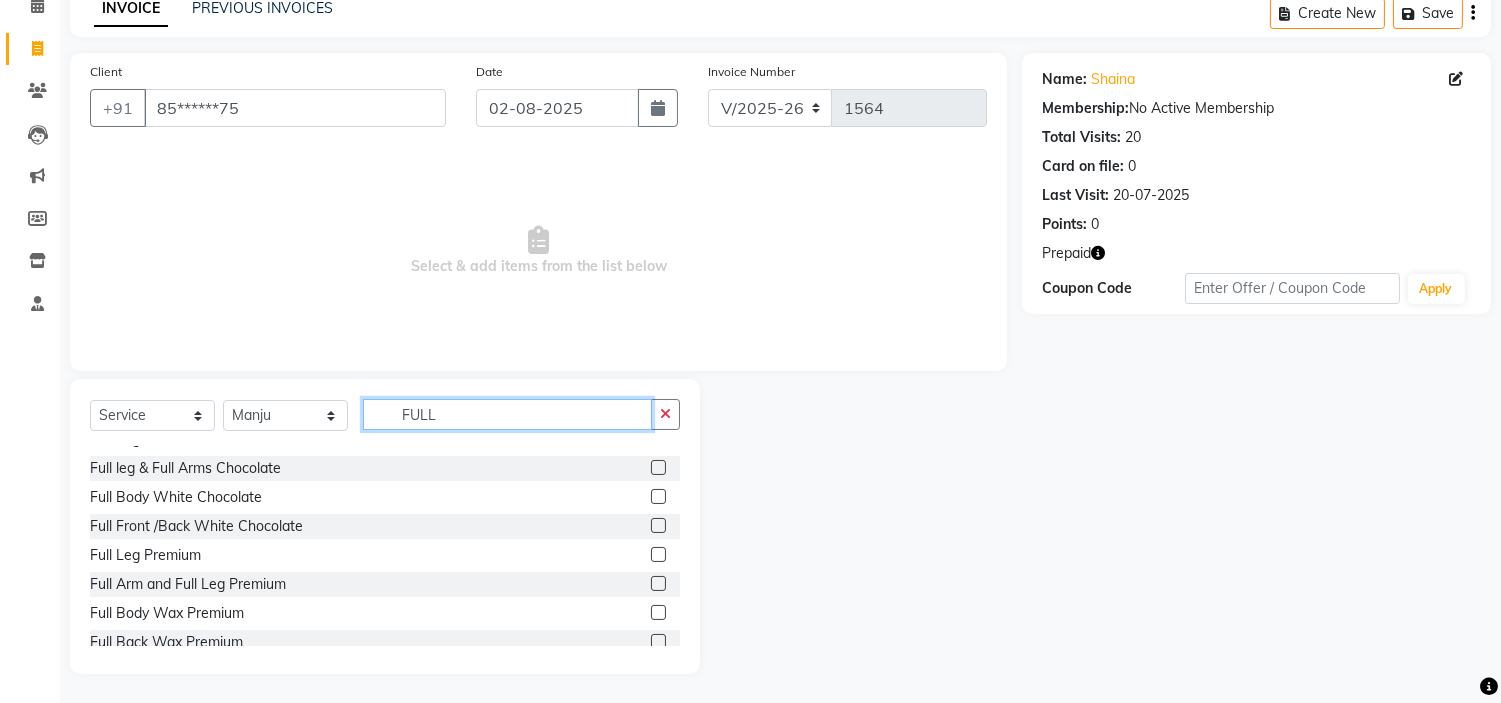 type on "FULL" 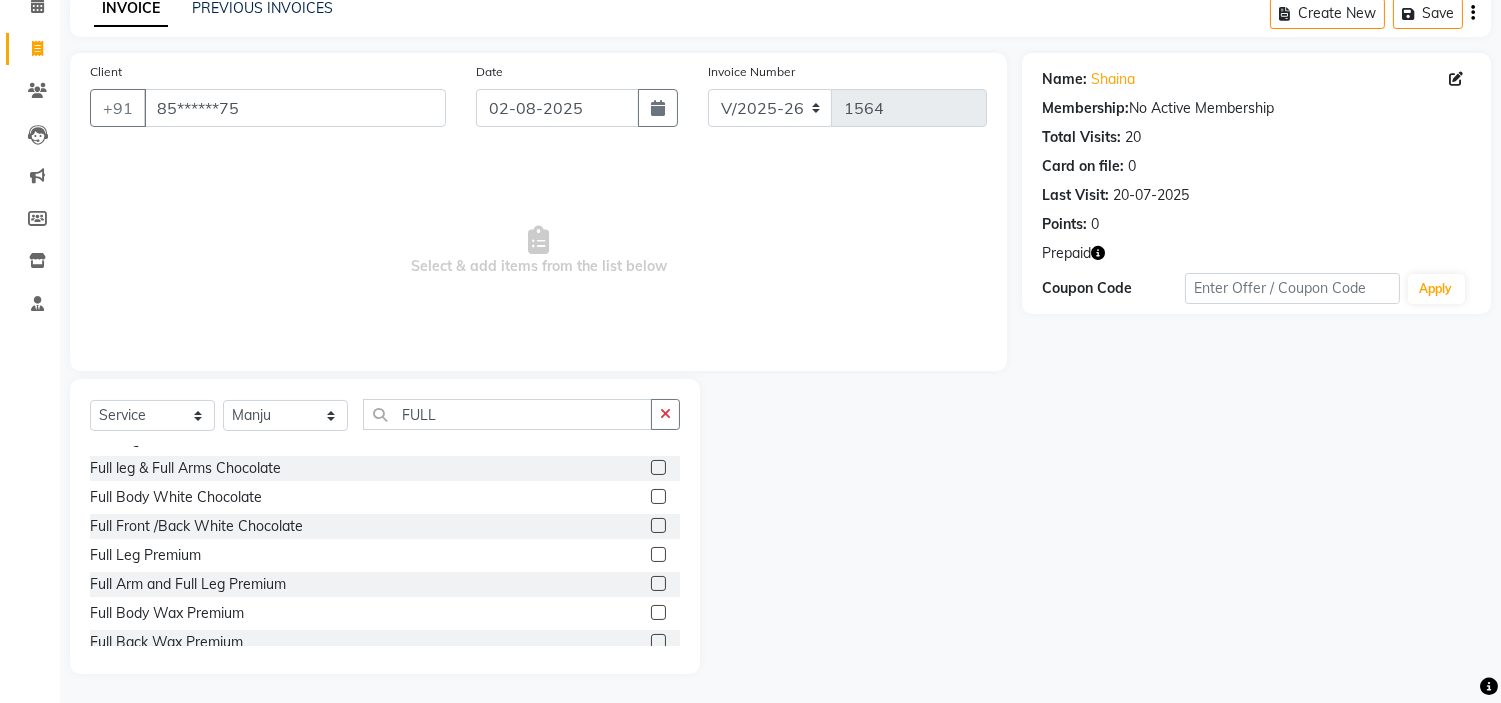 click 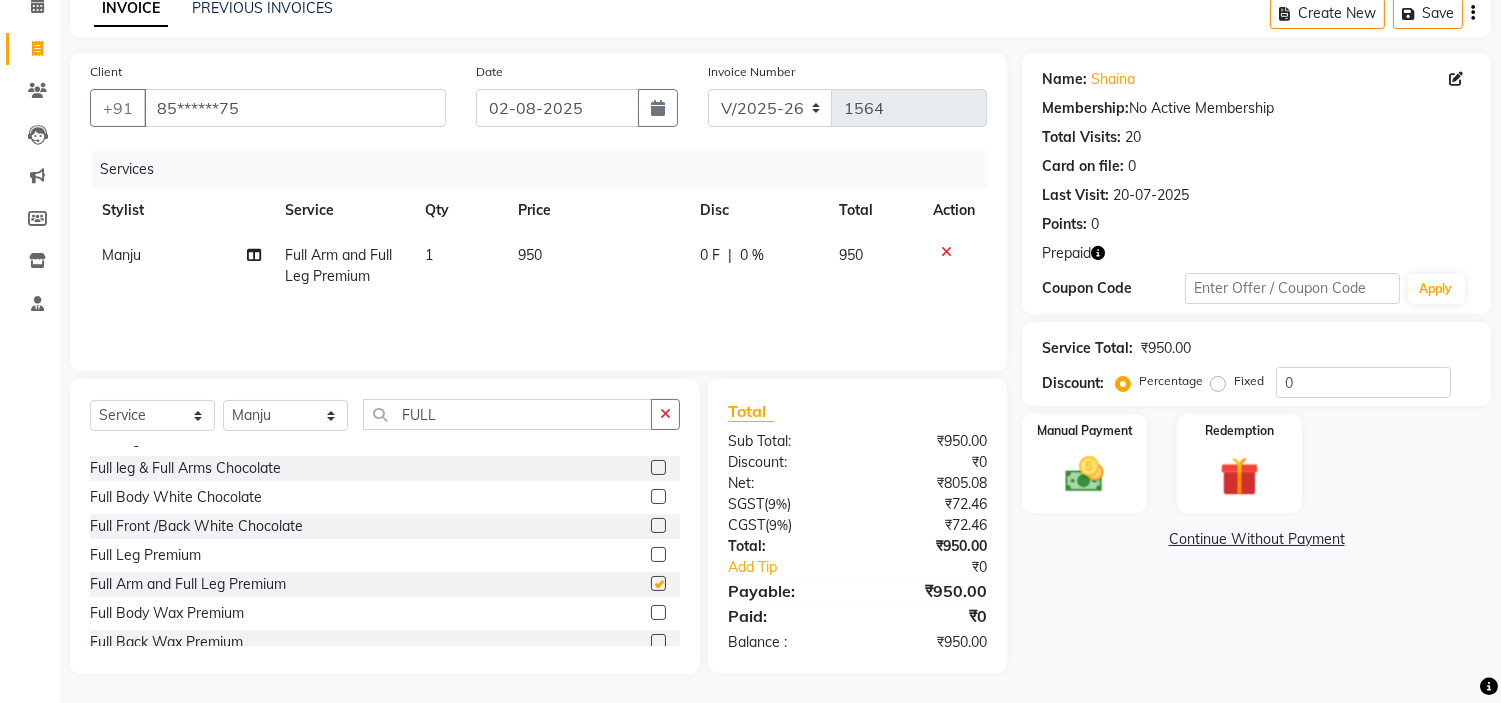 checkbox on "false" 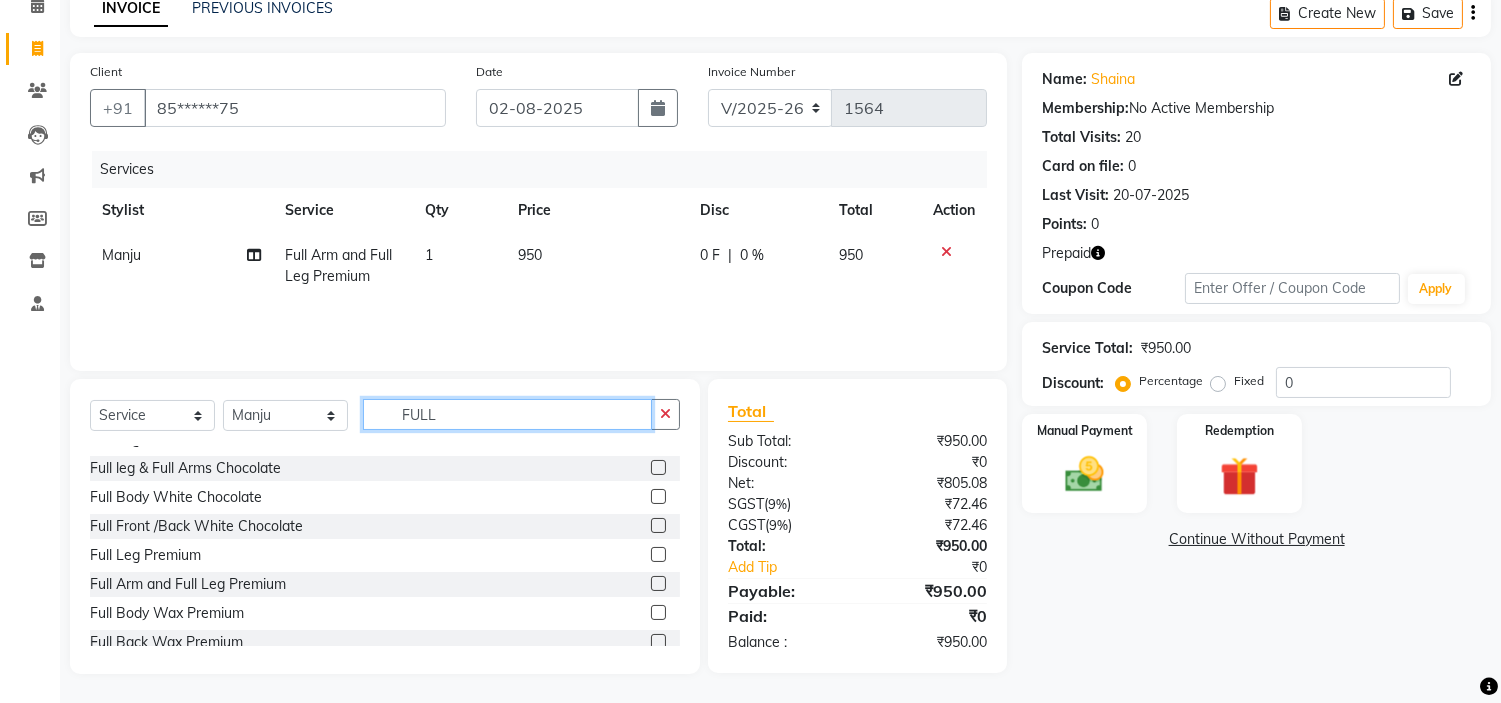 click on "FULL" 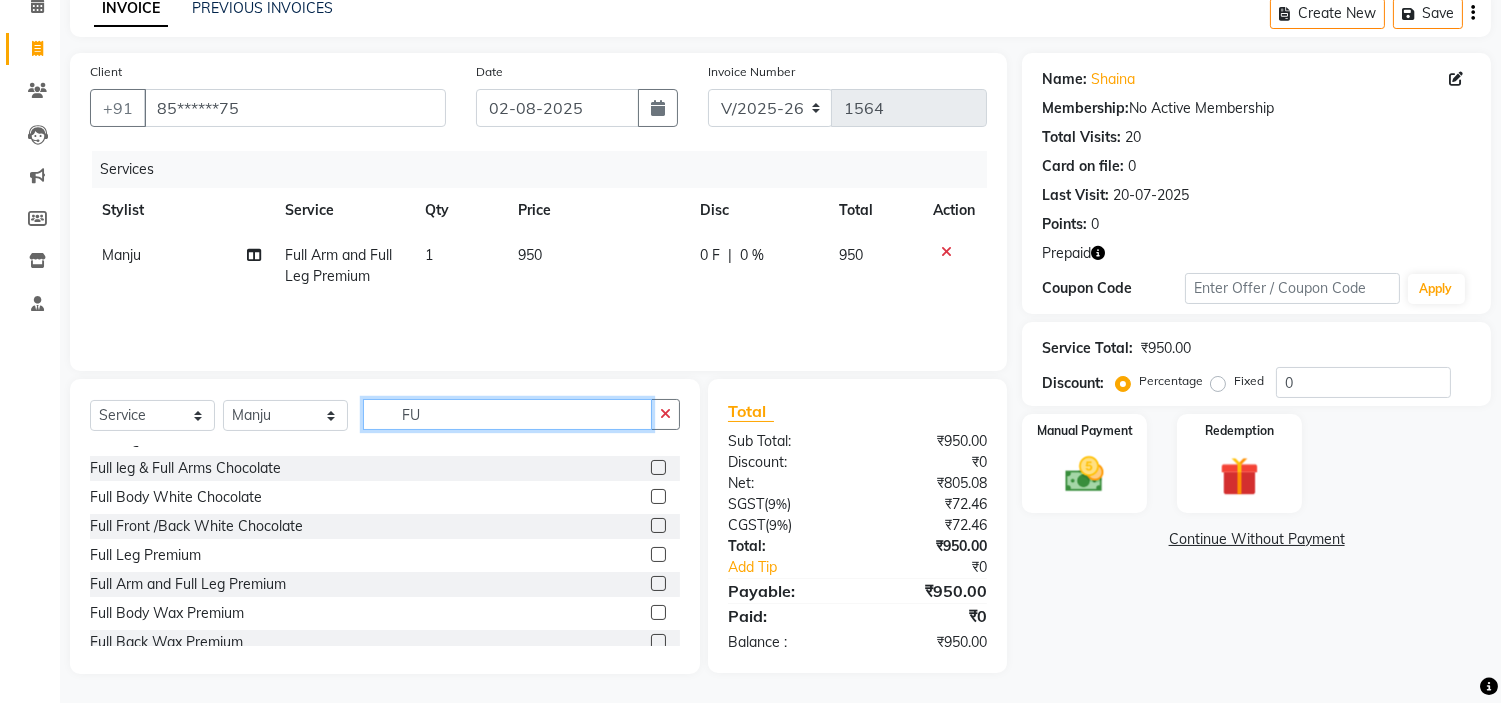 type on "F" 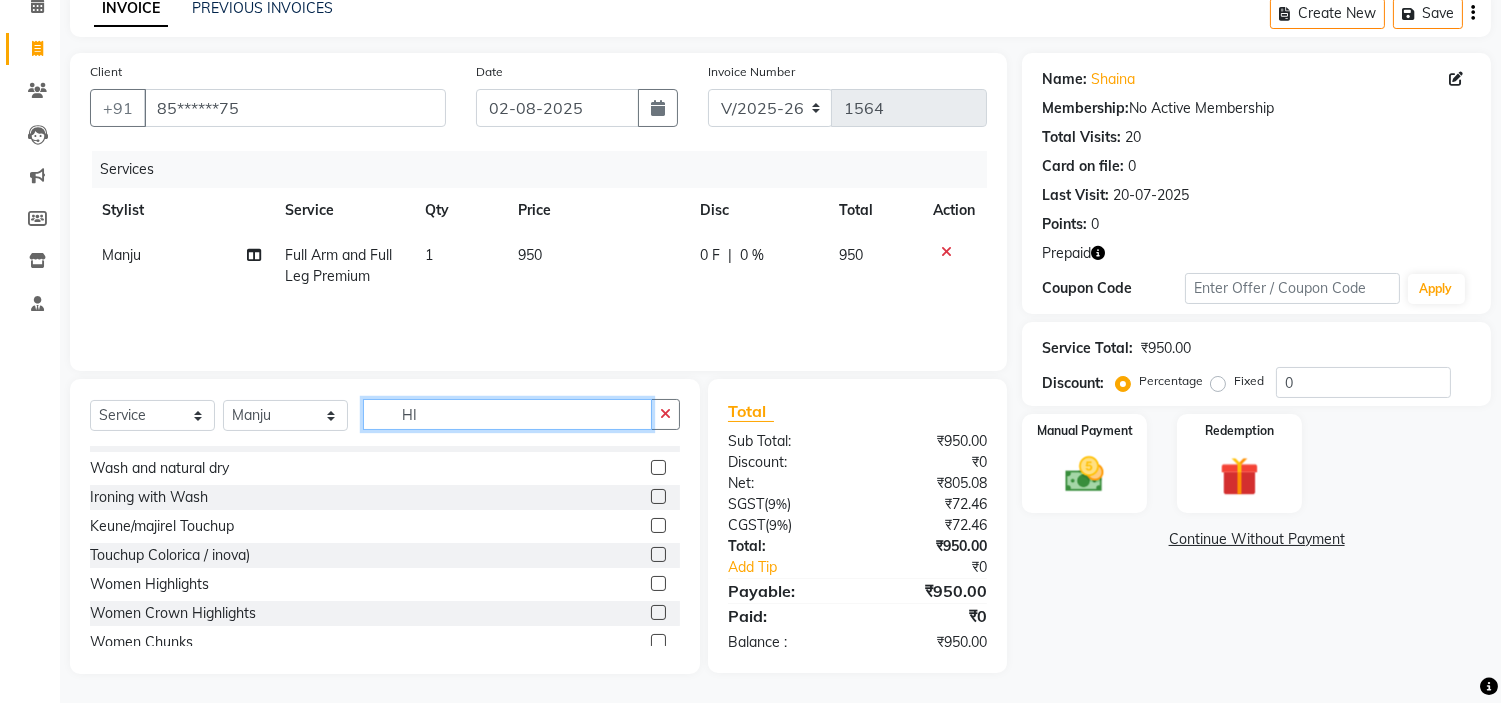 scroll, scrollTop: 0, scrollLeft: 0, axis: both 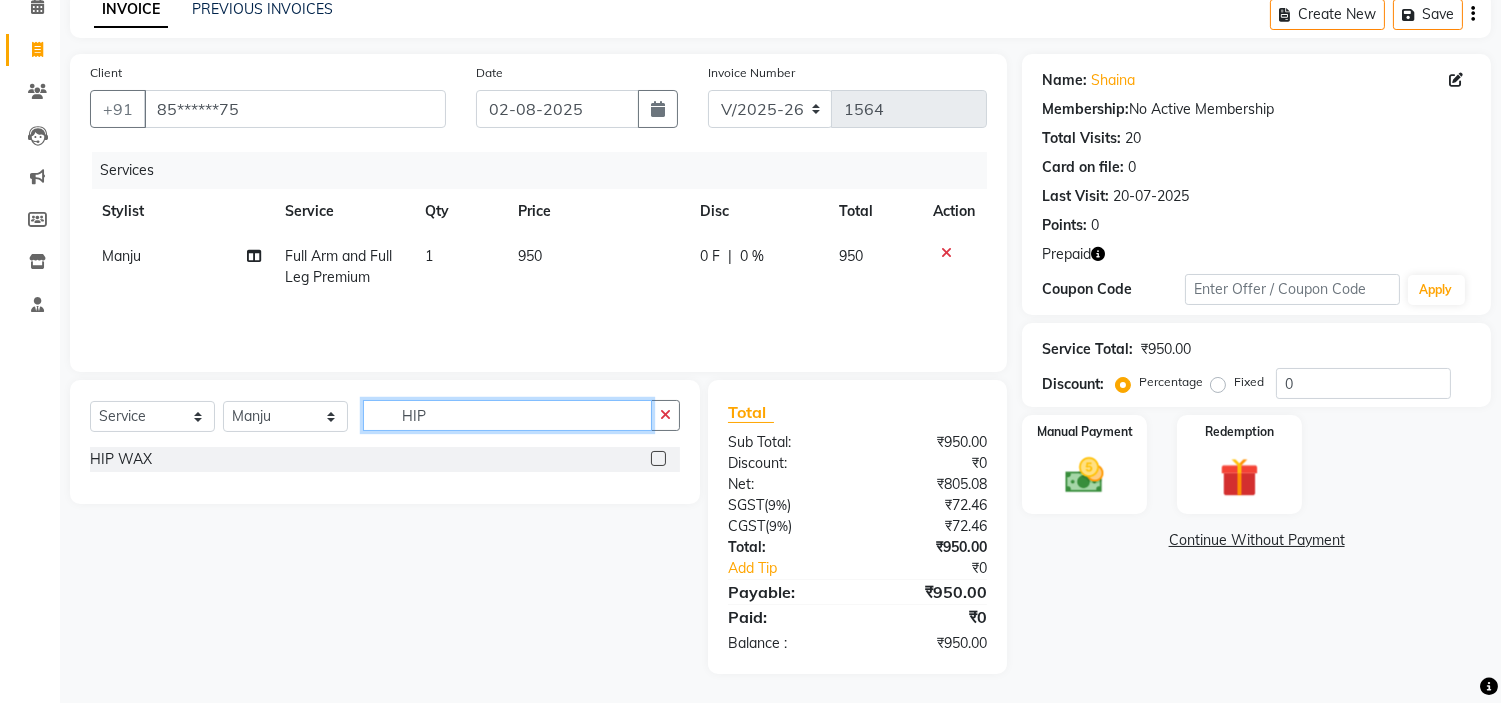 type on "HIP" 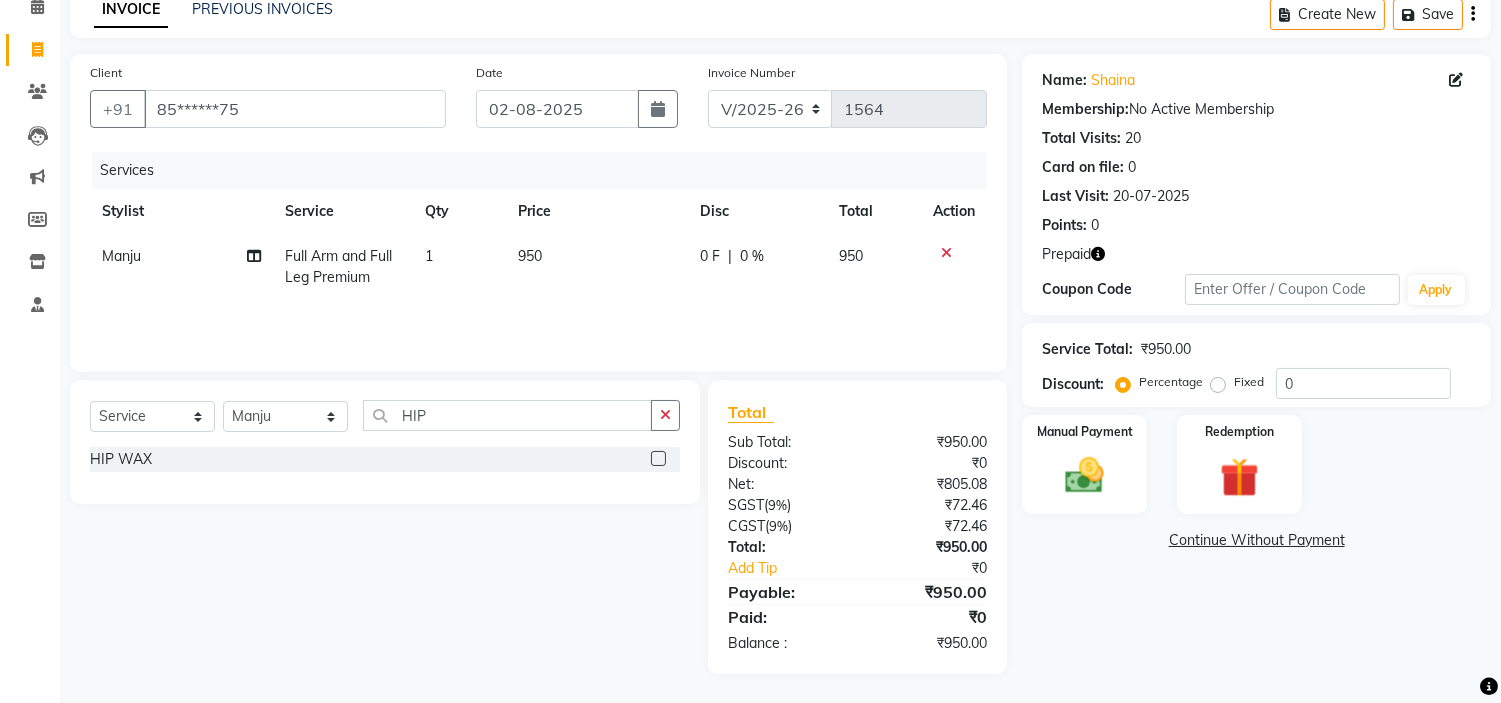 click 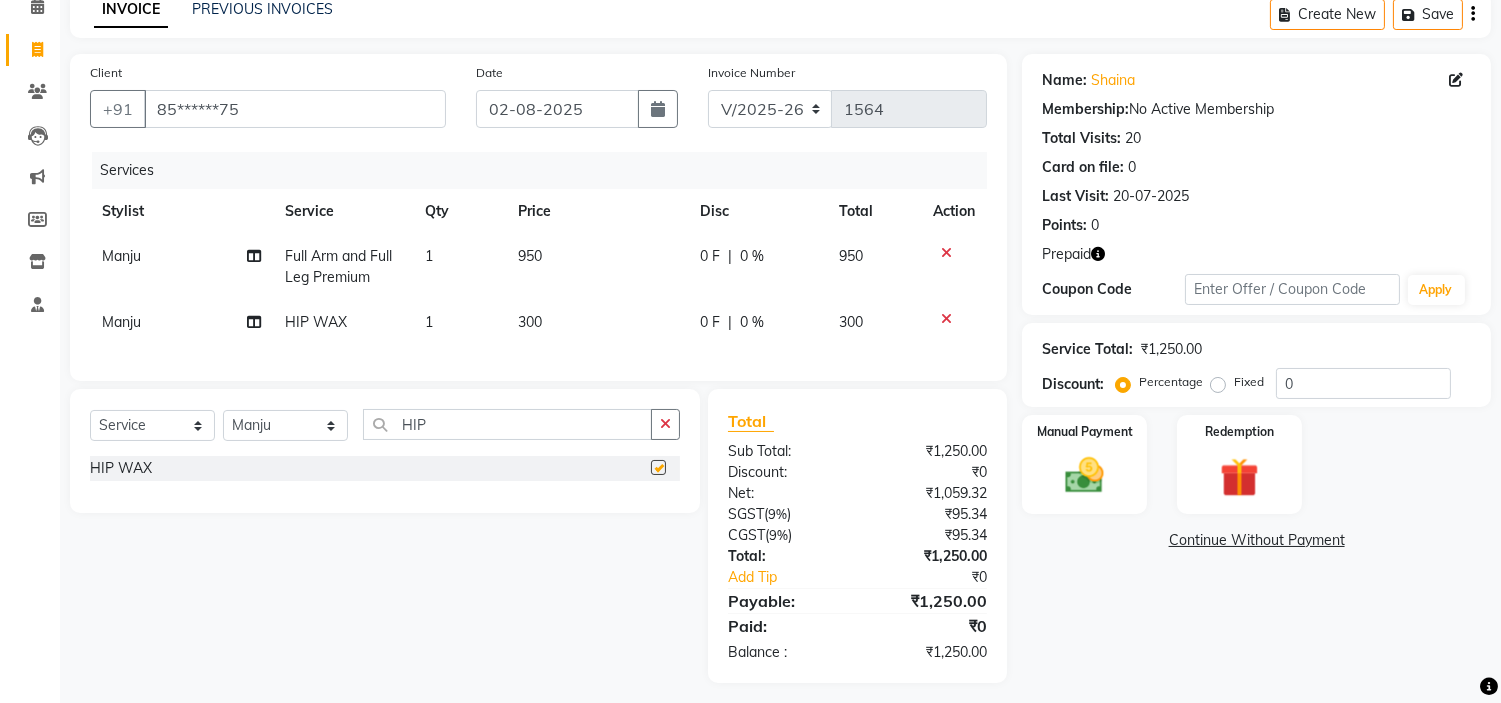 checkbox on "false" 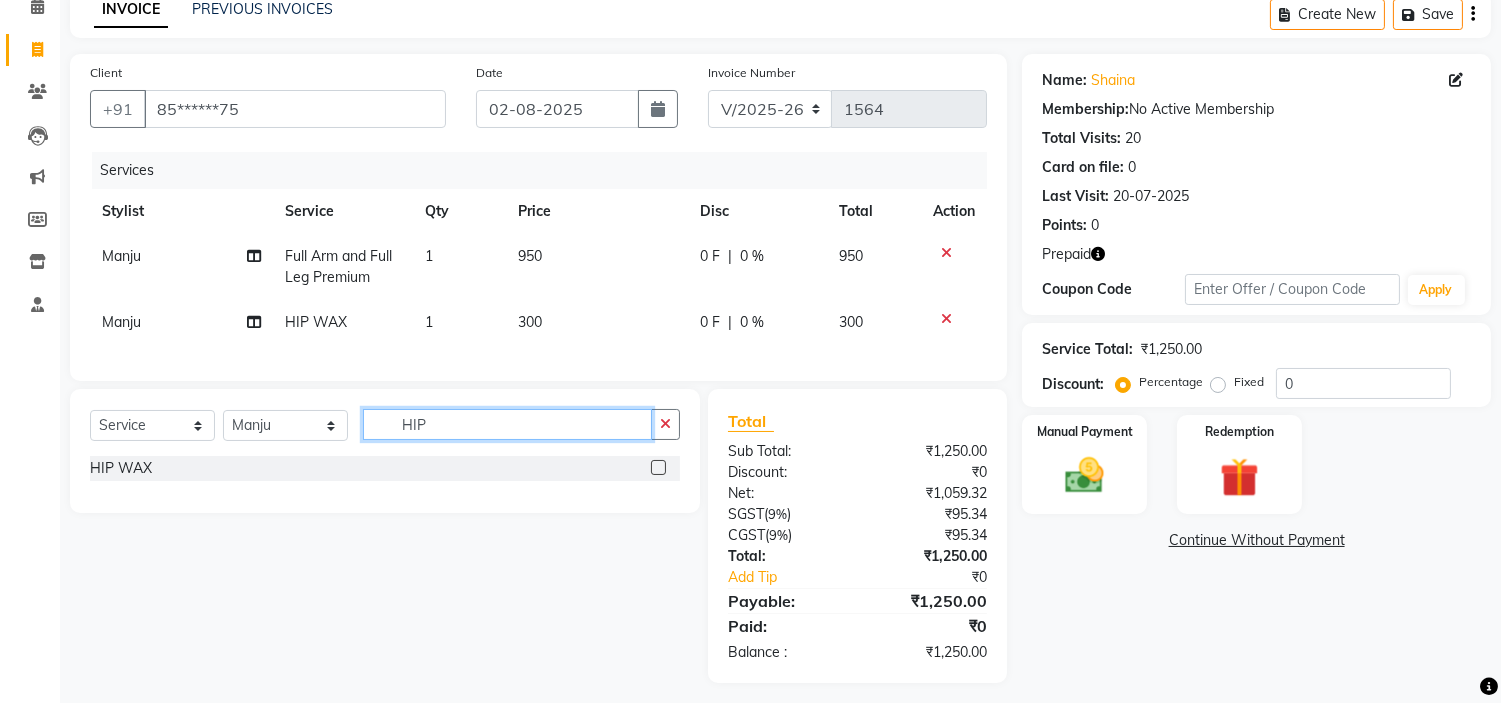 click on "HIP" 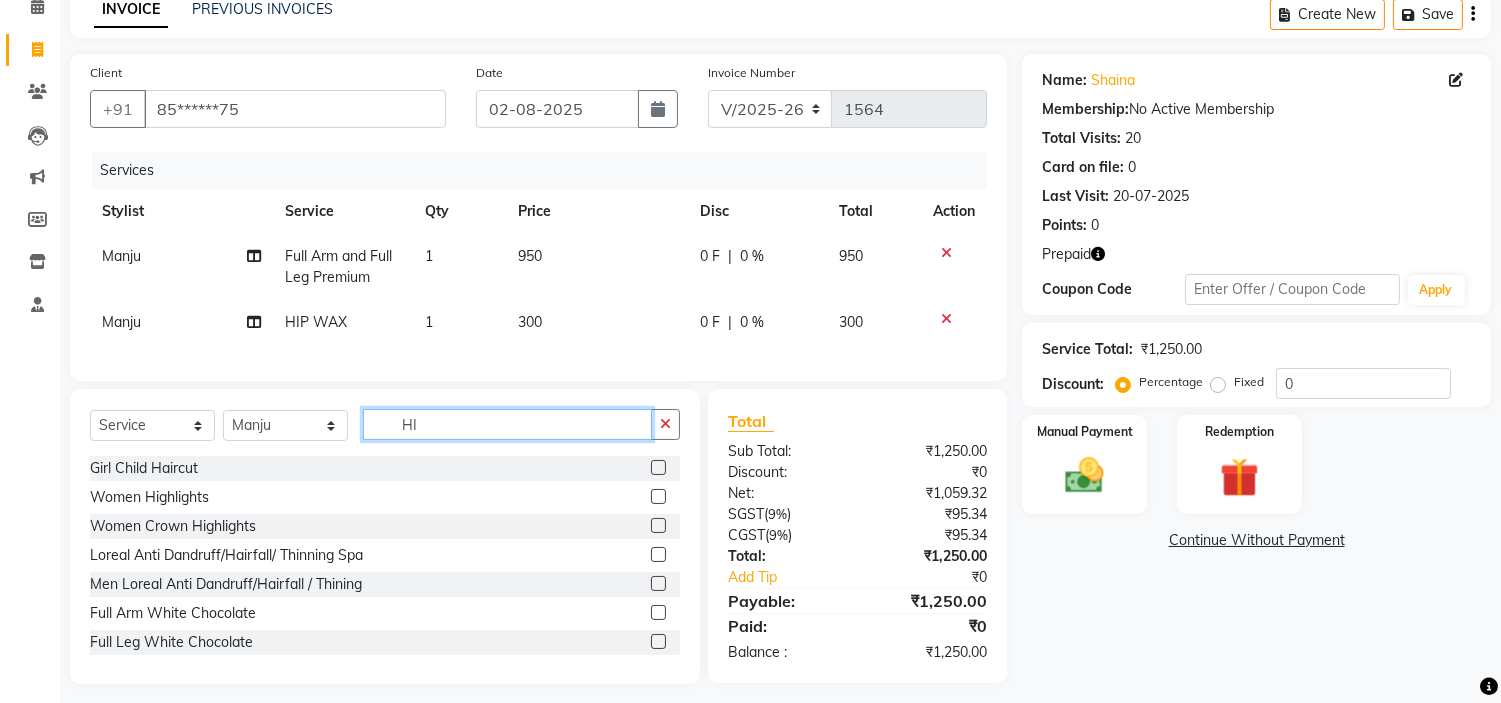 type on "H" 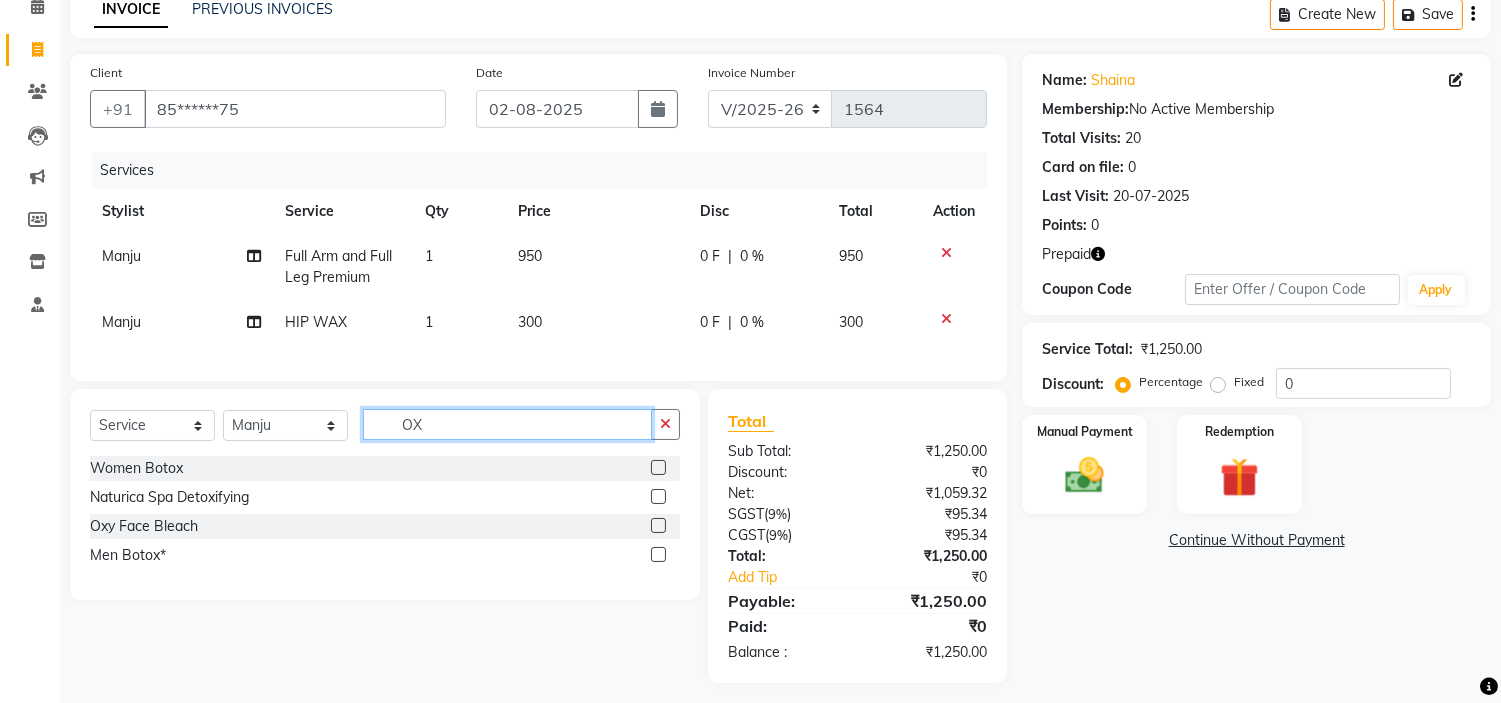 type on "OX" 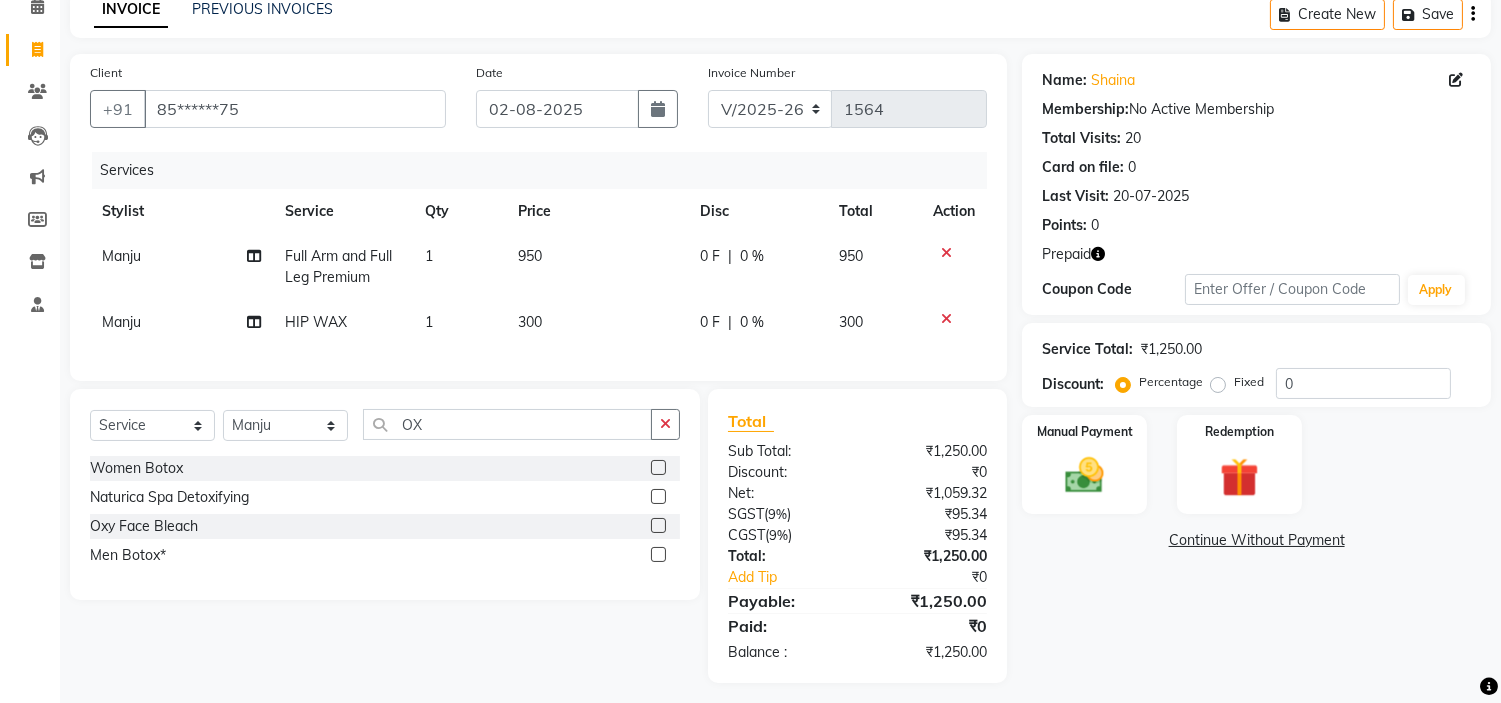 click 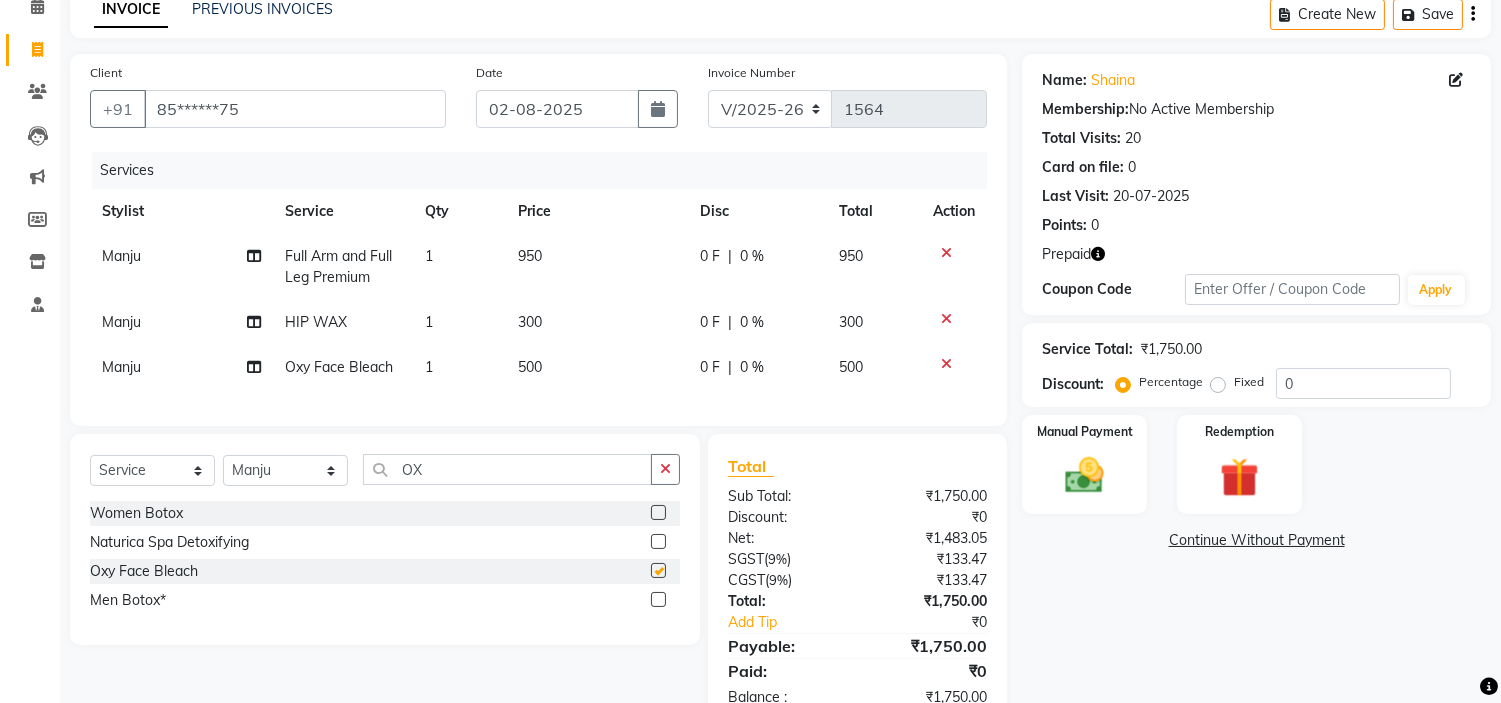 checkbox on "false" 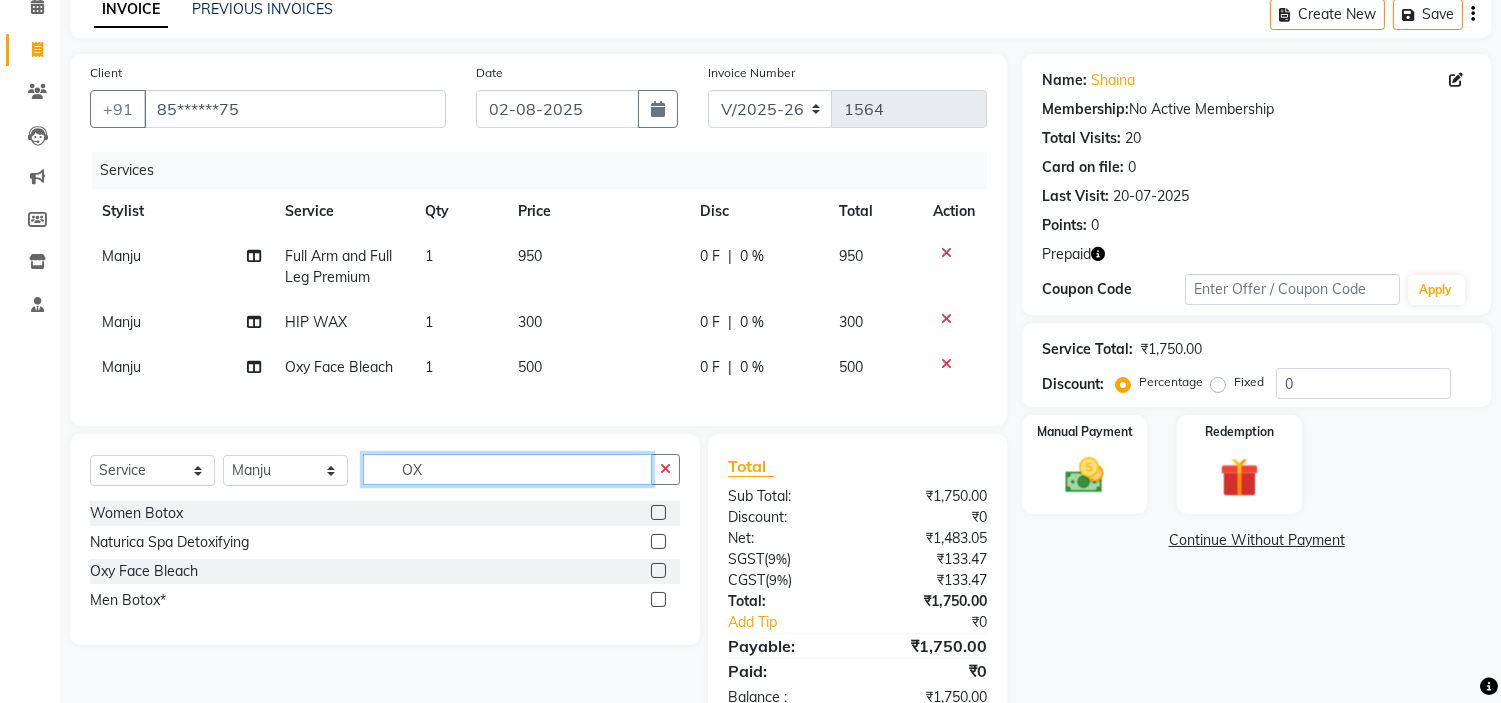 click on "OX" 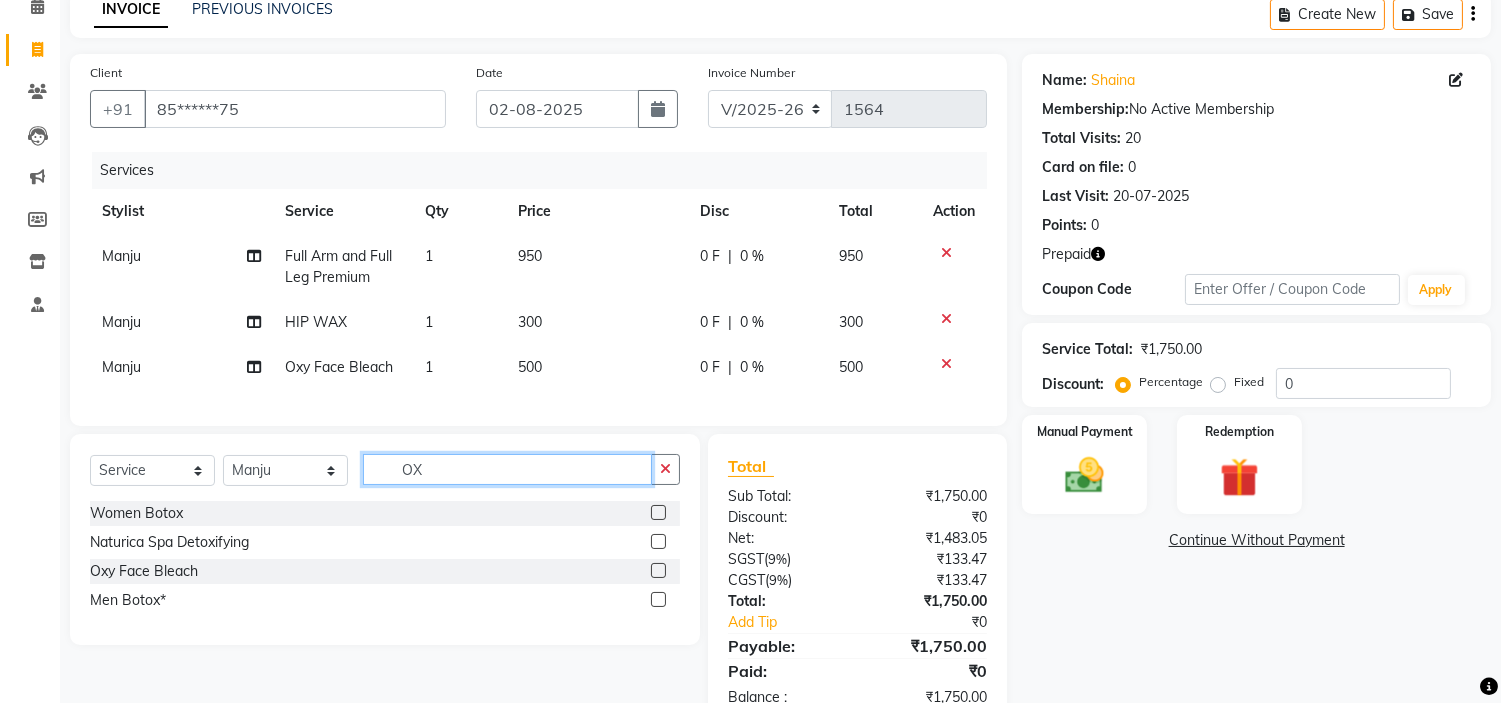 type on "O" 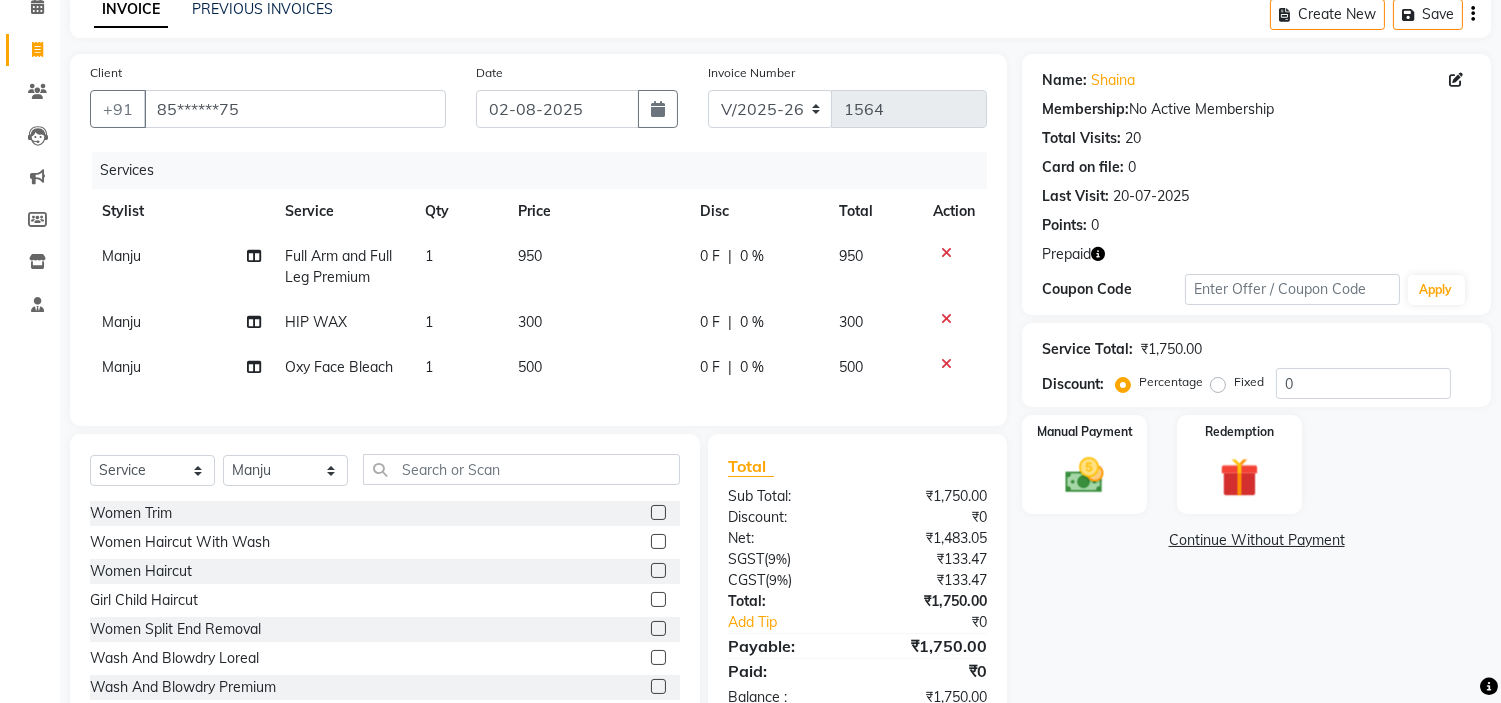 click 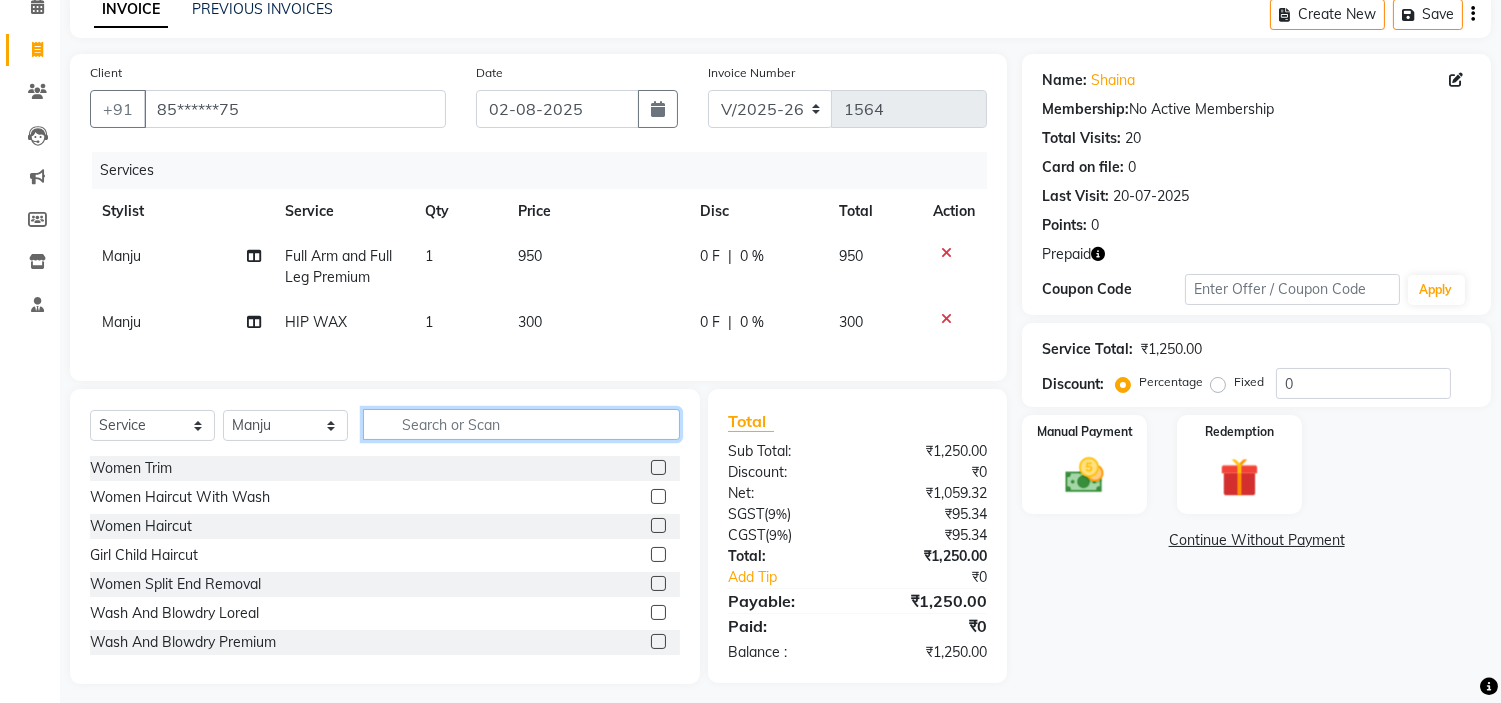 click 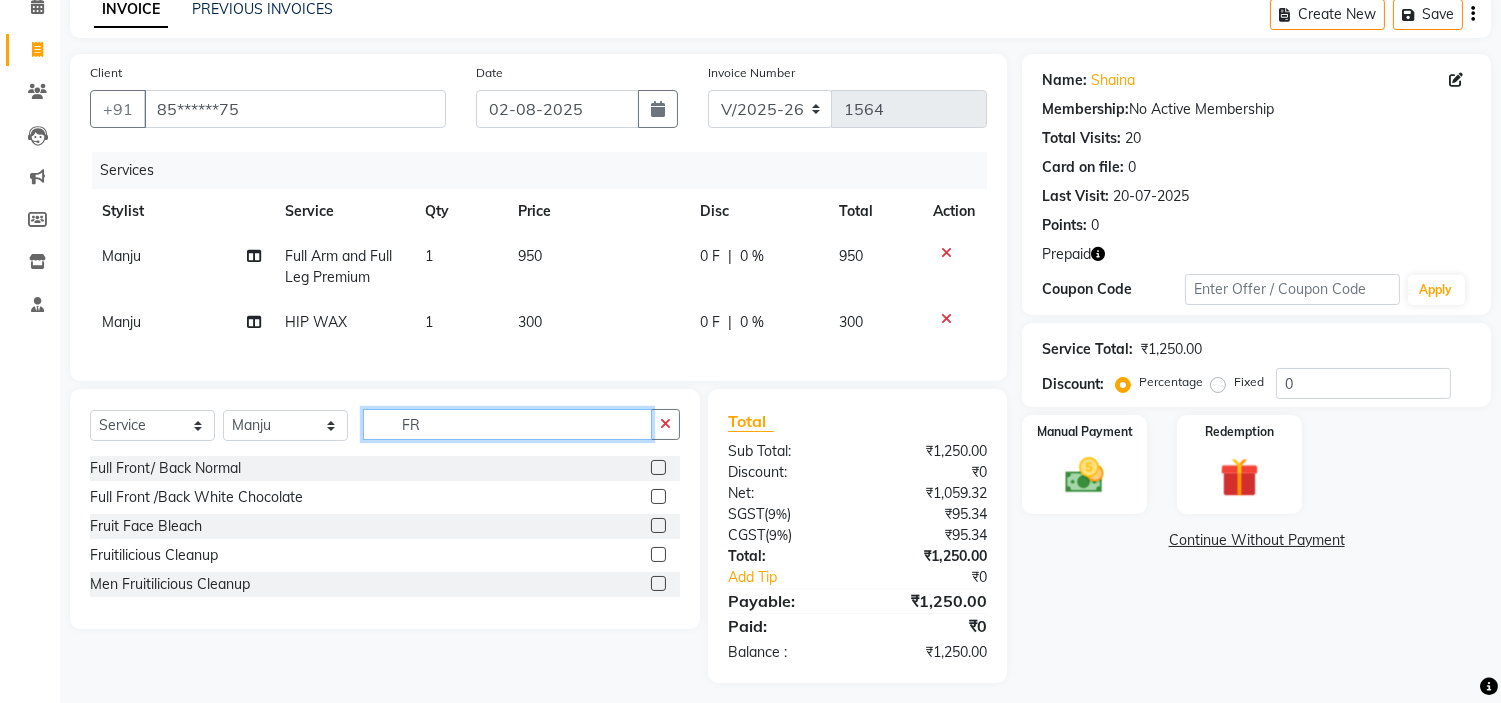 type on "FR" 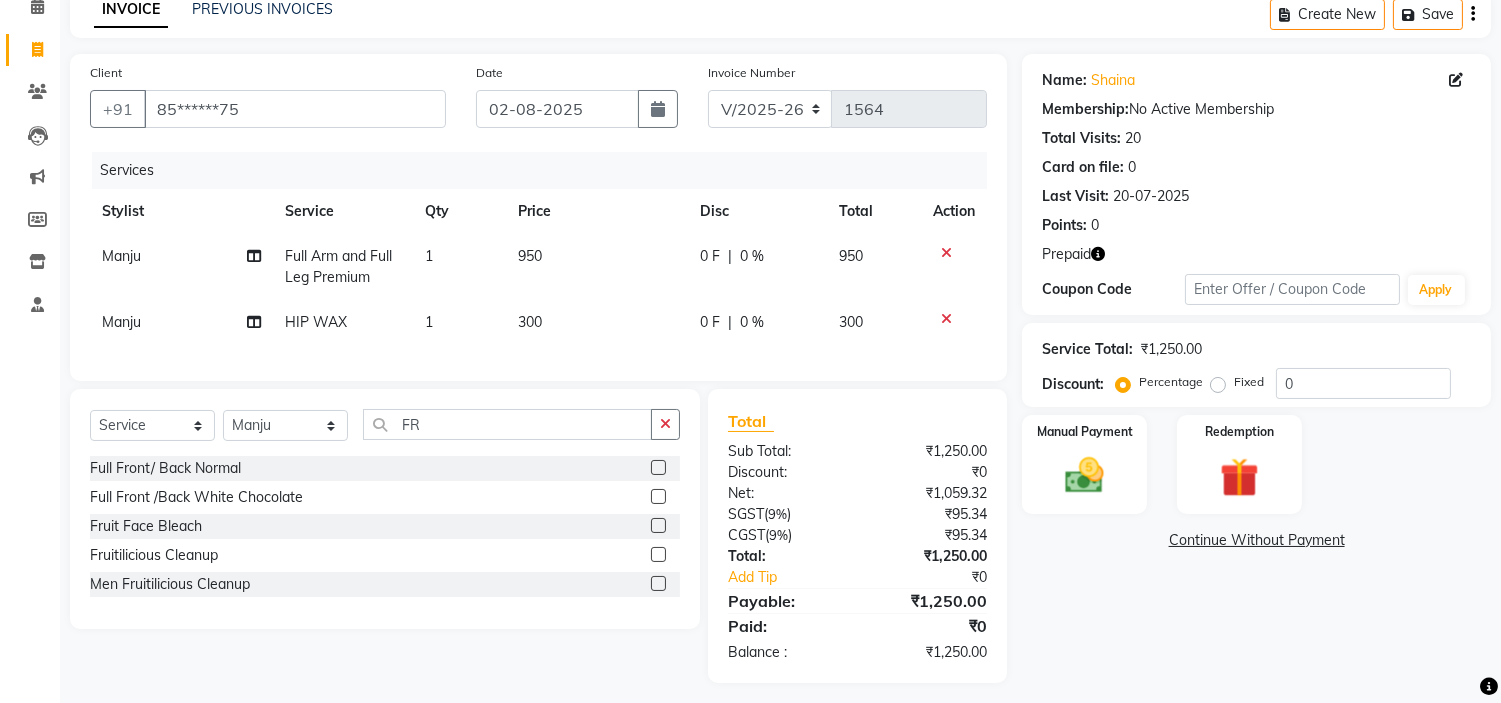 click 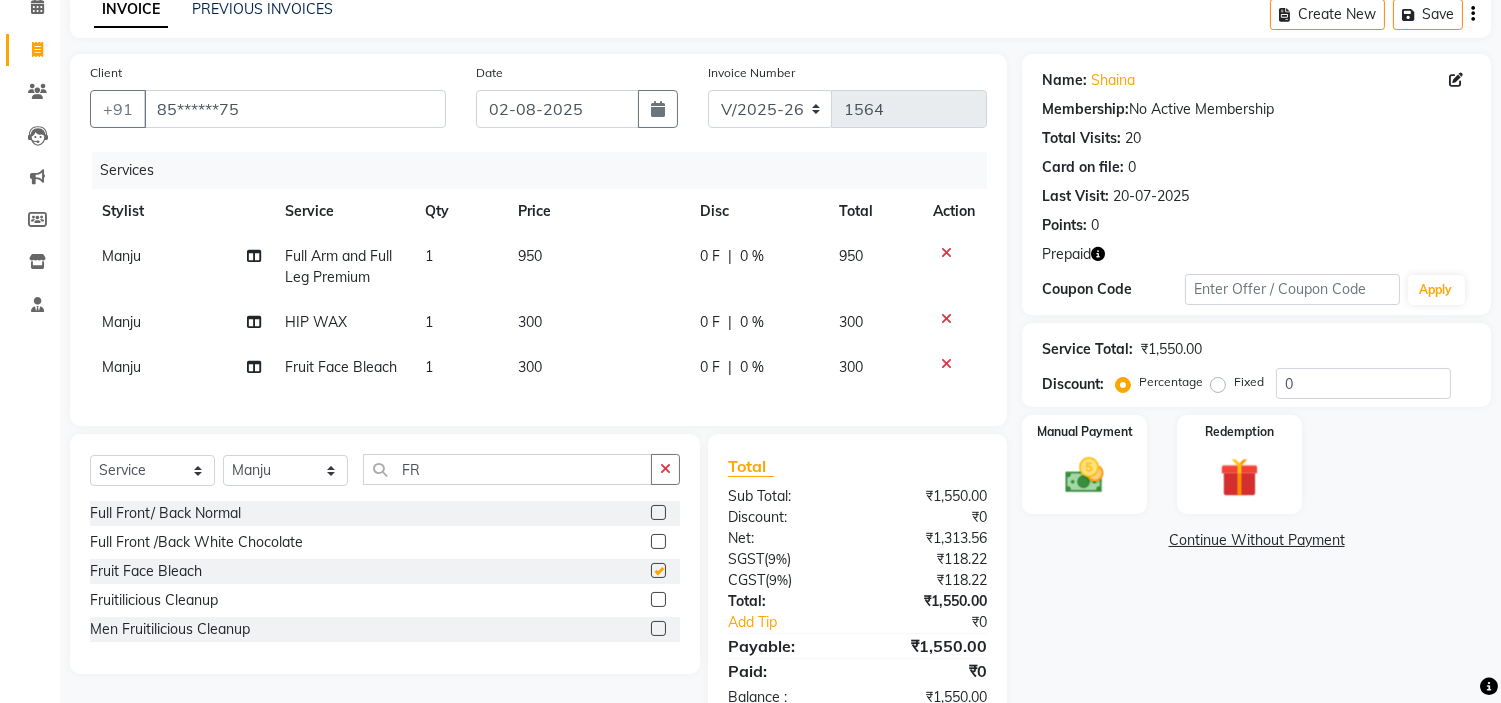 checkbox on "false" 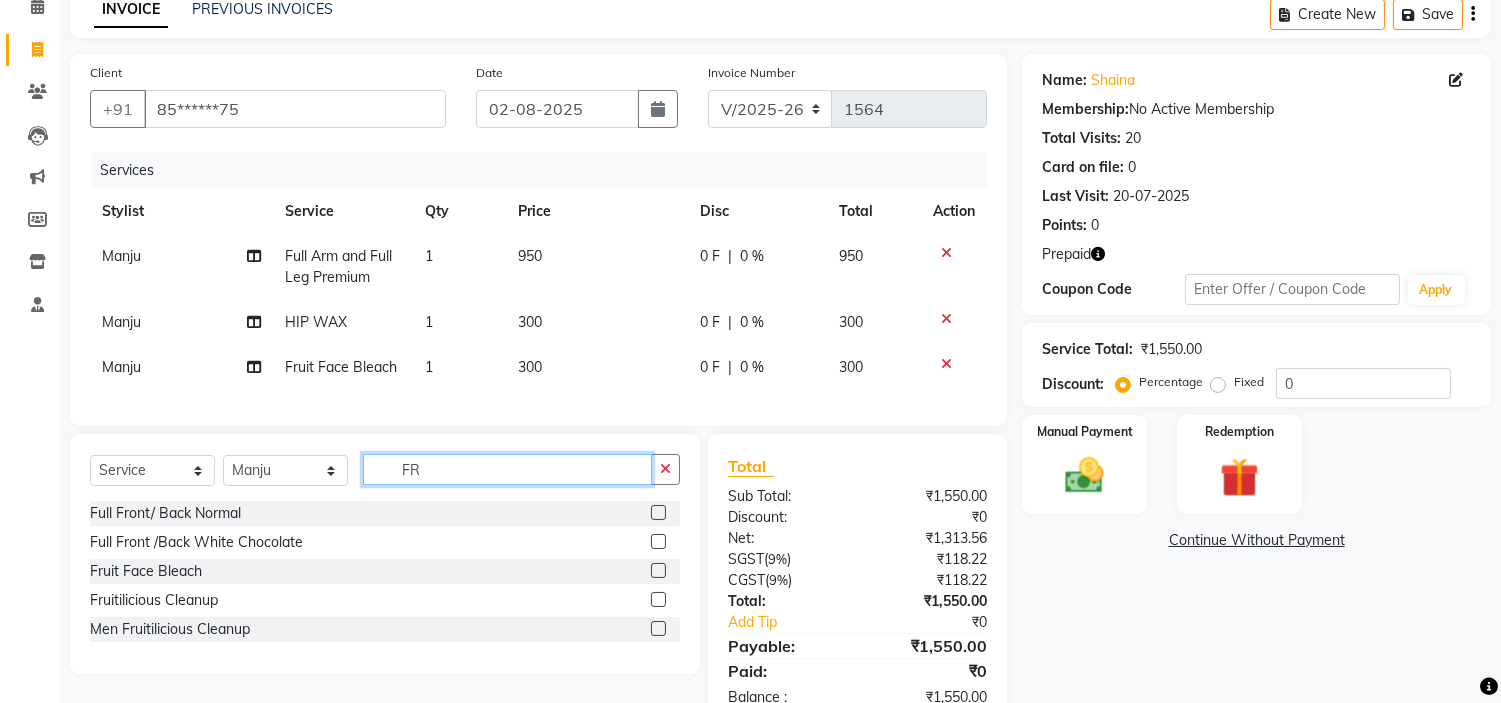 click on "FR" 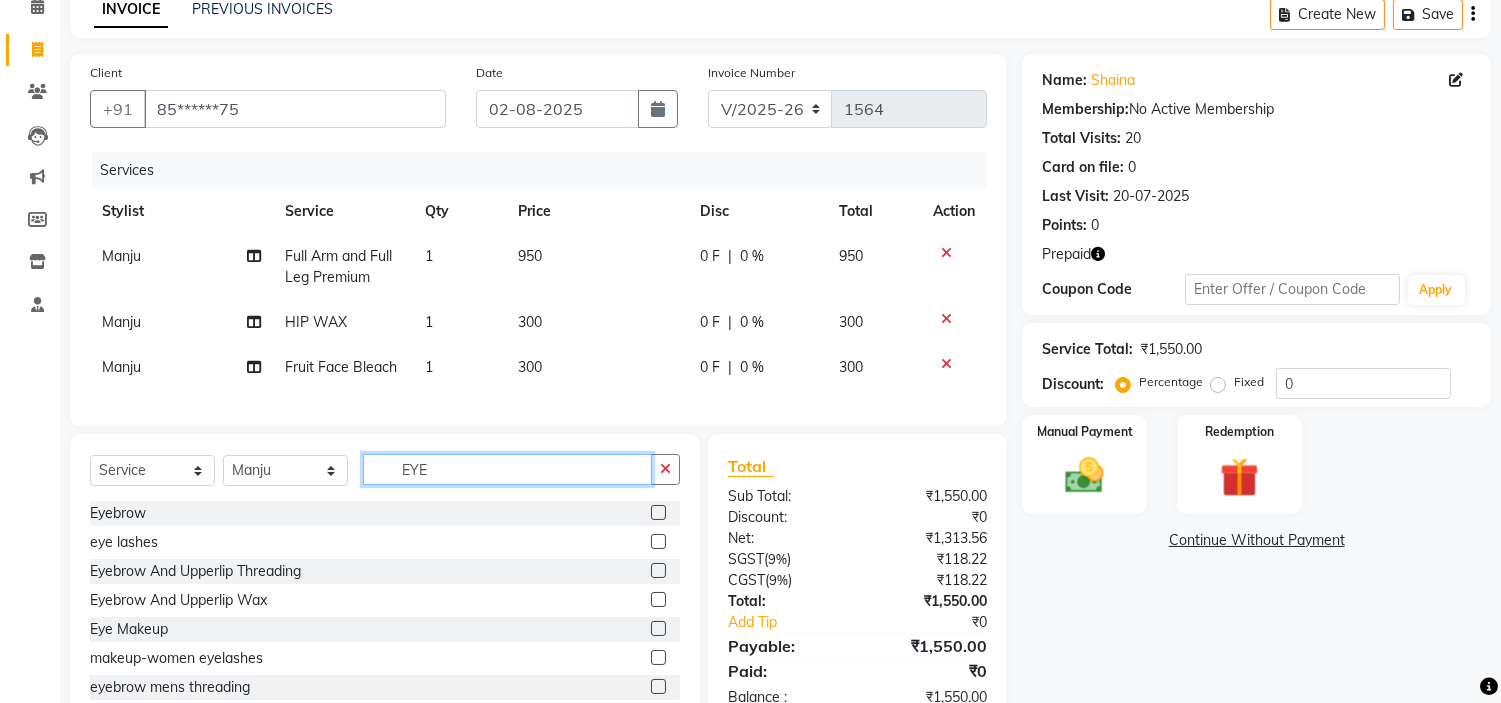 type on "EYE" 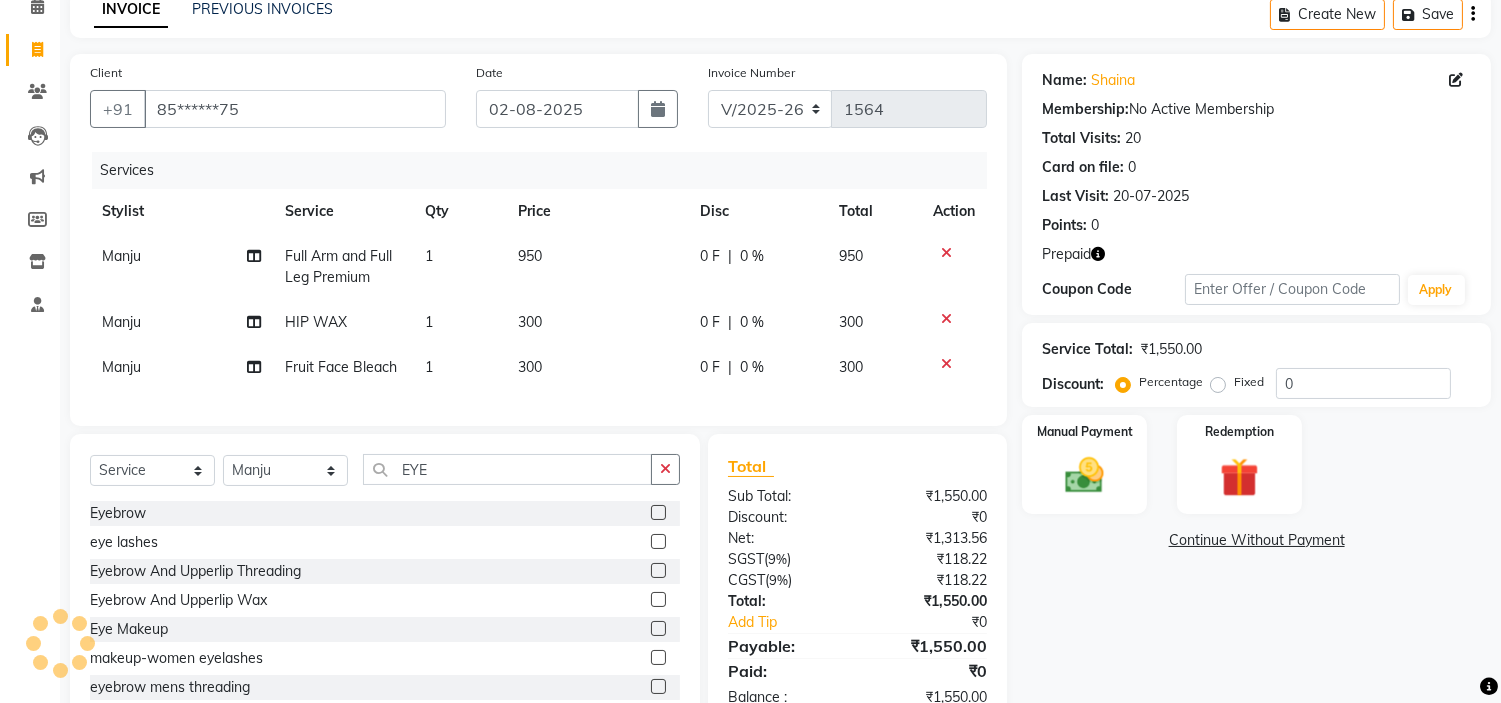 click 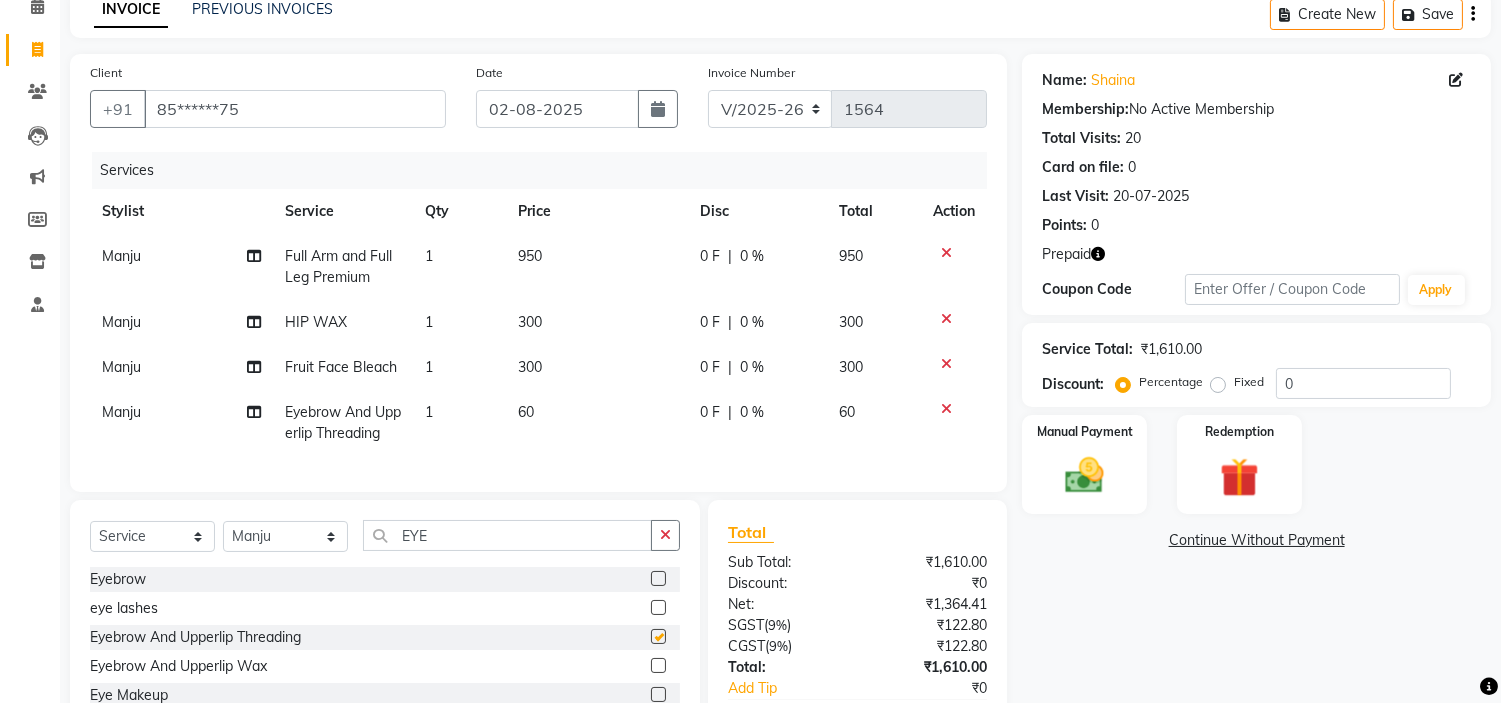 checkbox on "false" 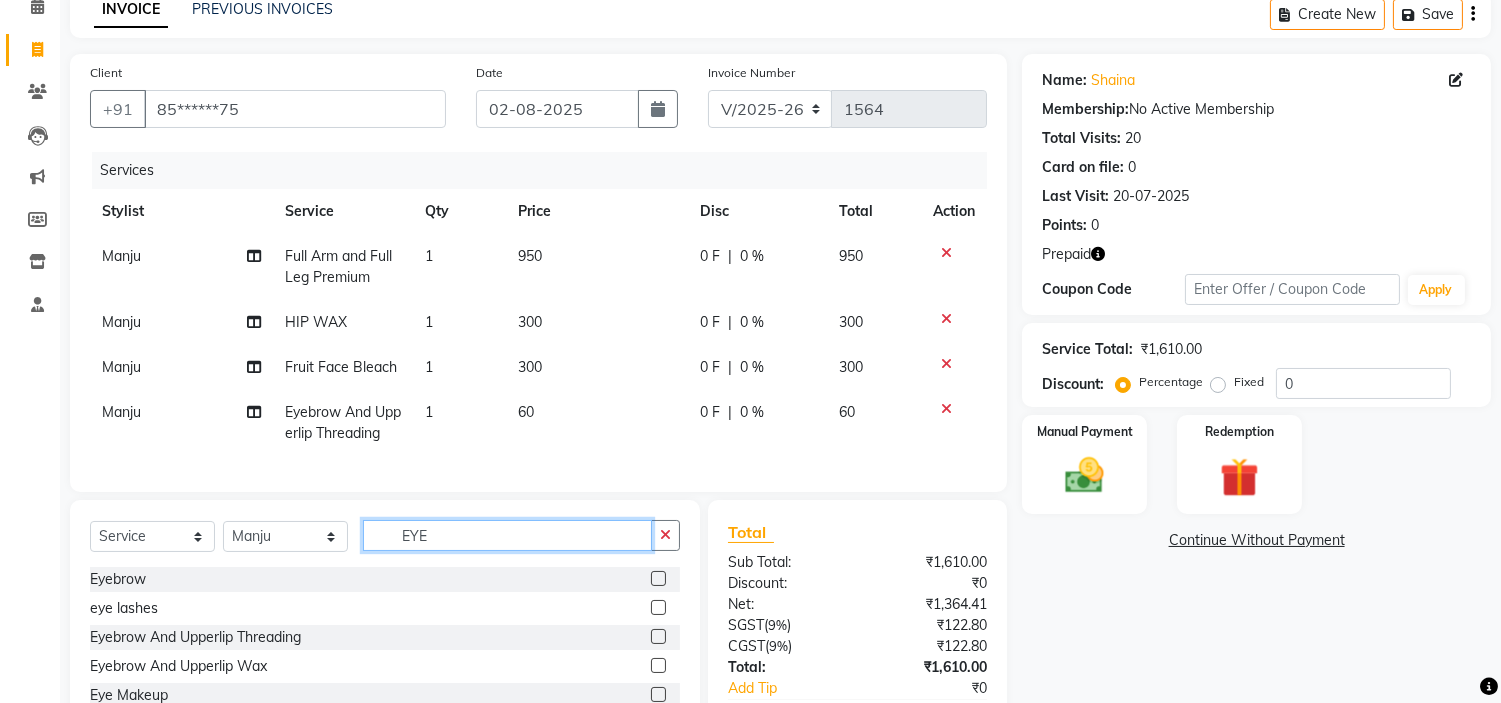 click on "EYE" 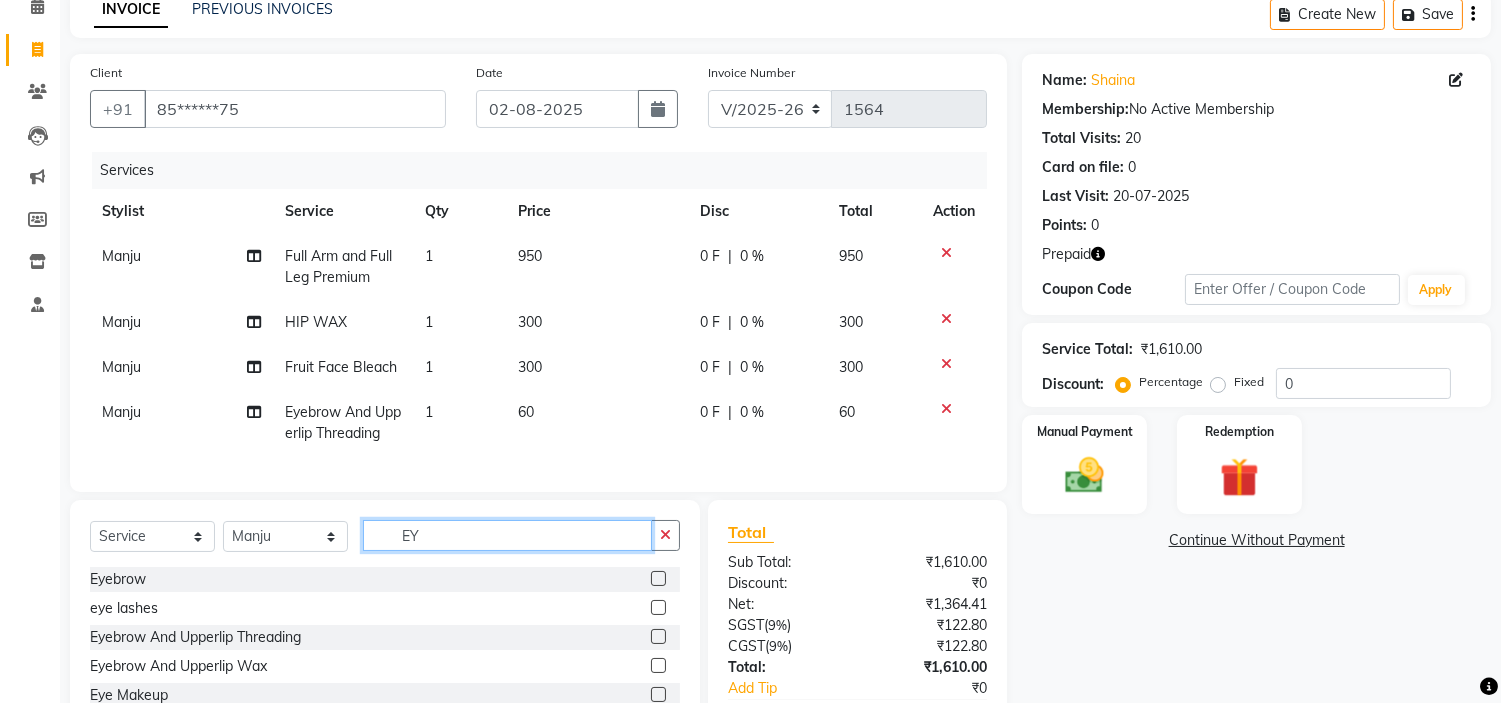 type on "E" 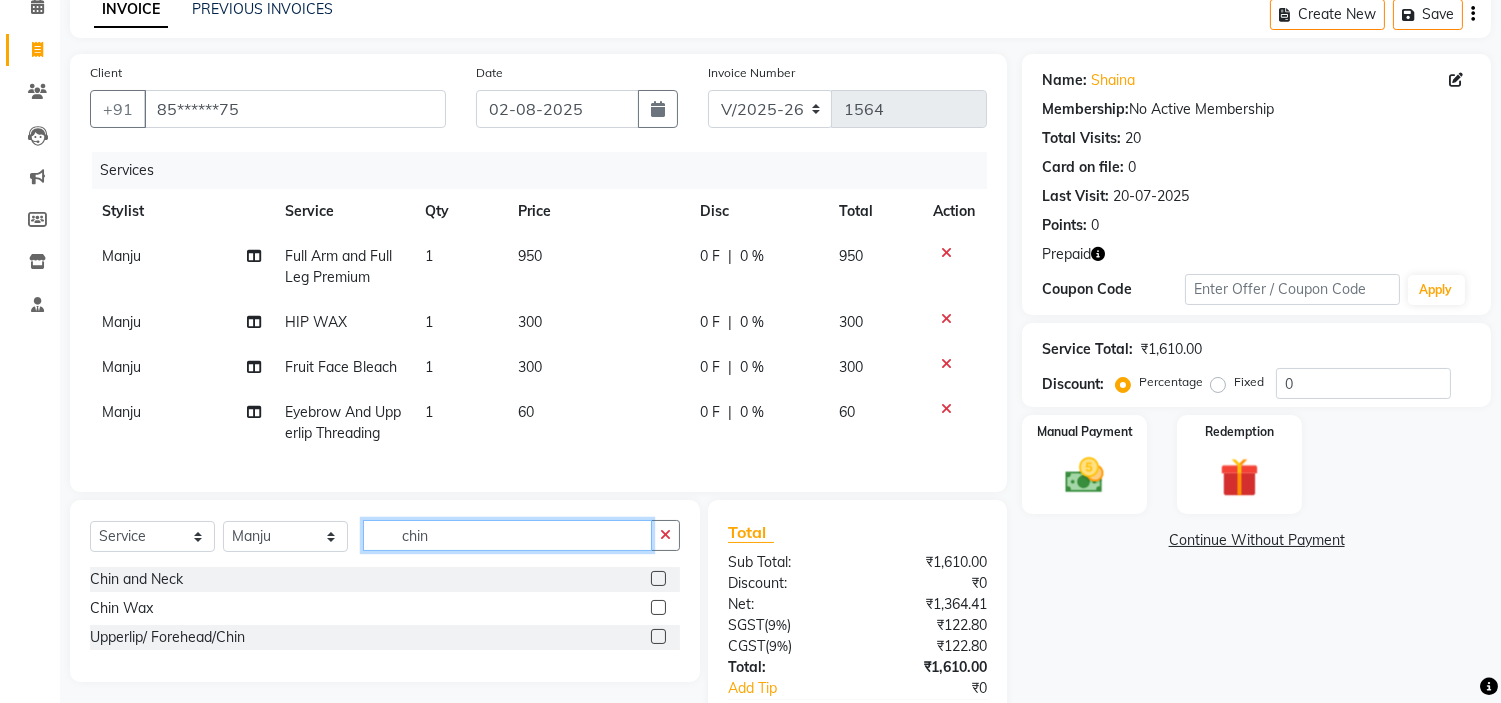 type on "chin" 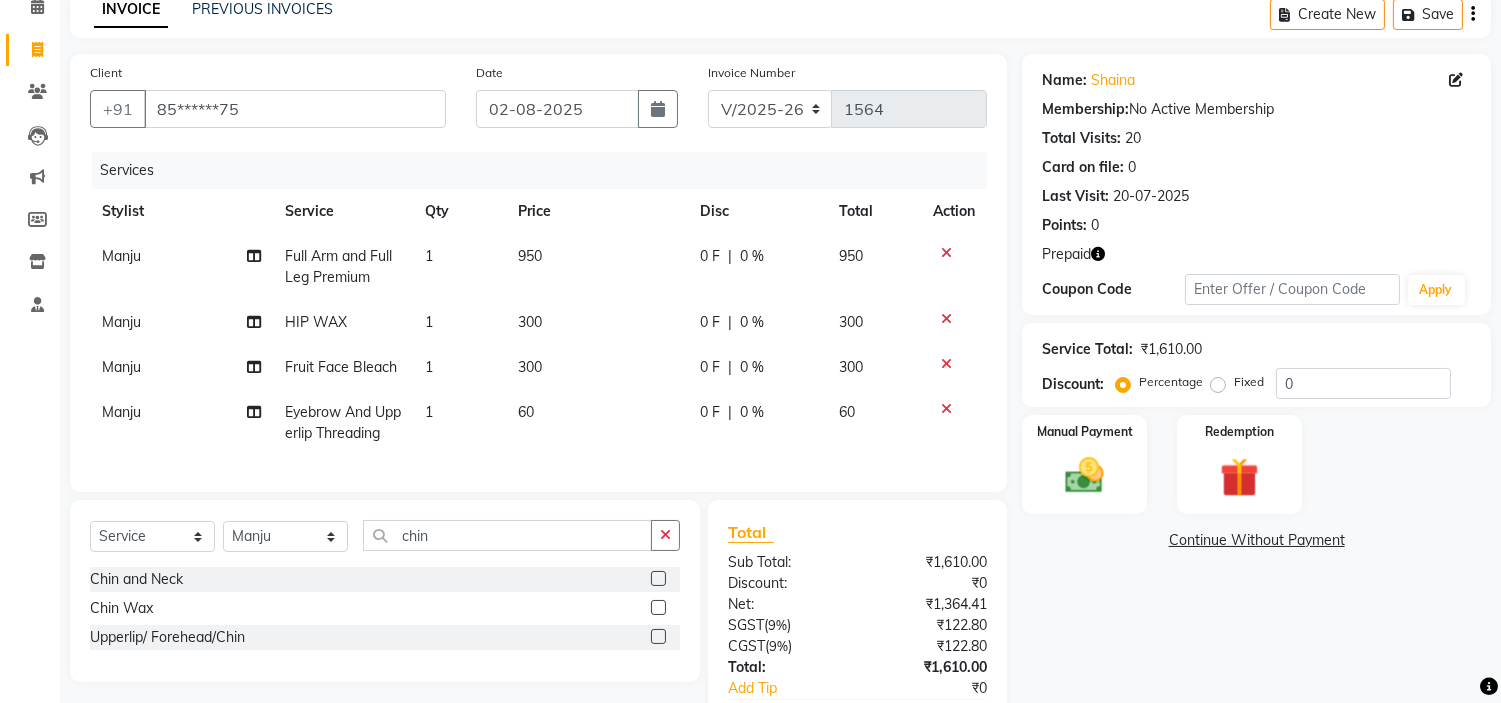 click 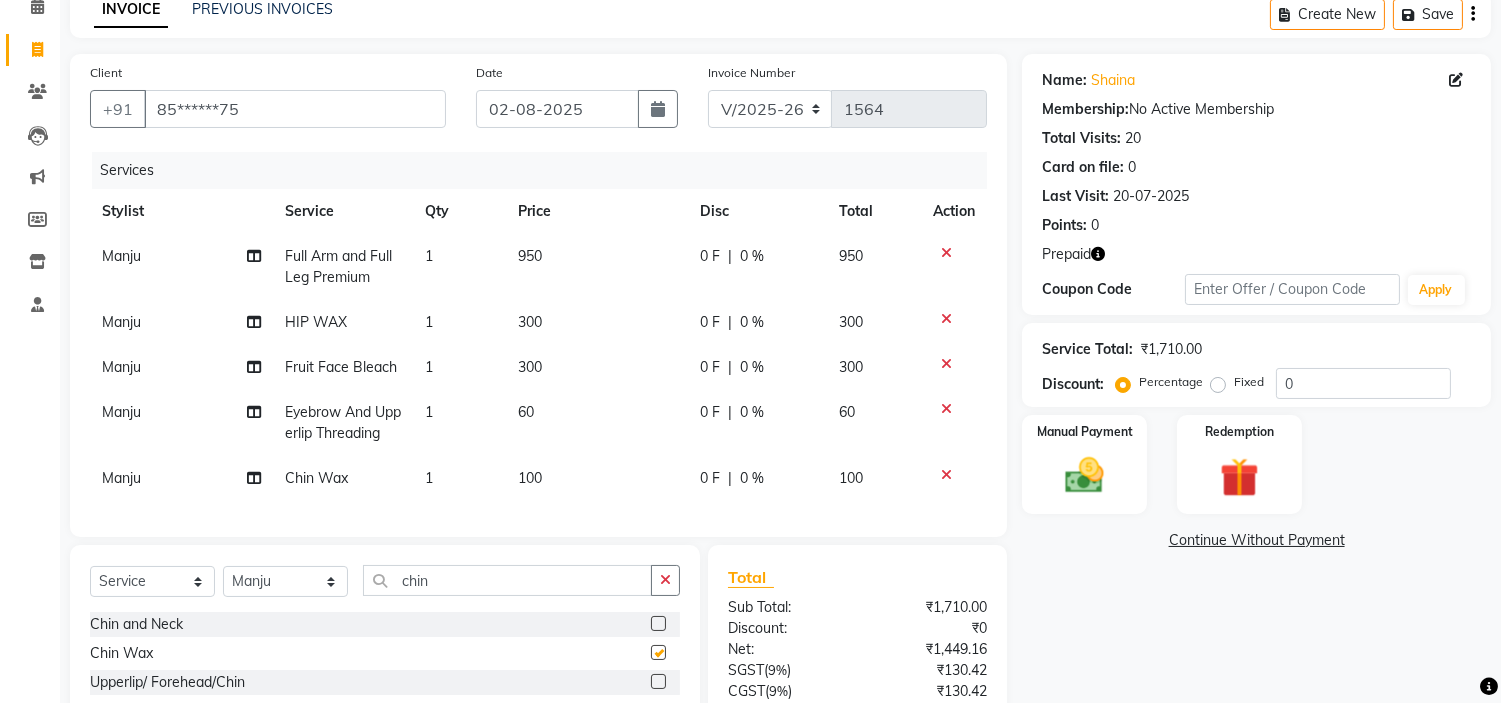 checkbox on "false" 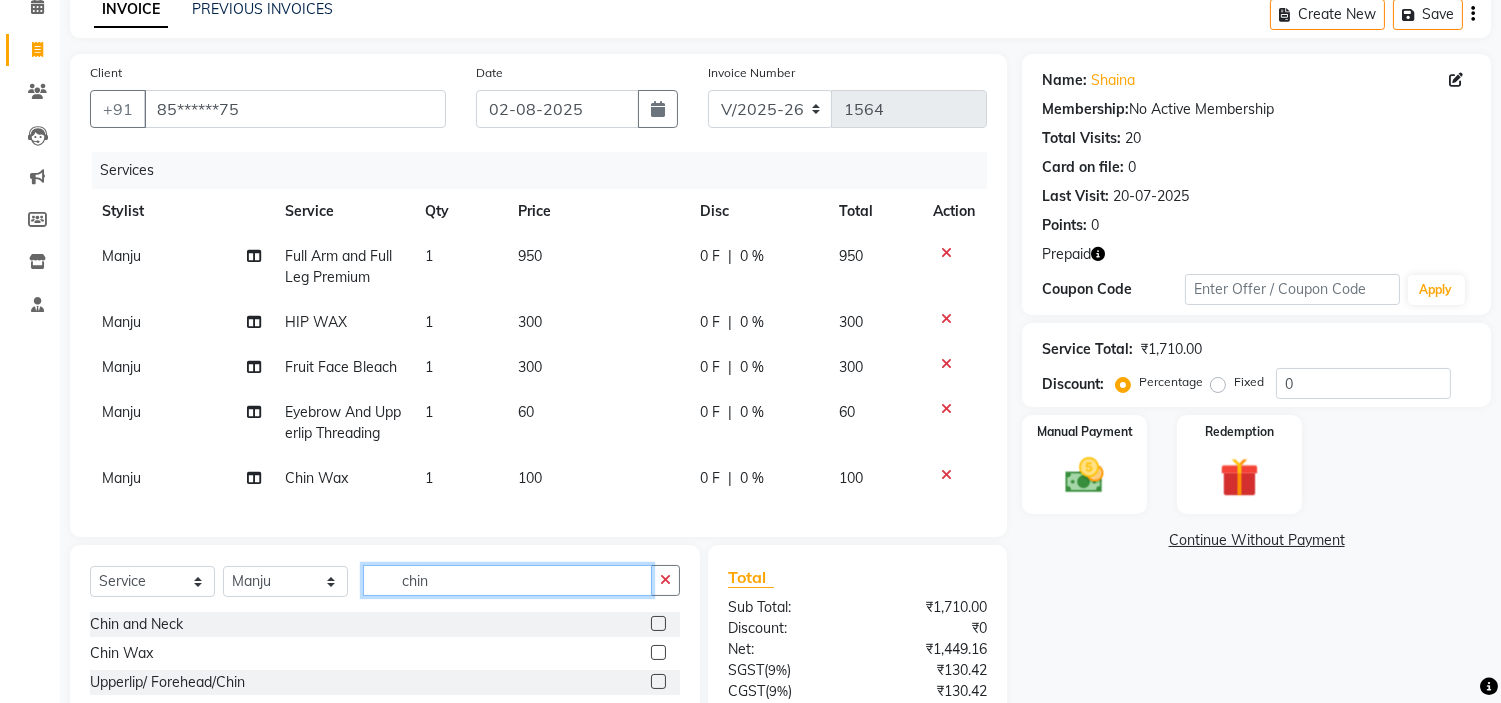 click on "chin" 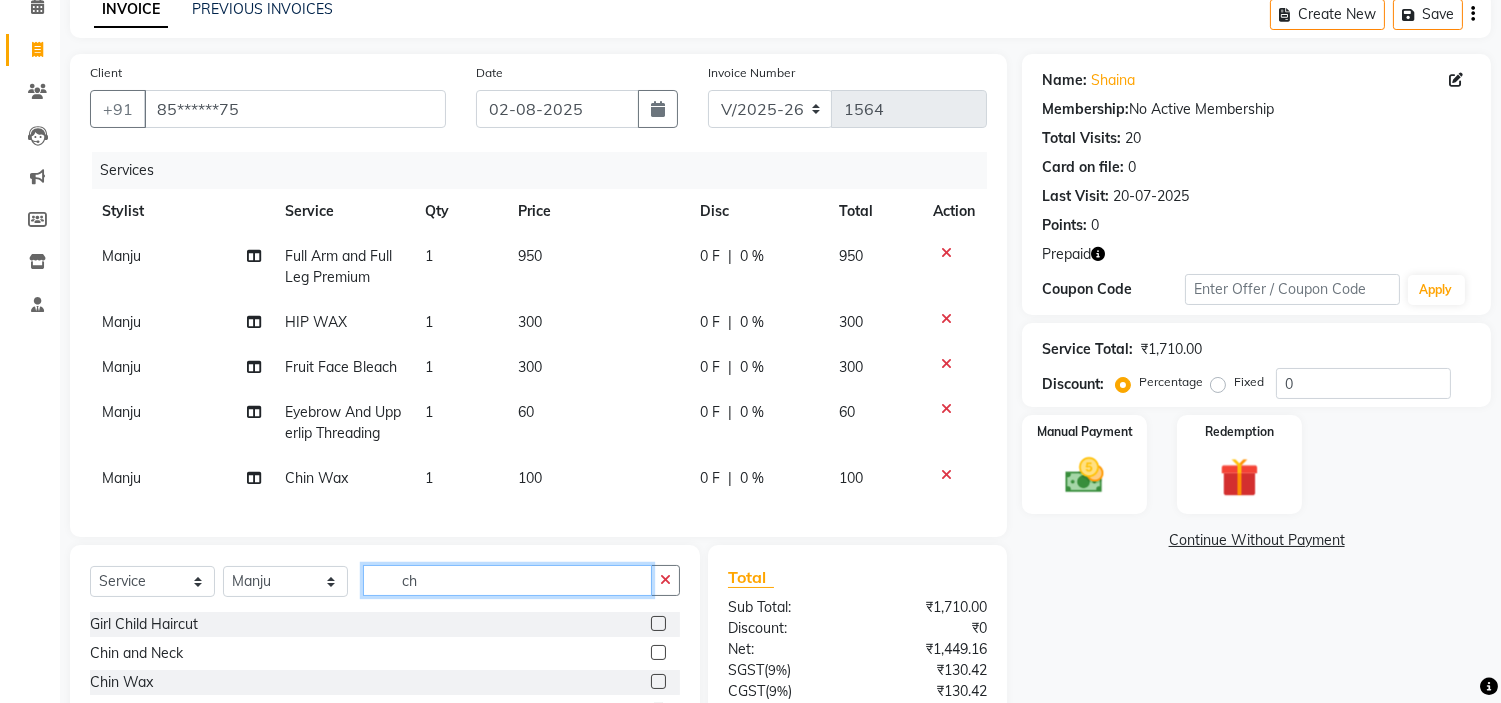 type on "c" 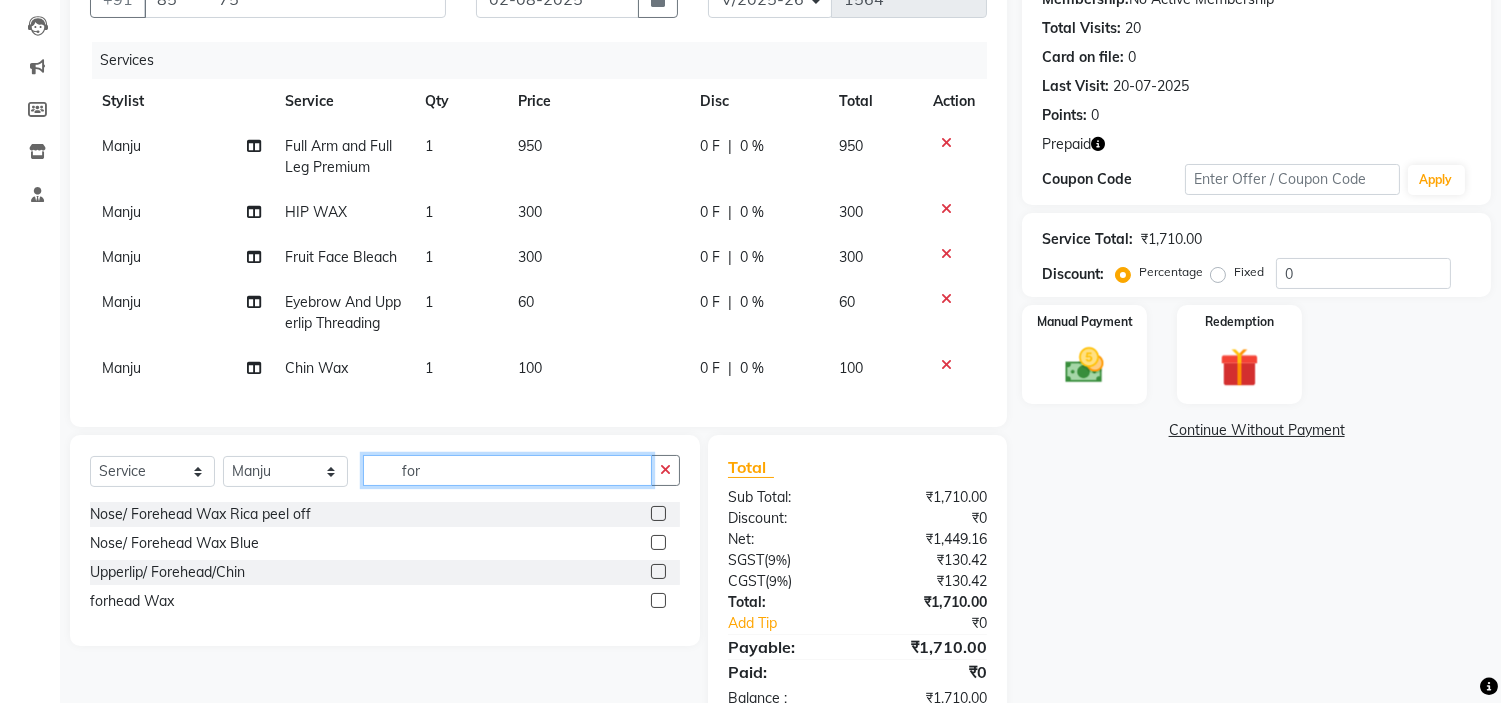scroll, scrollTop: 278, scrollLeft: 0, axis: vertical 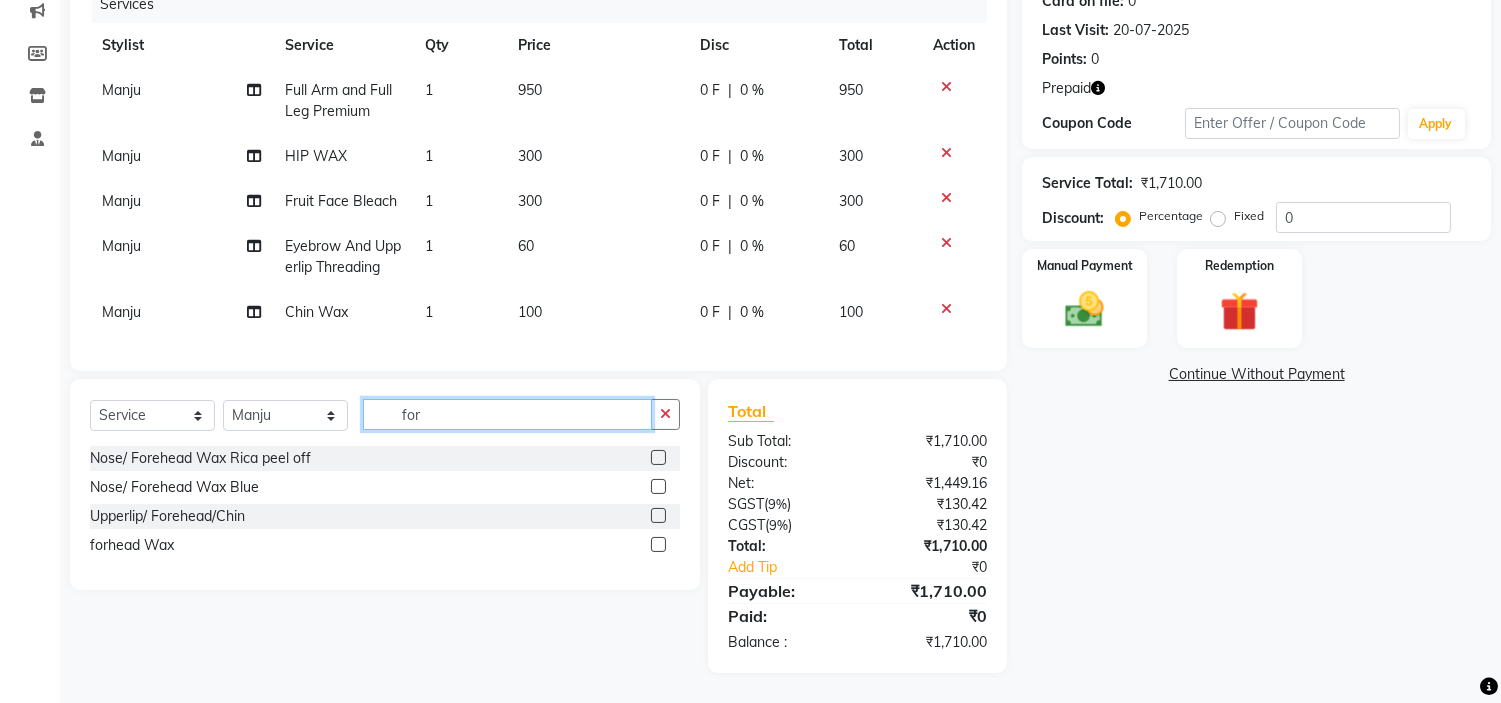 type on "for" 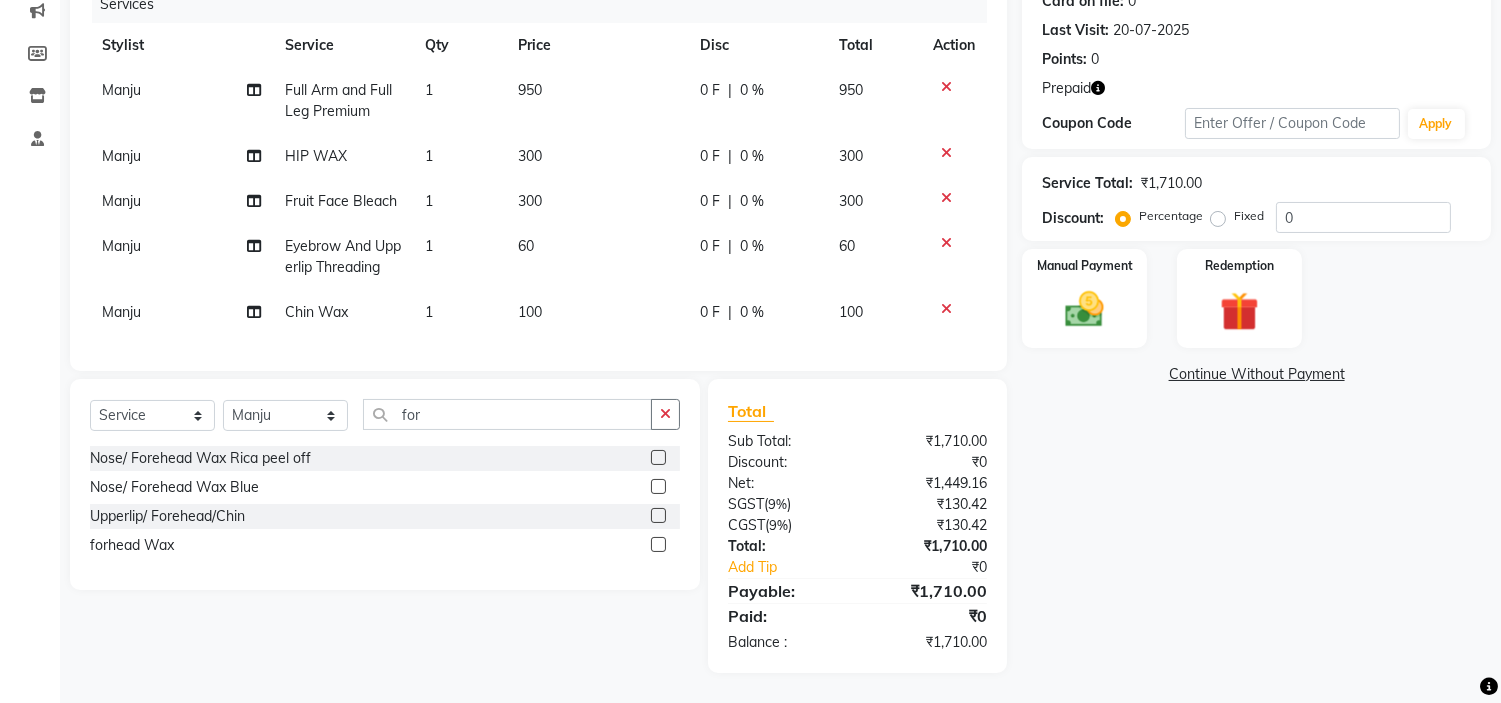 click 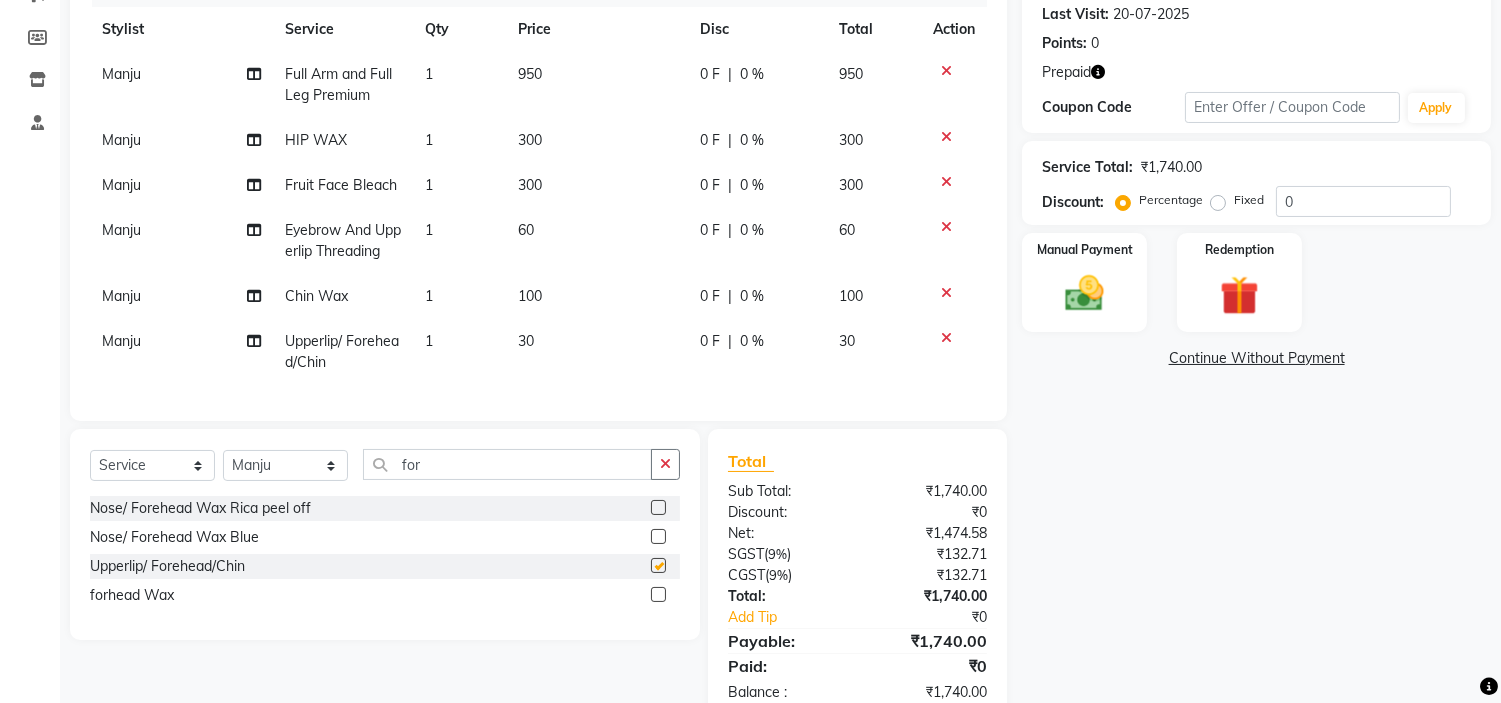checkbox on "false" 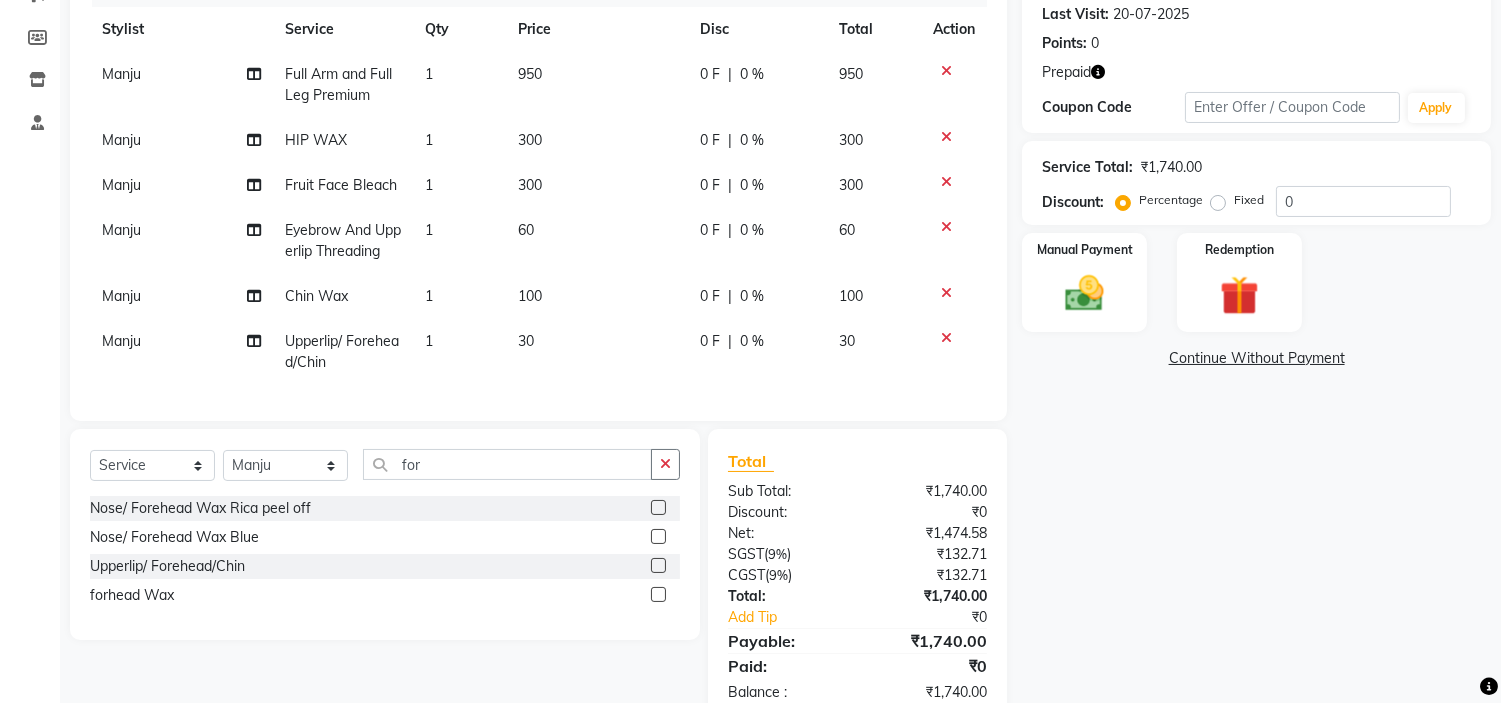 click on "300" 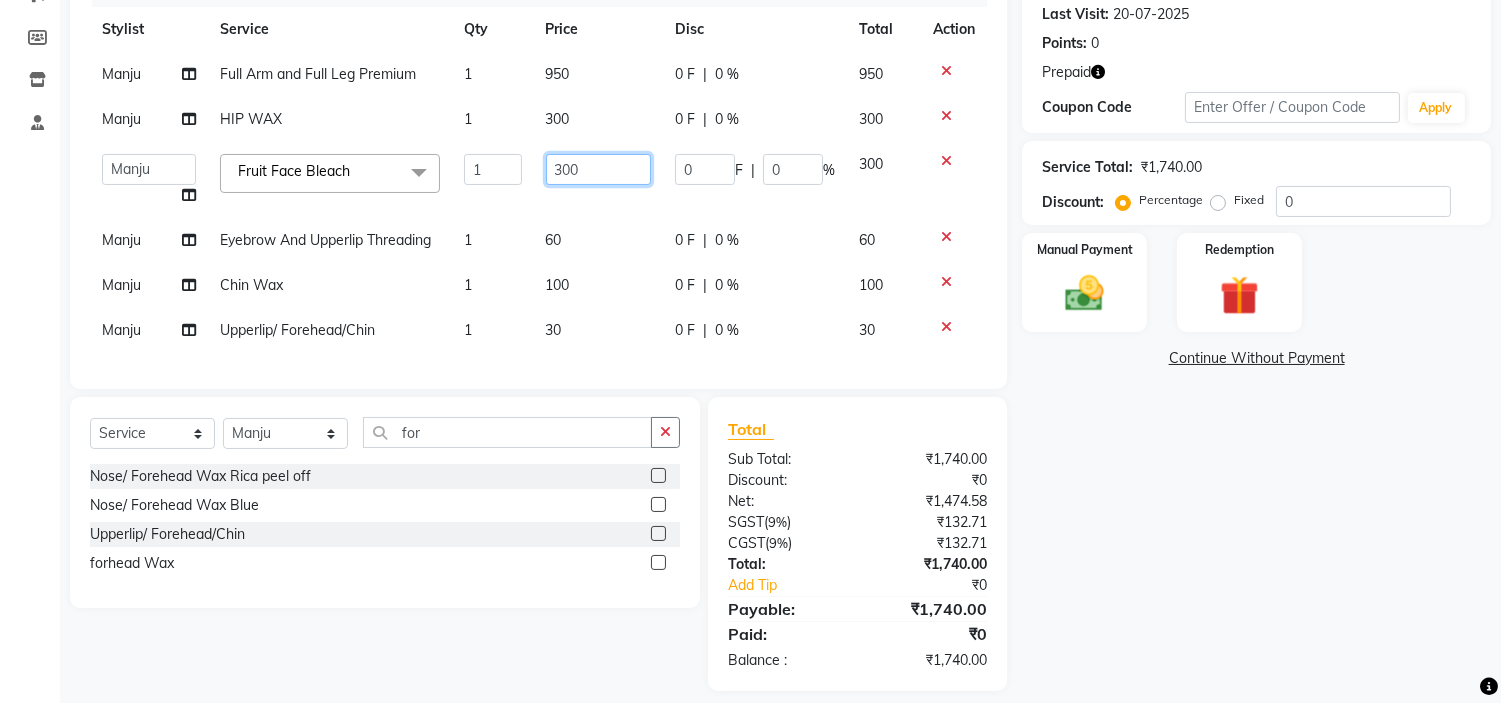click on "300" 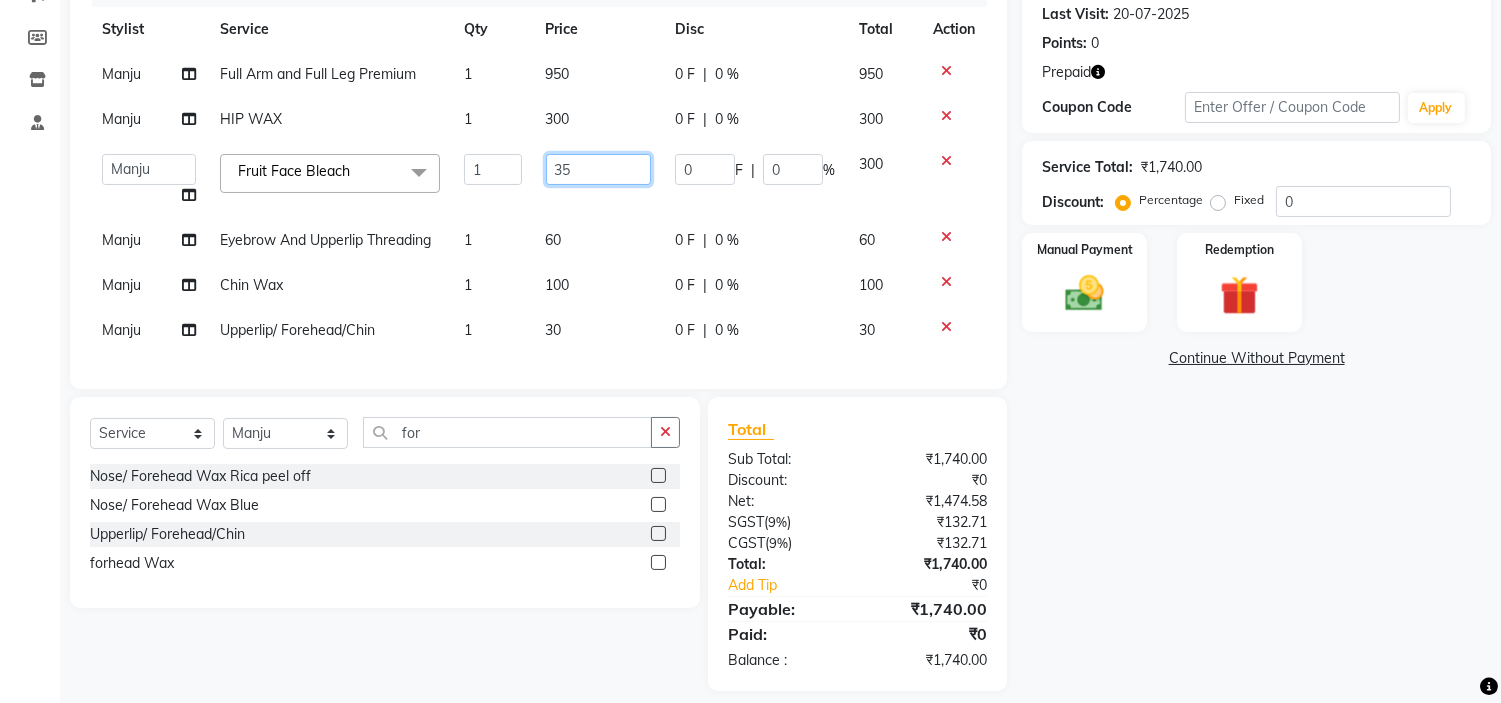 type on "350" 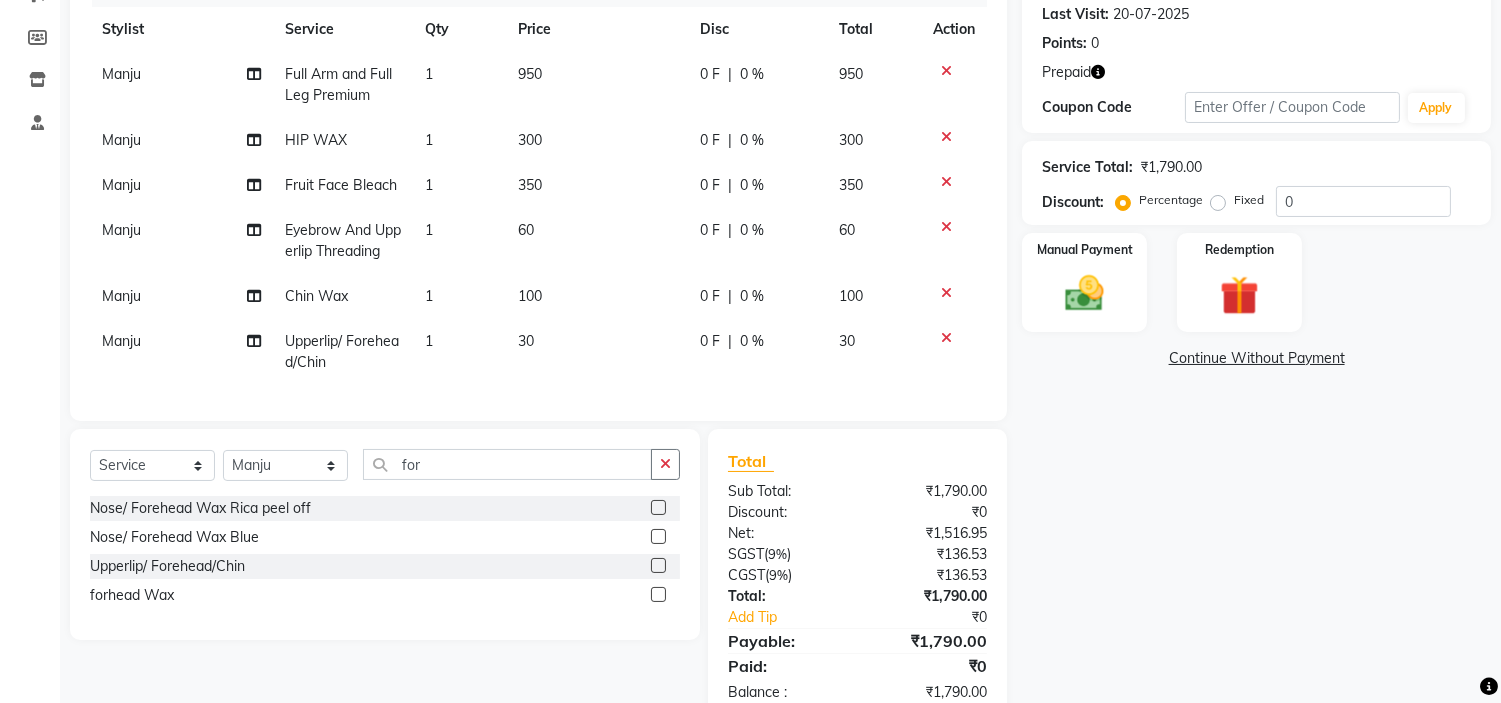 click on "Name: Shaina  Membership:  No Active Membership  Total Visits:  20 Card on file:  0 Last Visit:   20-07-2025 Points:   0  Prepaid Coupon Code Apply Service Total:  ₹1,790.00  Discount:  Percentage   Fixed  0 Manual Payment Redemption  Continue Without Payment" 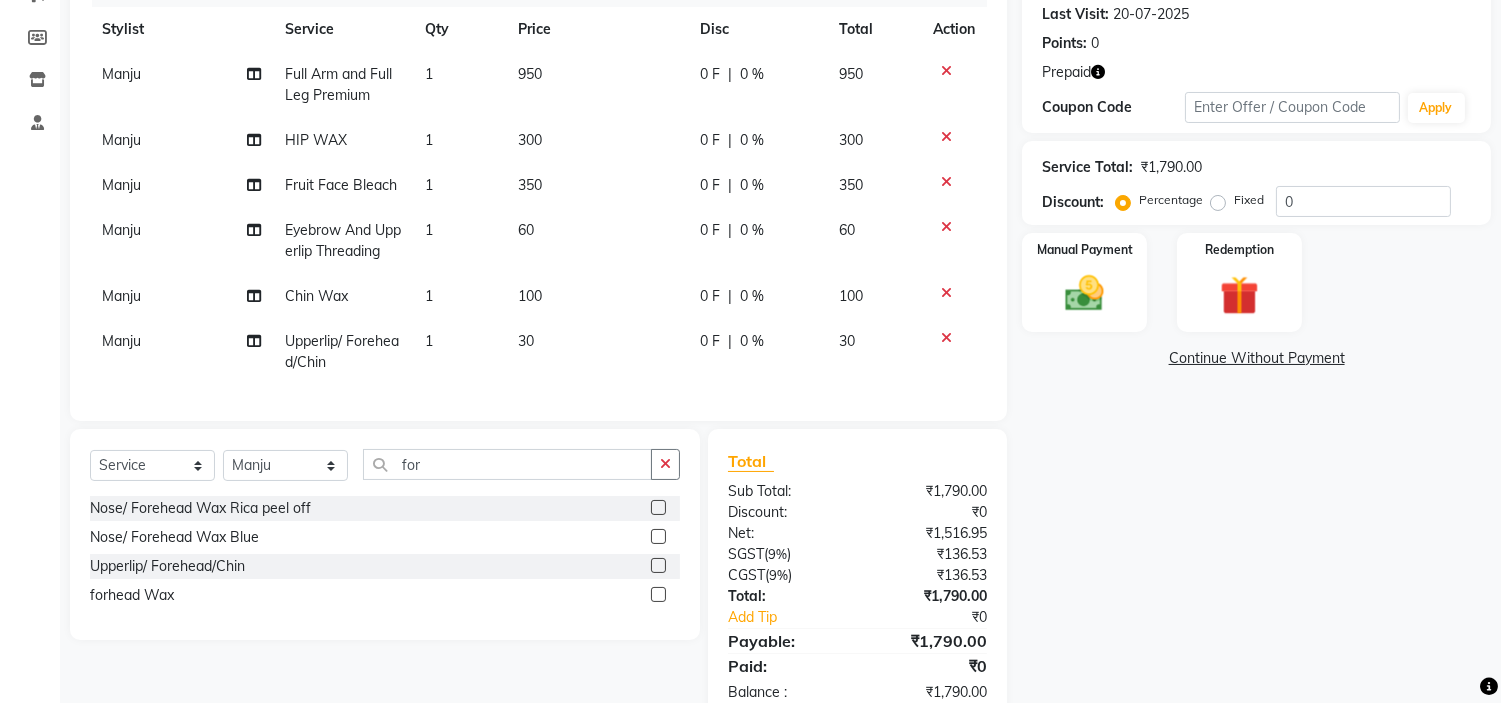 scroll, scrollTop: 0, scrollLeft: 0, axis: both 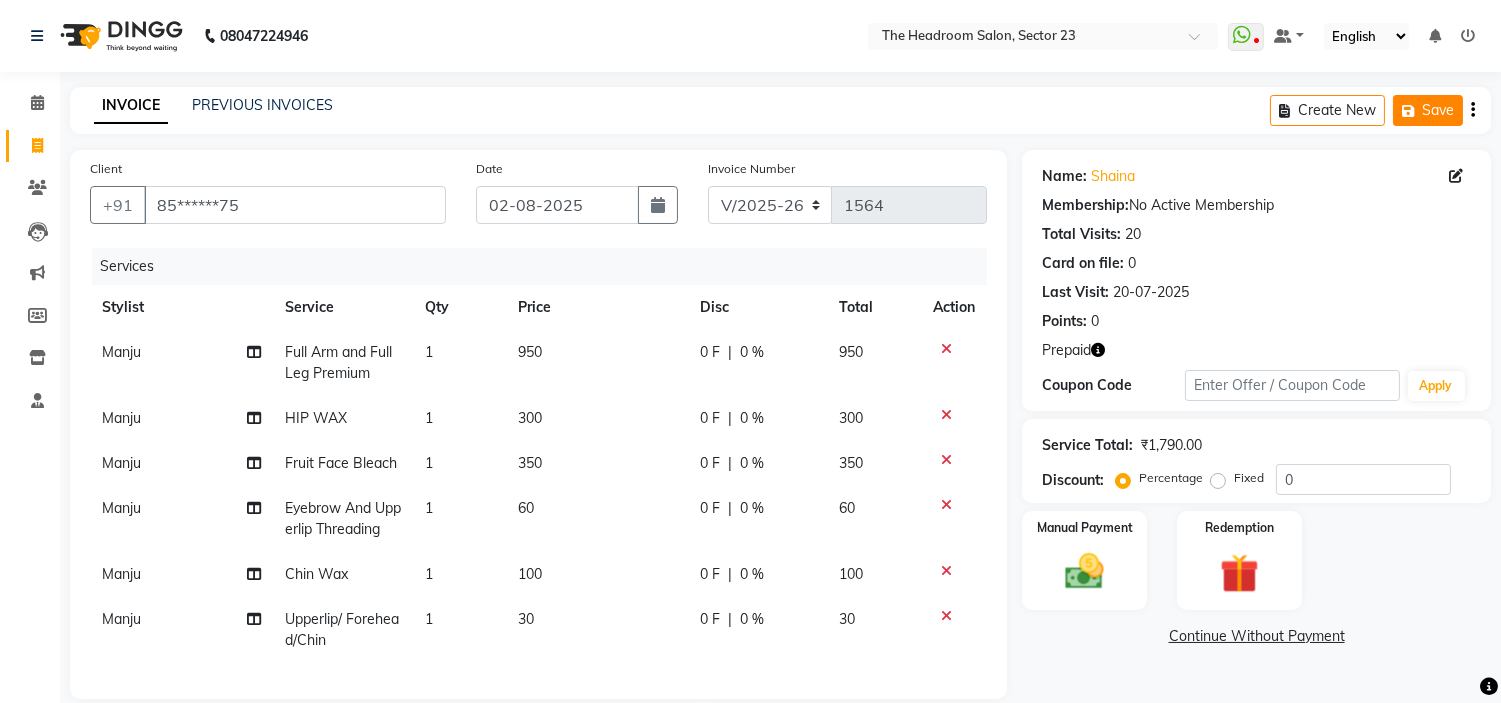 click on "Save" 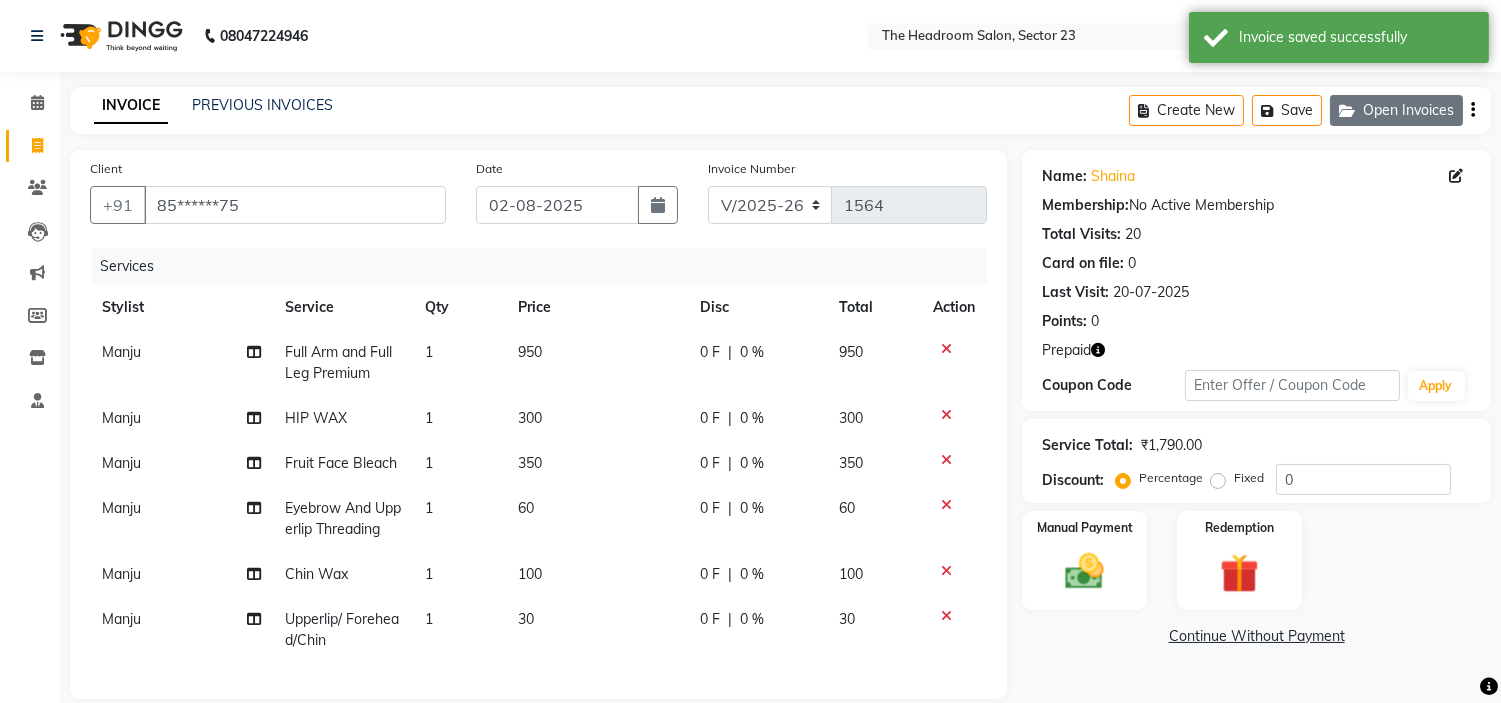 click on "Open Invoices" 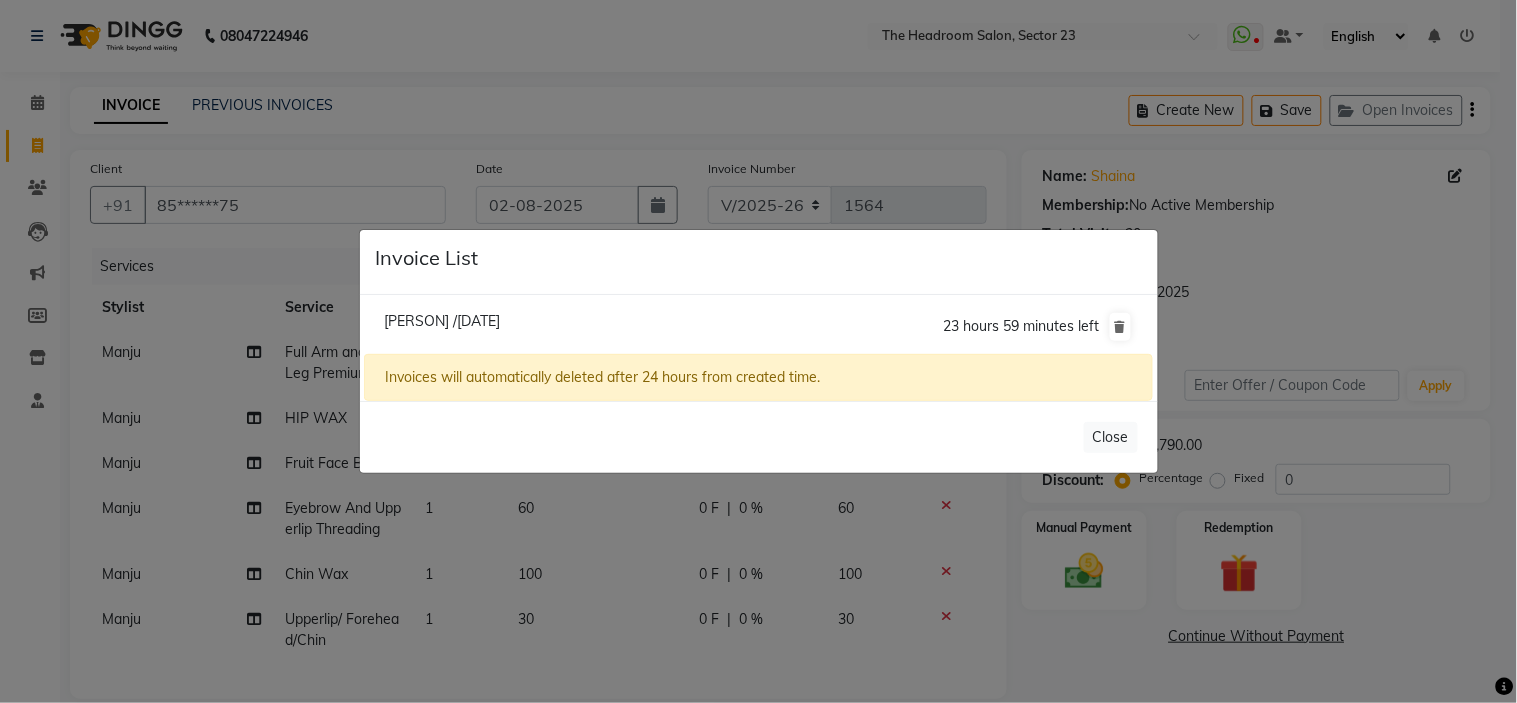 click on "Invoices will automatically deleted after 24 hours from created time." 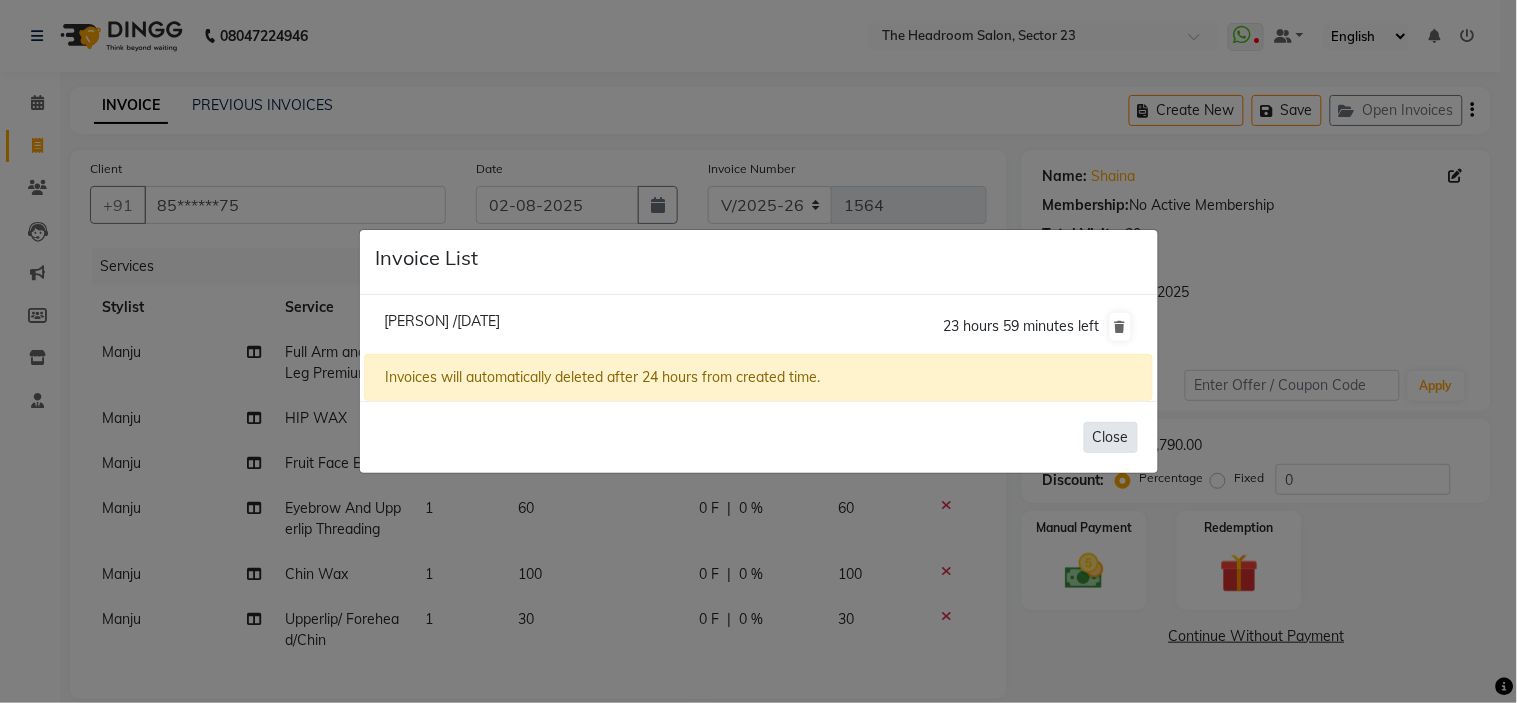 click on "Close" 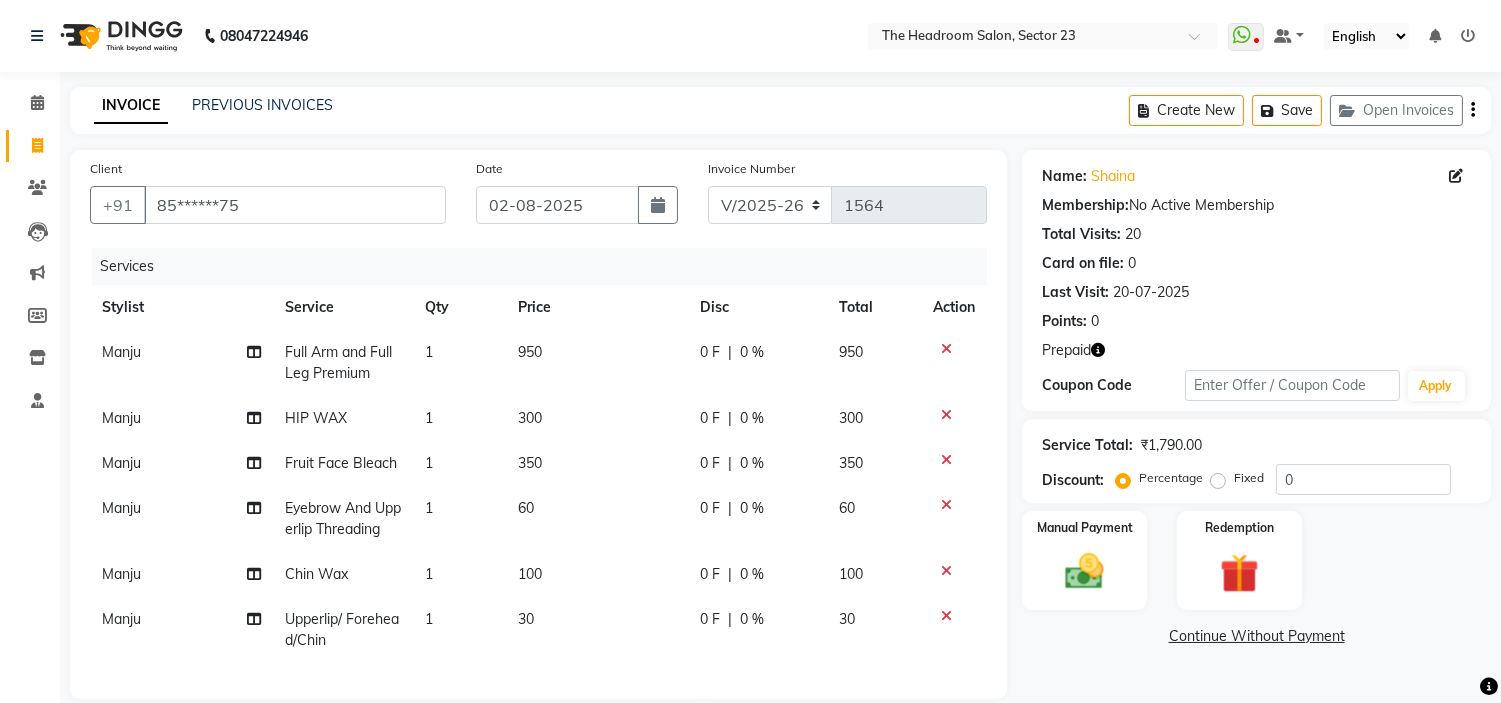click on "1" 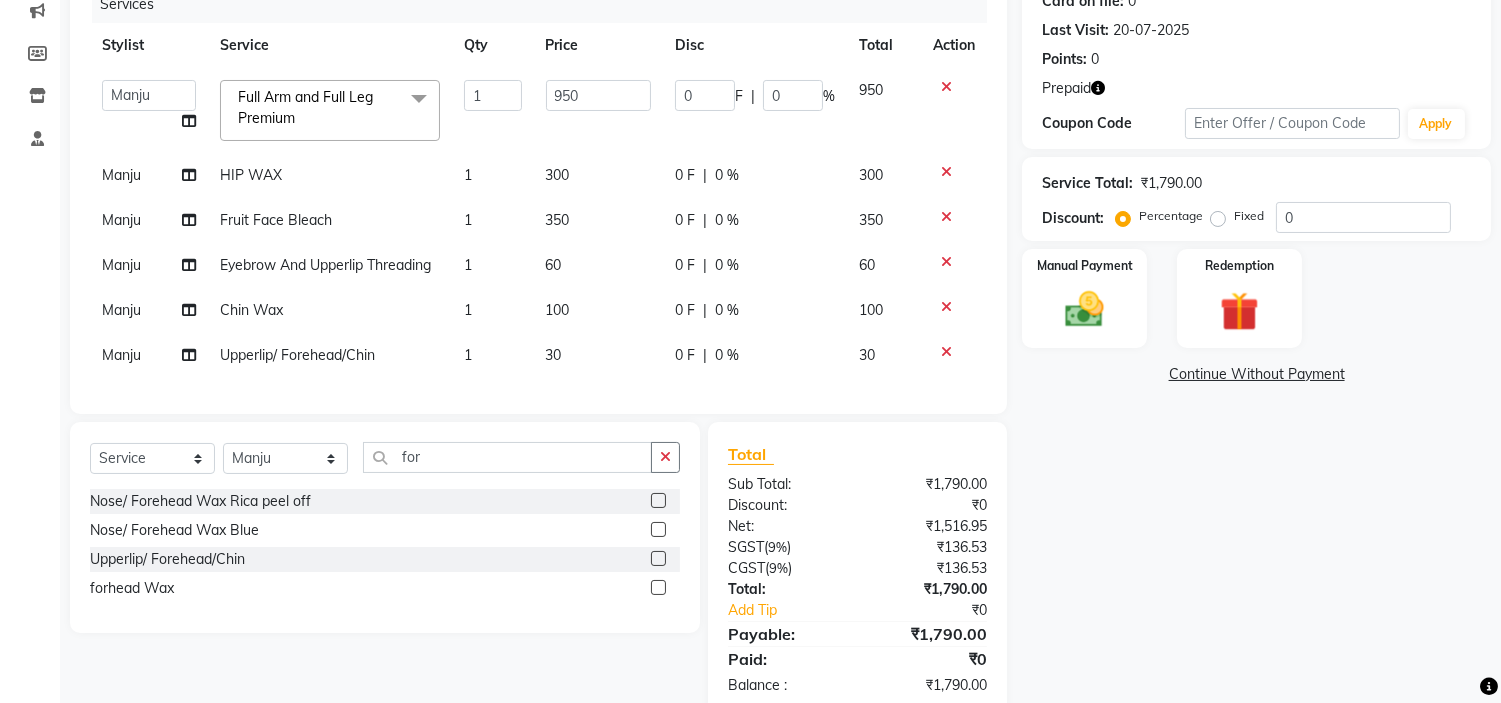 scroll, scrollTop: 321, scrollLeft: 0, axis: vertical 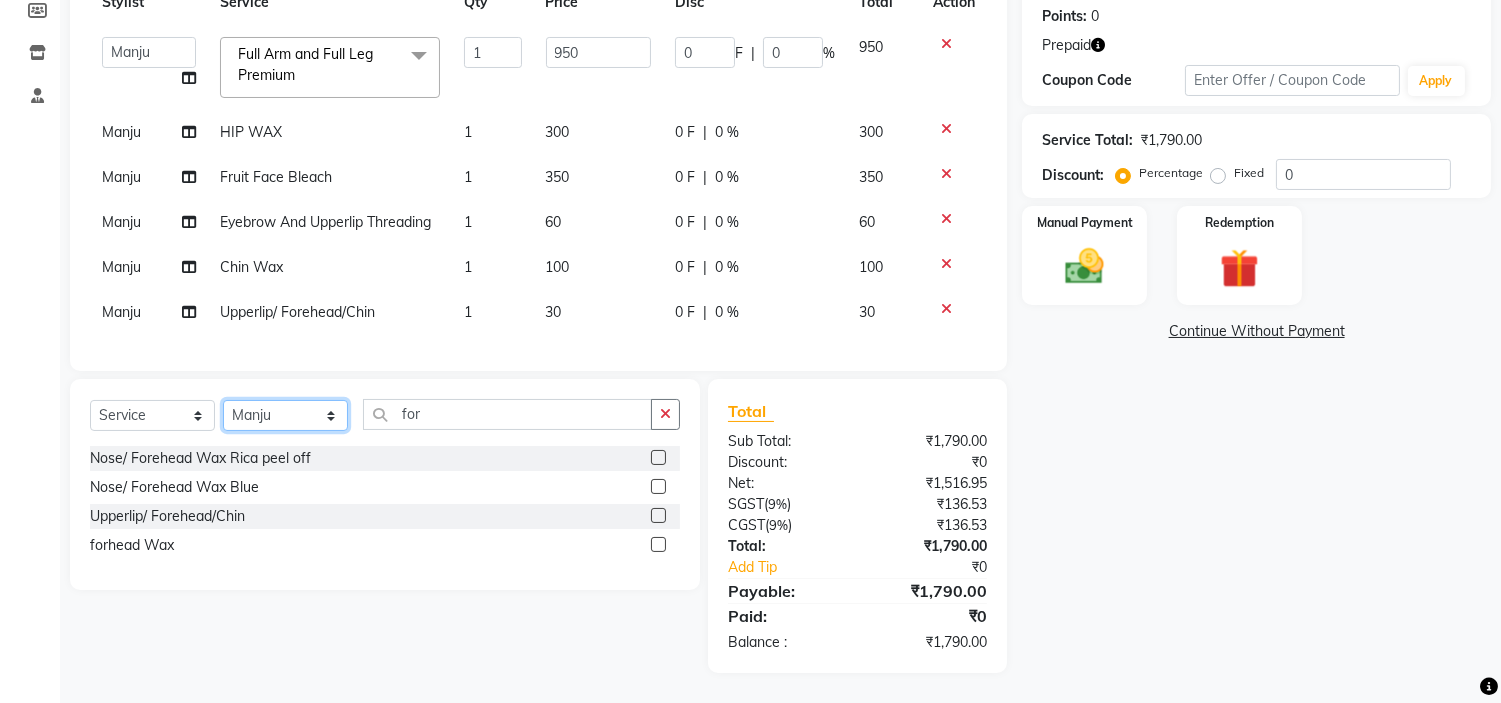 click on "Select Stylist Anjali Anubha Ashok Garima Manager Manju Raju Rohit Shahbaz" 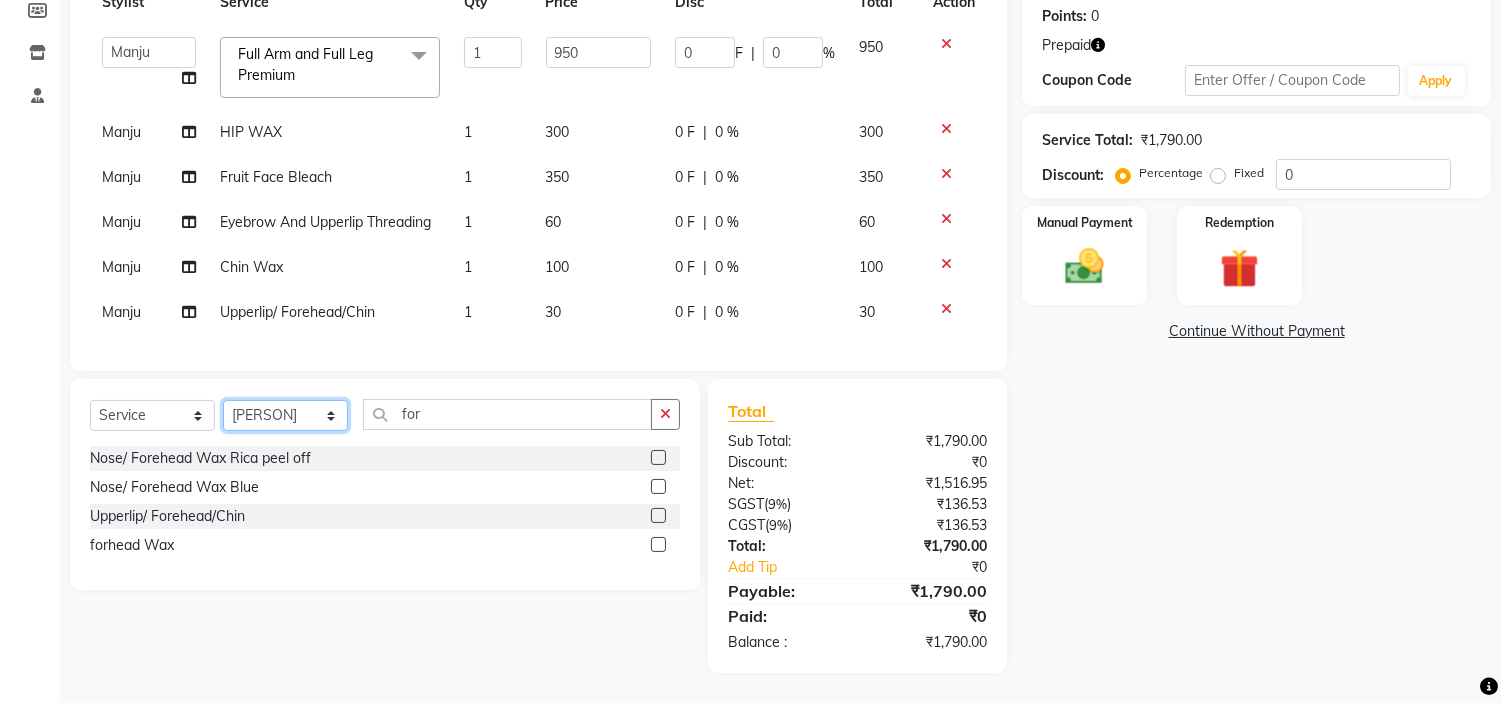 click on "Select Stylist Anjali Anubha Ashok Garima Manager Manju Raju Rohit Shahbaz" 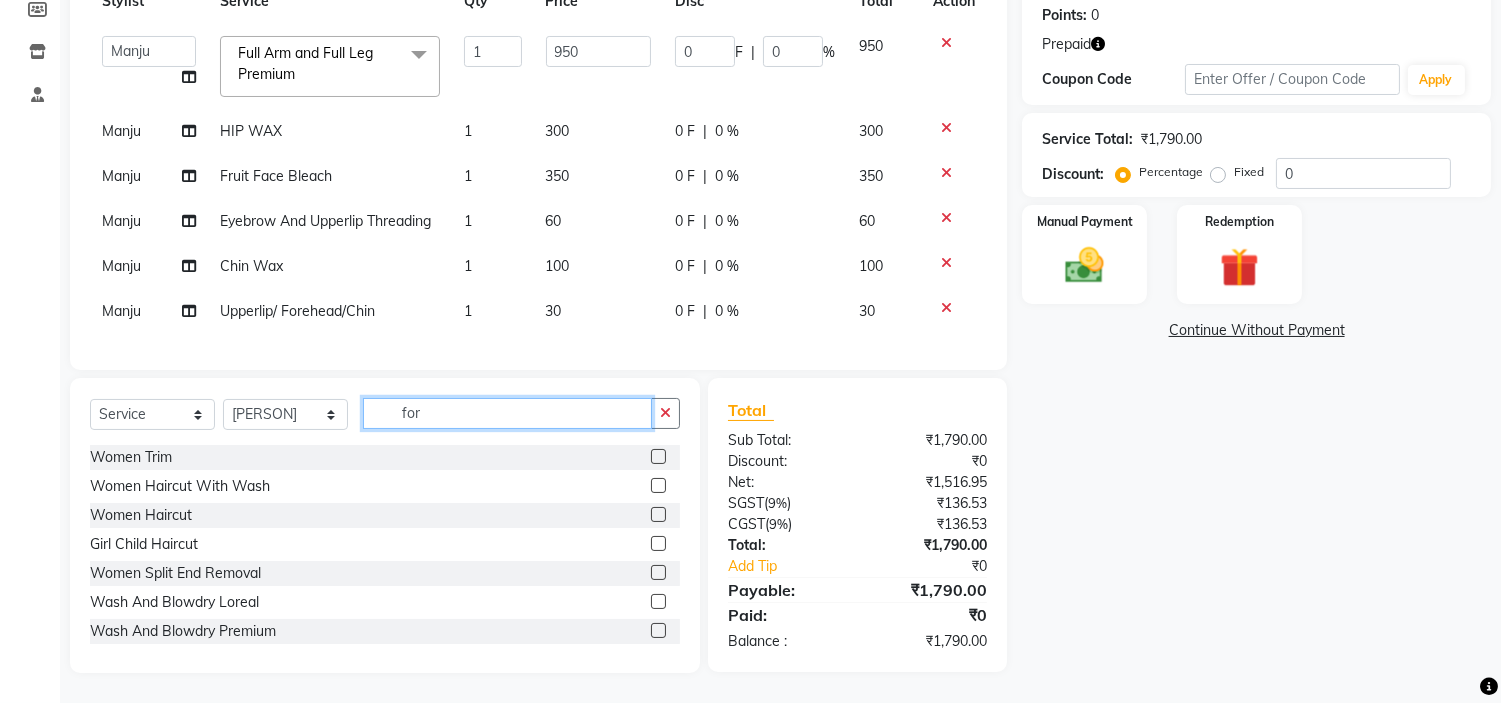 click on "for" 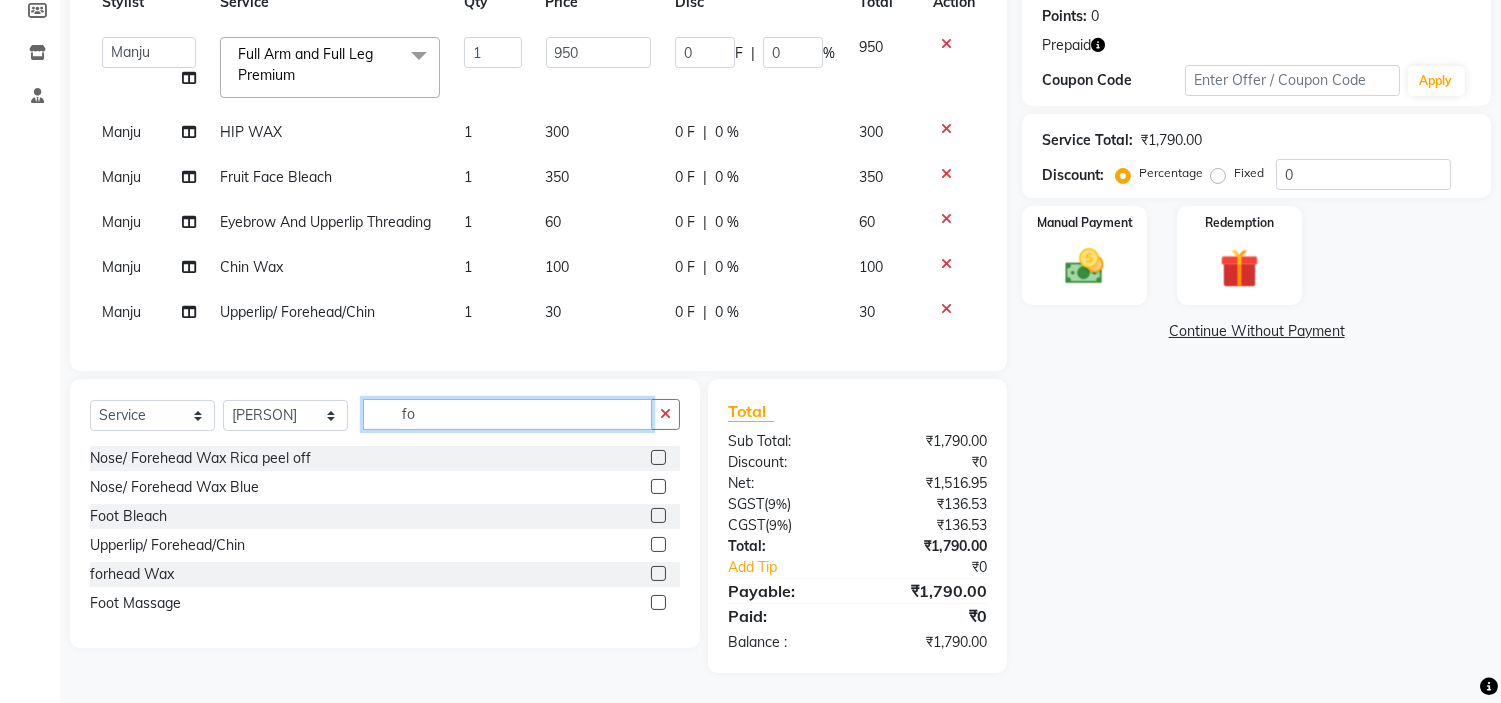 type on "f" 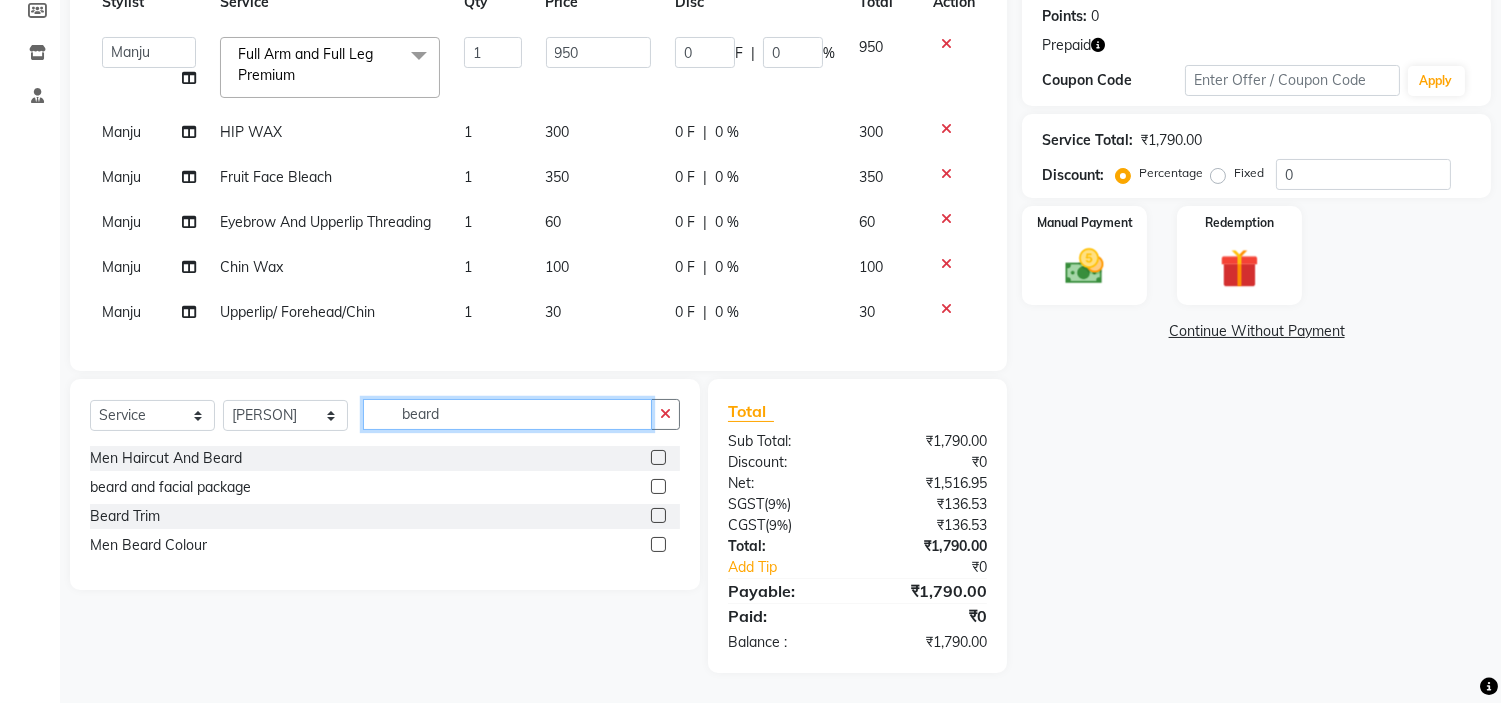 type on "beard" 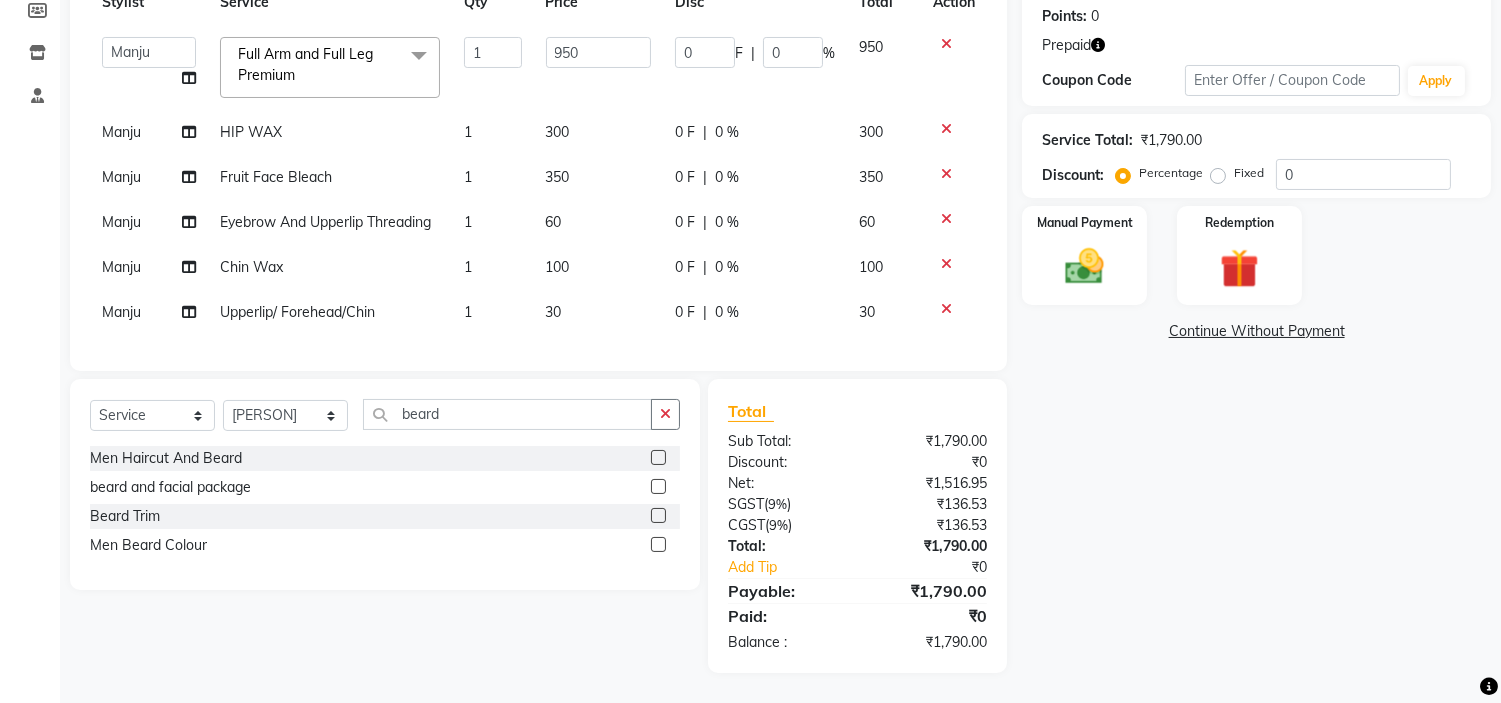 click 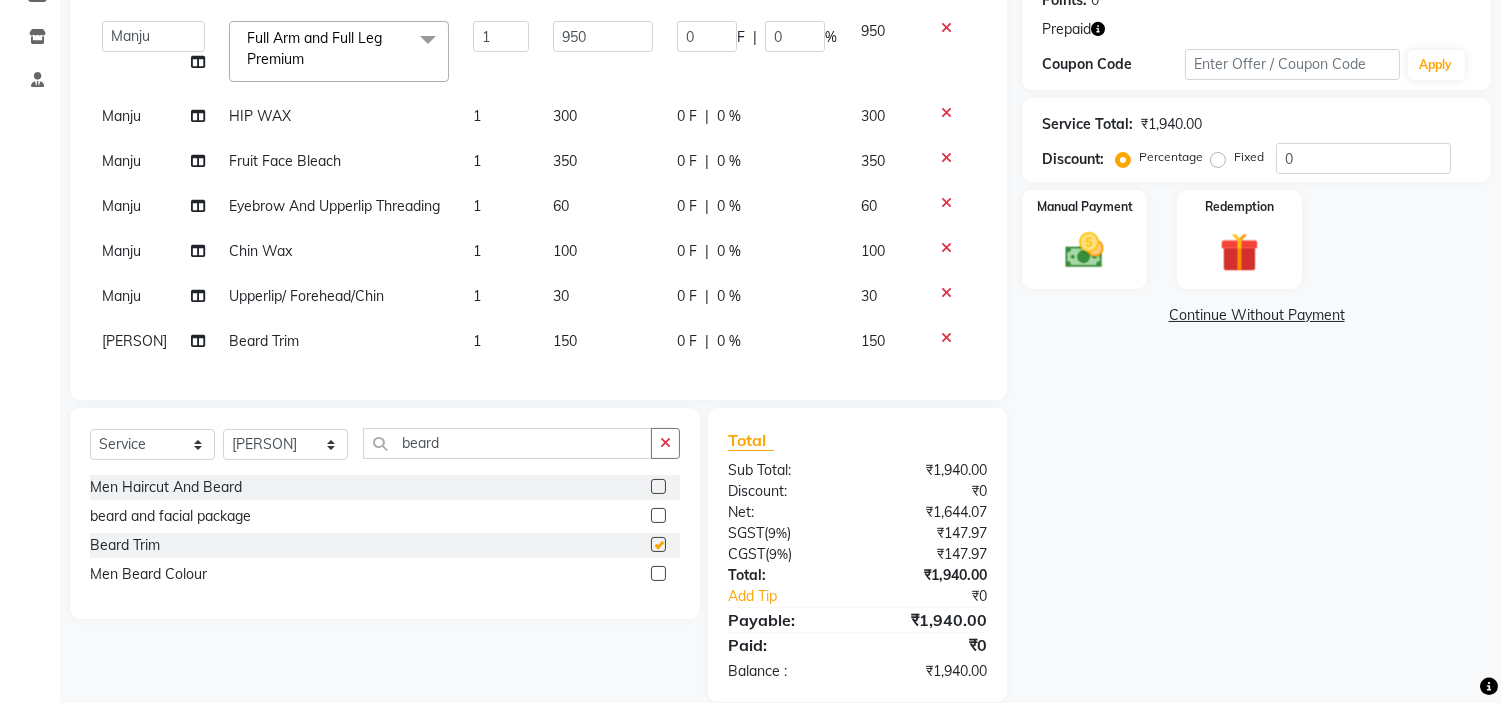 checkbox on "false" 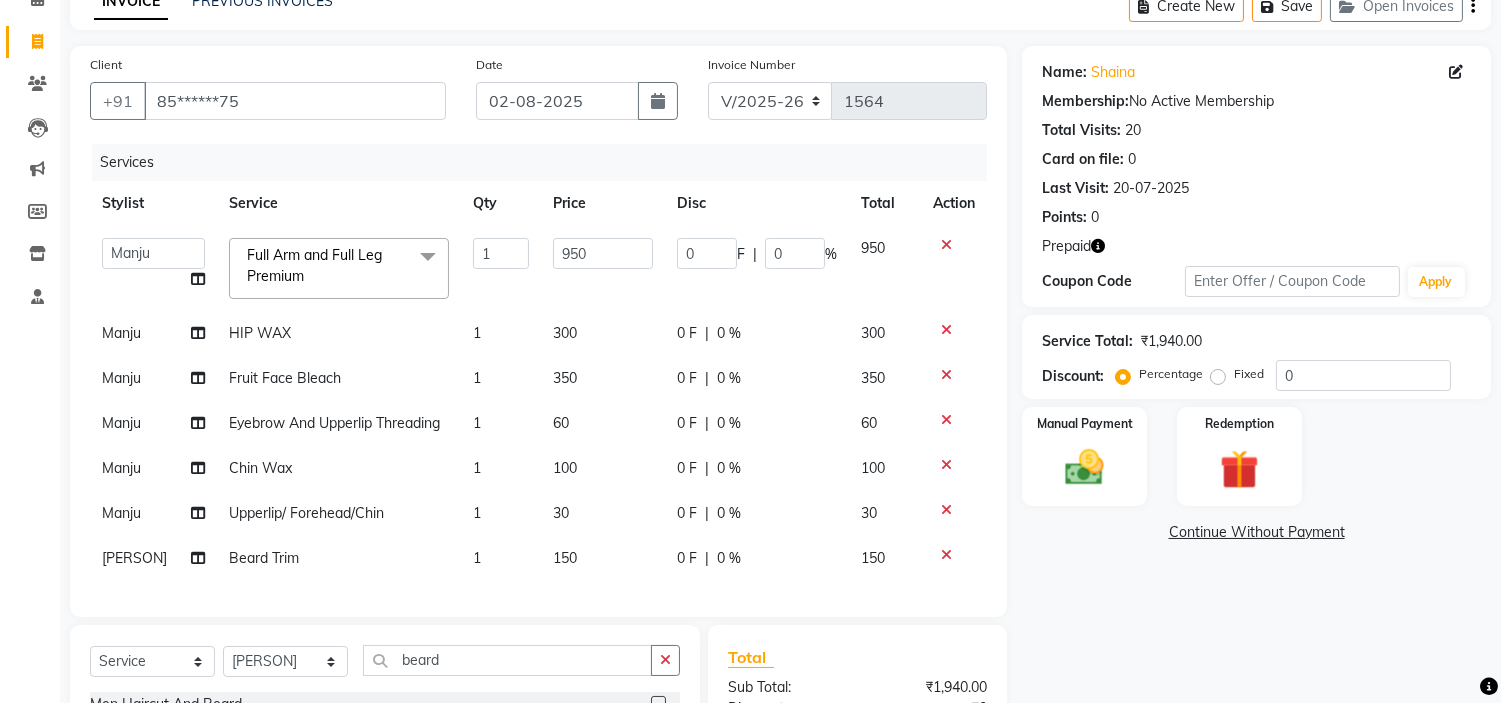 scroll, scrollTop: 98, scrollLeft: 0, axis: vertical 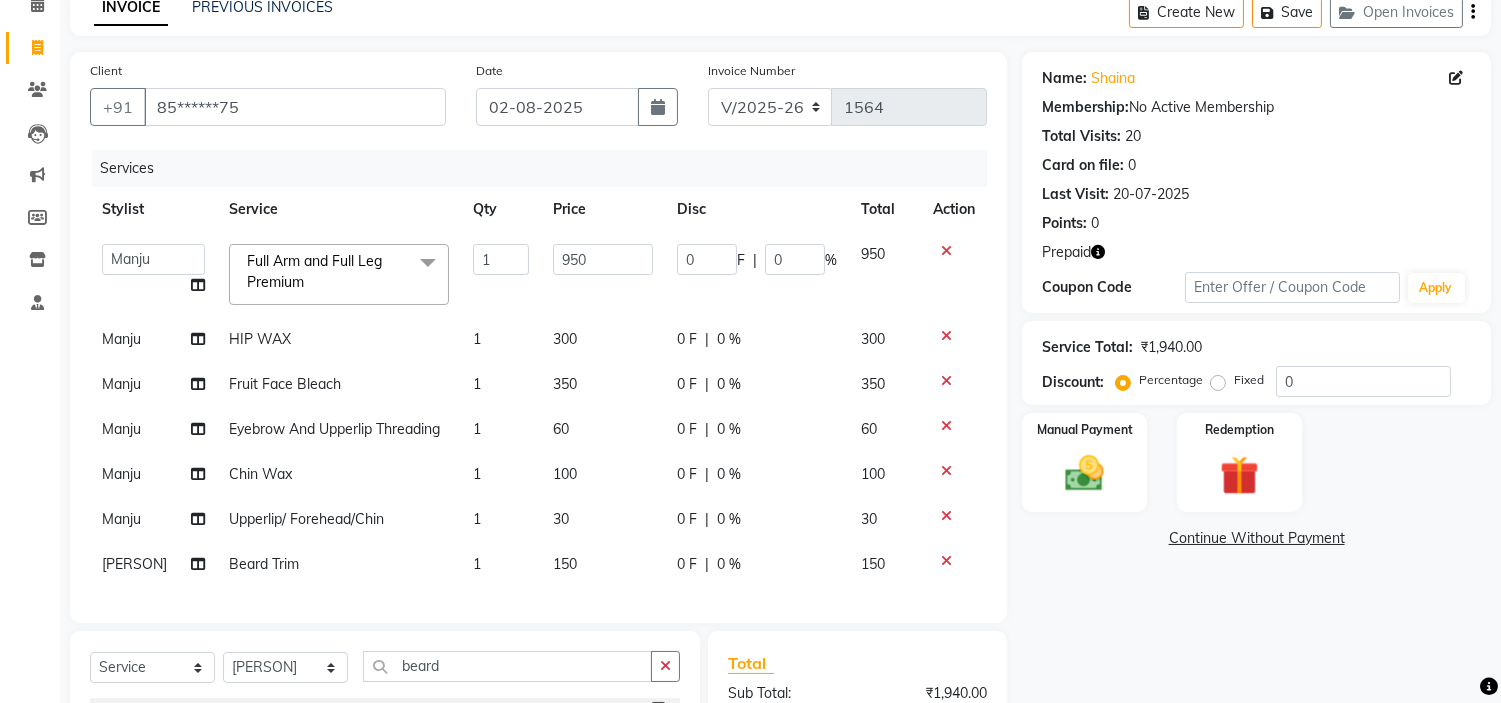 click 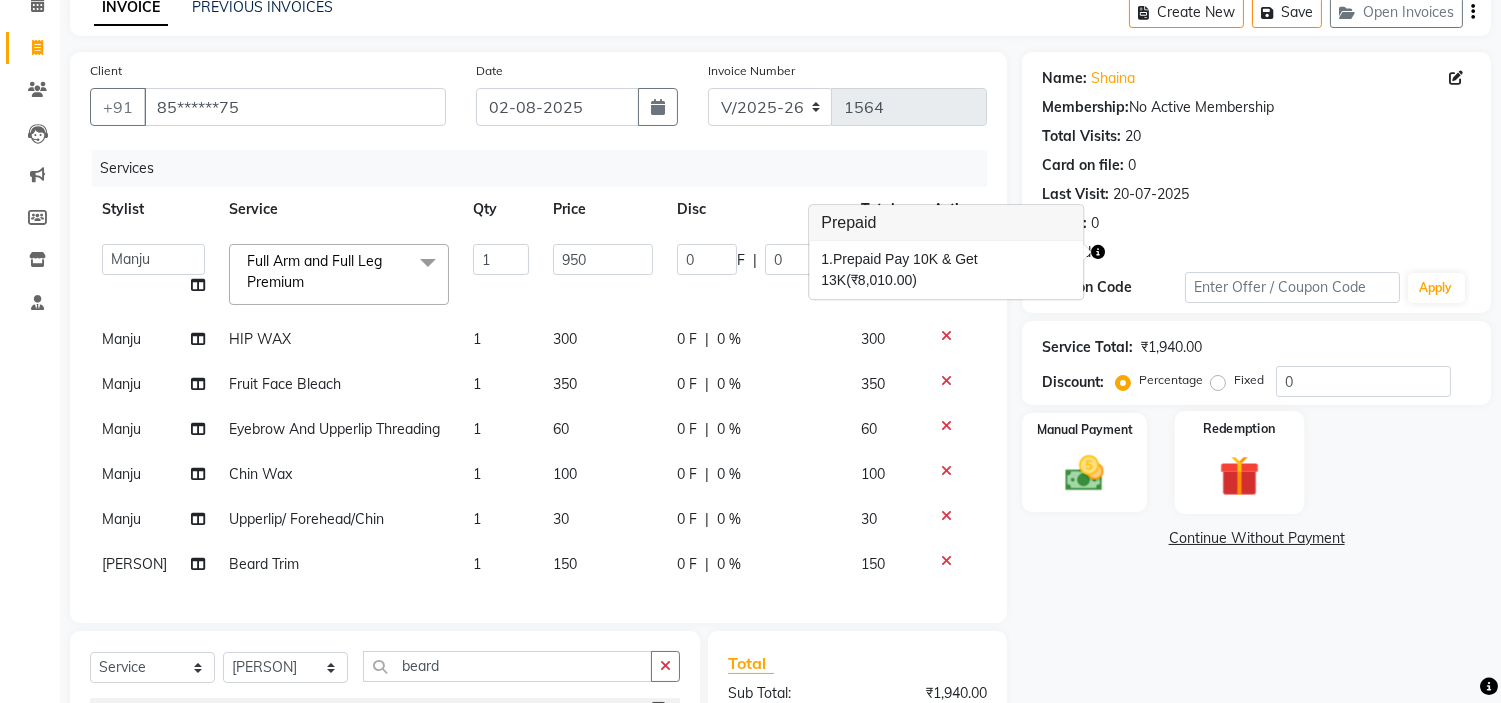 click on "Redemption" 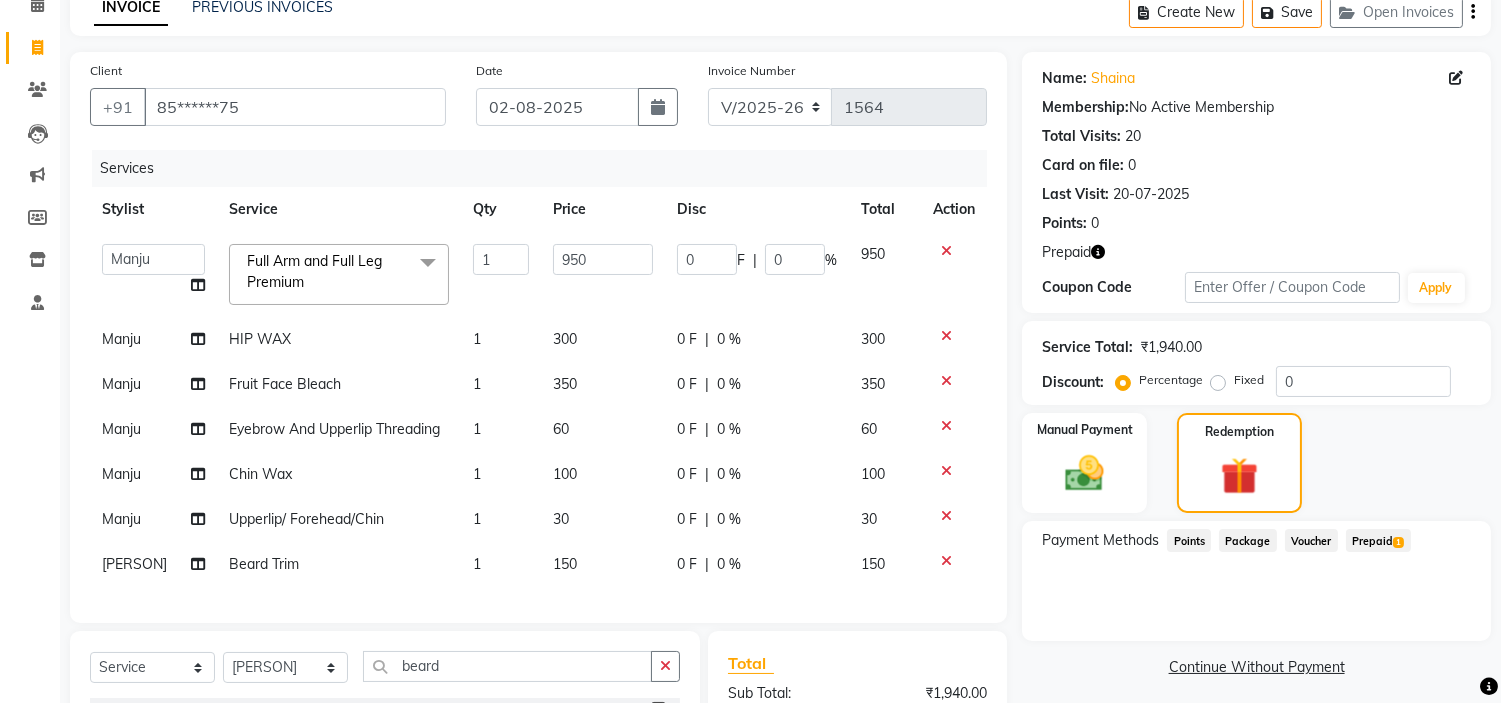 click on "Prepaid  1" 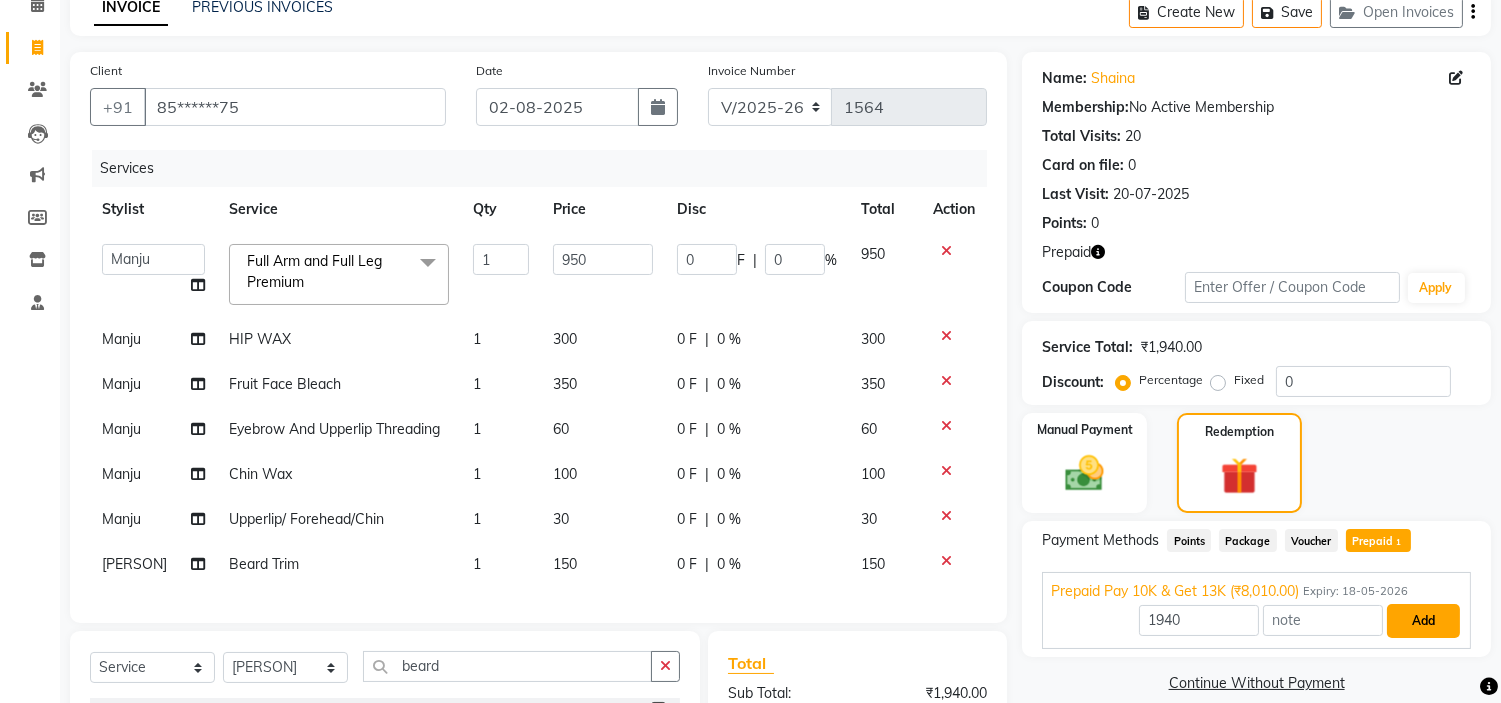click on "Add" at bounding box center (1423, 621) 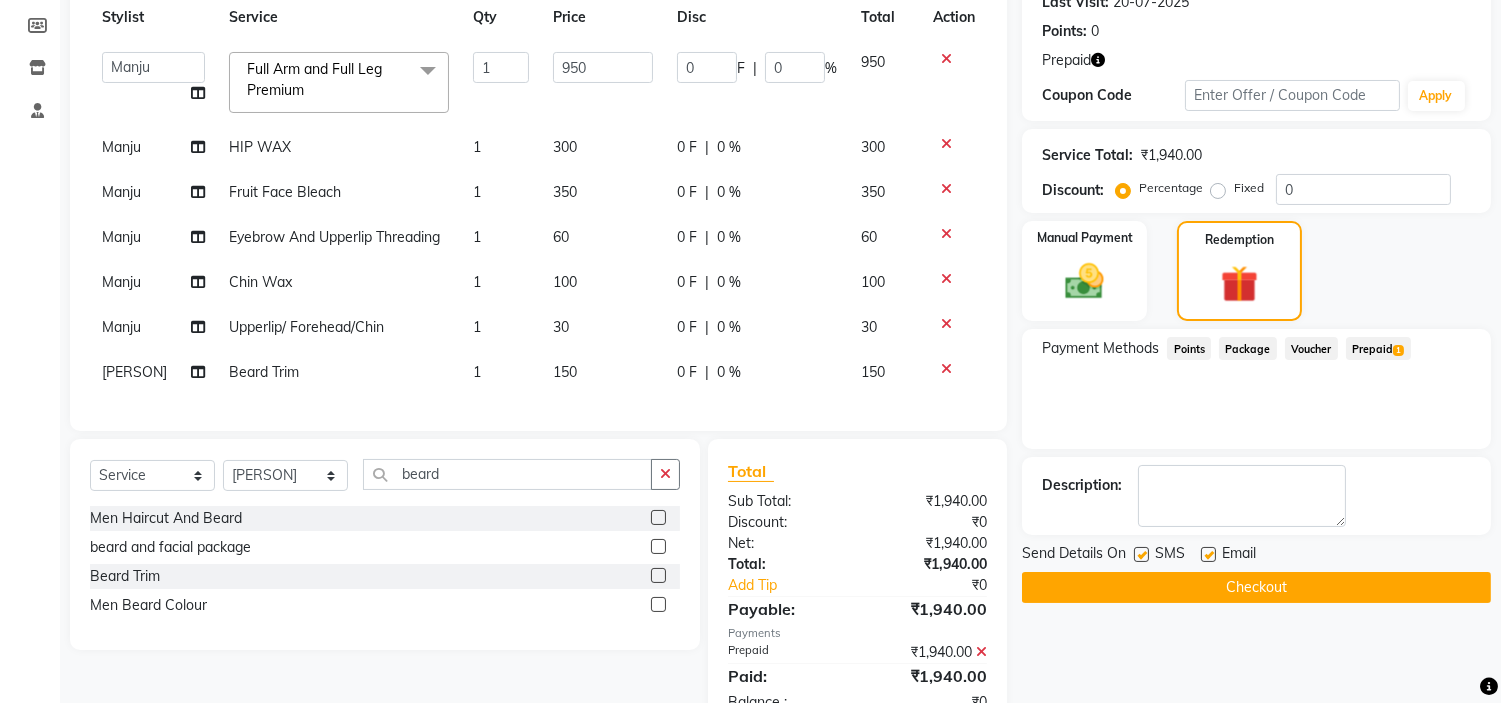 scroll, scrollTop: 366, scrollLeft: 0, axis: vertical 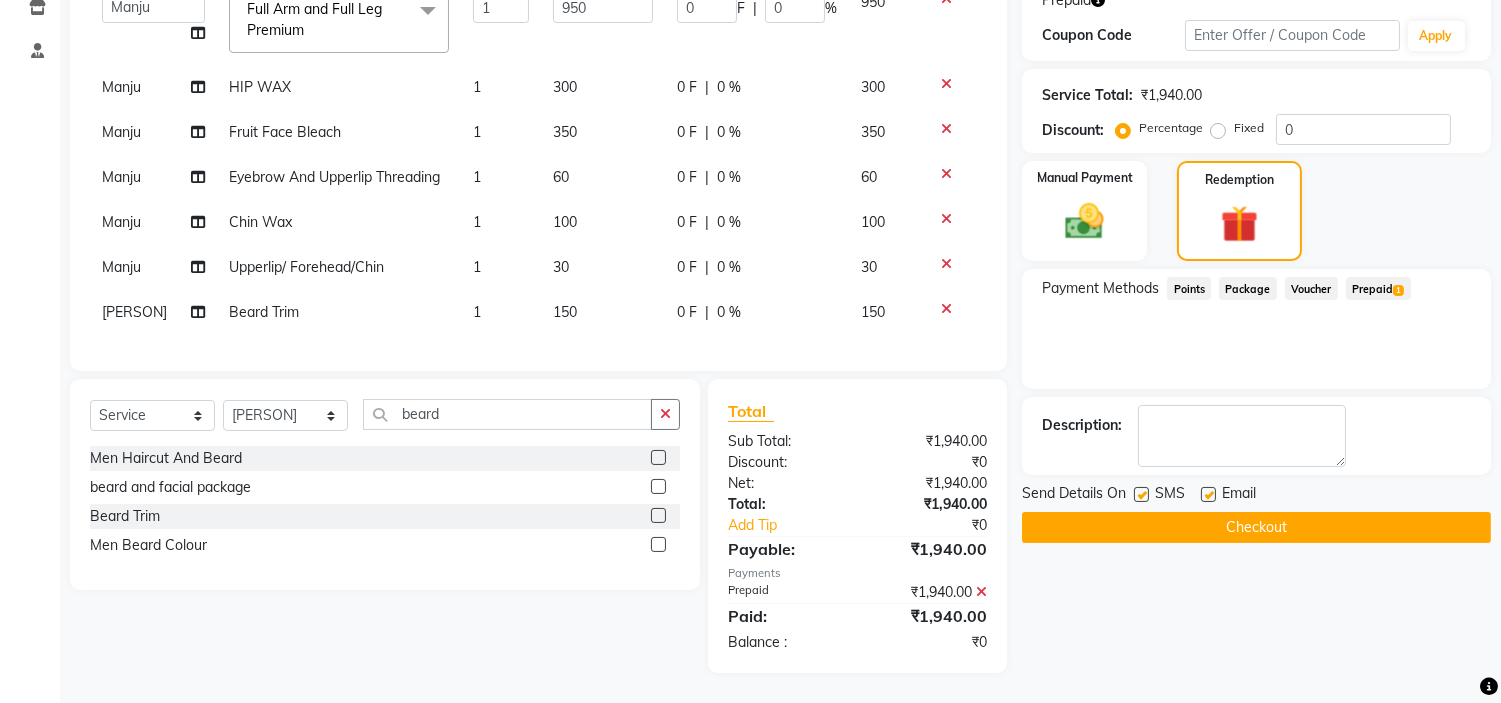 click on "Checkout" 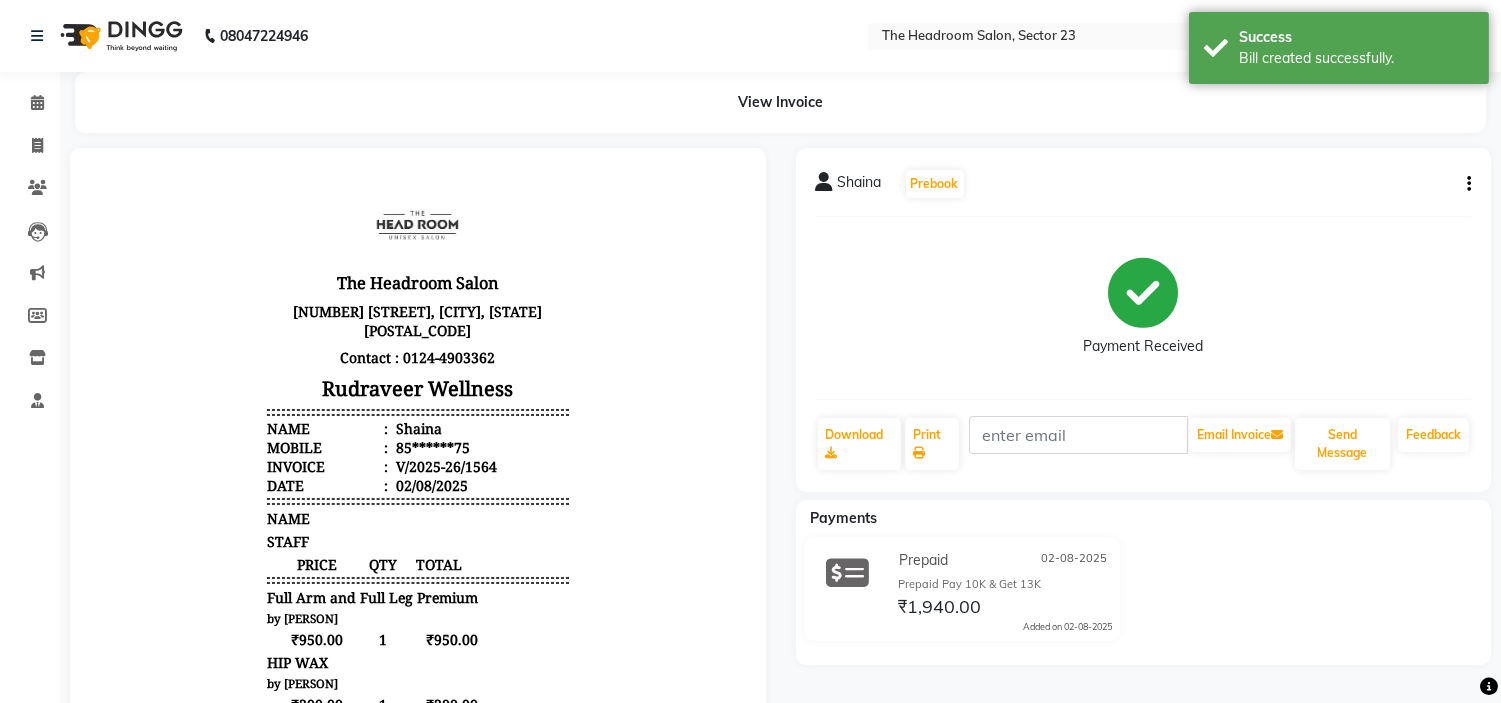scroll, scrollTop: 0, scrollLeft: 0, axis: both 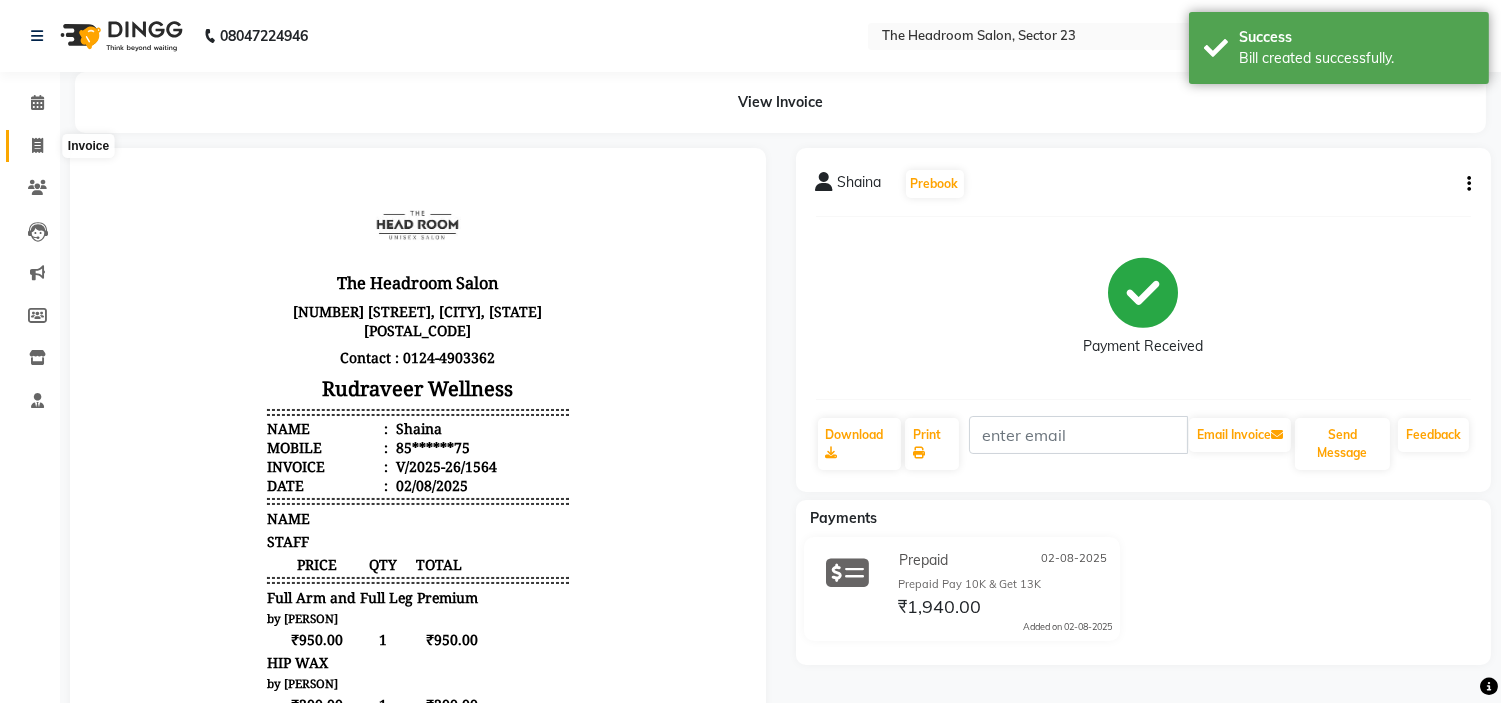 click 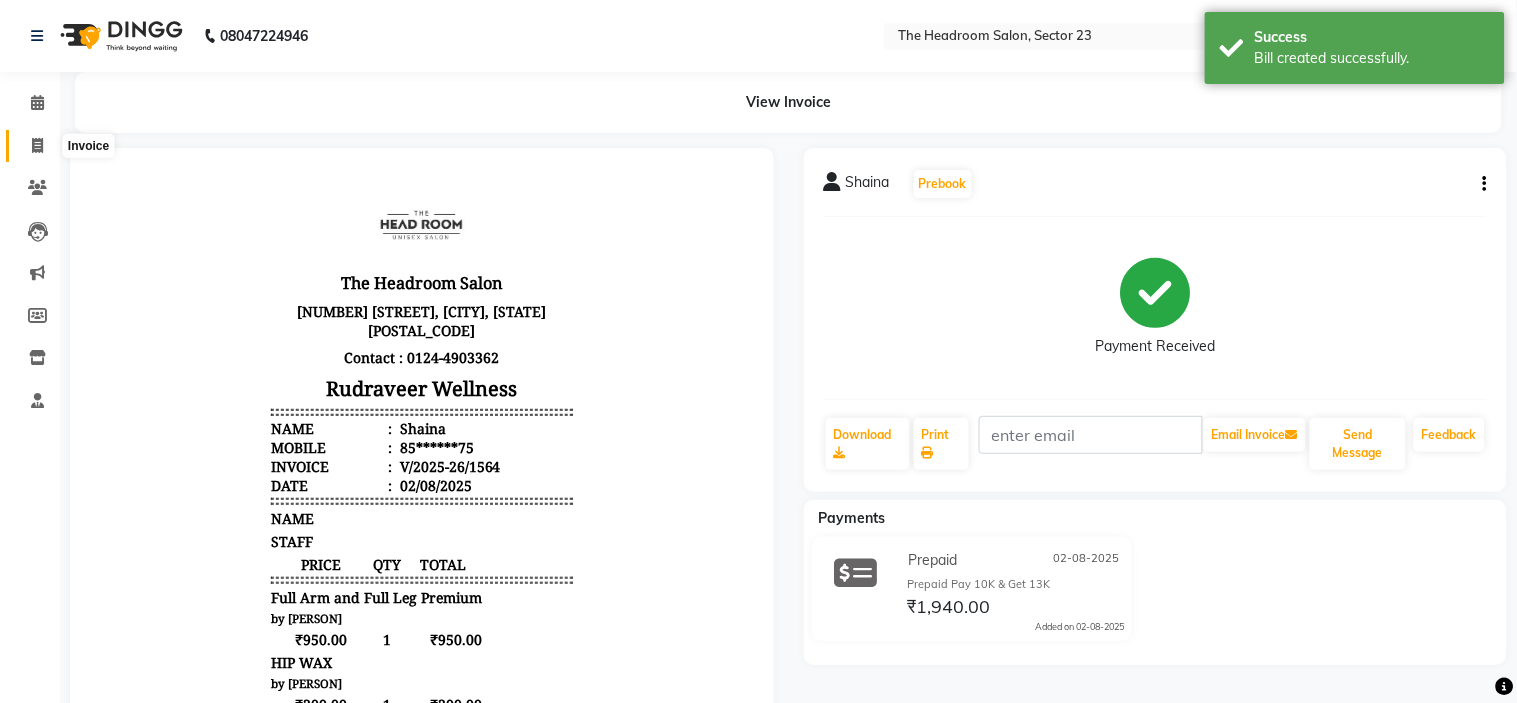 select on "service" 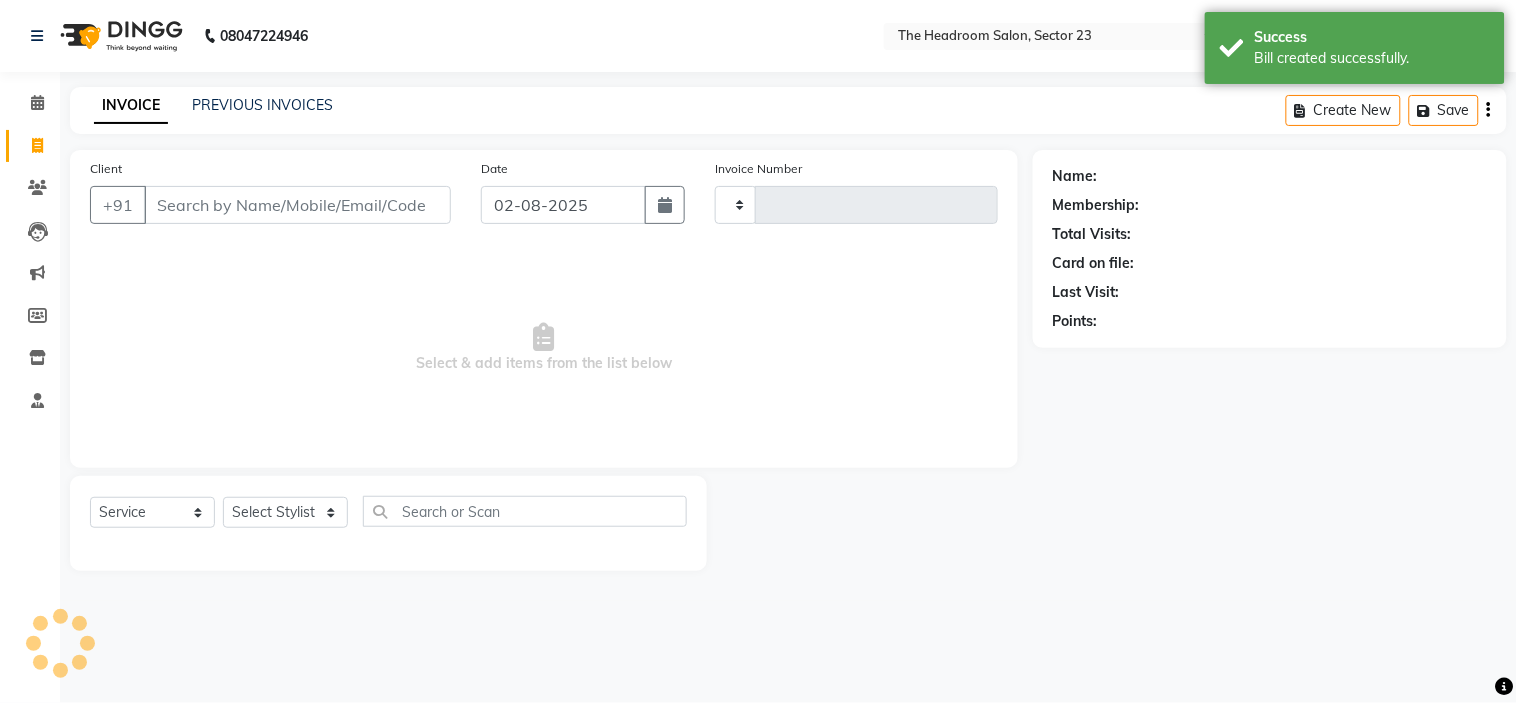 type on "1565" 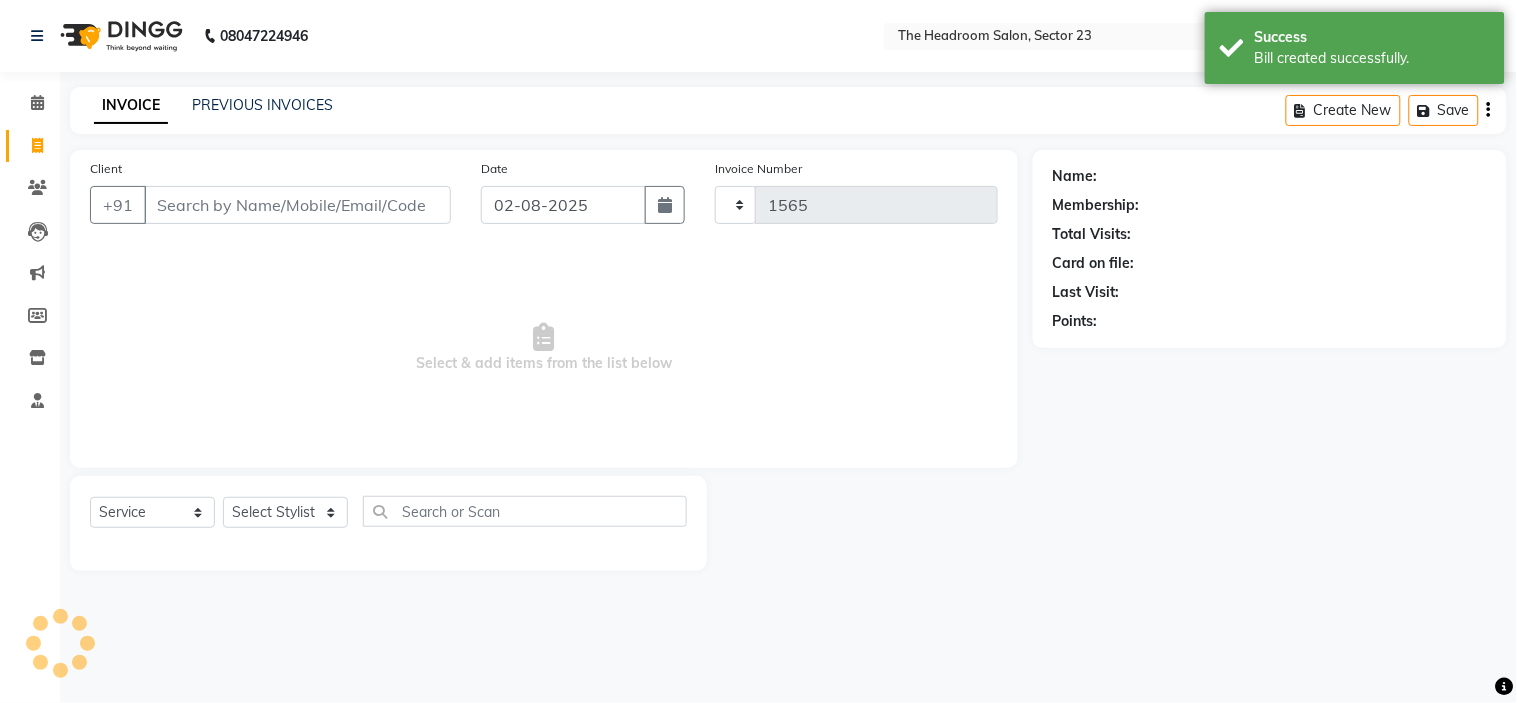select on "6796" 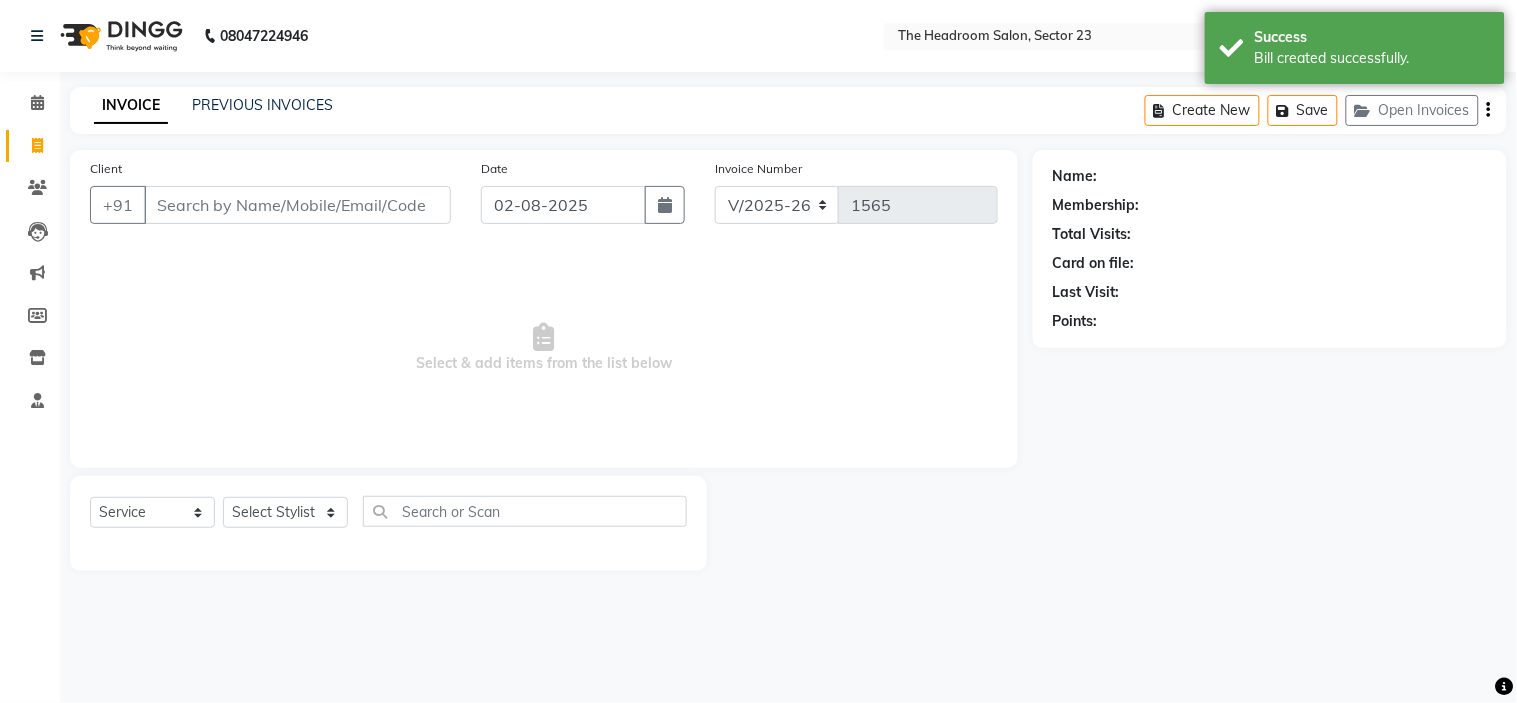 click on "Client" at bounding box center (297, 205) 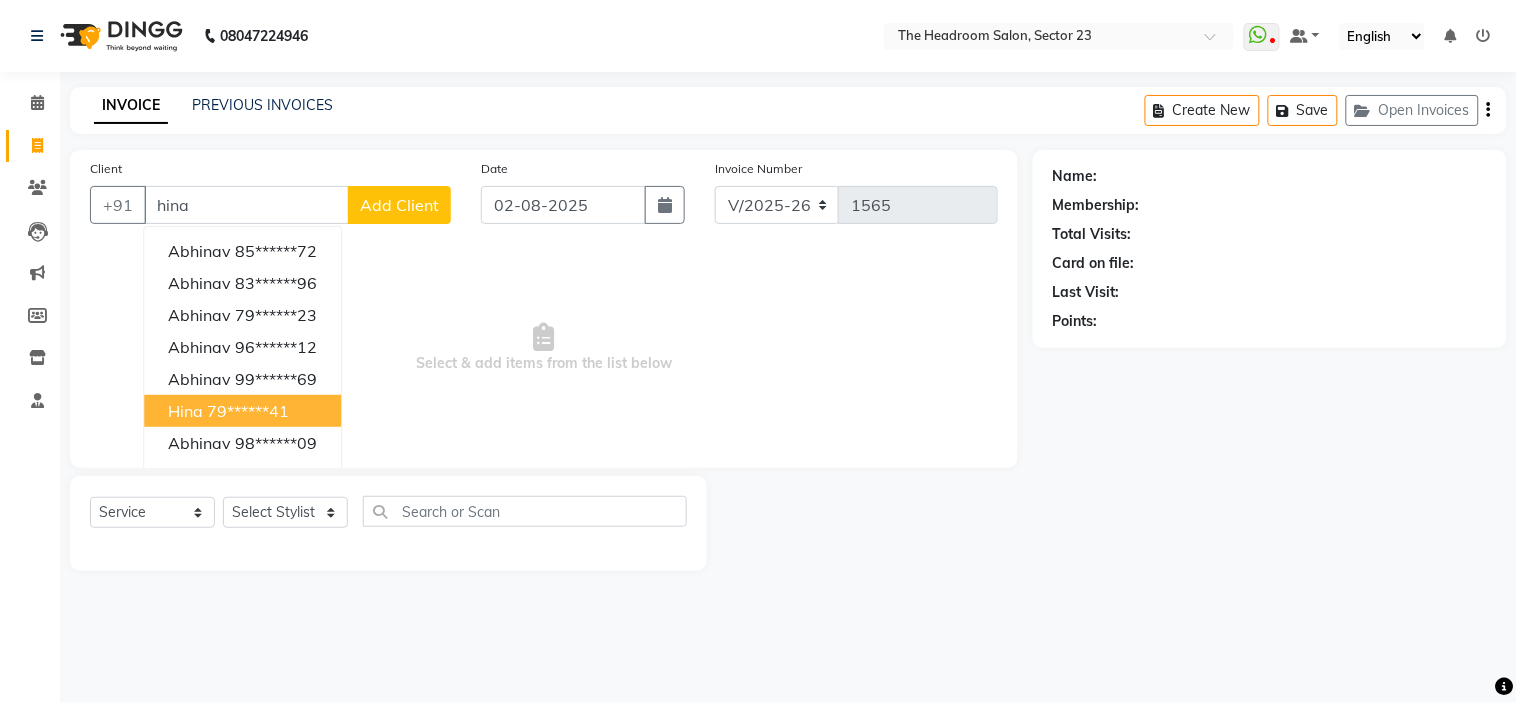 click on "hina  79******41" at bounding box center [242, 411] 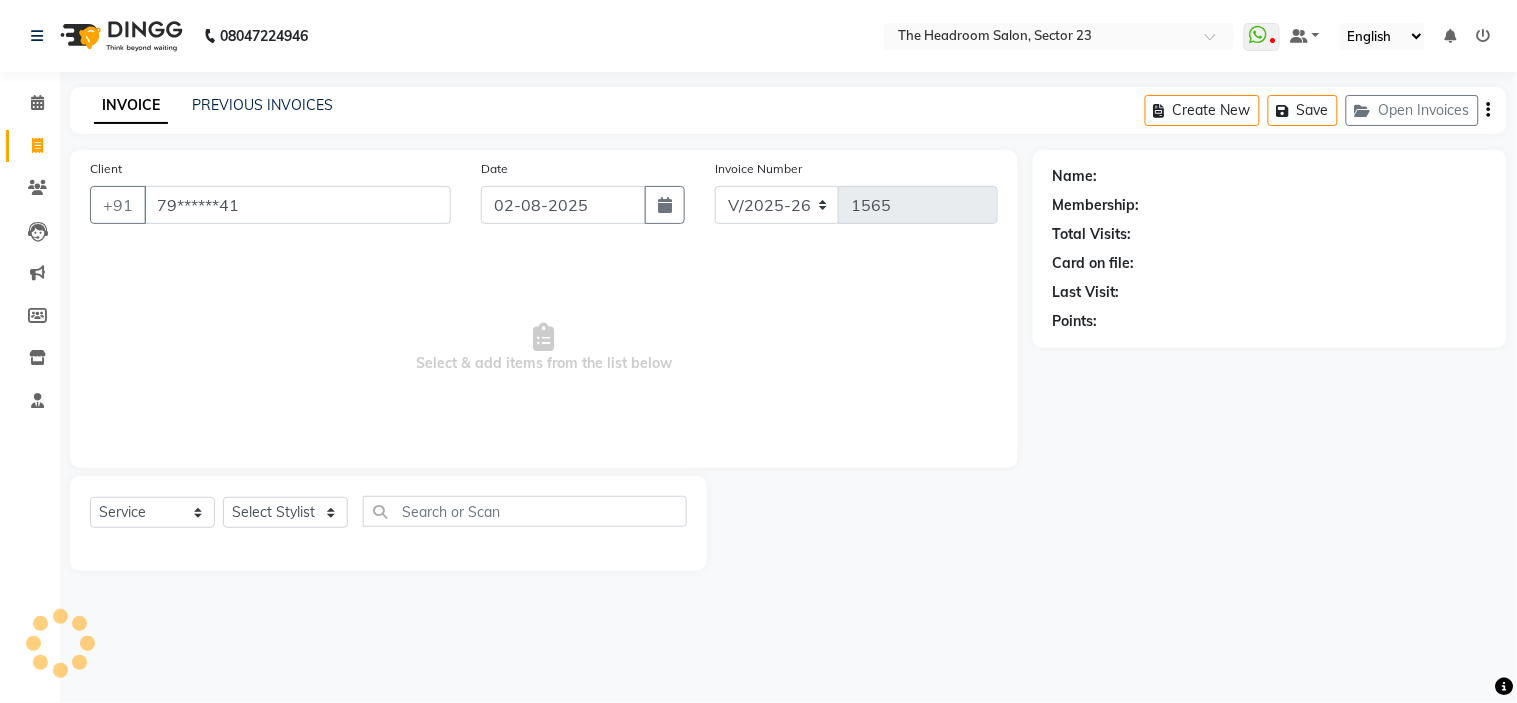 type on "79******41" 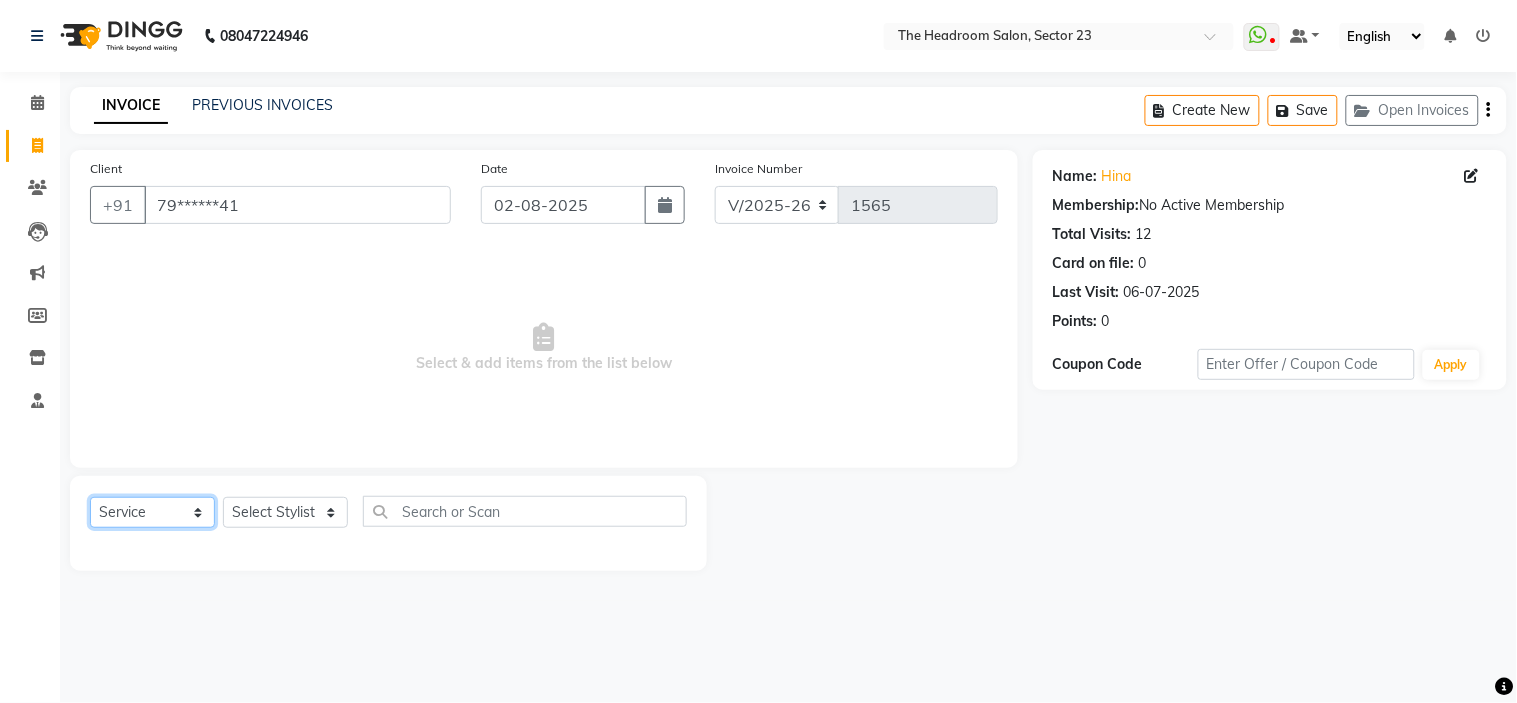click on "Select  Service  Product  Membership  Package Voucher Prepaid Gift Card" 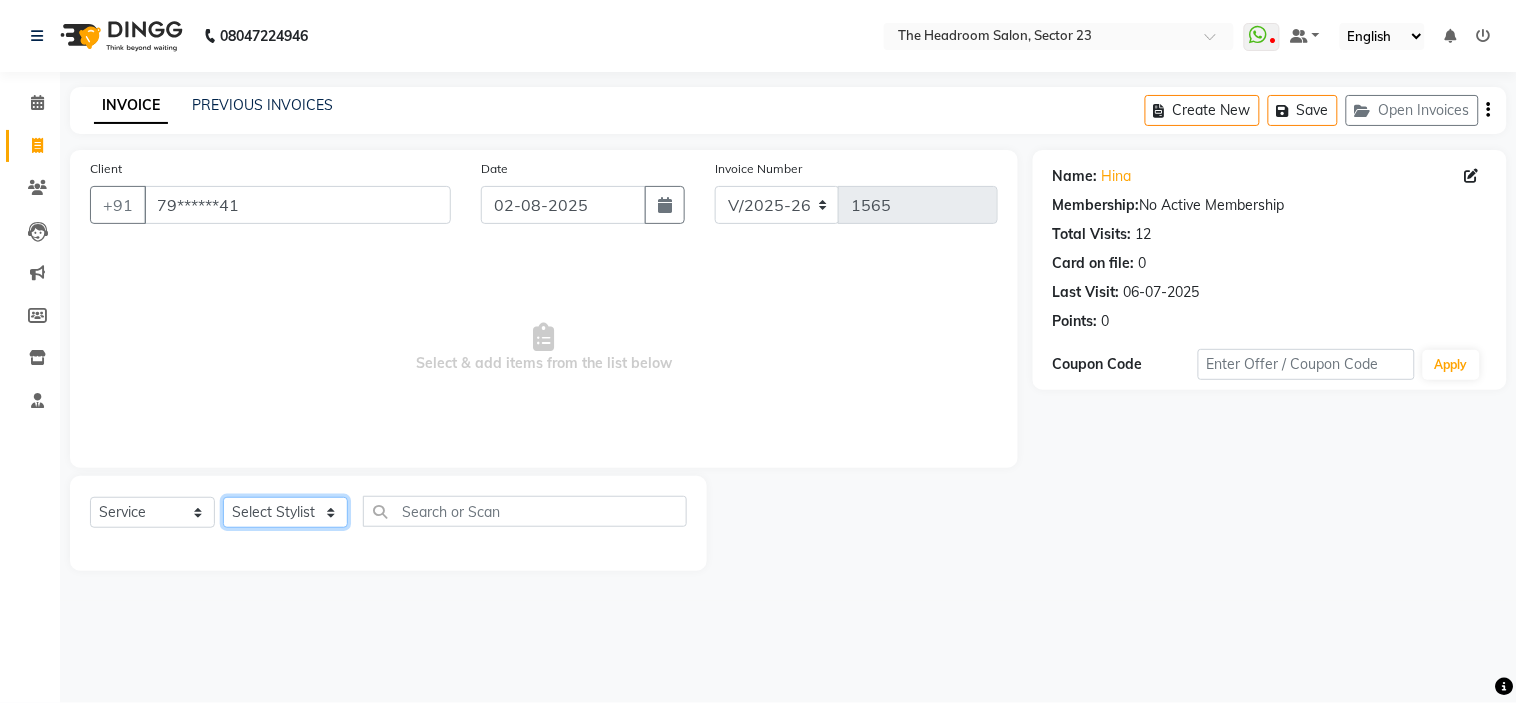 click on "Select Stylist Anjali Anubha Ashok Garima Manager Manju Raju Rohit Shahbaz" 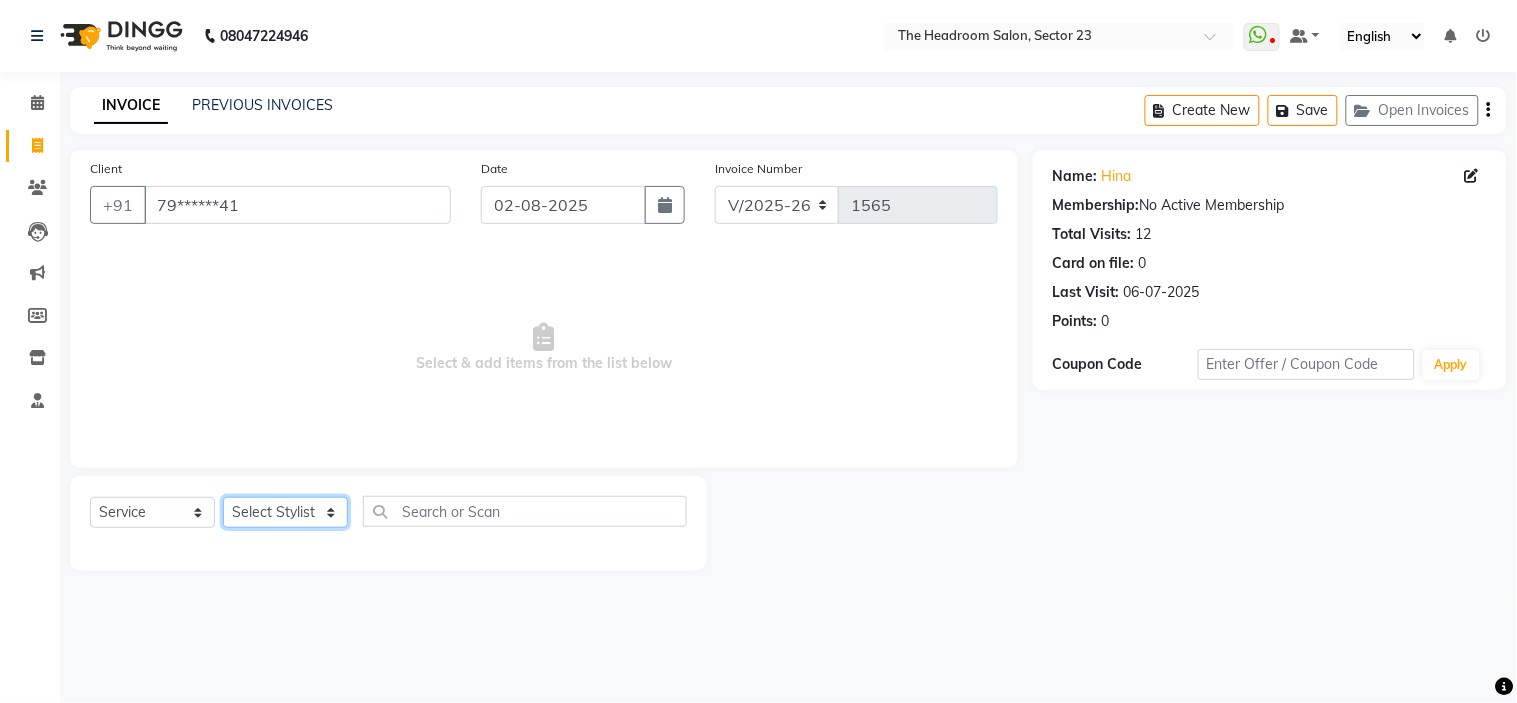 select on "53424" 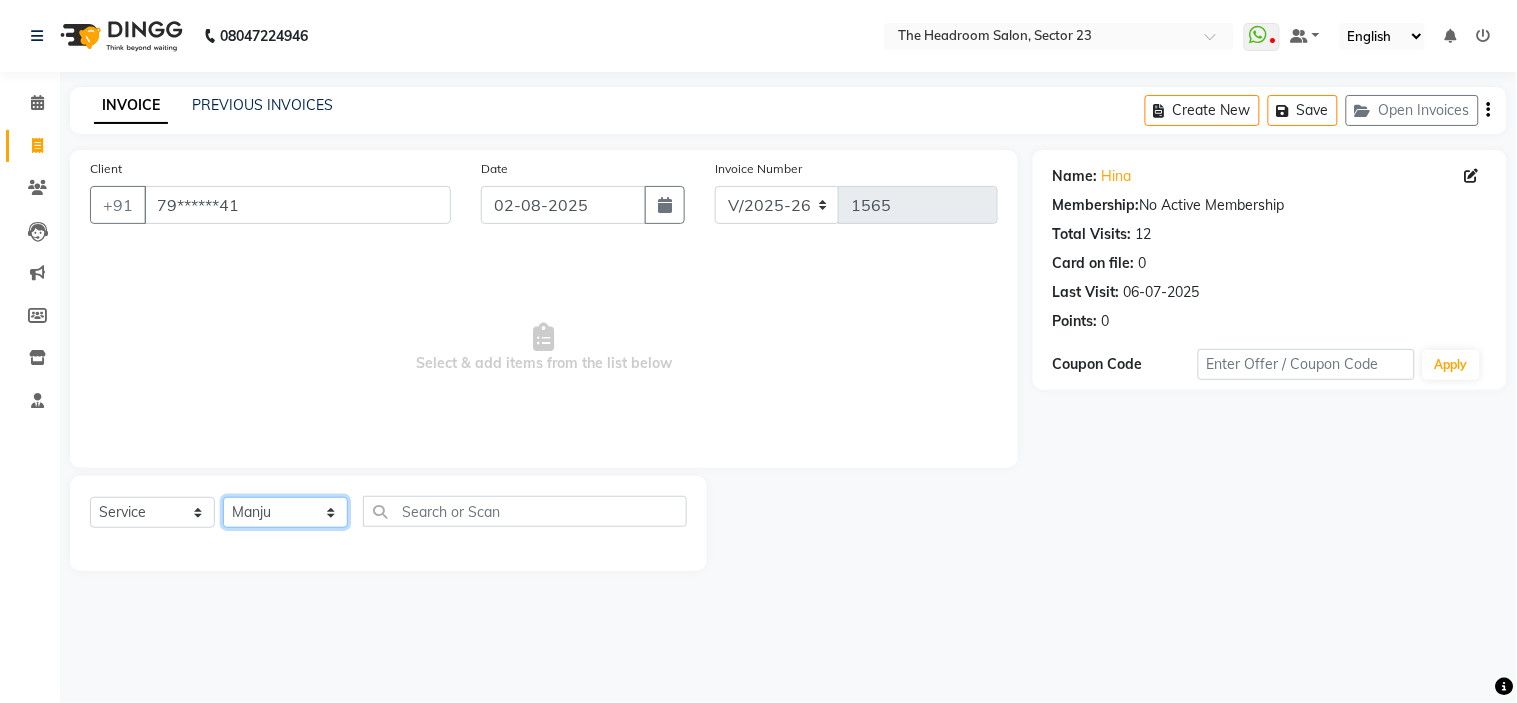 click on "Select Stylist Anjali Anubha Ashok Garima Manager Manju Raju Rohit Shahbaz" 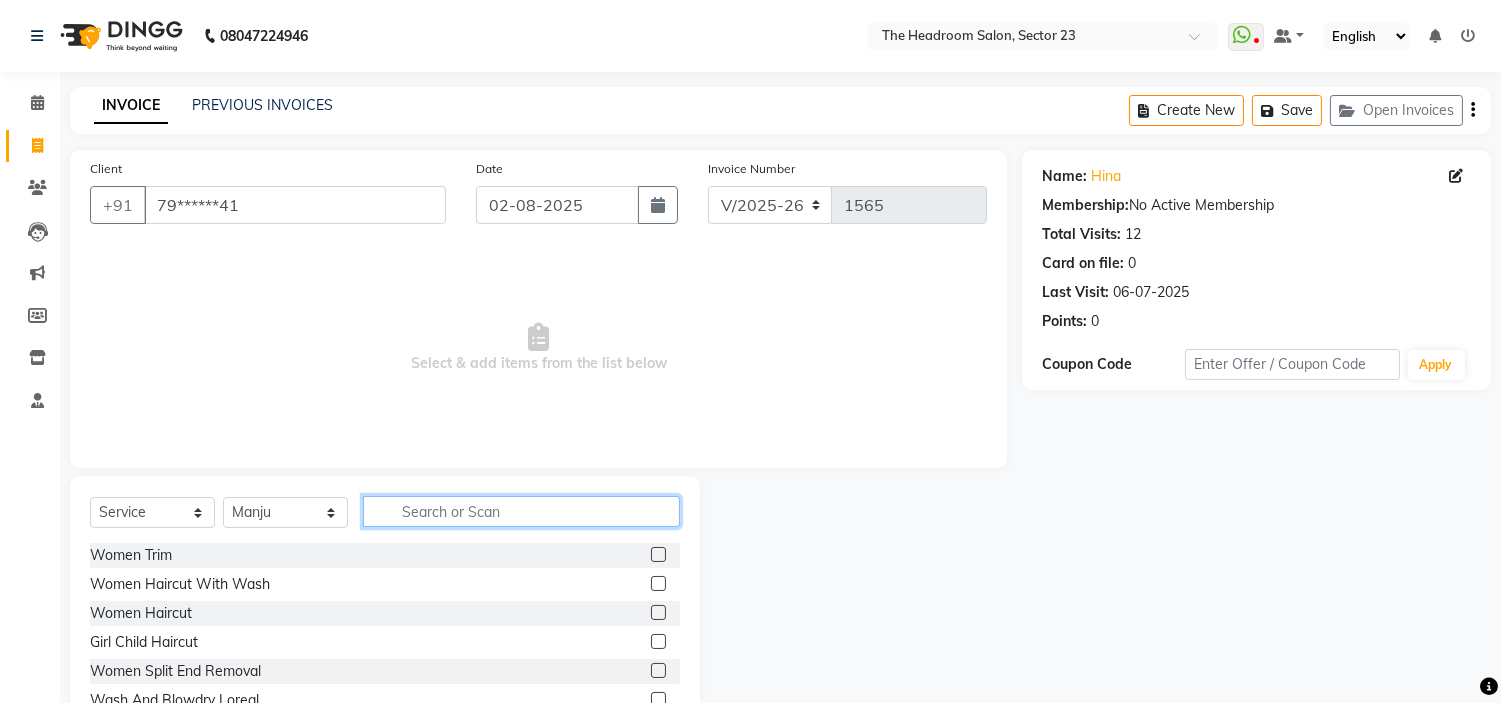 click 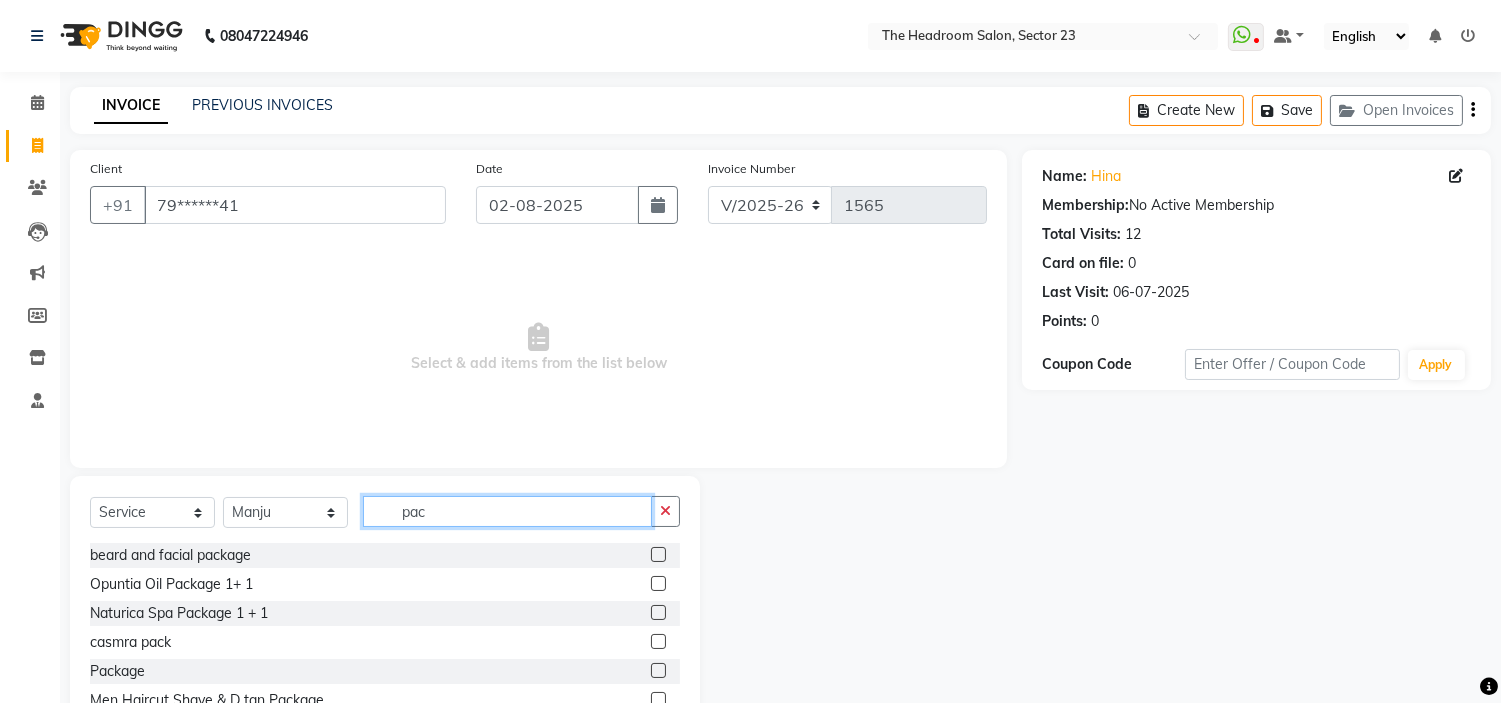 type on "pac" 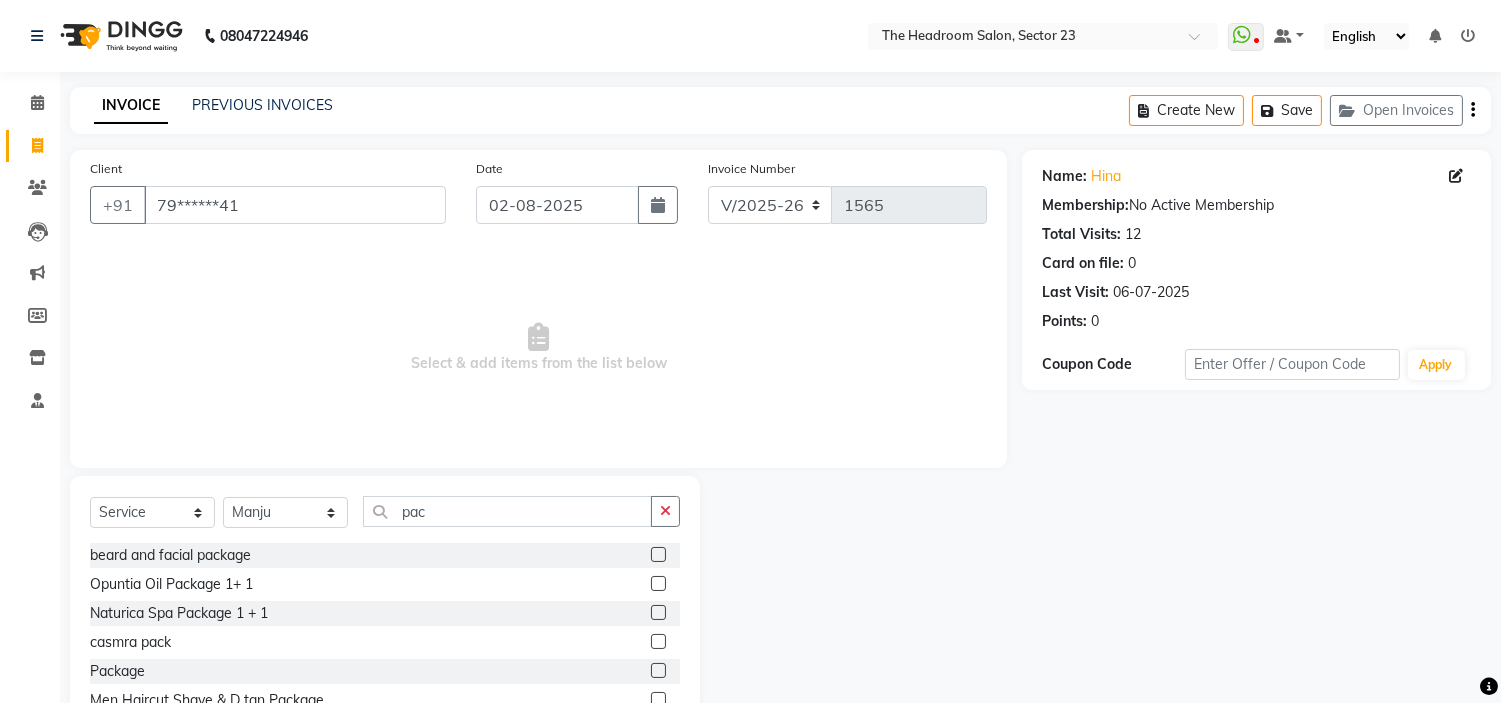 click 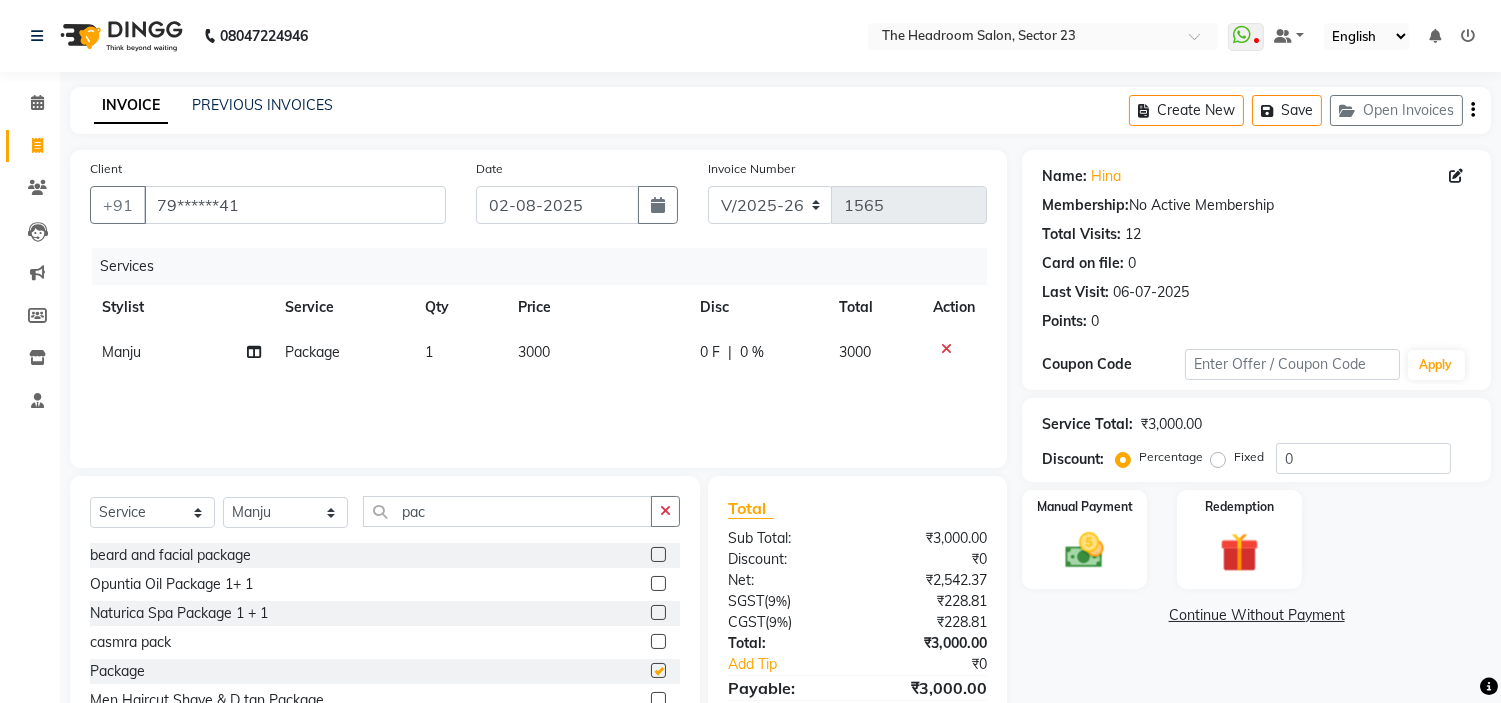 checkbox on "false" 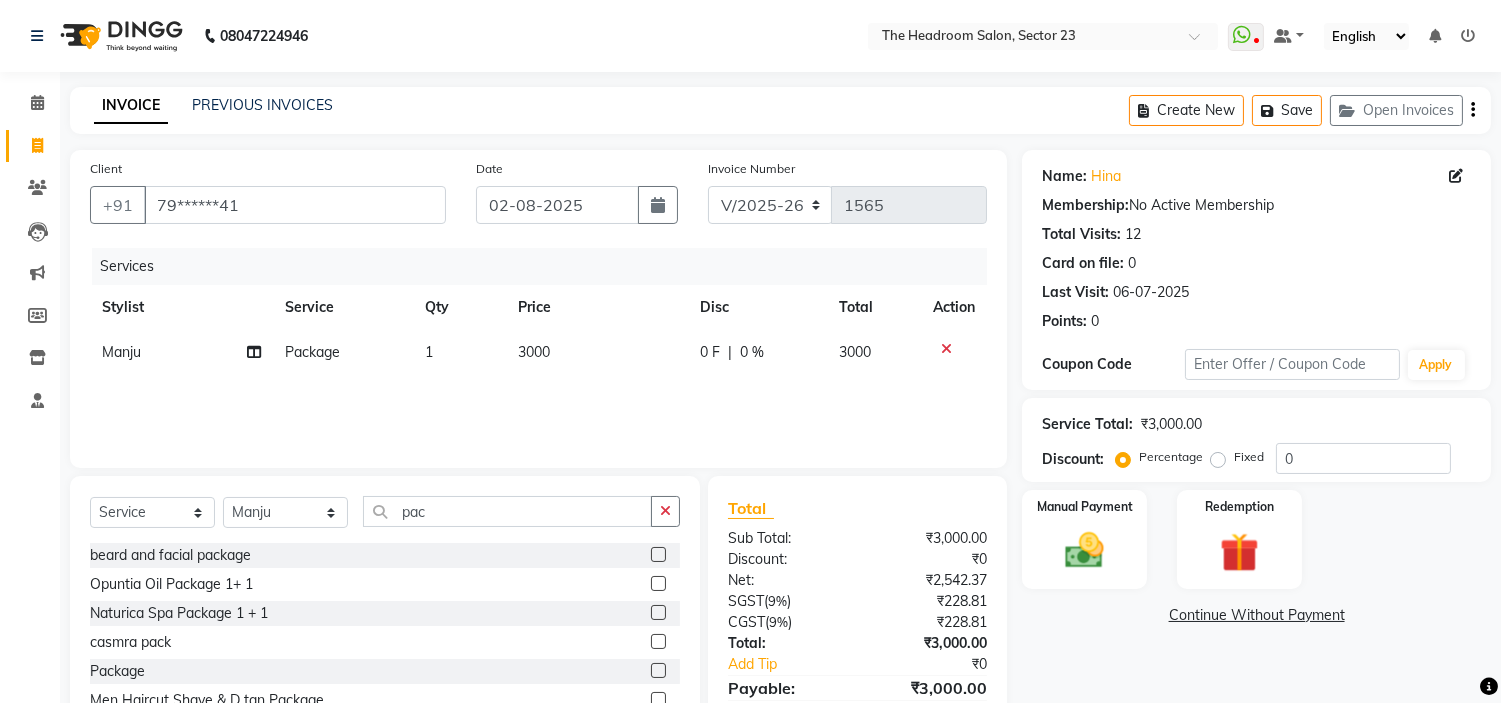 click on "3000" 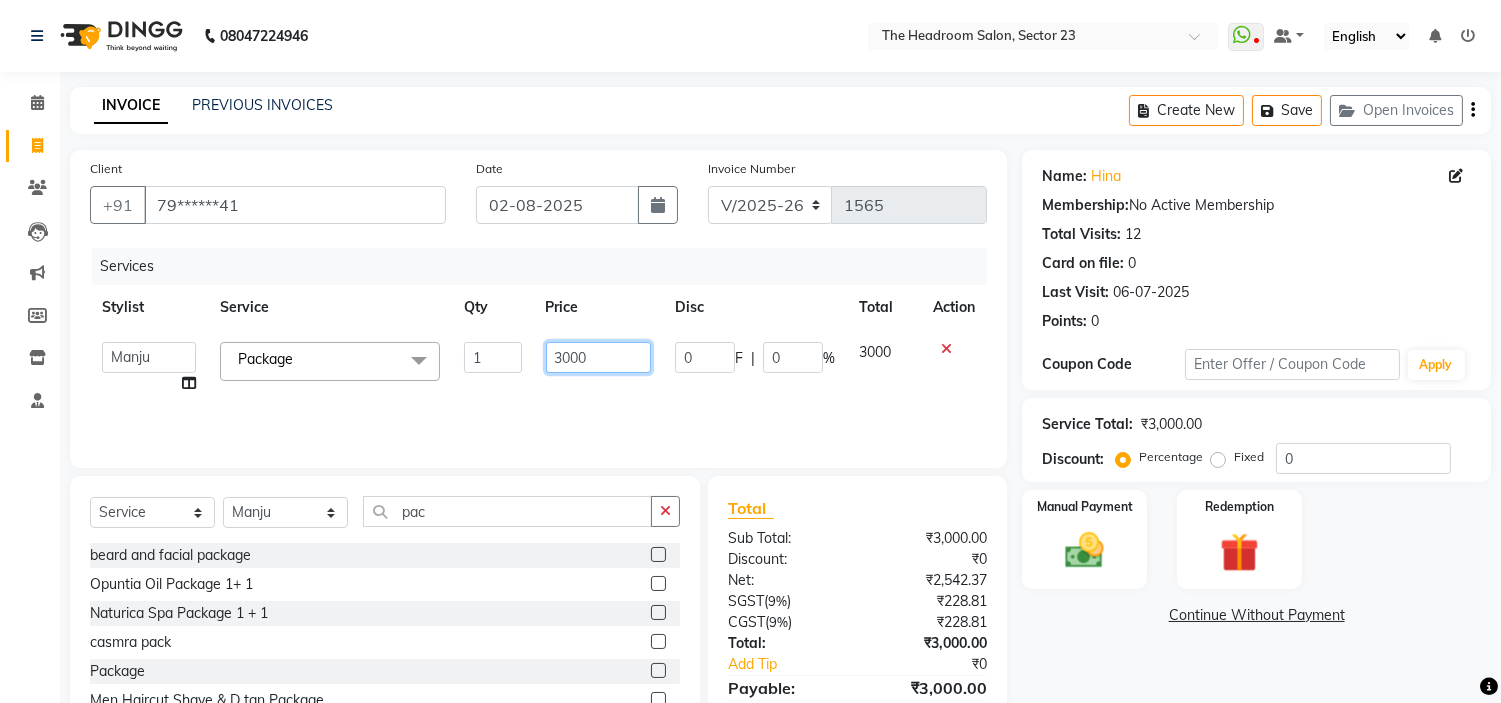 click on "3000" 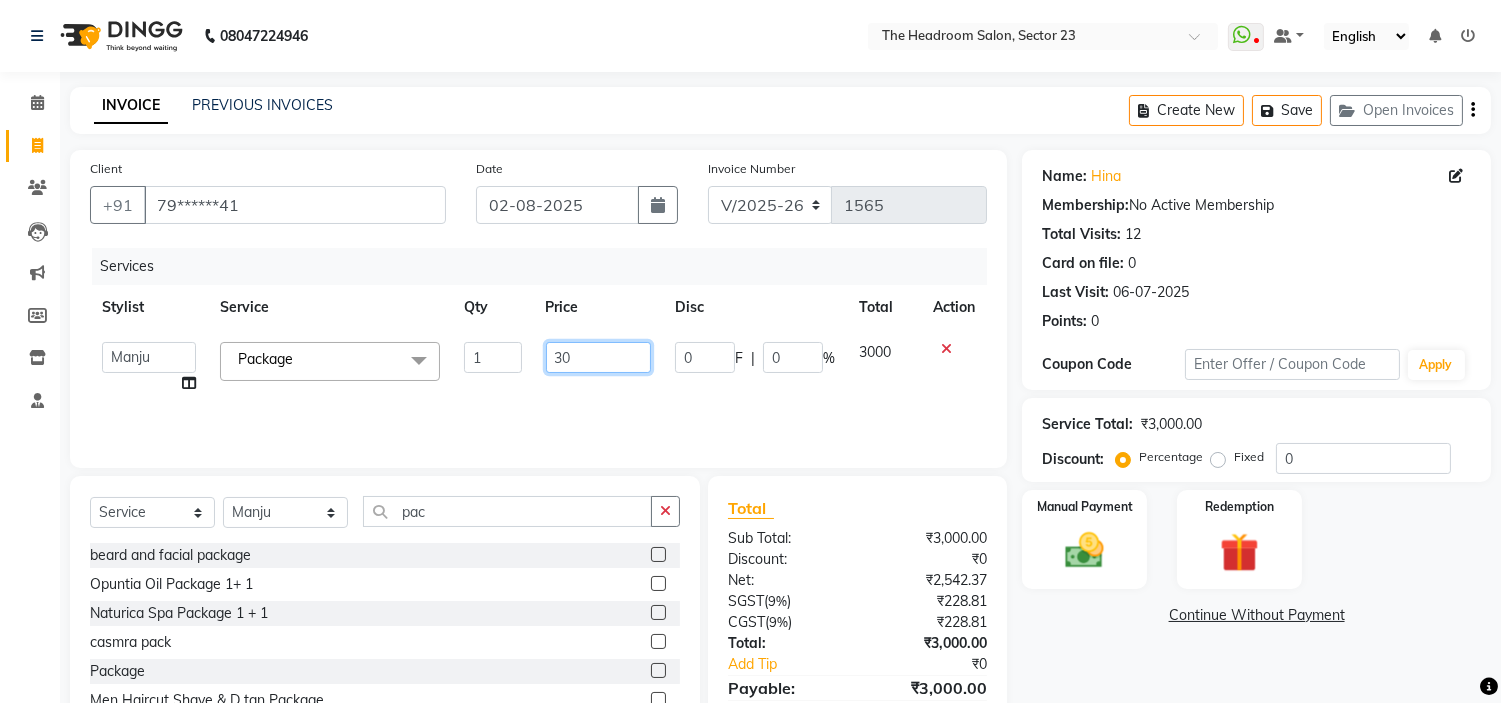 type on "3" 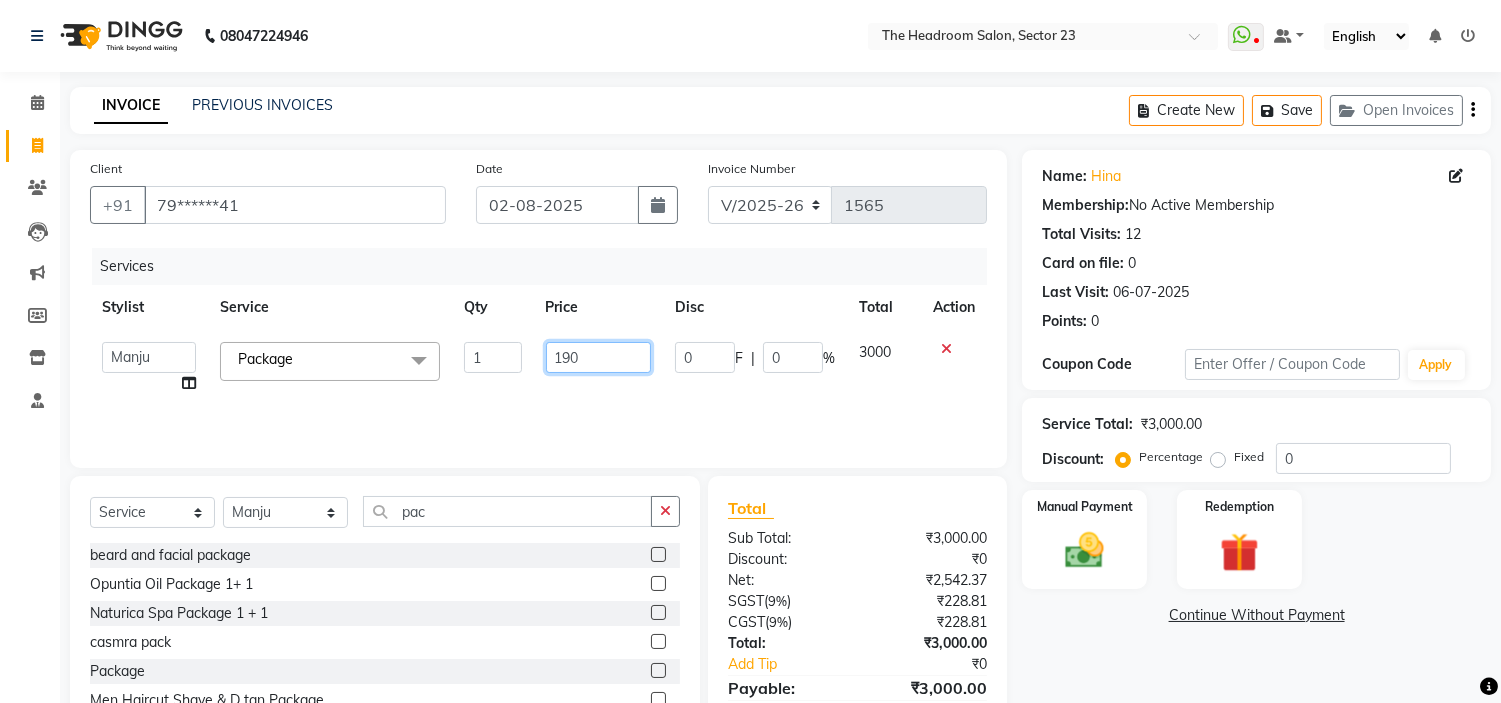 type on "1900" 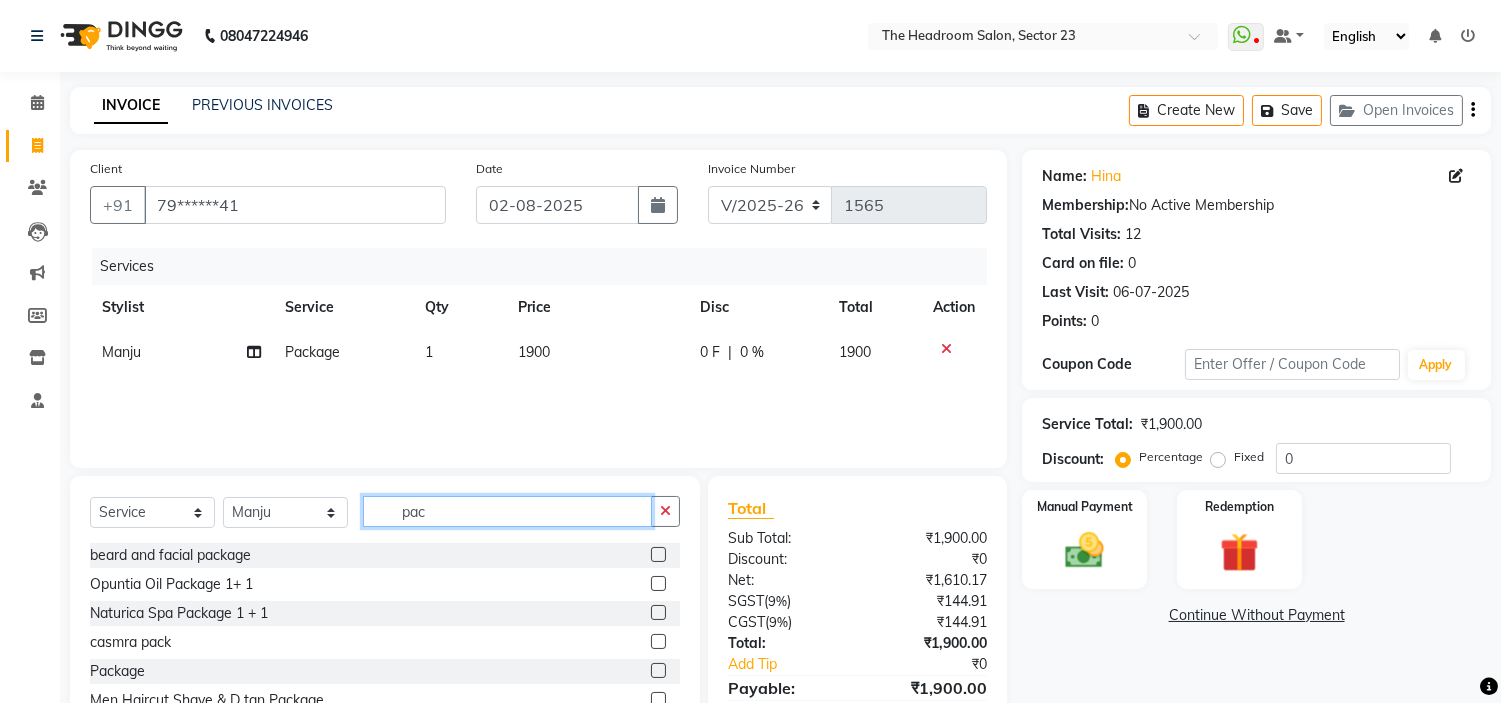 click on "pac" 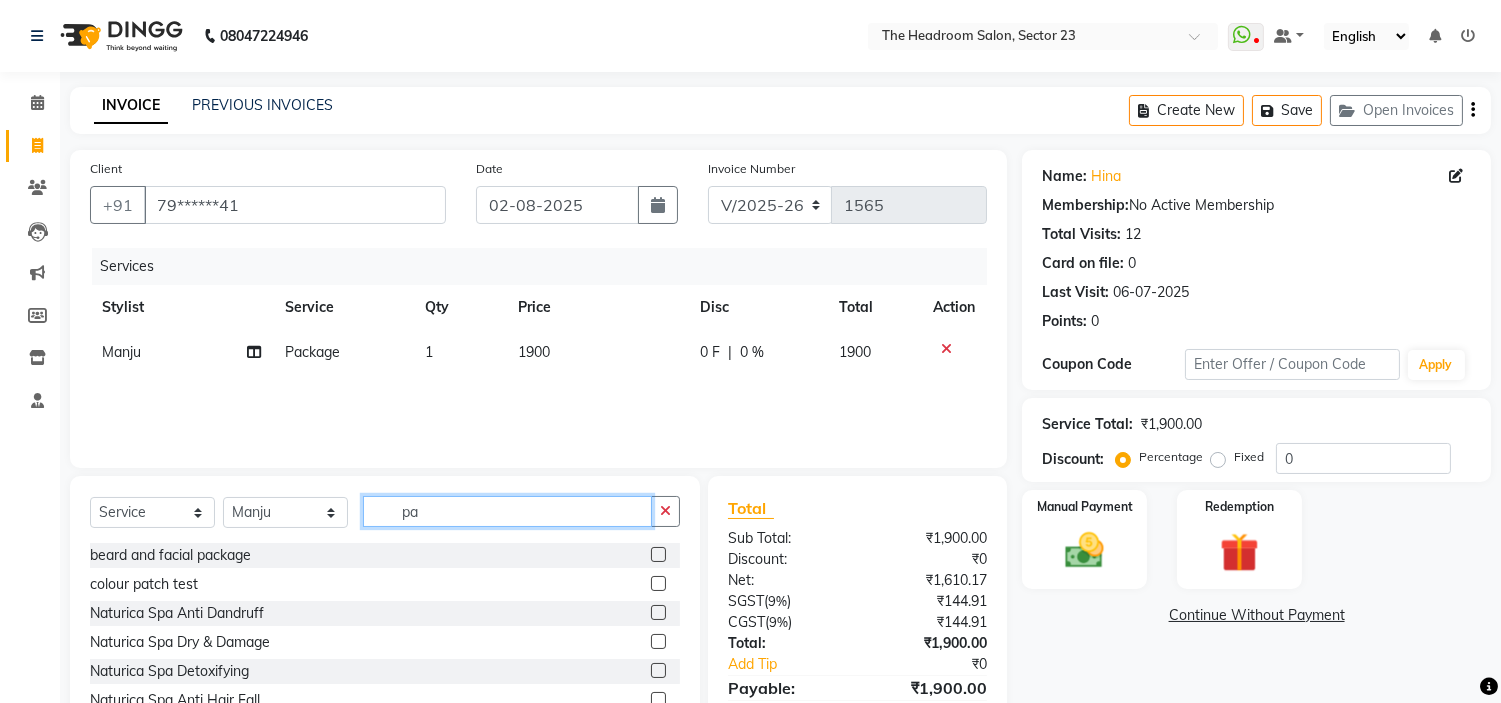 type on "p" 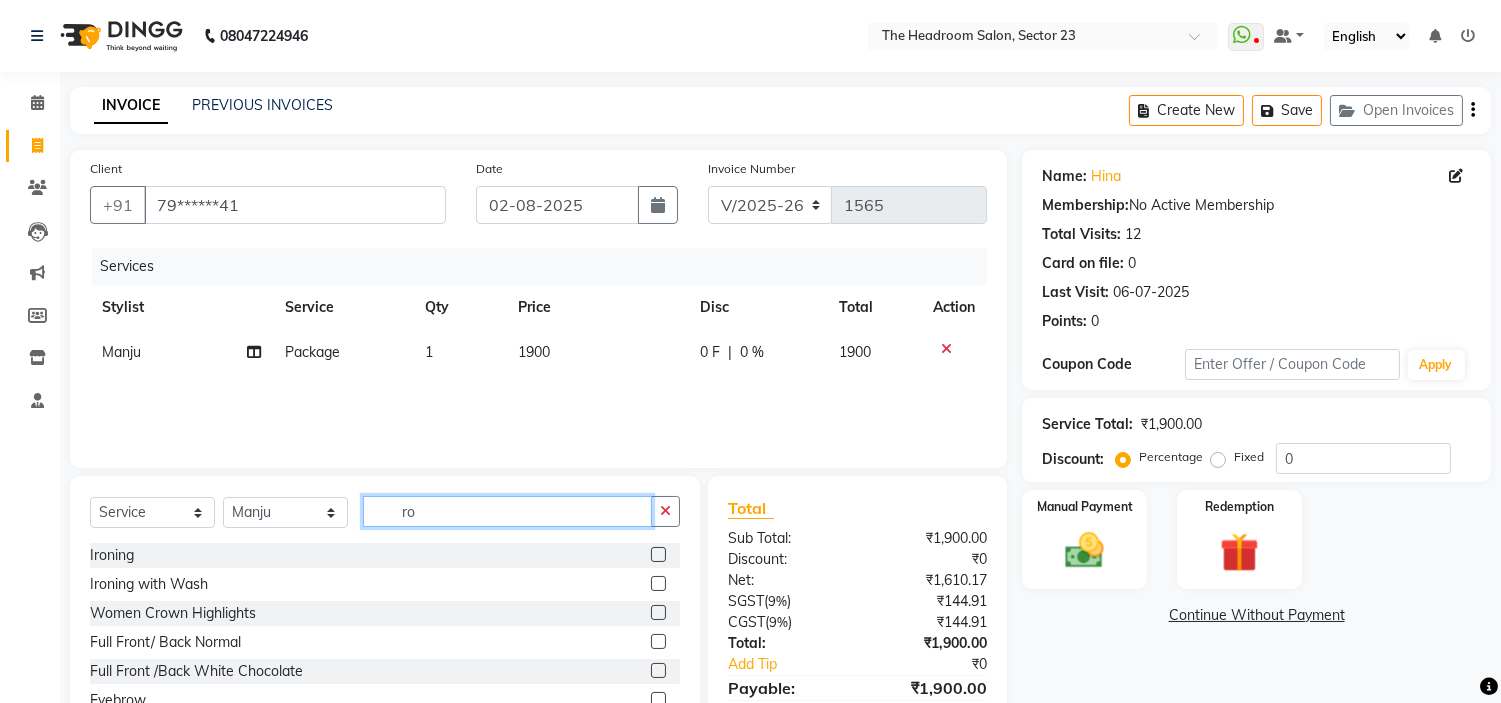 type on "r" 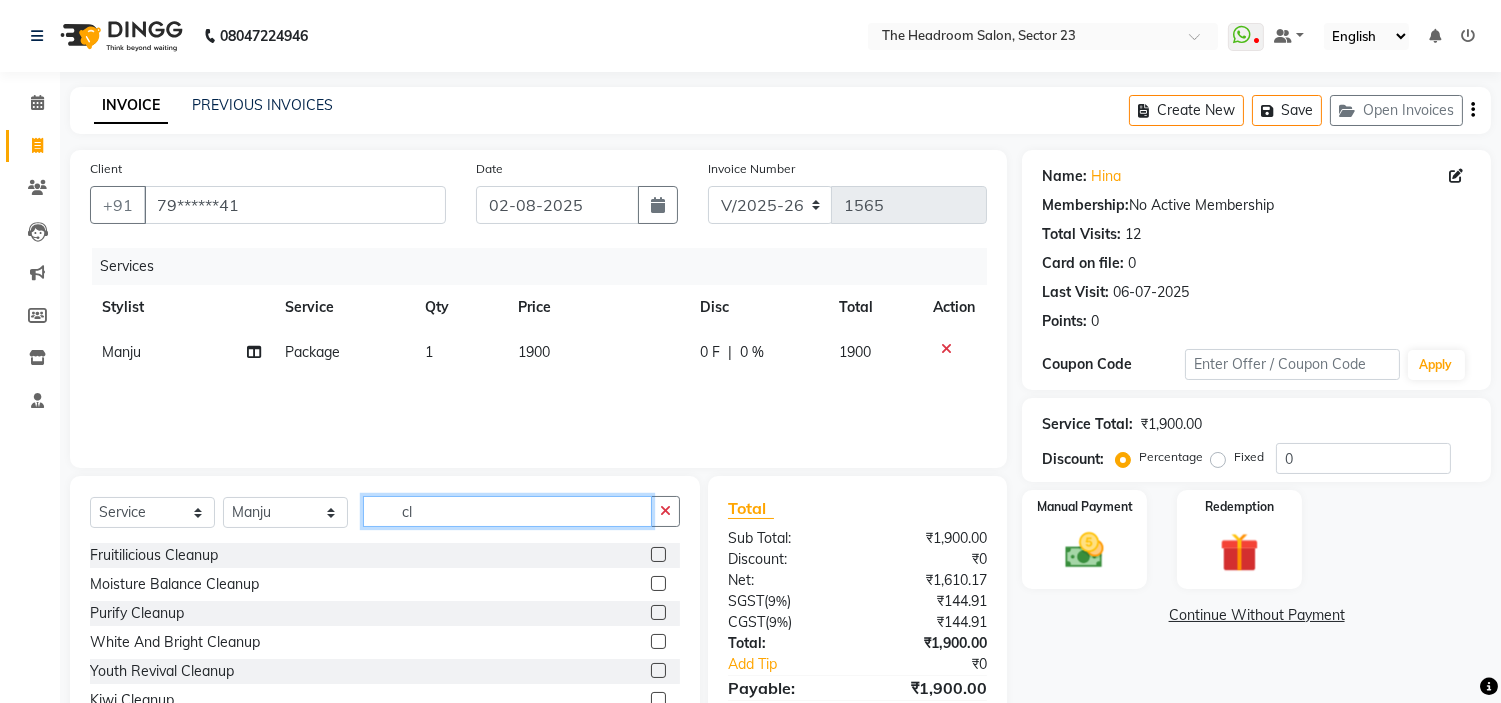type on "c" 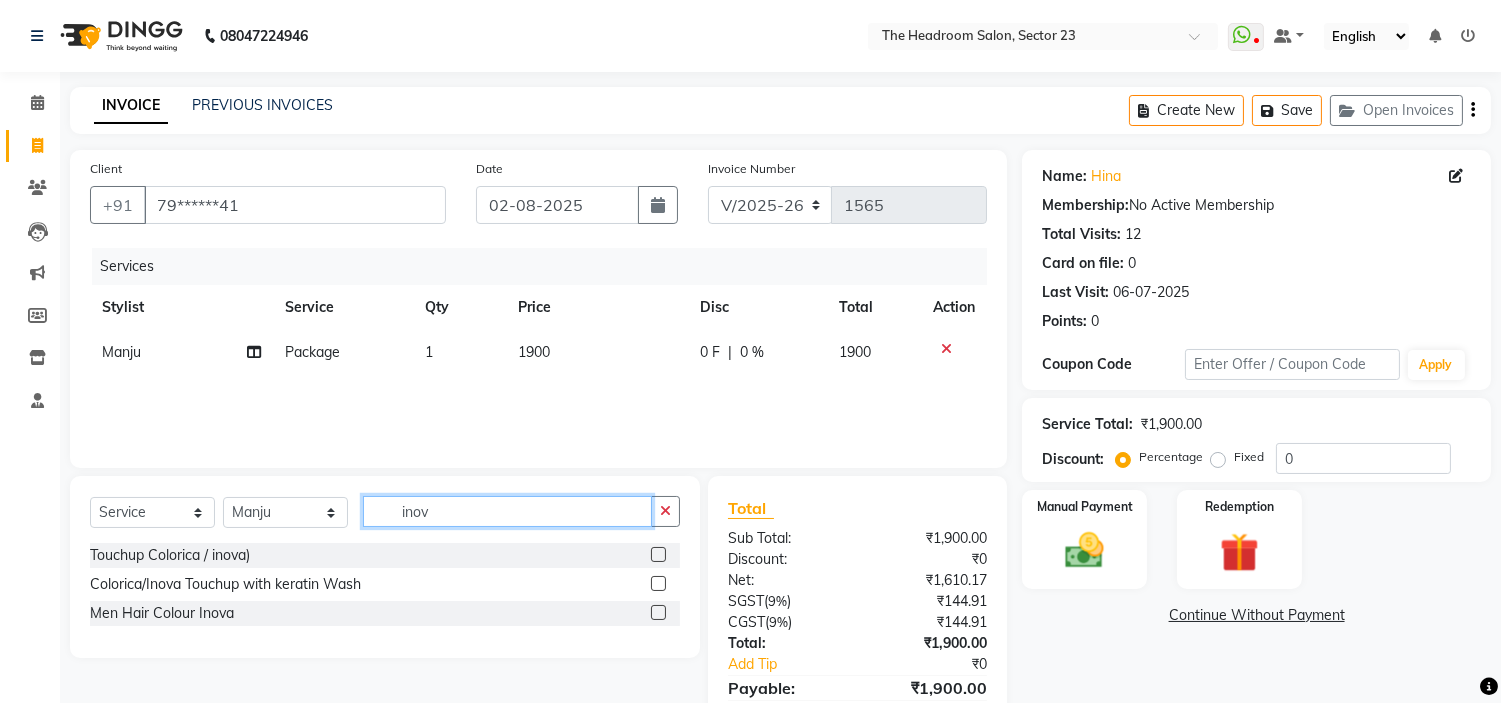 type on "inov" 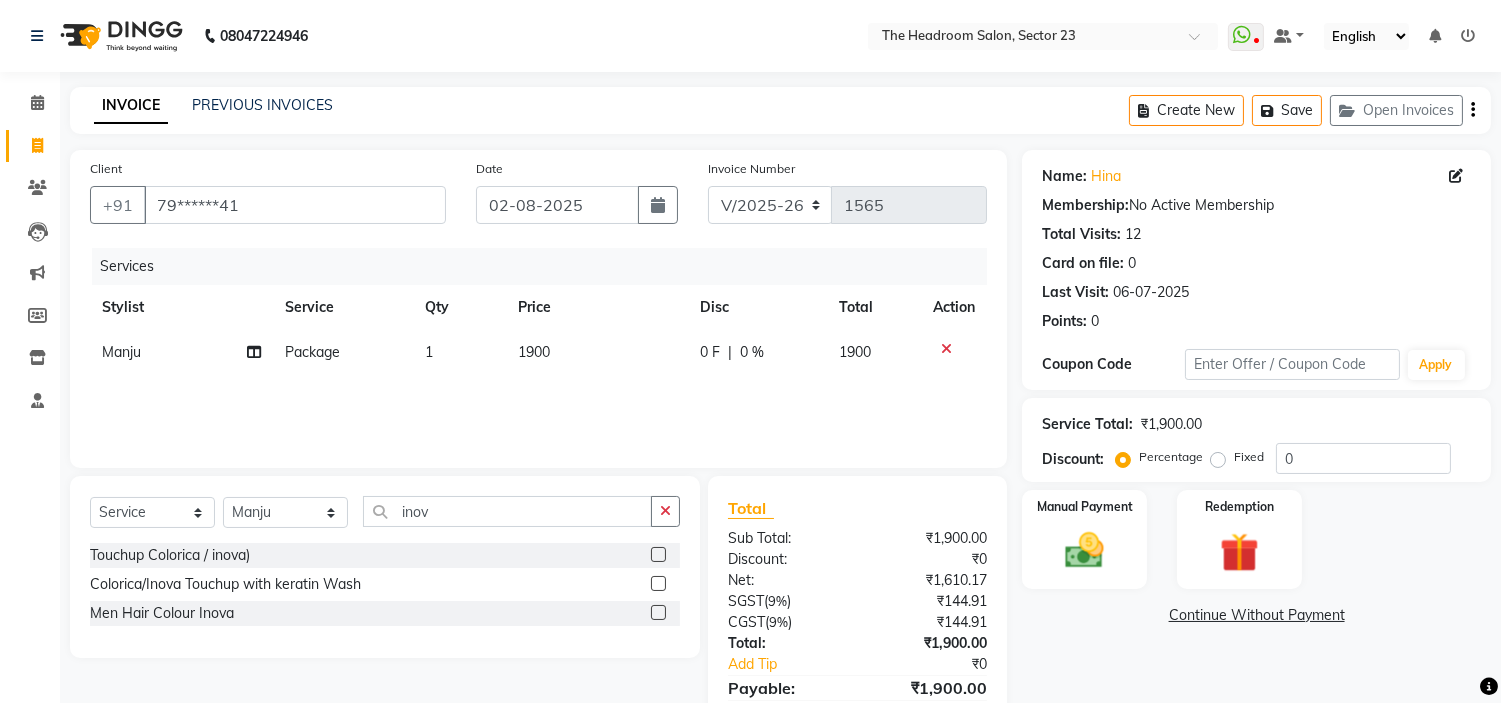 click 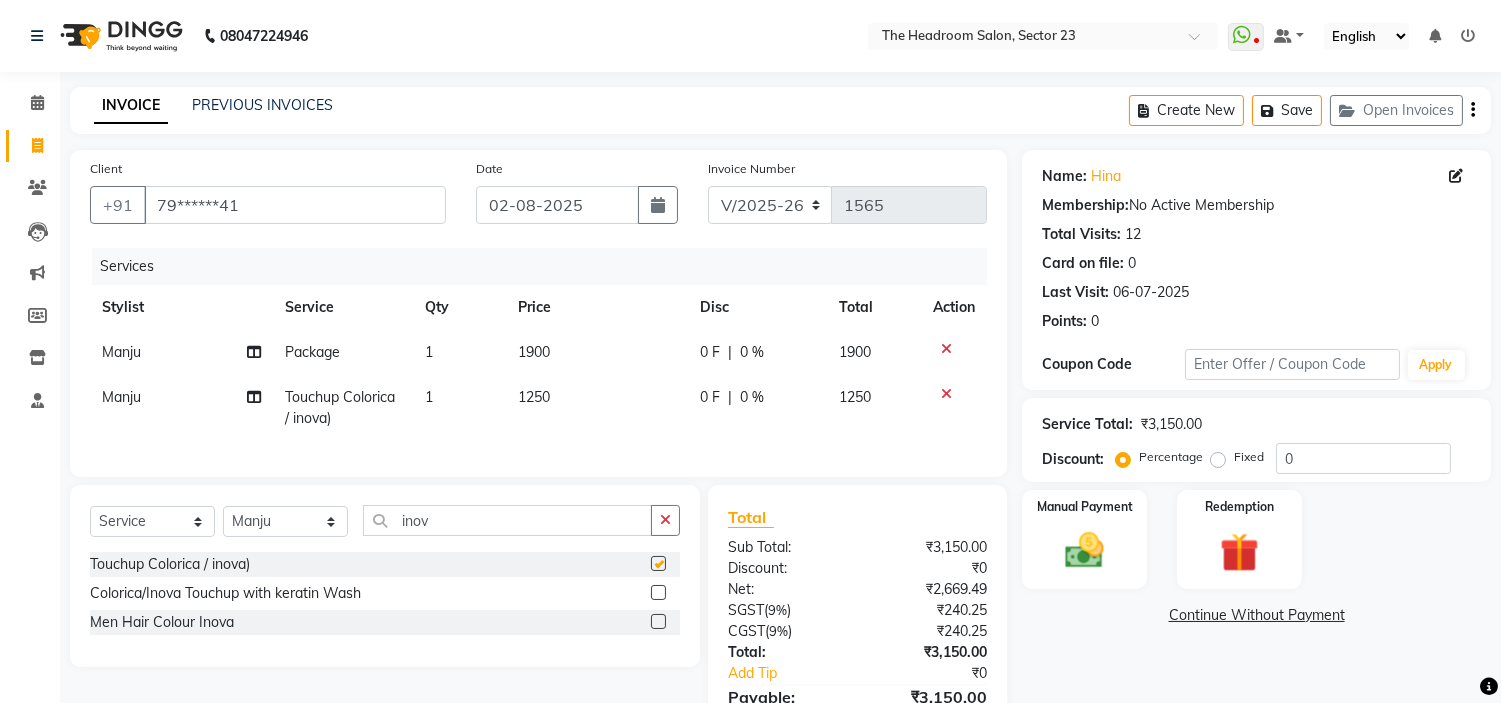 checkbox on "false" 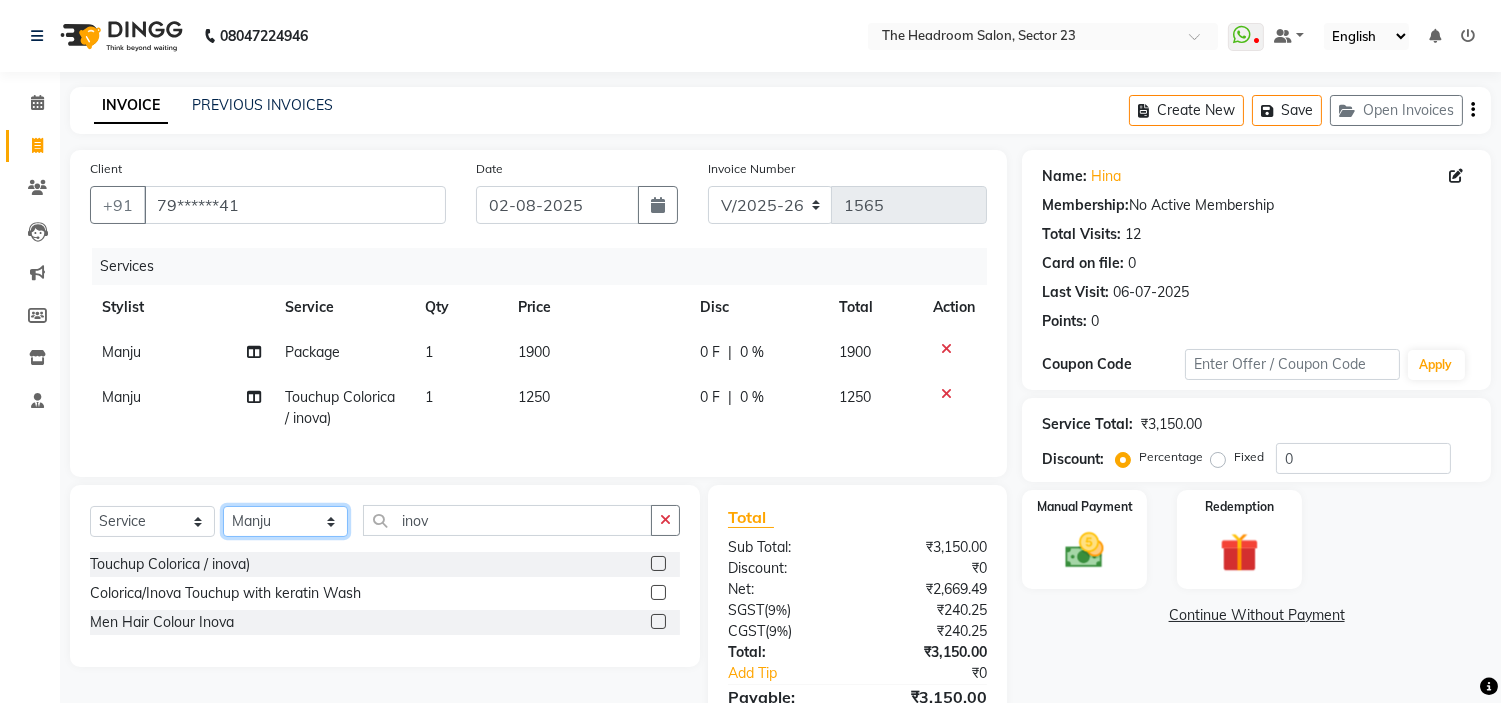 click on "Select Stylist Anjali Anubha Ashok Garima Manager Manju Raju Rohit Shahbaz" 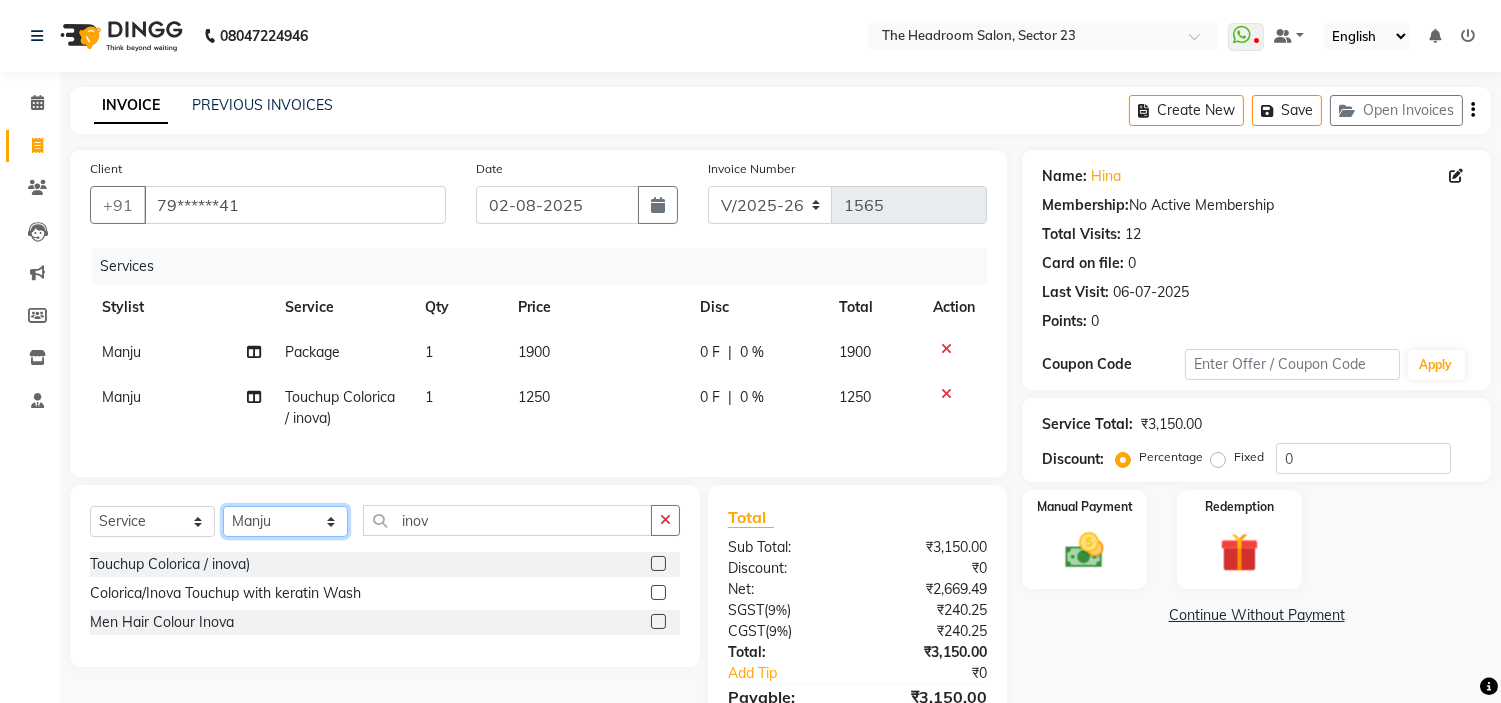 select on "53420" 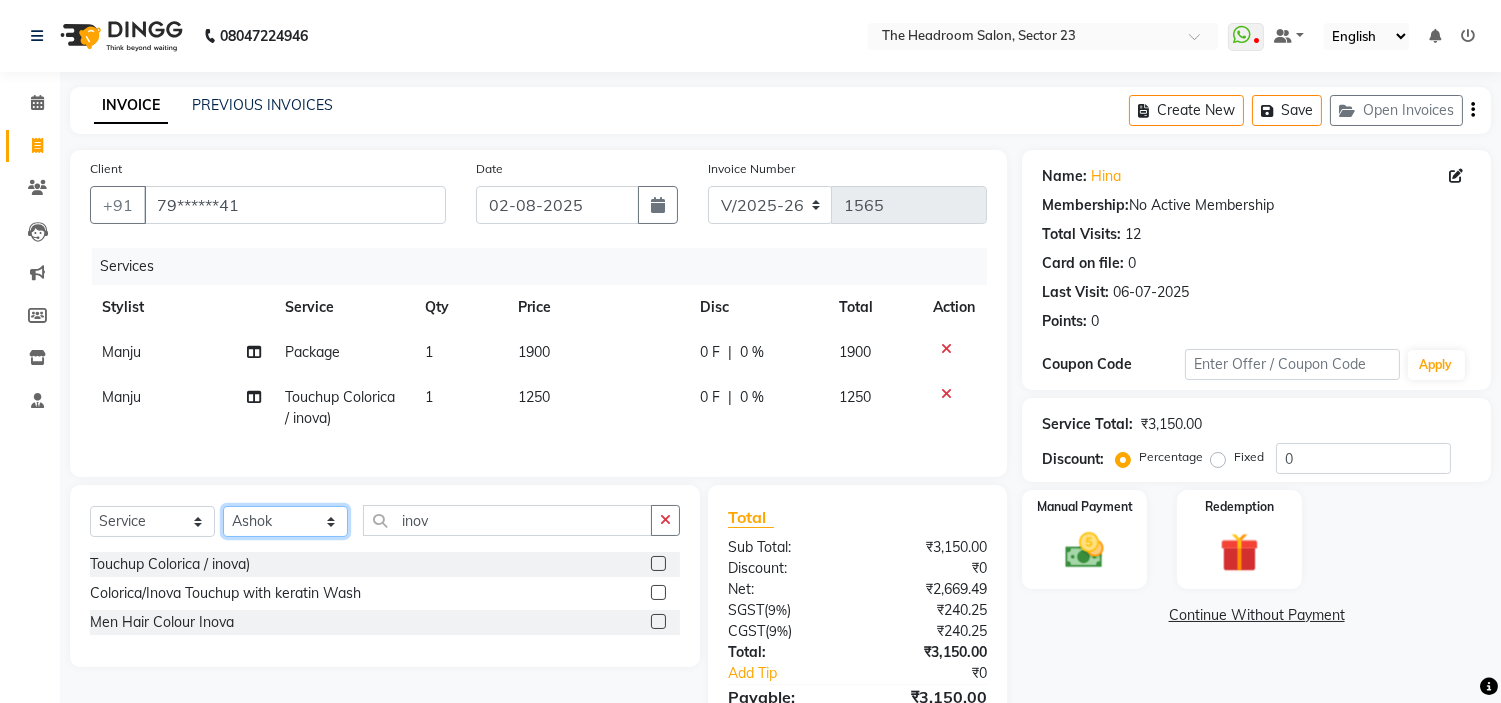 click on "Select Stylist Anjali Anubha Ashok Garima Manager Manju Raju Rohit Shahbaz" 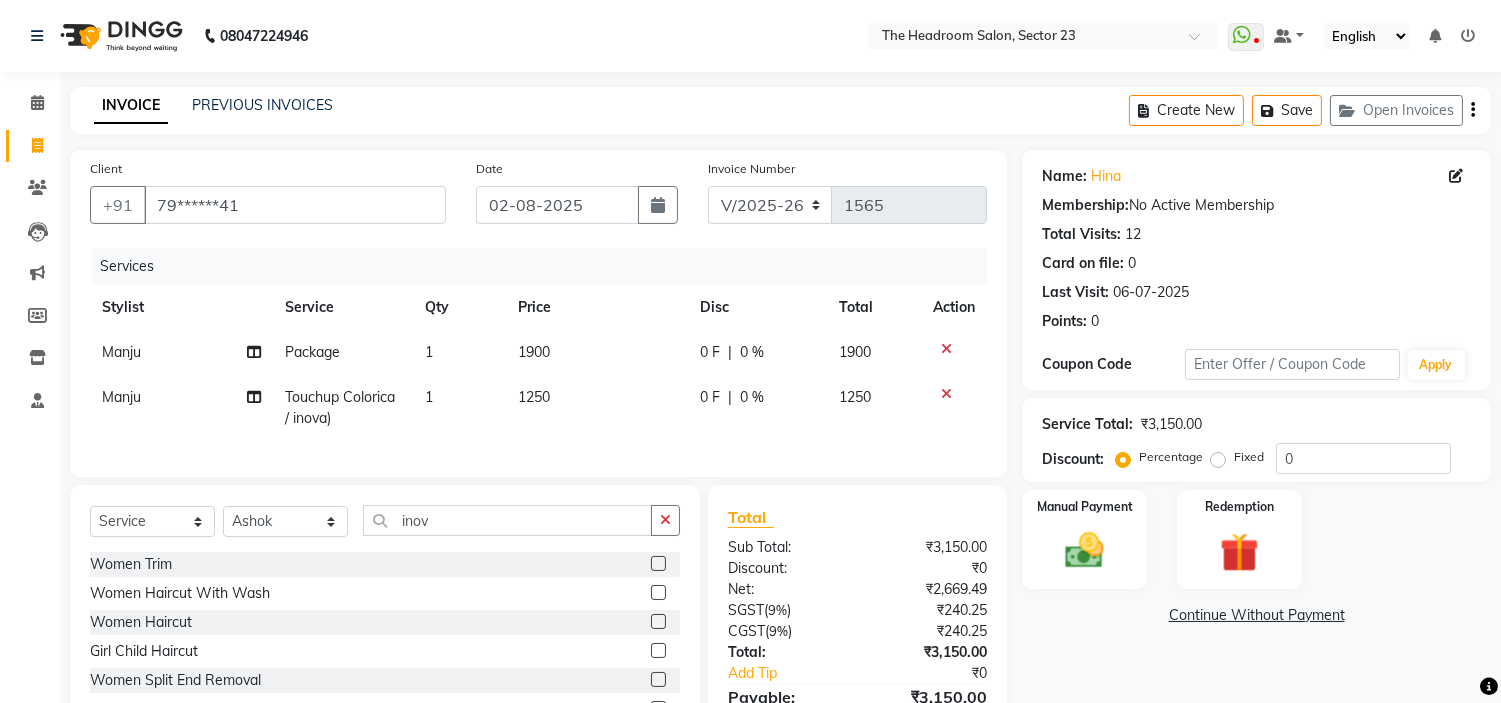 click on "Manju" 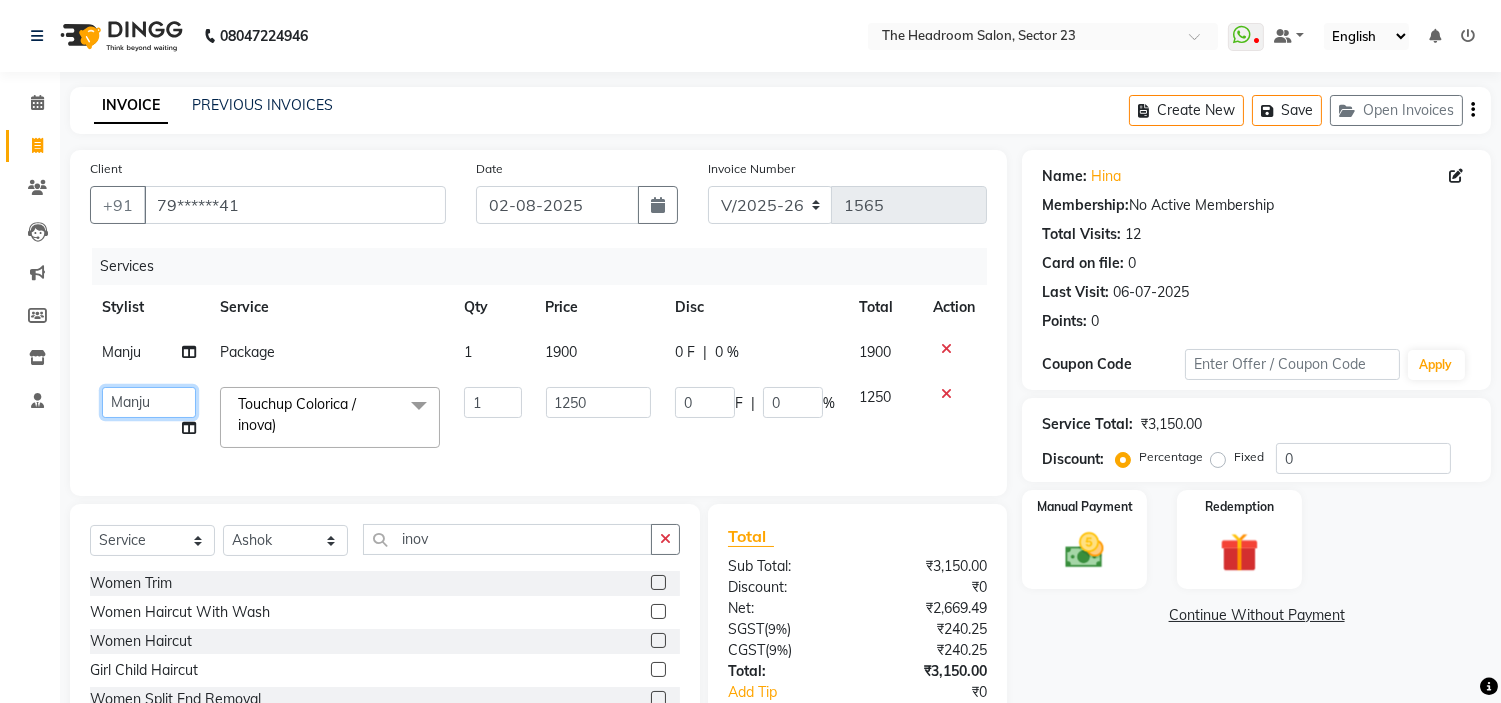 click on "Anjali   Anubha   Ashok   Garima   Manager   Manju   Raju   Rohit   Shahbaz" 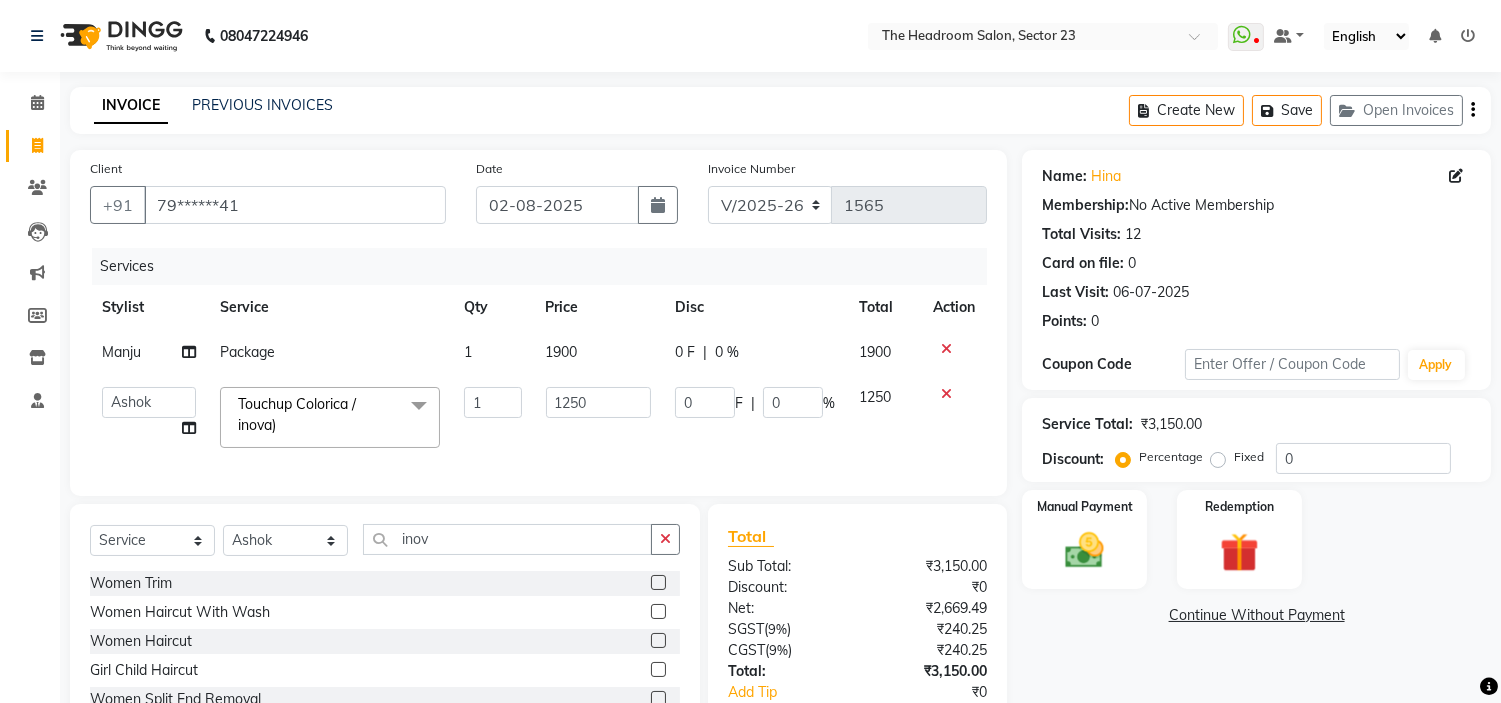 select on "53420" 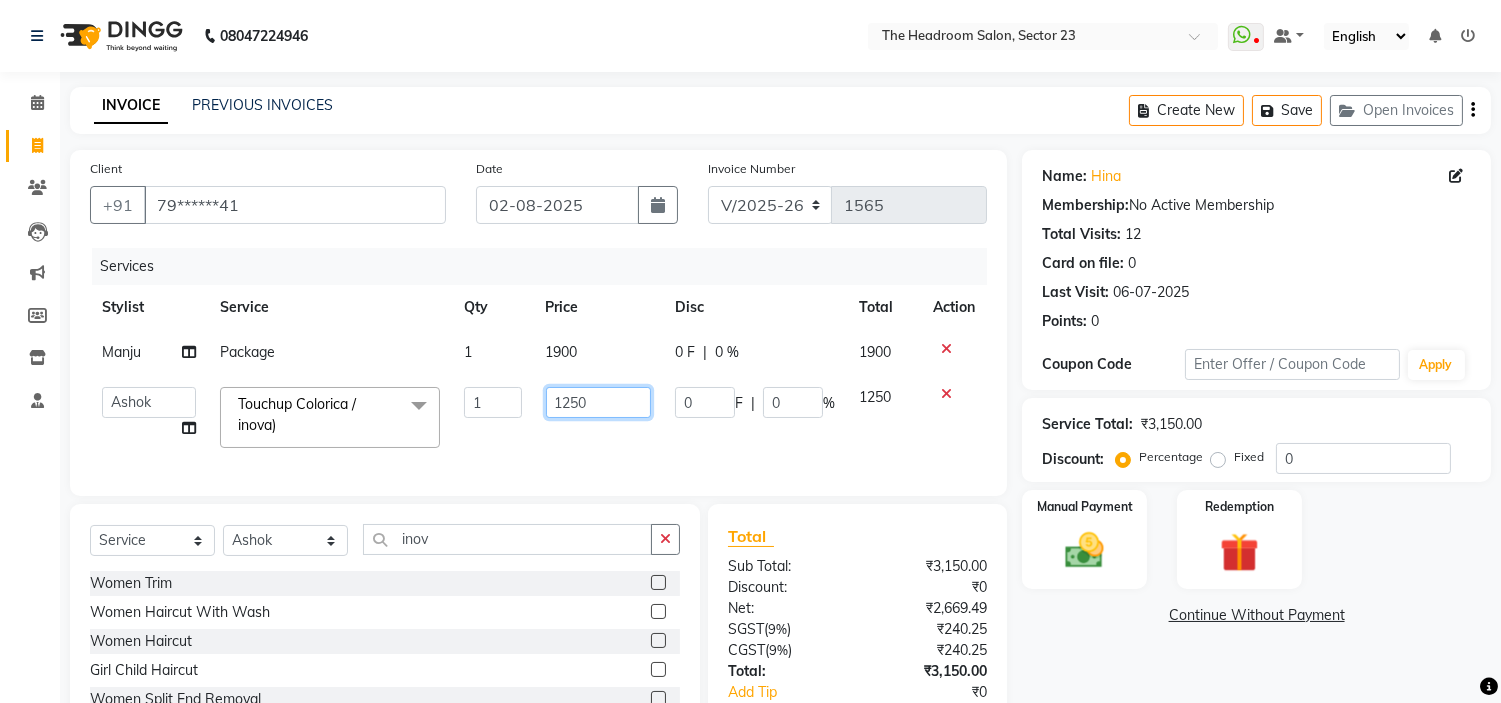 click on "1250" 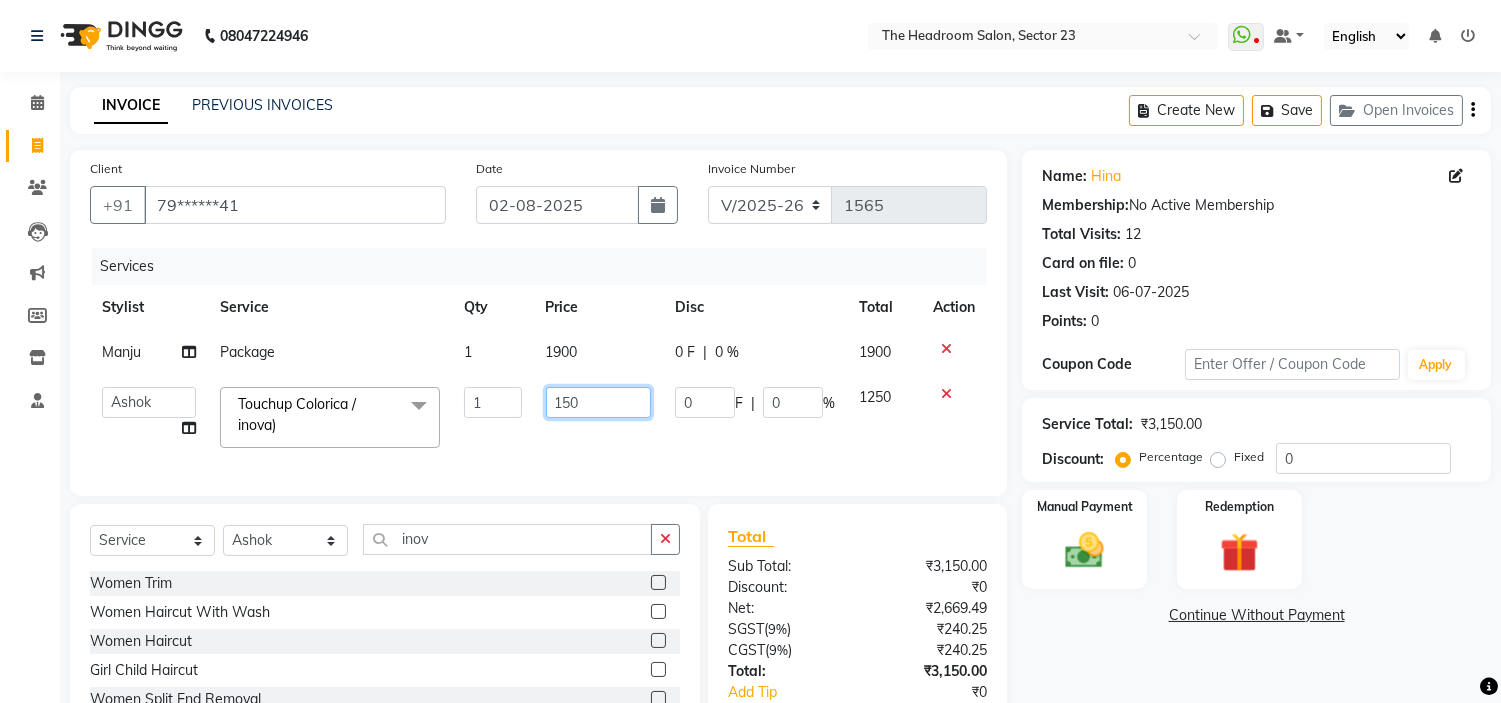 type on "1350" 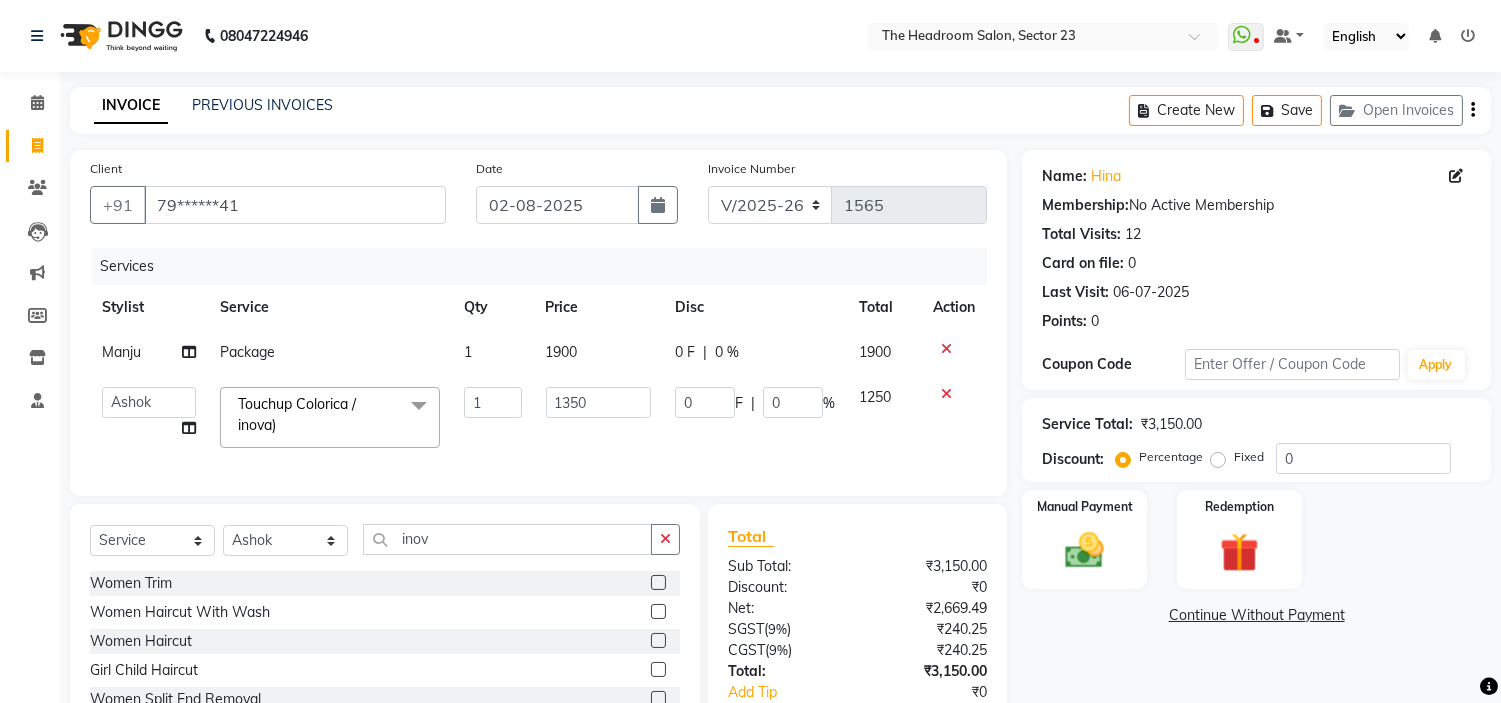 click on "Continue Without Payment" 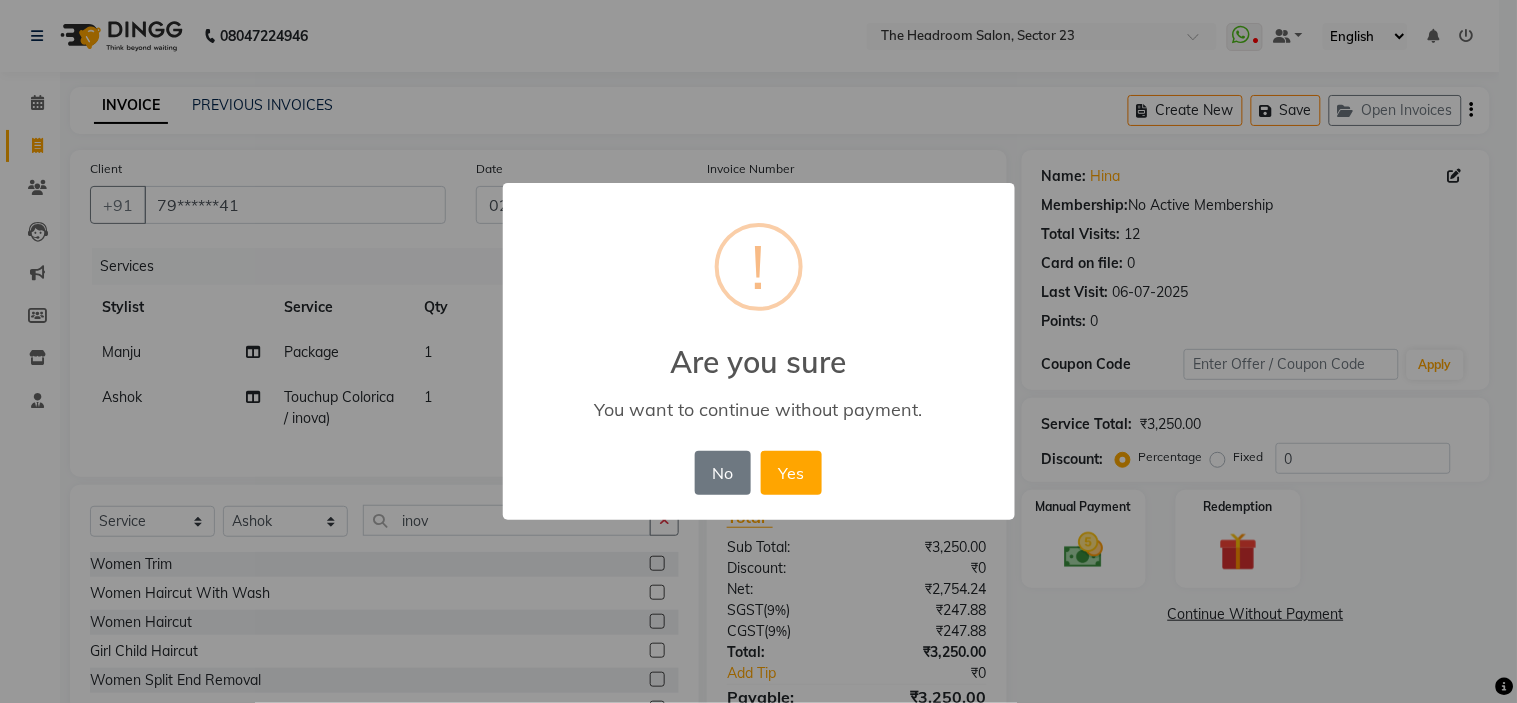 click on "× ! Are you sure You want to continue without payment. No No Yes" at bounding box center [758, 351] 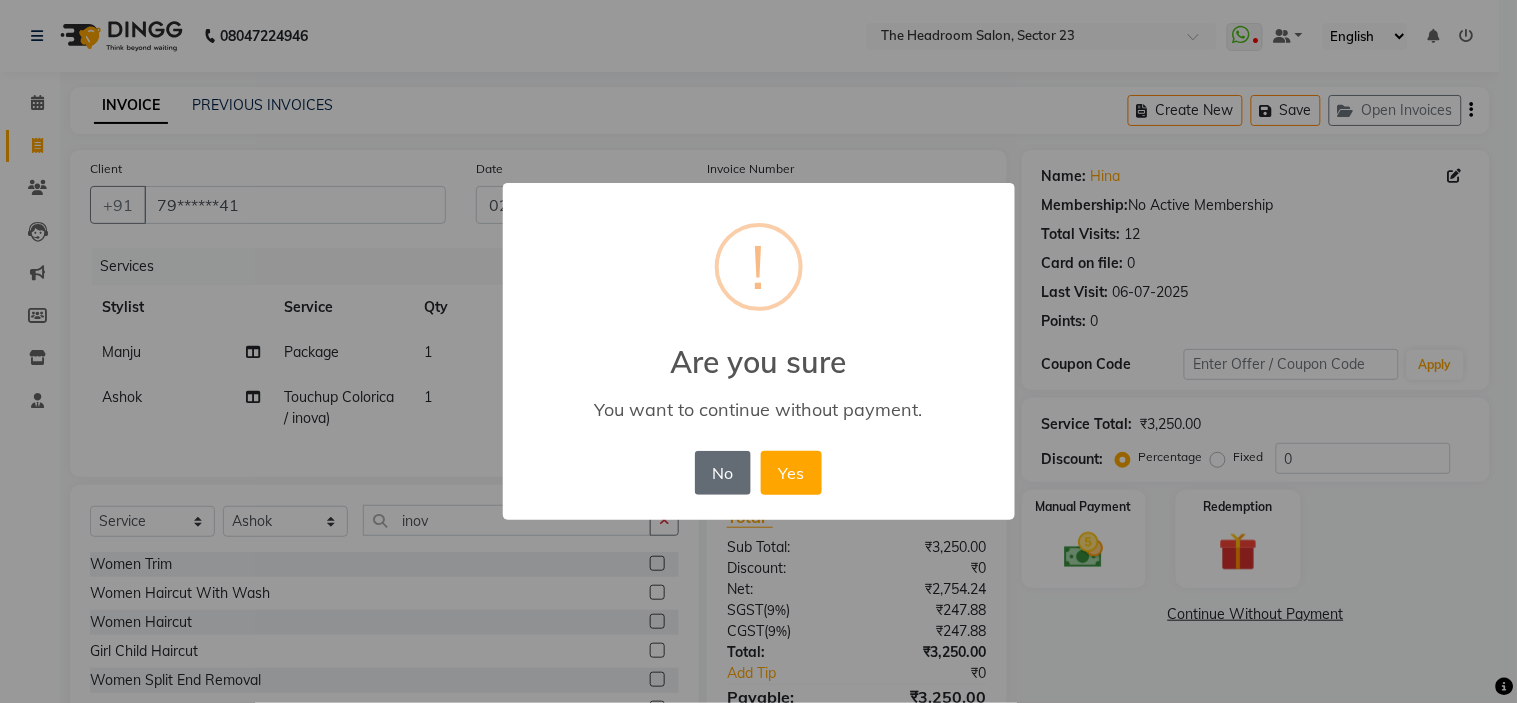 click on "No" at bounding box center [723, 473] 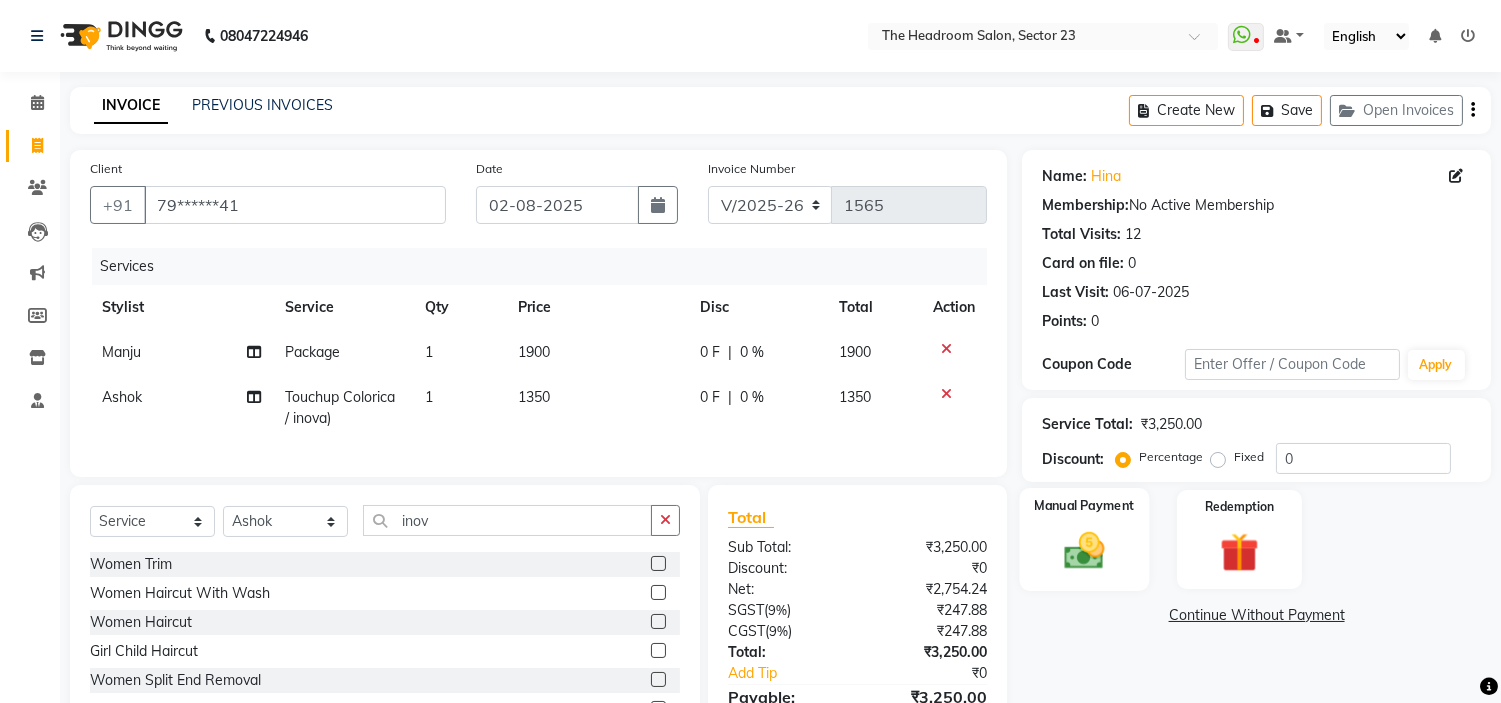 click on "Manual Payment" 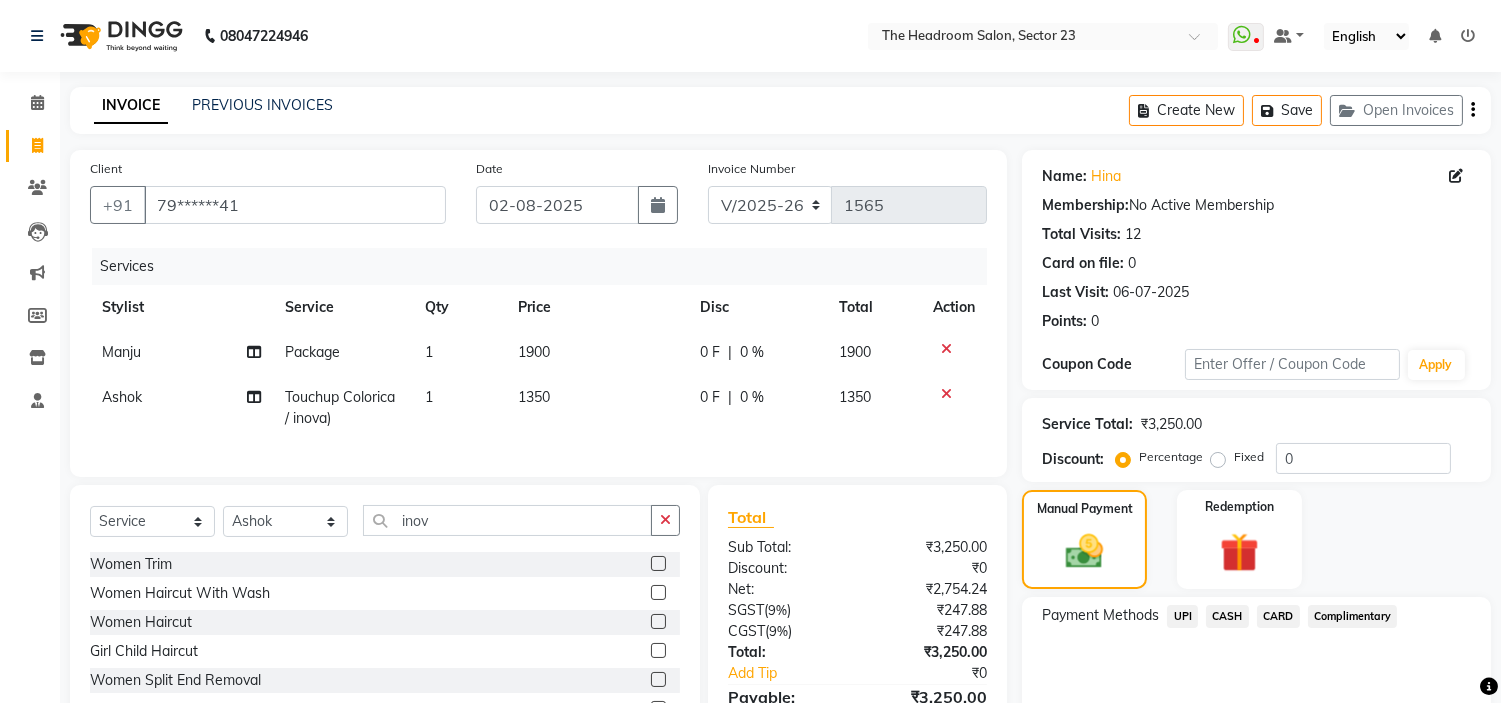 click on "UPI" 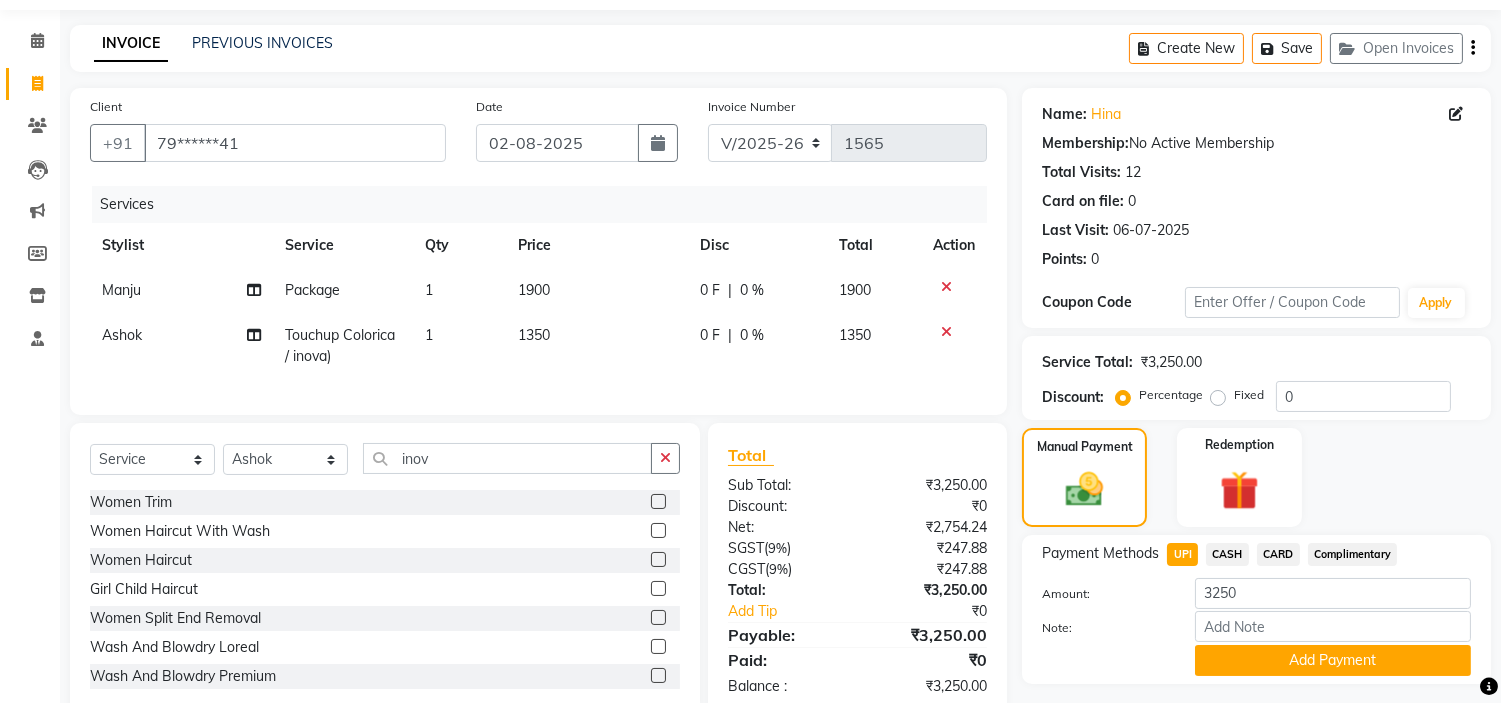 scroll, scrollTop: 123, scrollLeft: 0, axis: vertical 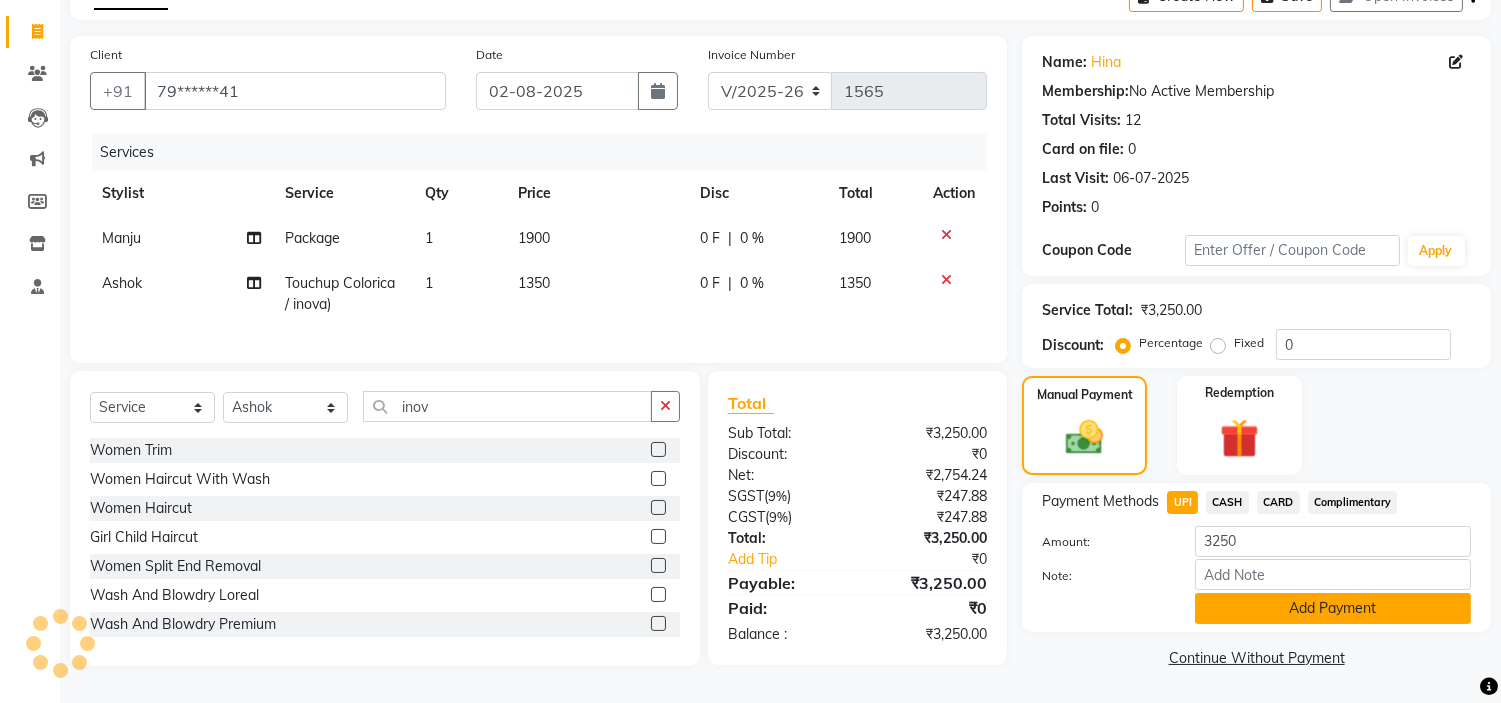 click on "Add Payment" 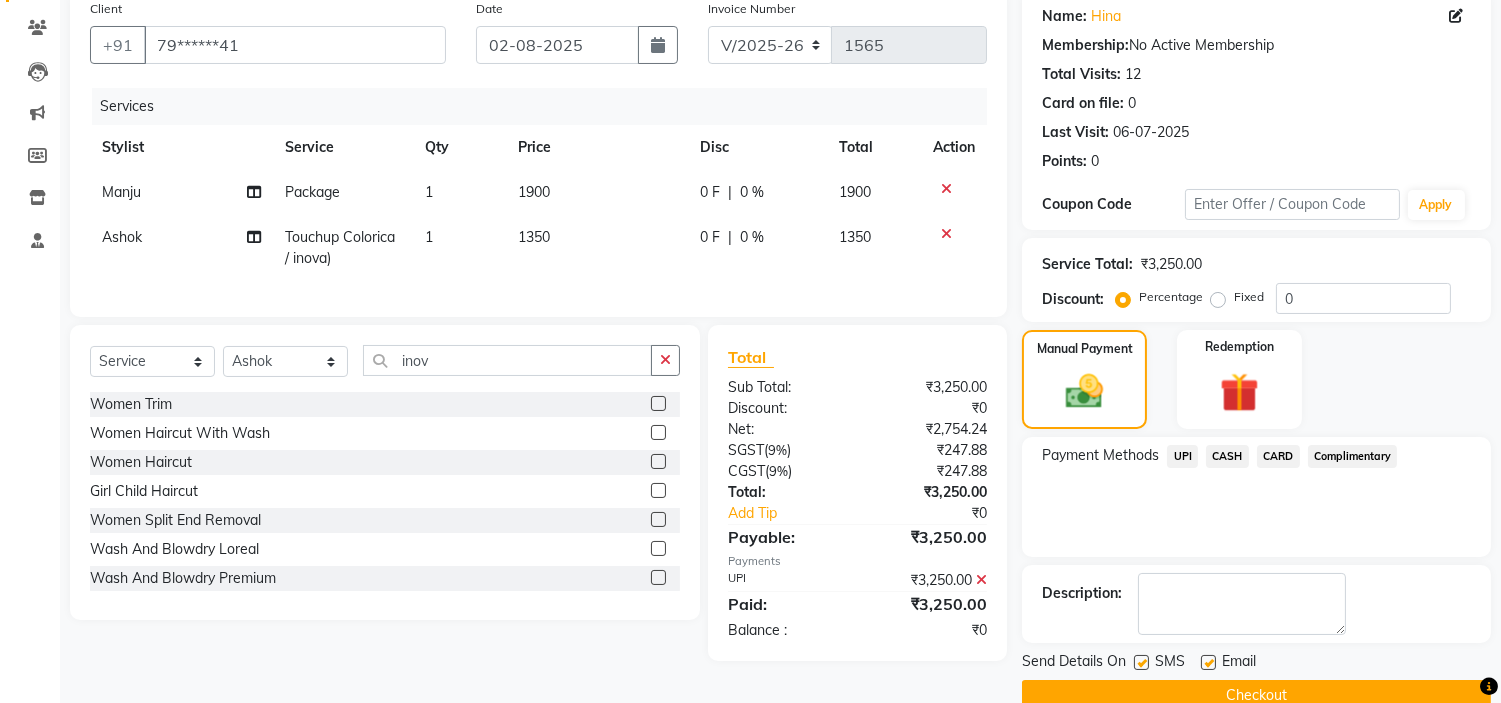 scroll, scrollTop: 196, scrollLeft: 0, axis: vertical 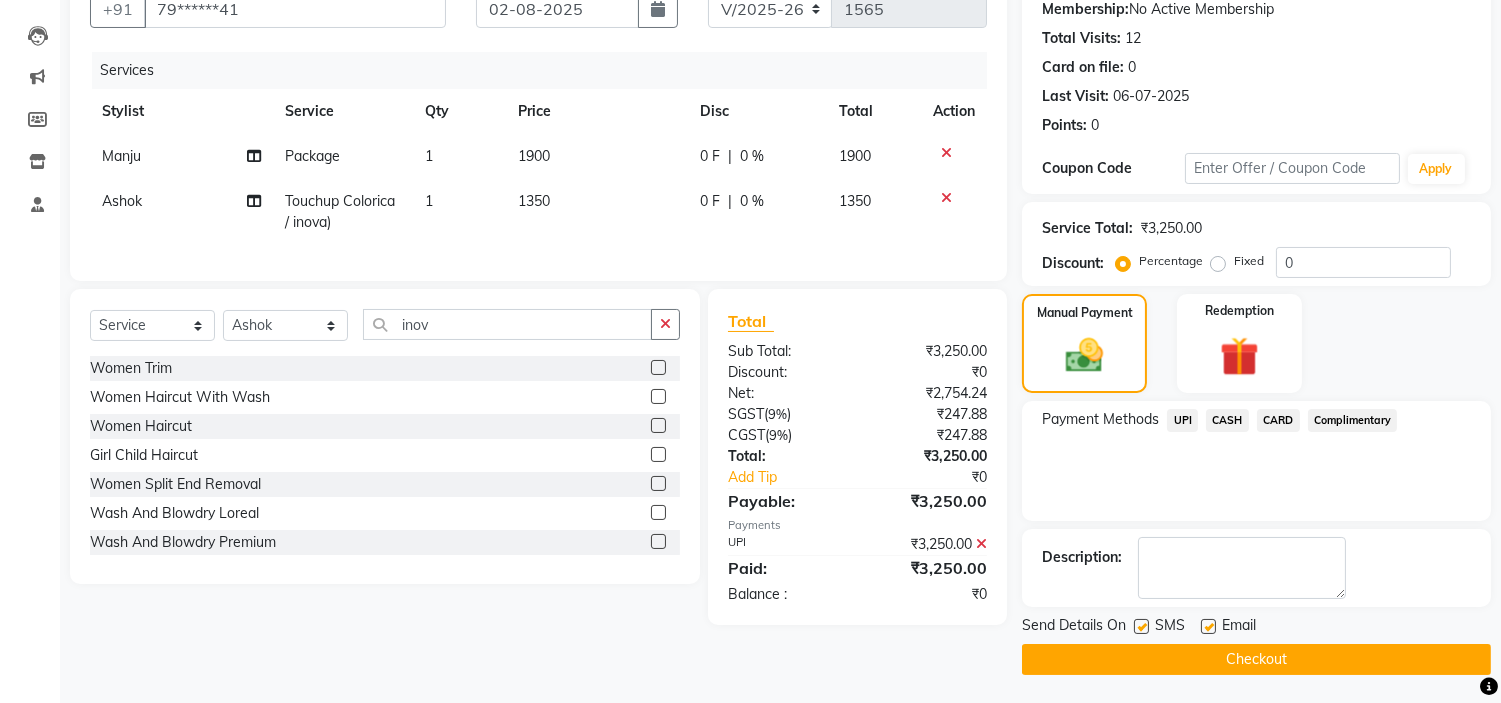 click on "Checkout" 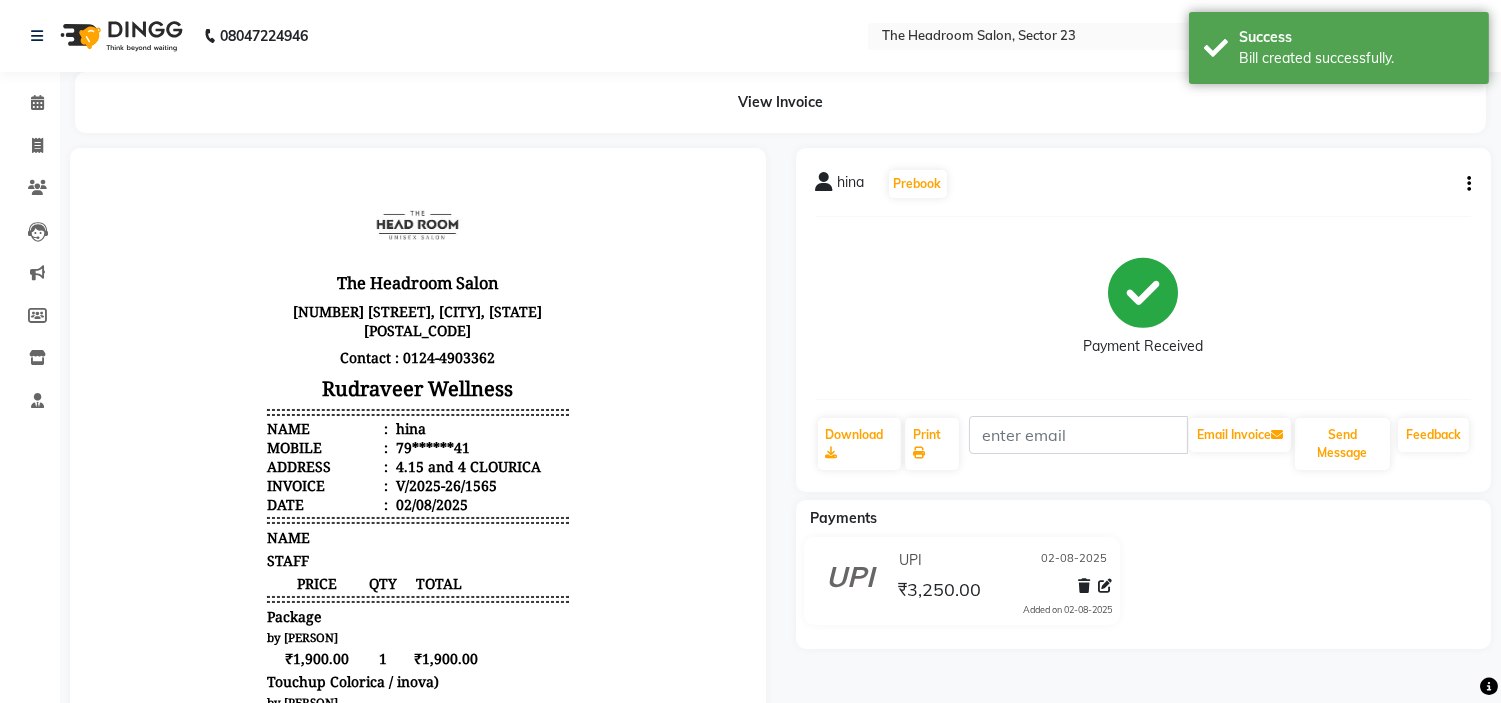 scroll, scrollTop: 0, scrollLeft: 0, axis: both 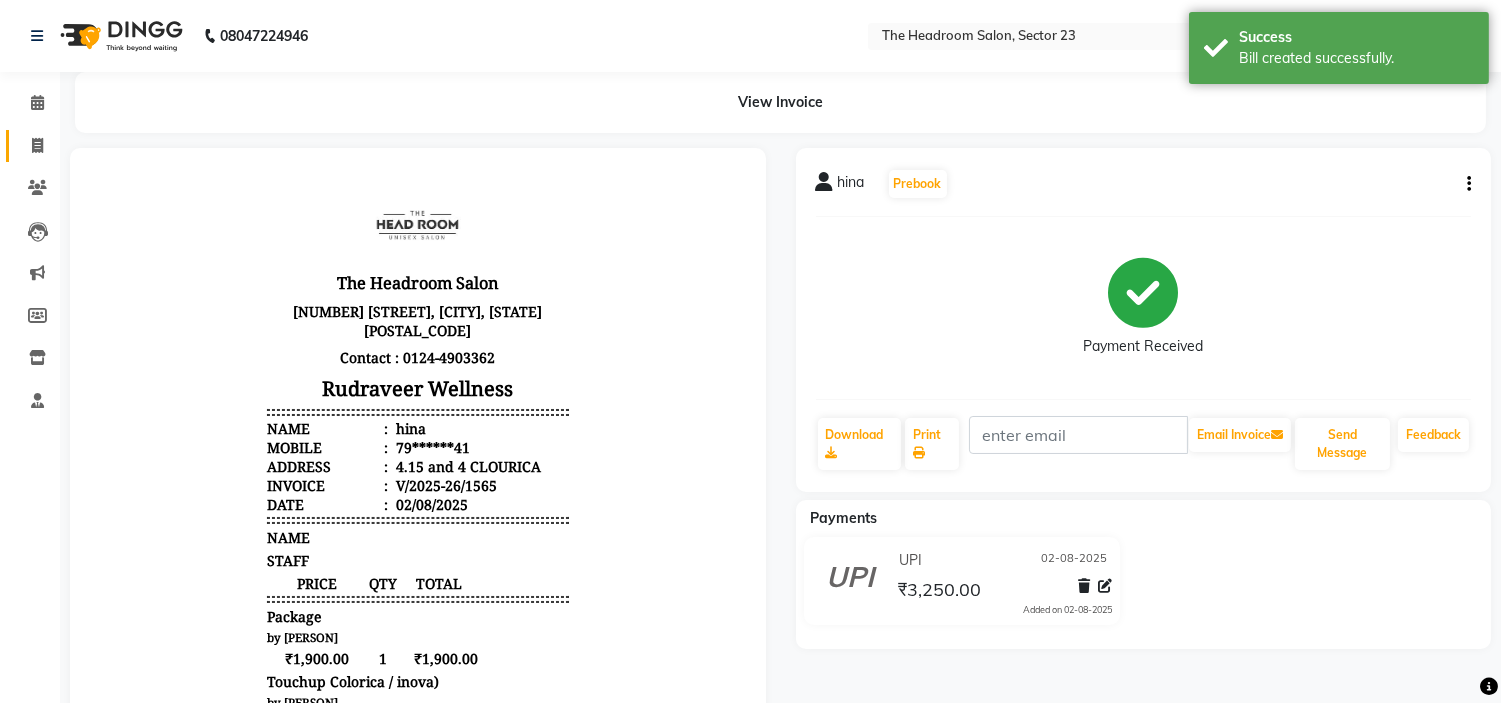 click on "Invoice" 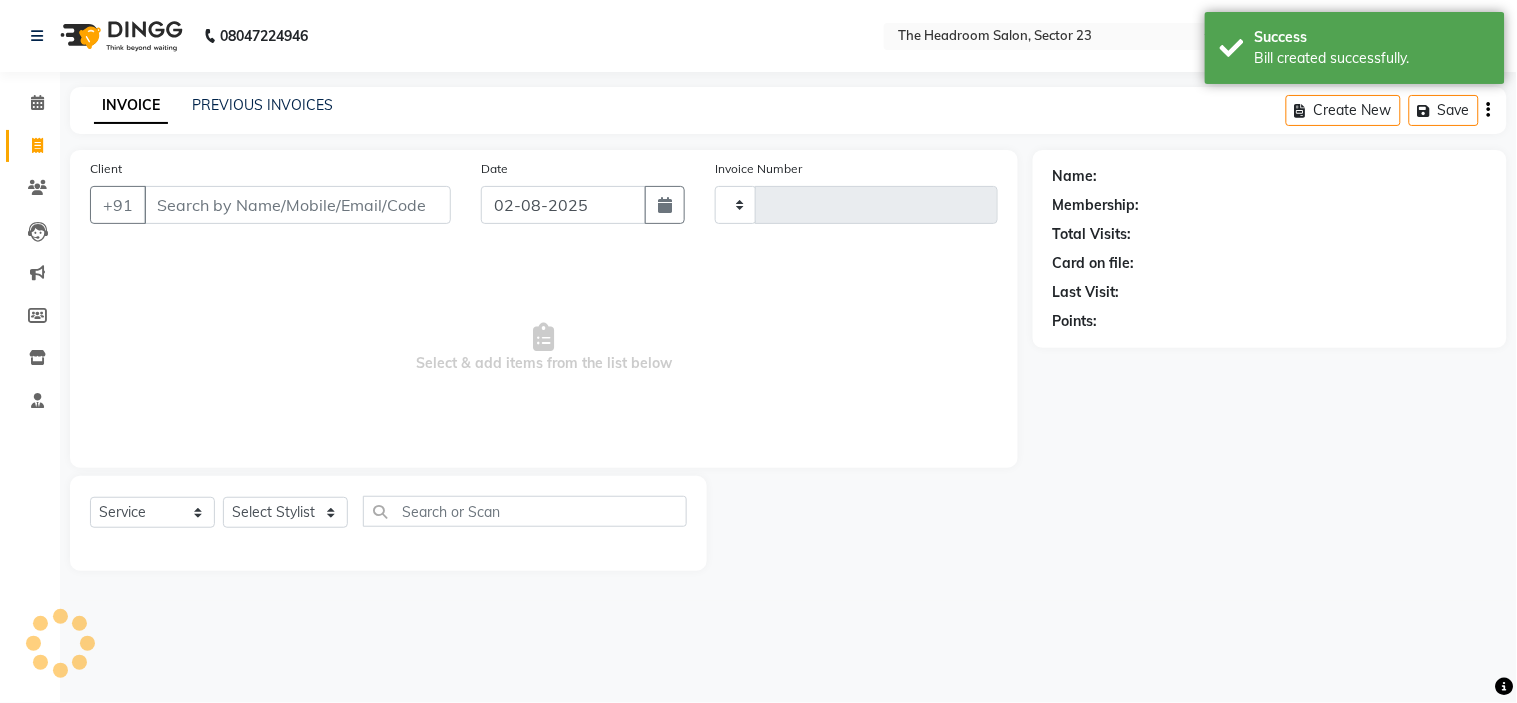type on "1566" 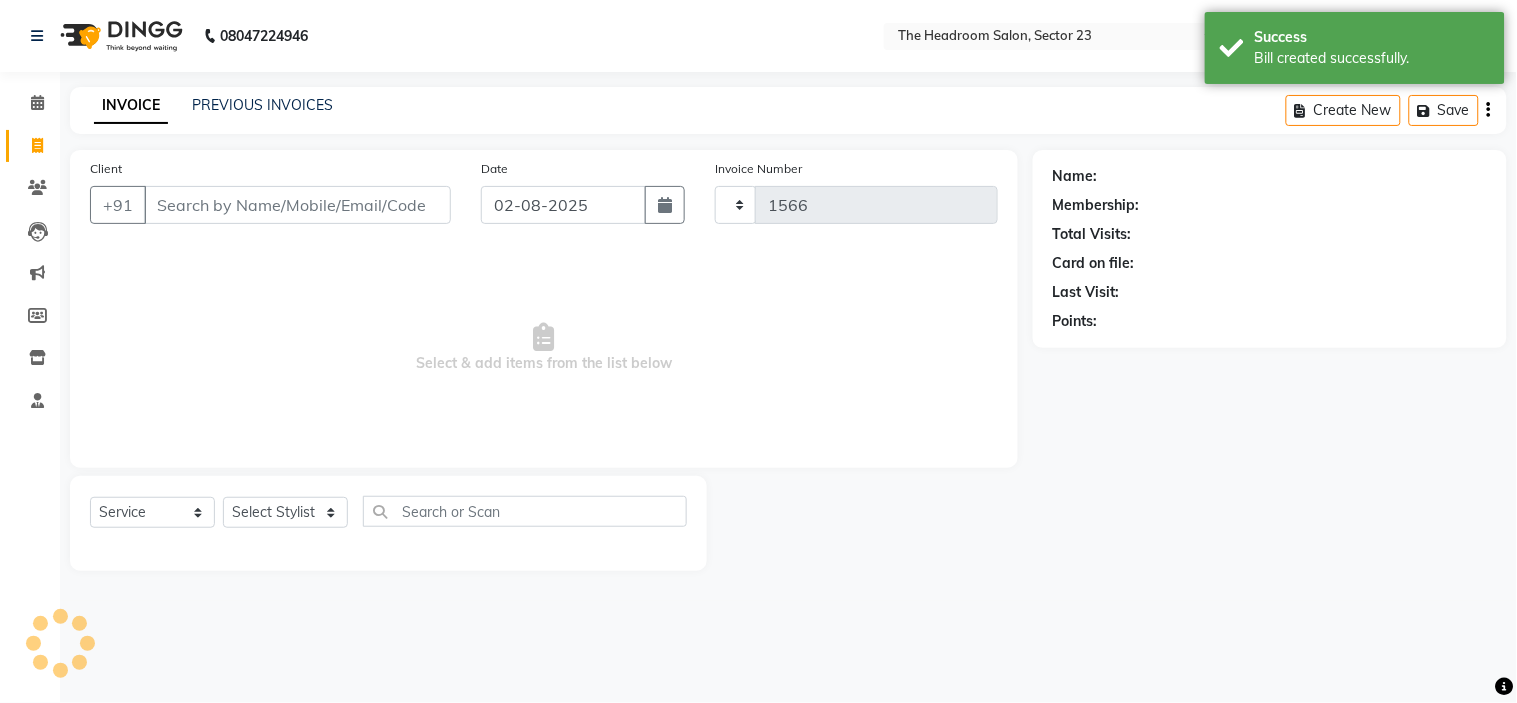 select on "6796" 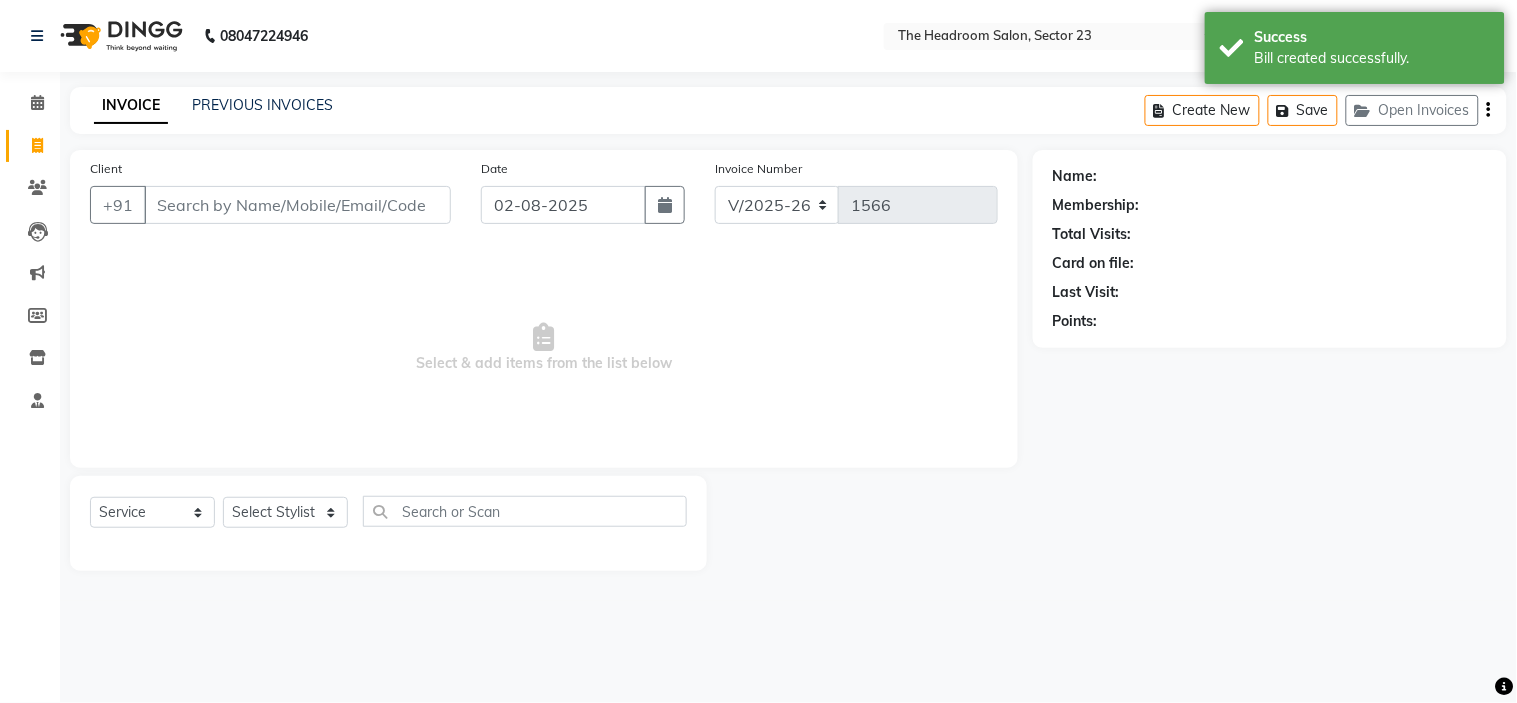 click on "Client" at bounding box center (297, 205) 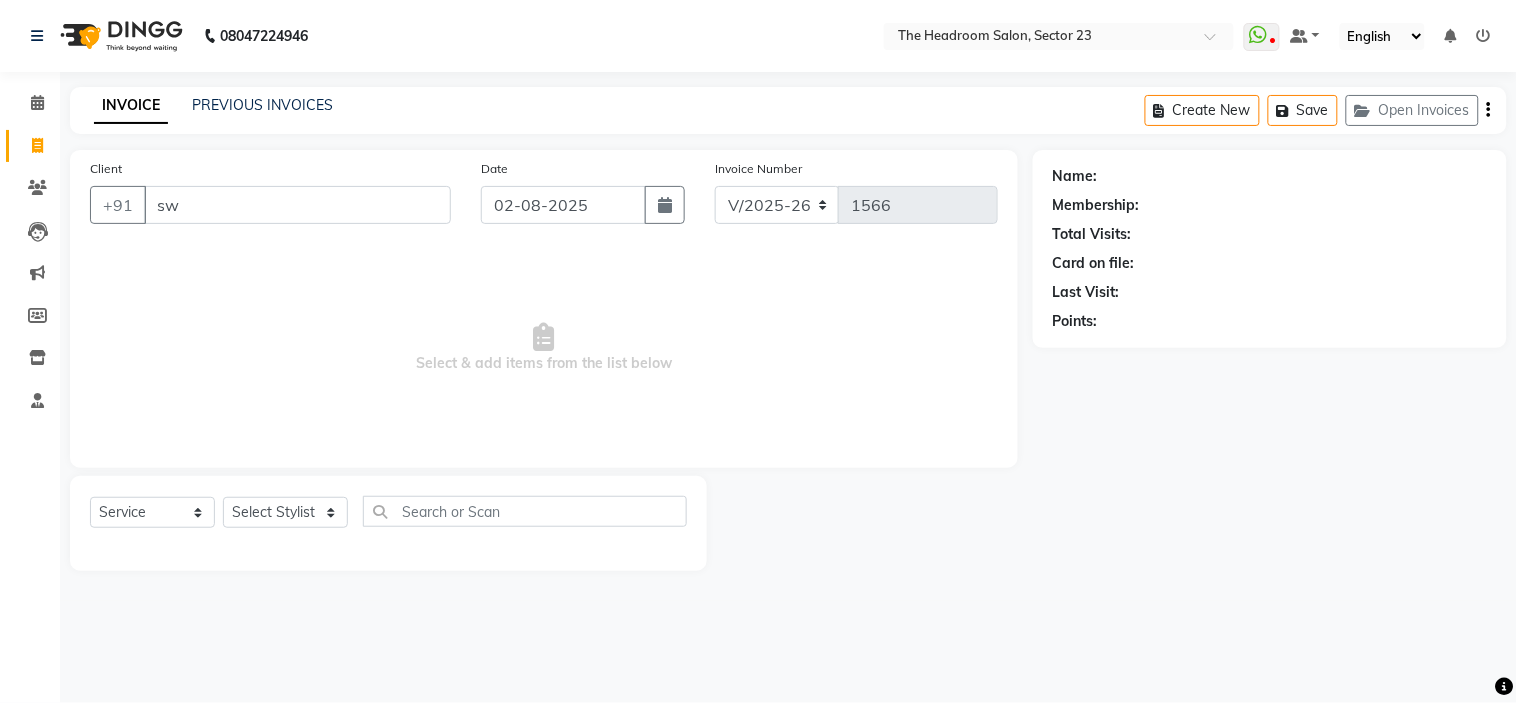 type on "s" 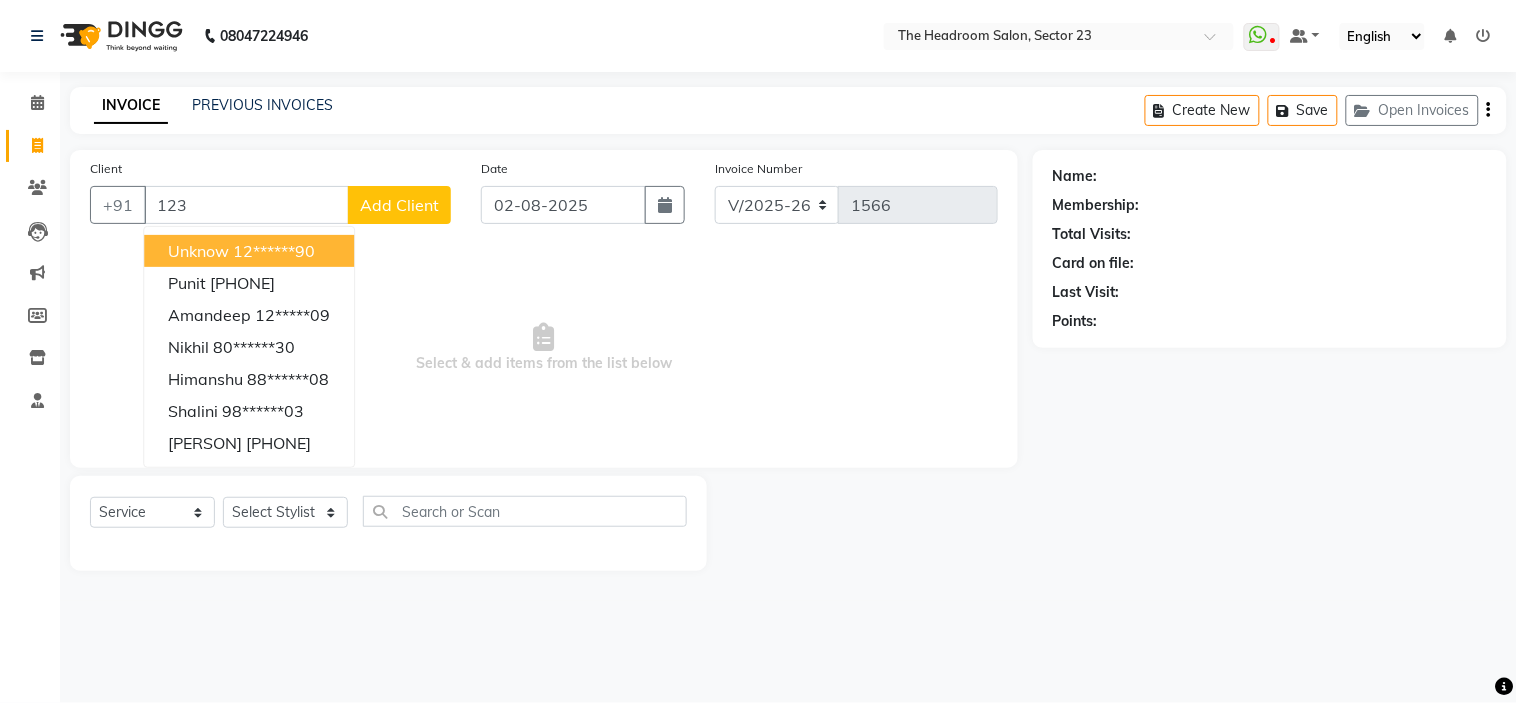 click on "Unknow" at bounding box center (198, 251) 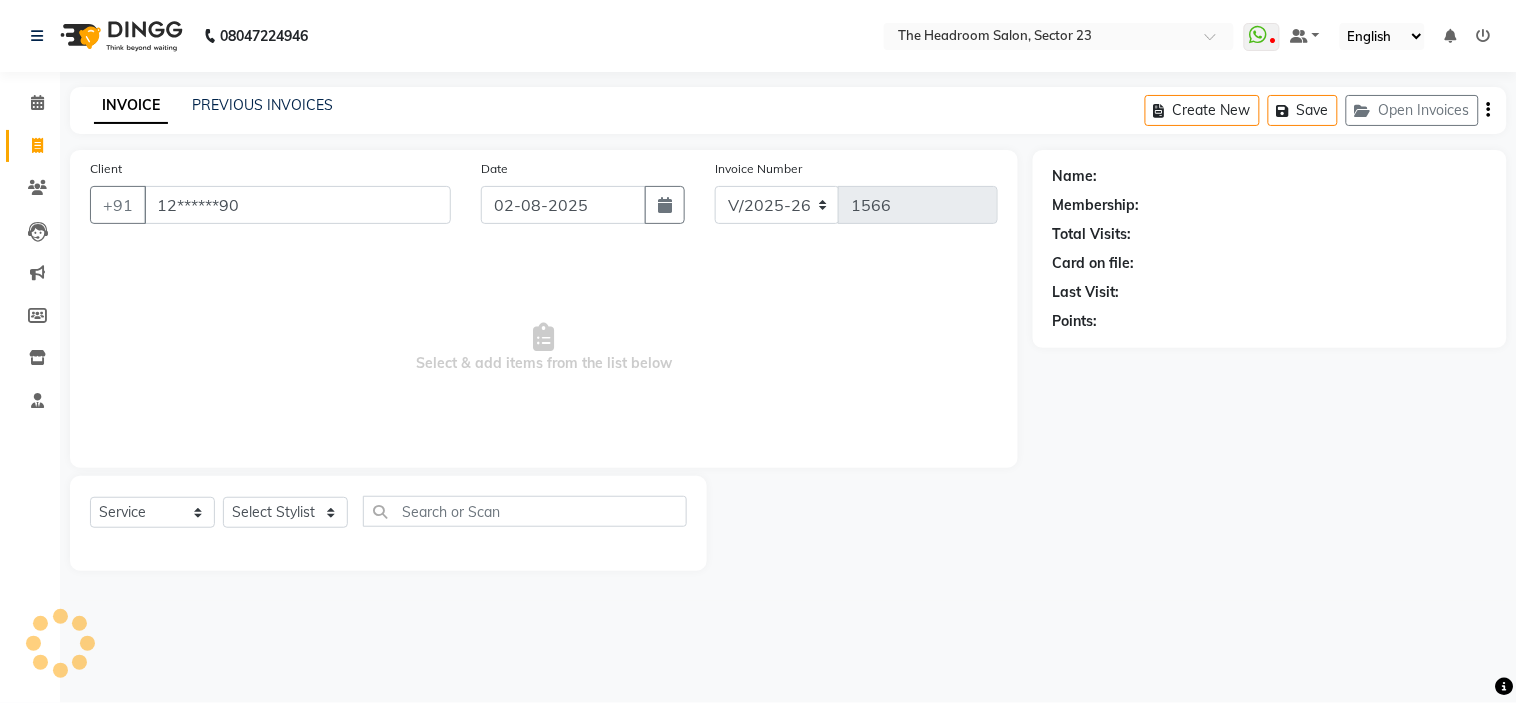 type on "12******90" 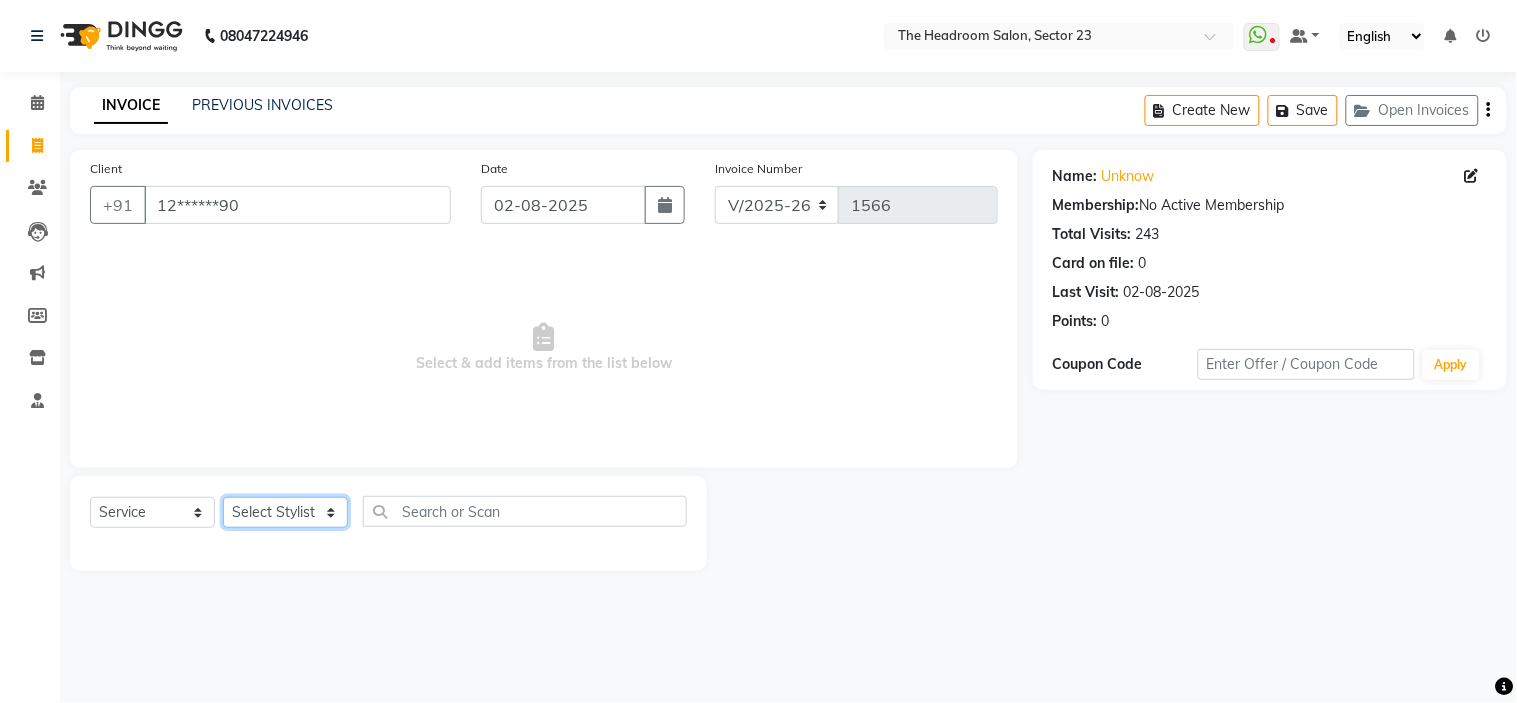 click on "Select Stylist Anjali Anubha Ashok Garima Manager Manju Raju Rohit Shahbaz" 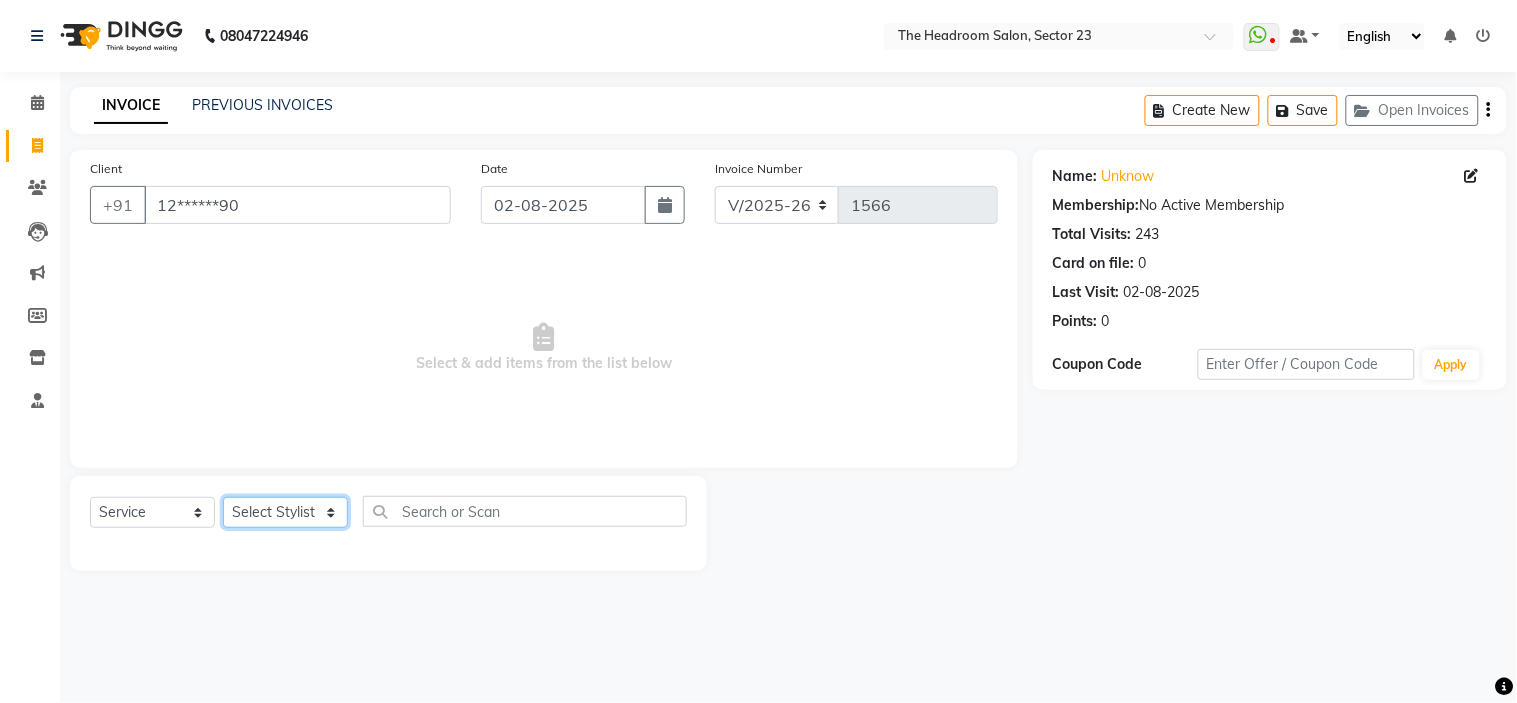 select on "53424" 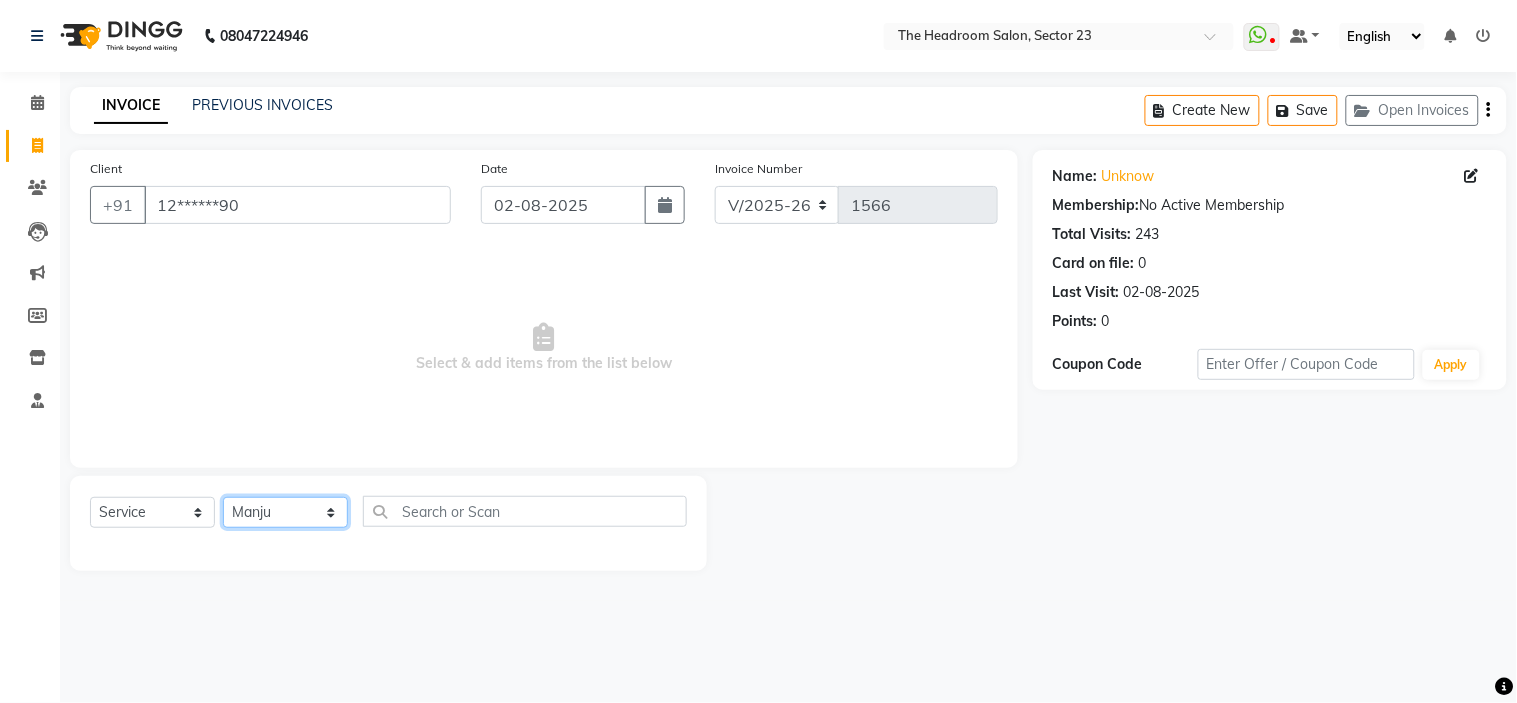 click on "Select Stylist Anjali Anubha Ashok Garima Manager Manju Raju Rohit Shahbaz" 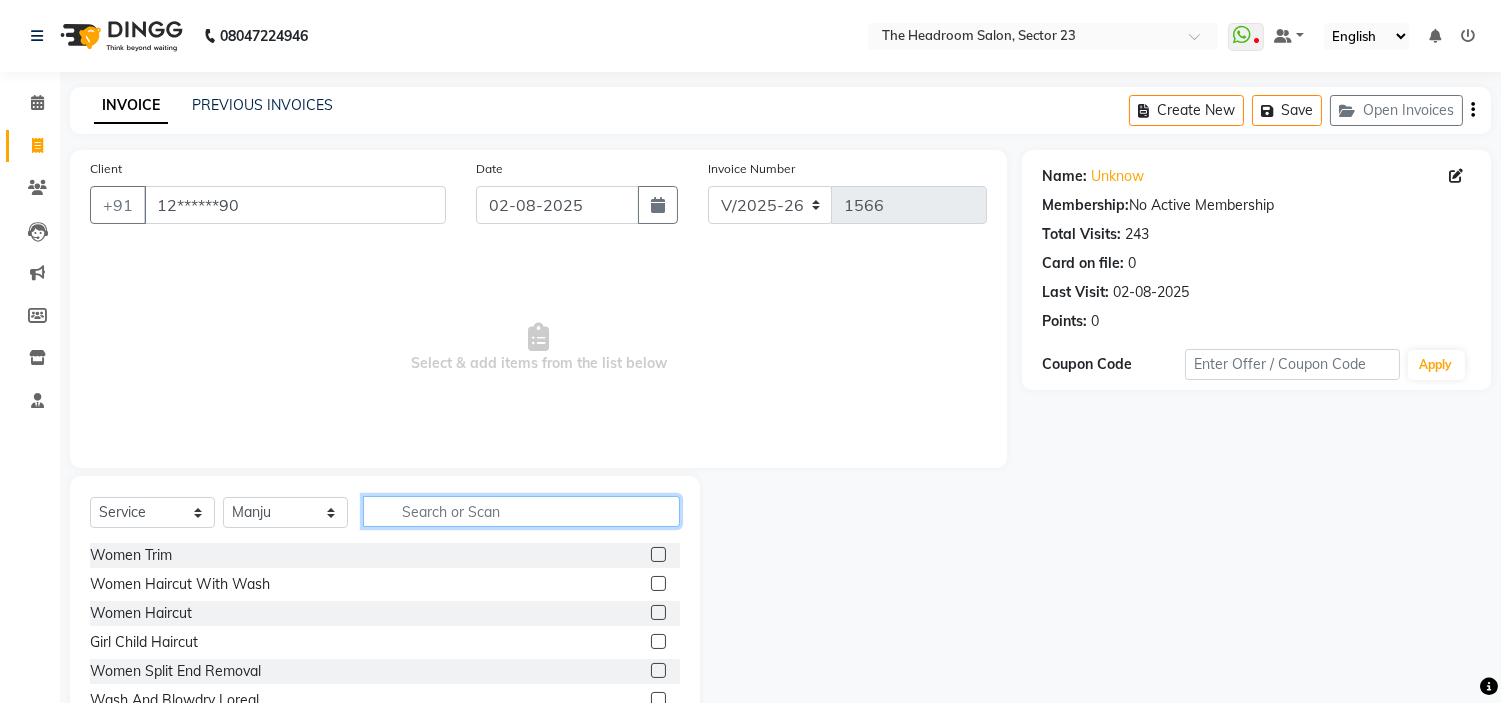 click 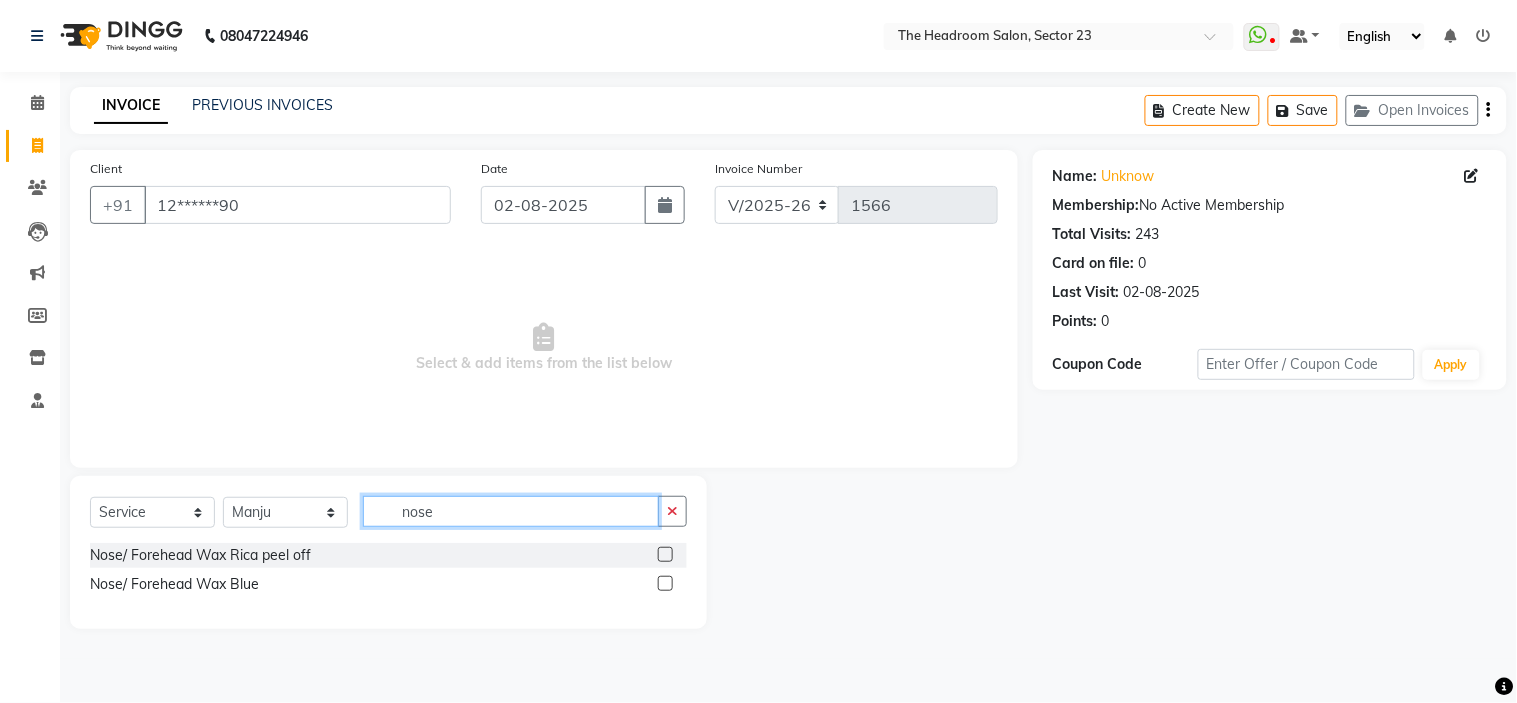 type on "nose" 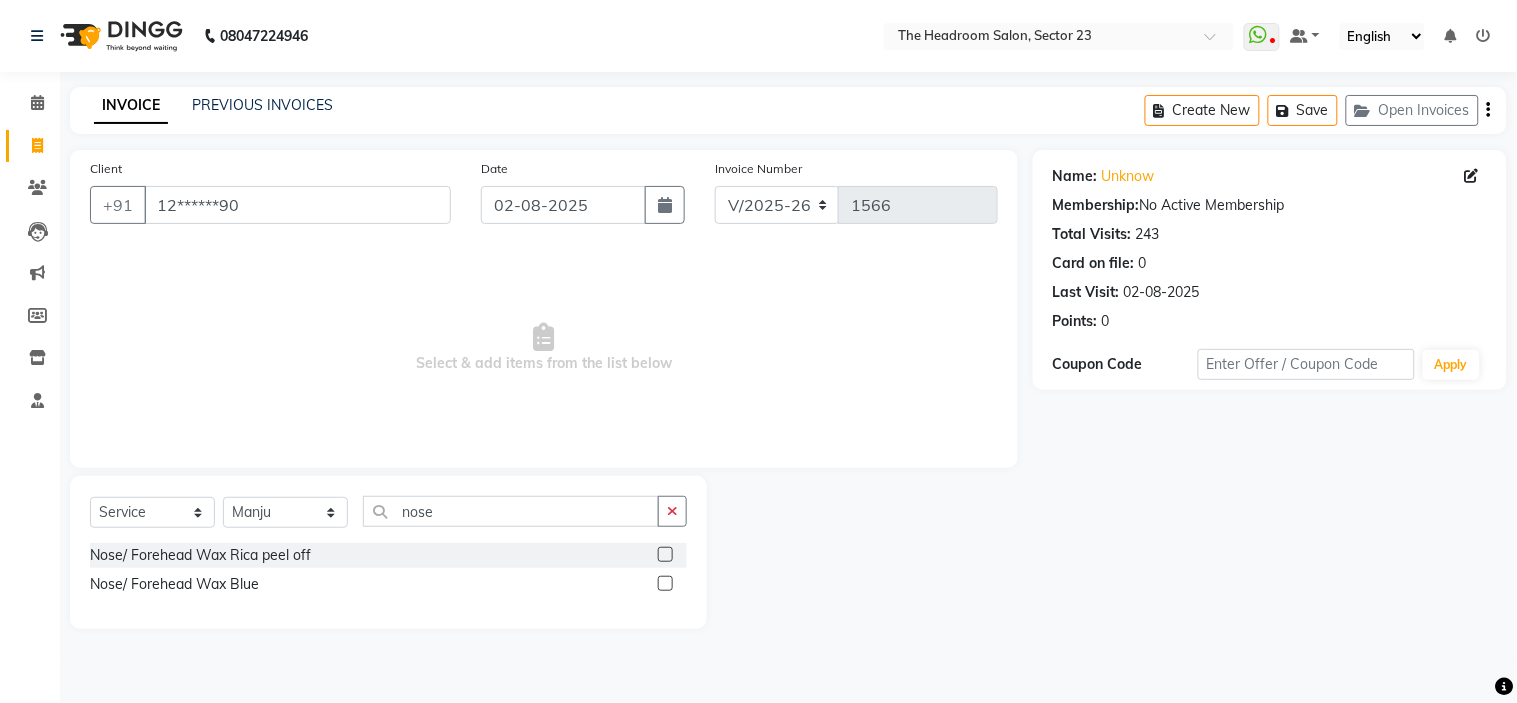 click 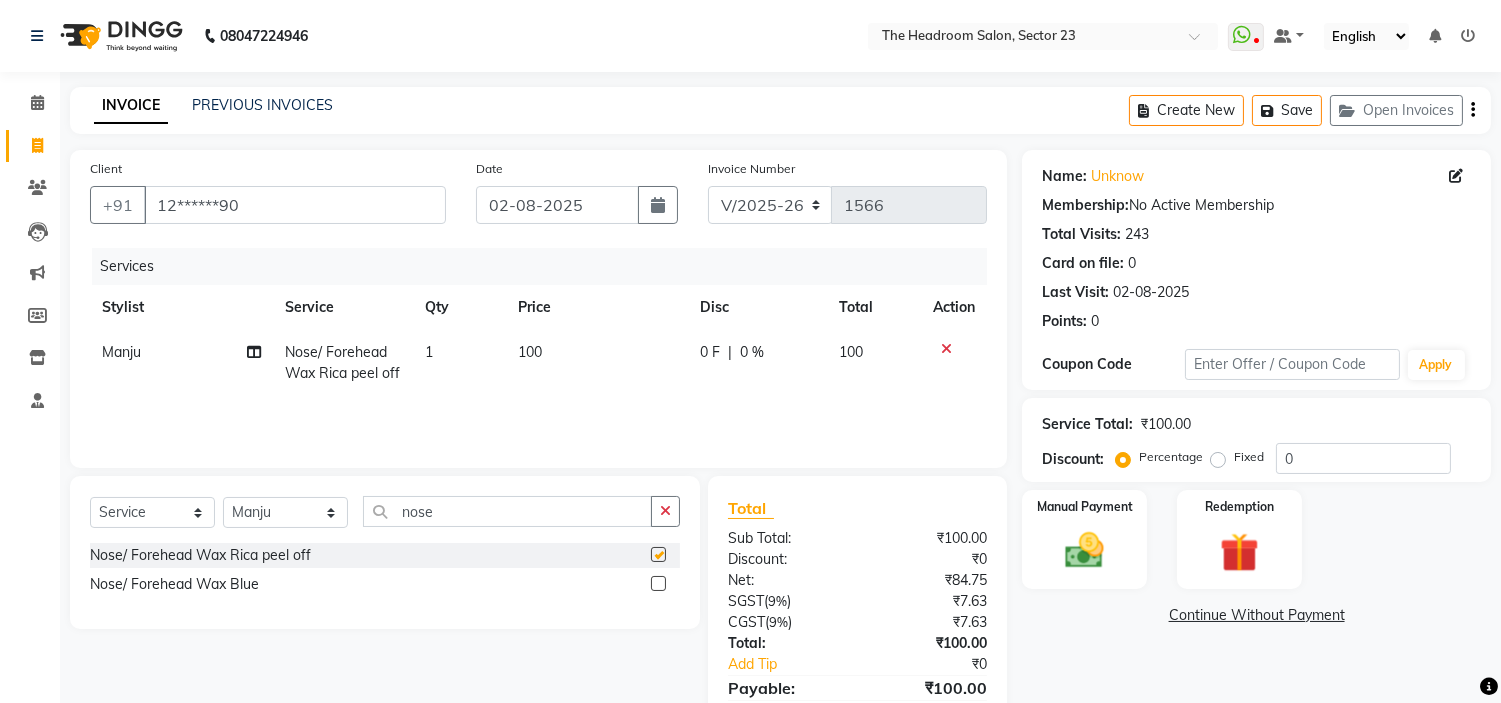 checkbox on "false" 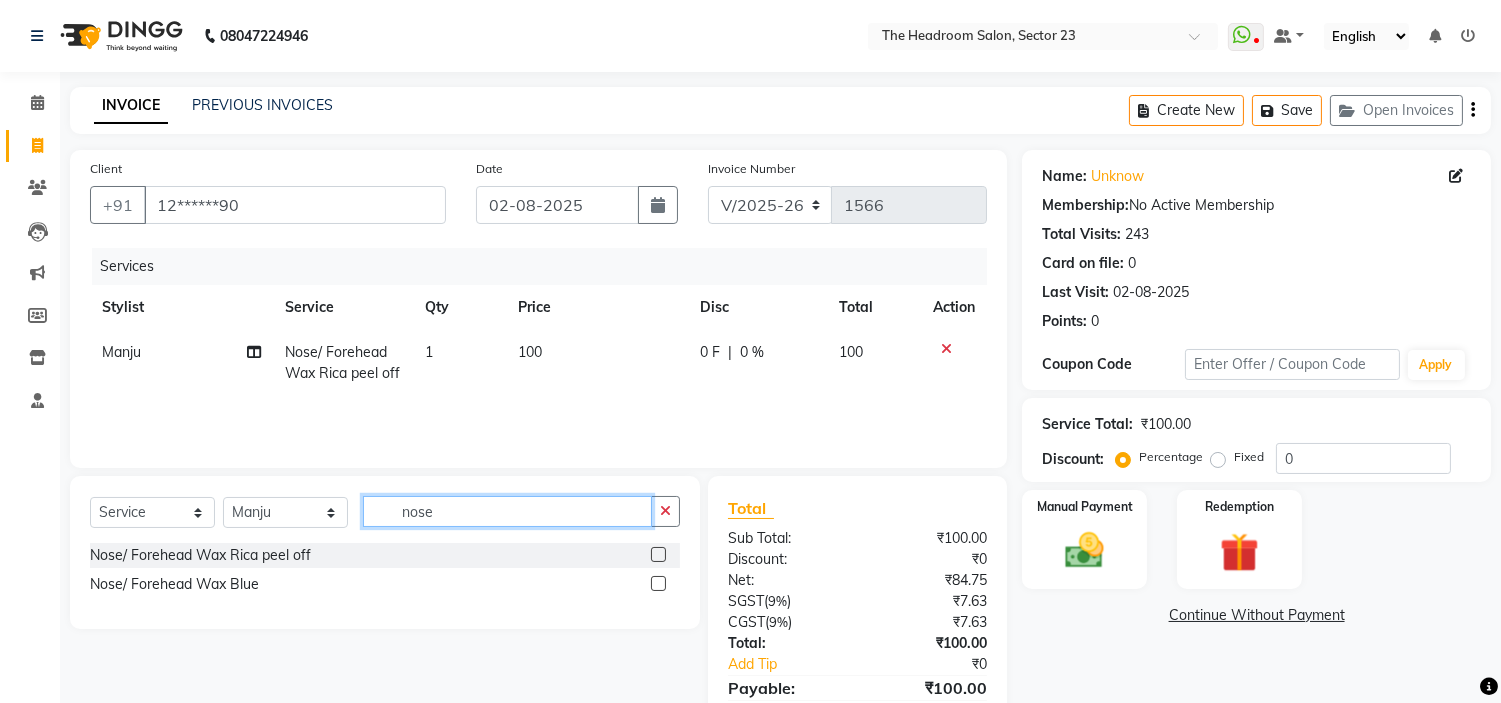 click on "nose" 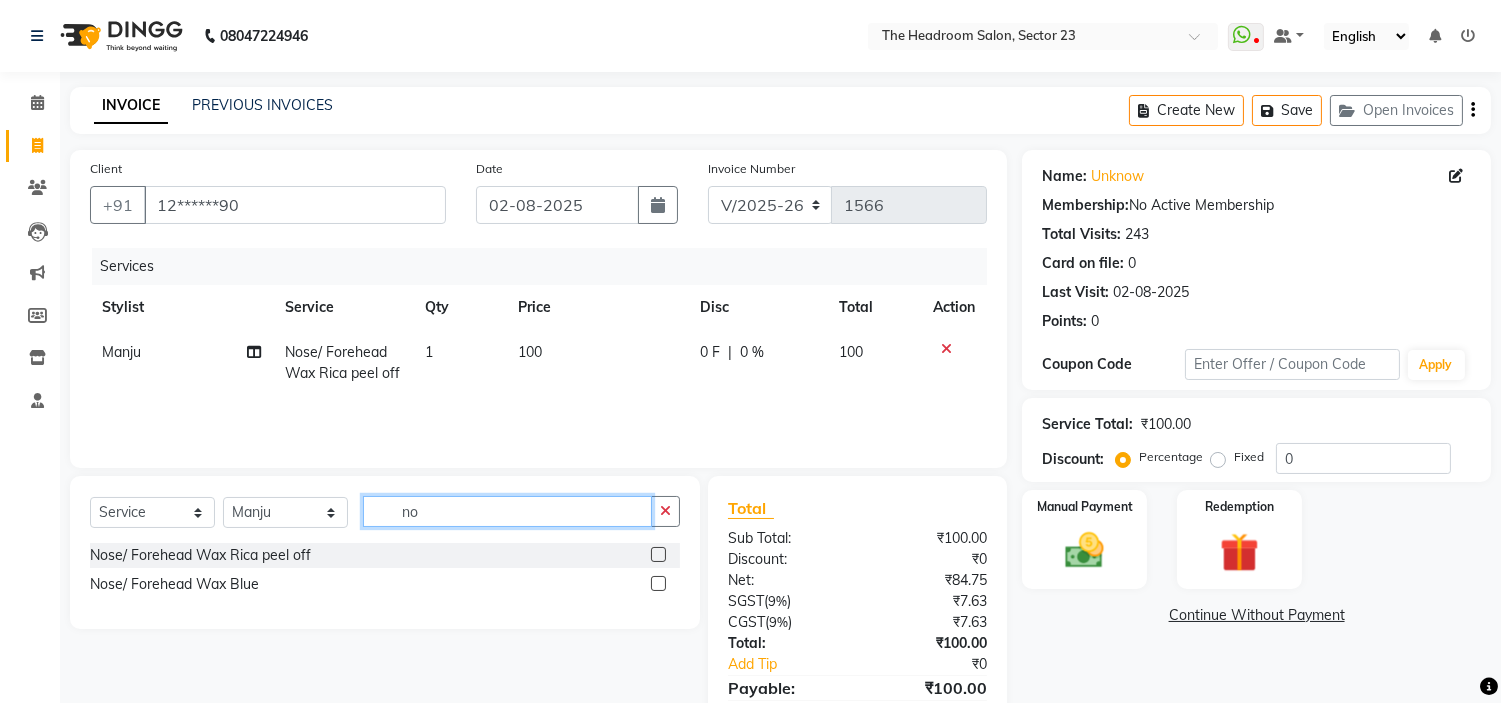 type on "n" 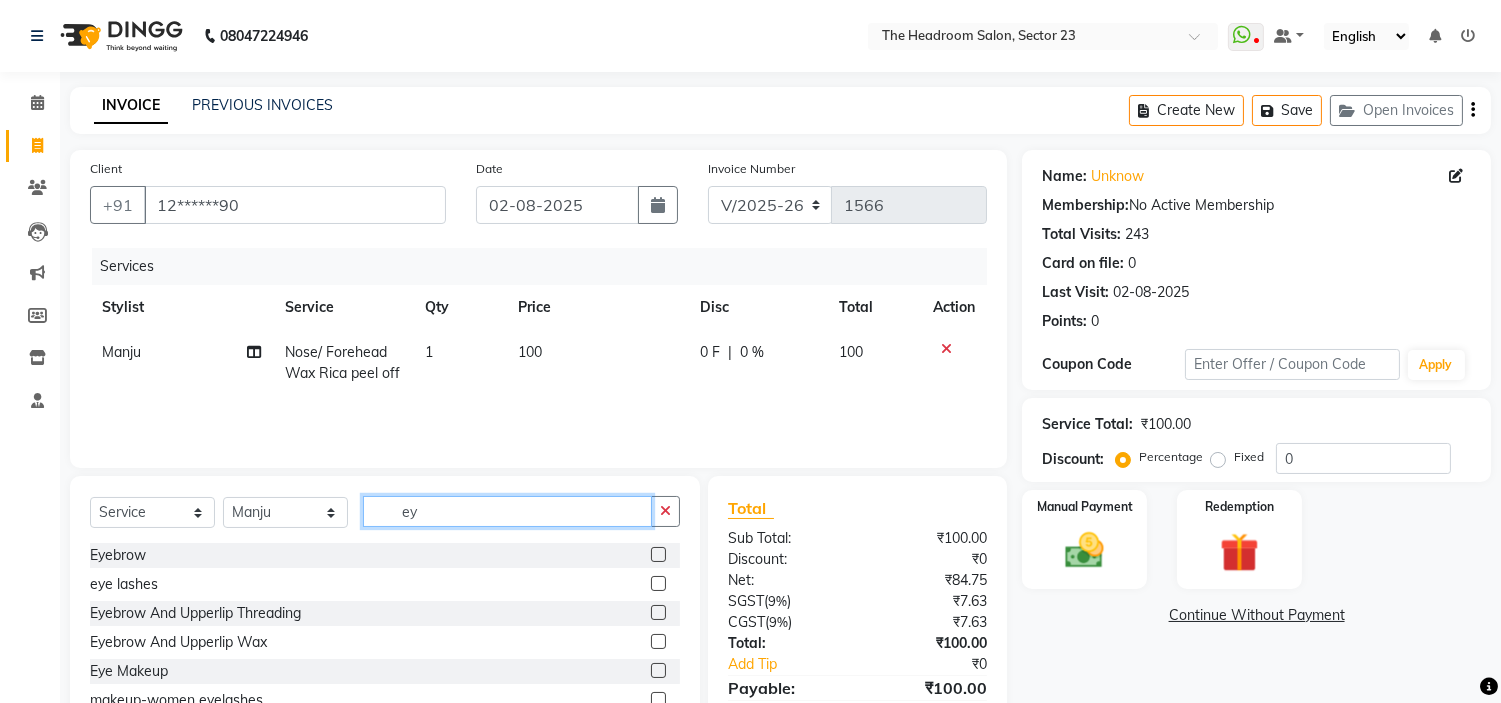 type on "ey" 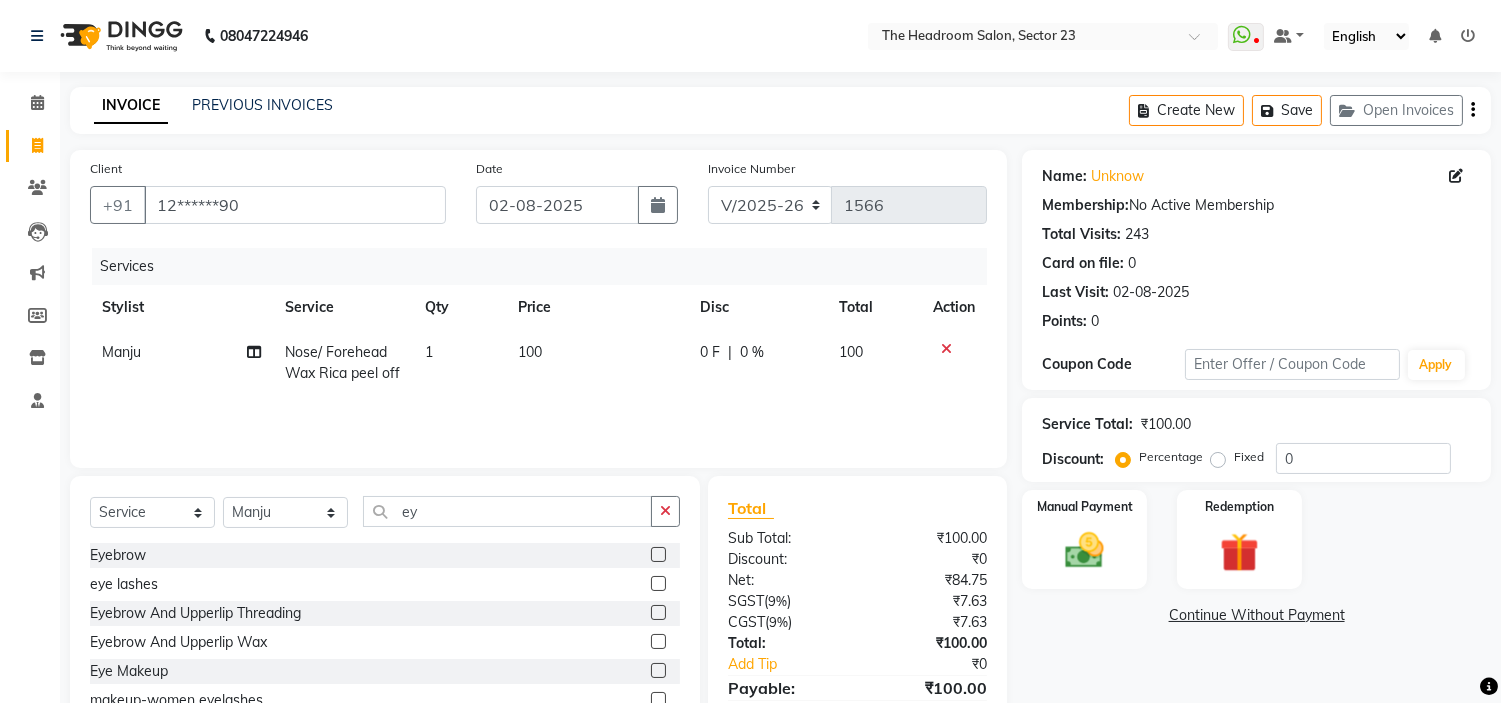 click 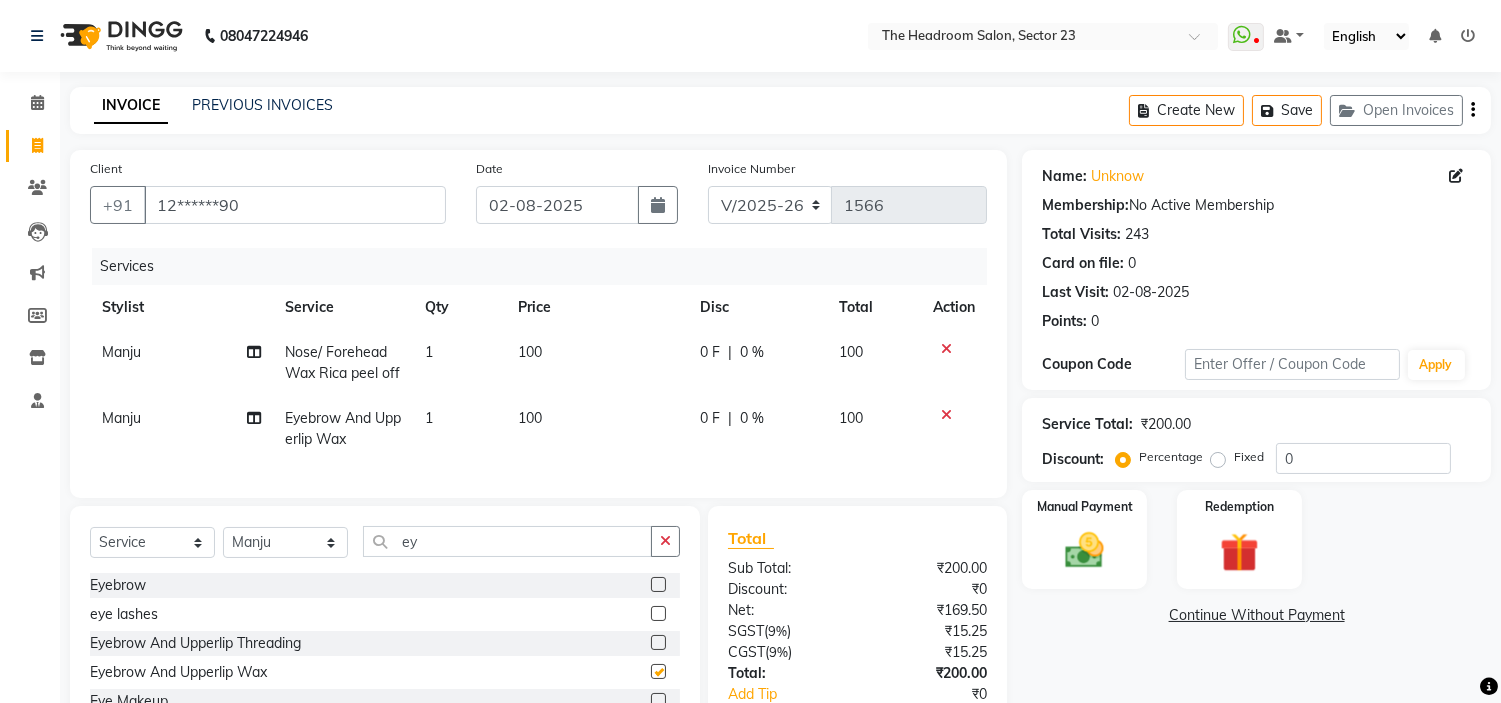 checkbox on "false" 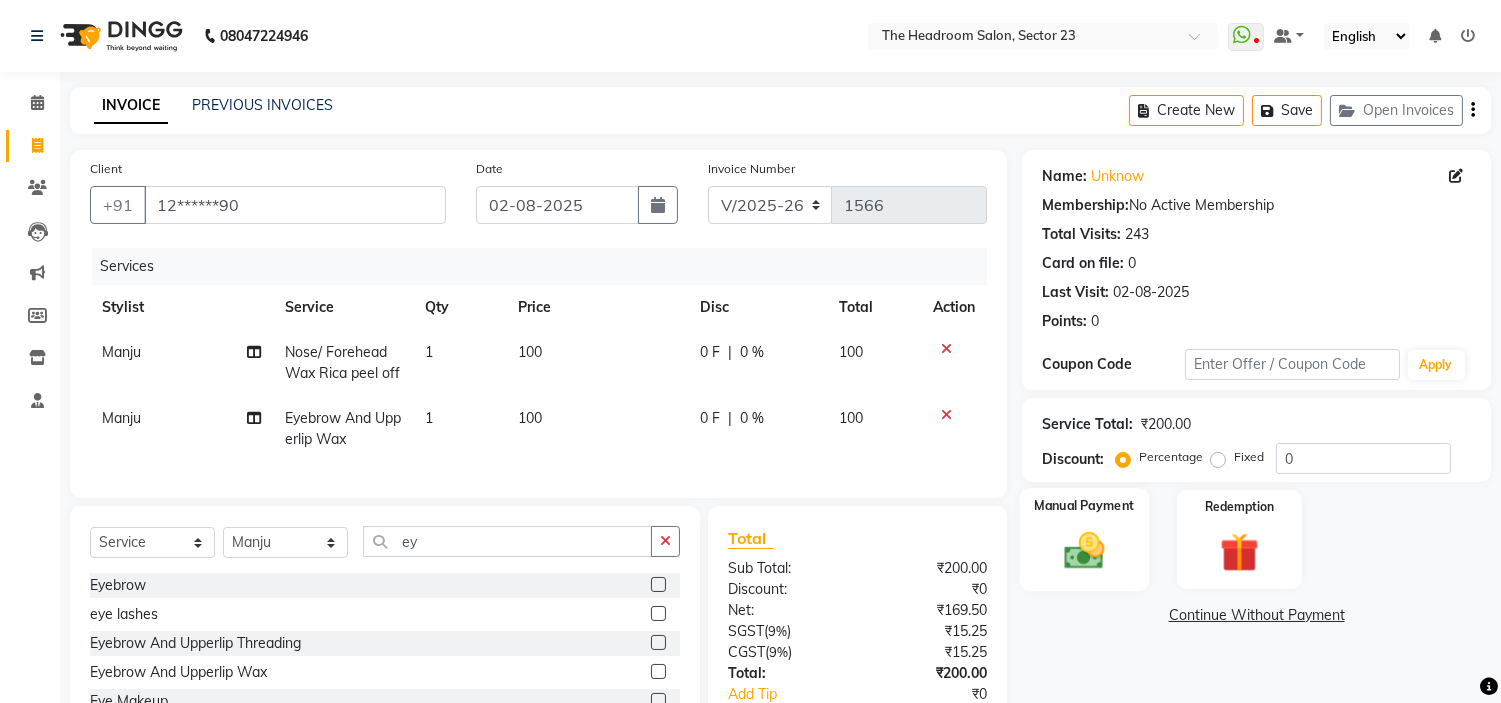 click 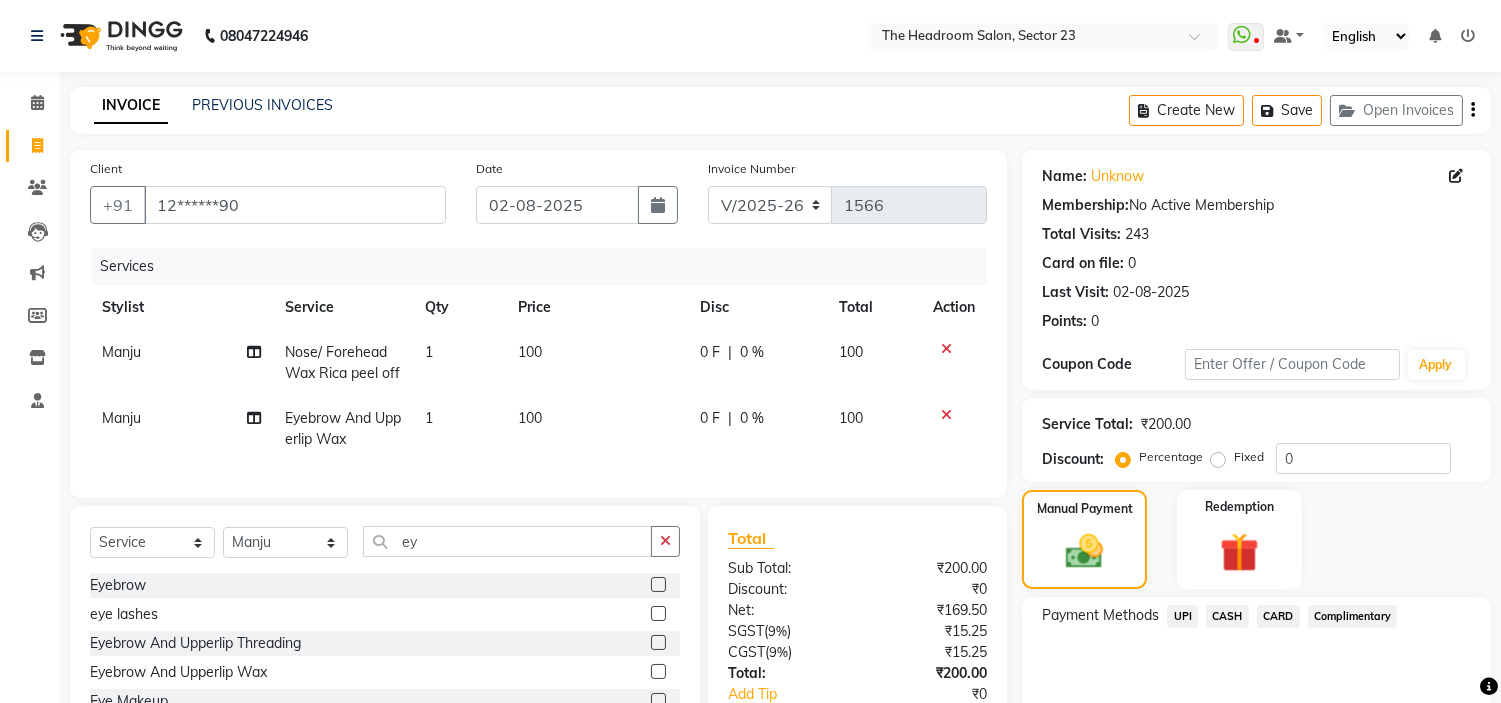click on "UPI" 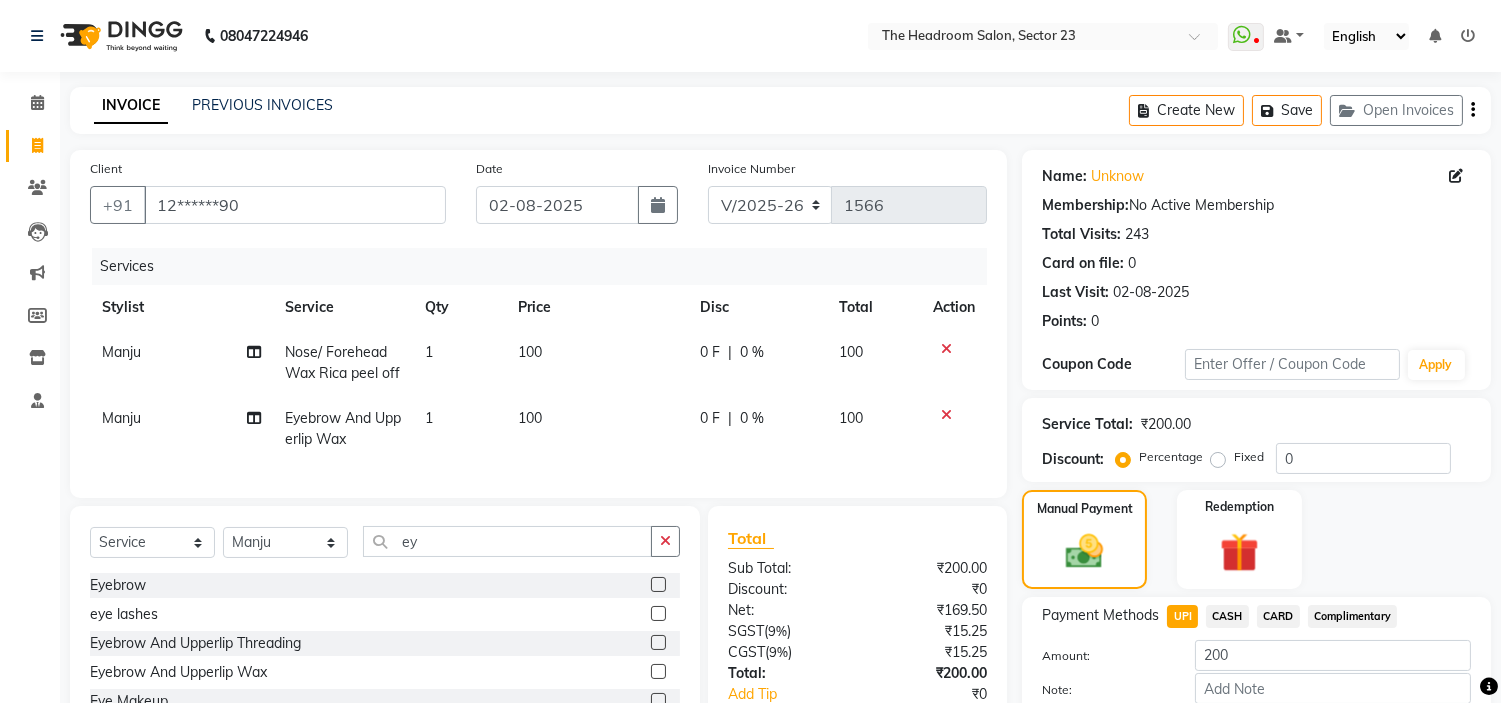 scroll, scrollTop: 144, scrollLeft: 0, axis: vertical 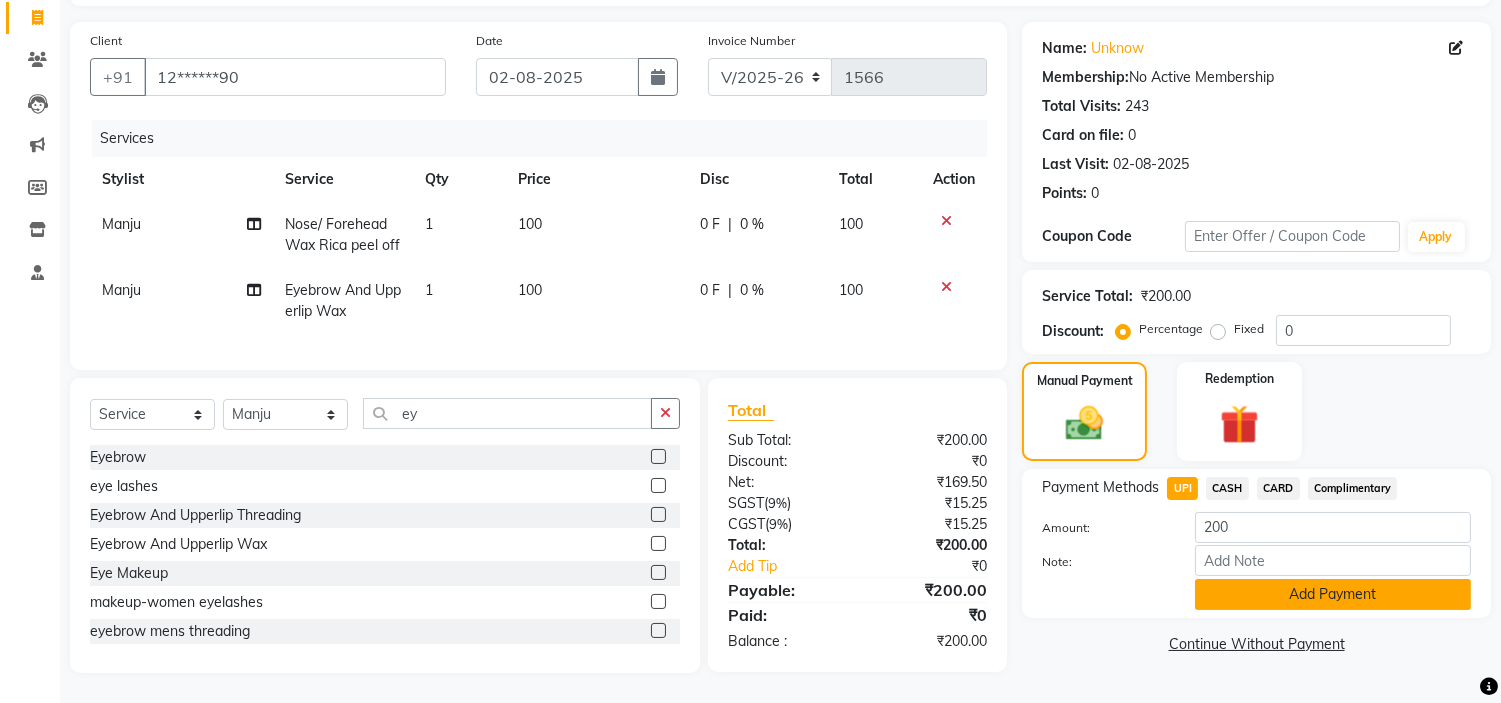 click on "Add Payment" 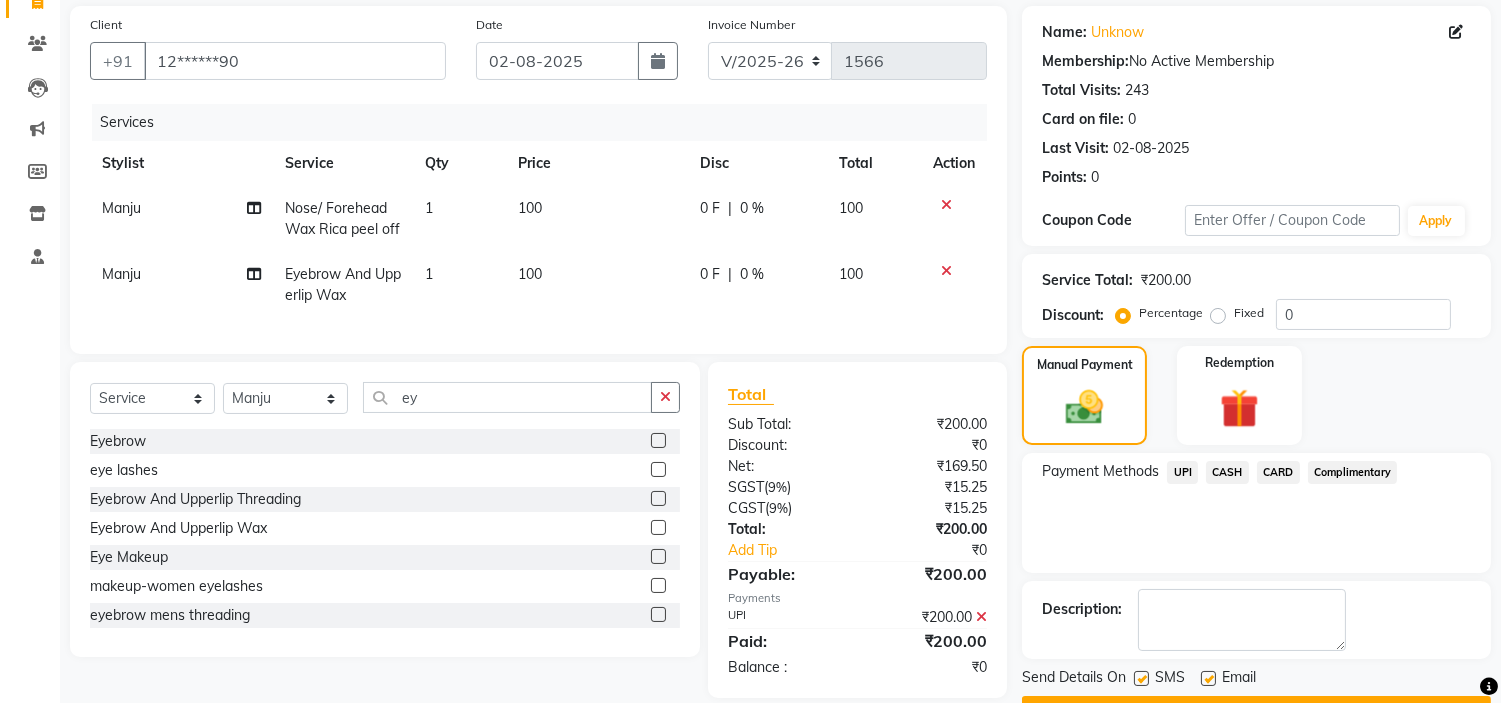 scroll, scrollTop: 196, scrollLeft: 0, axis: vertical 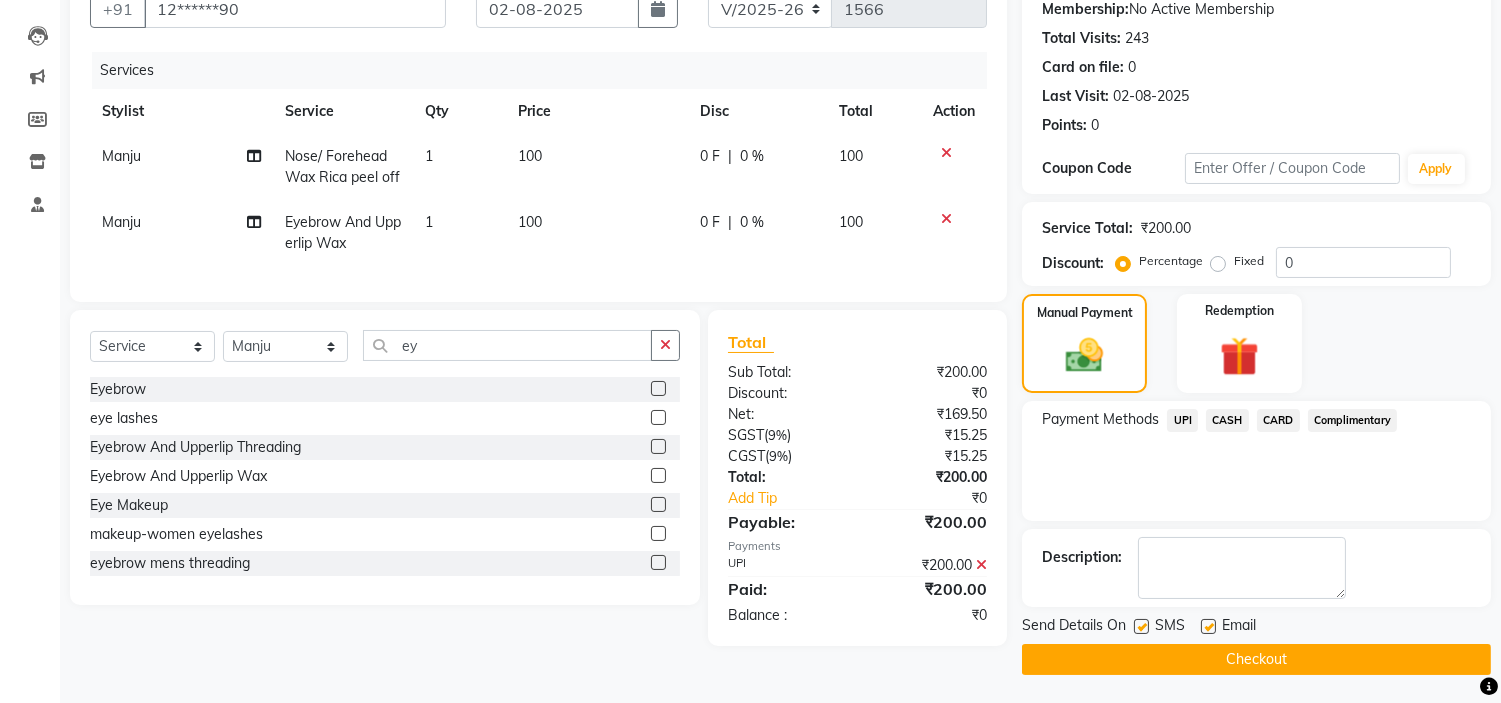 click on "Checkout" 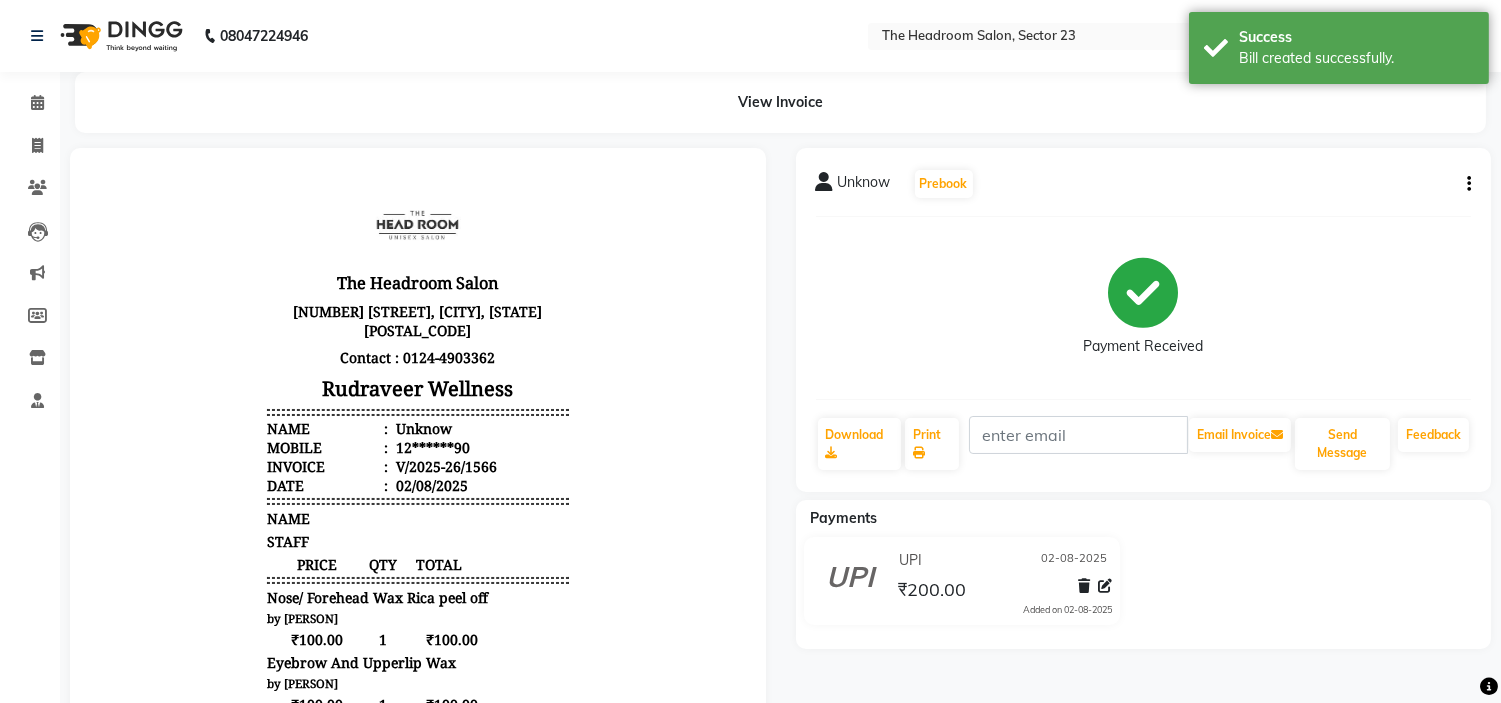 scroll, scrollTop: 0, scrollLeft: 0, axis: both 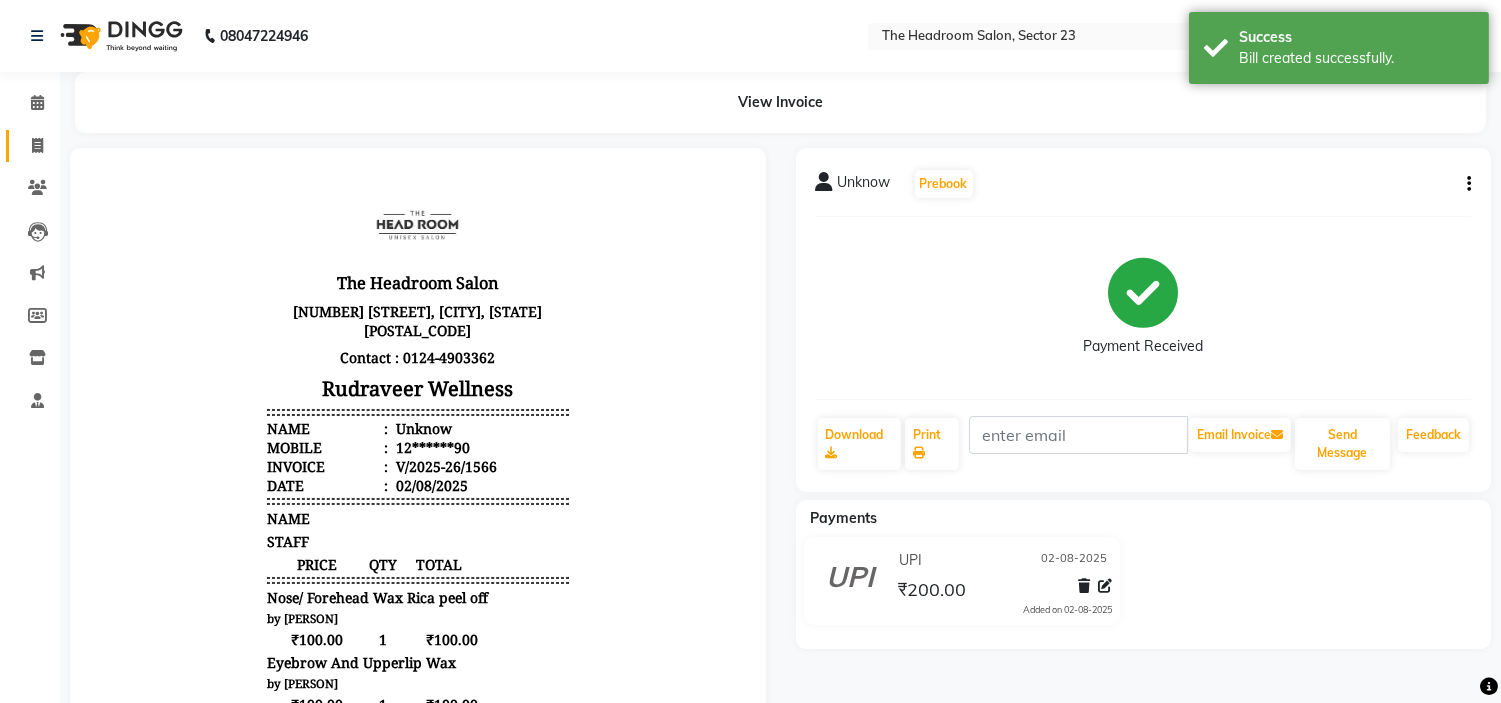 click on "Invoice" 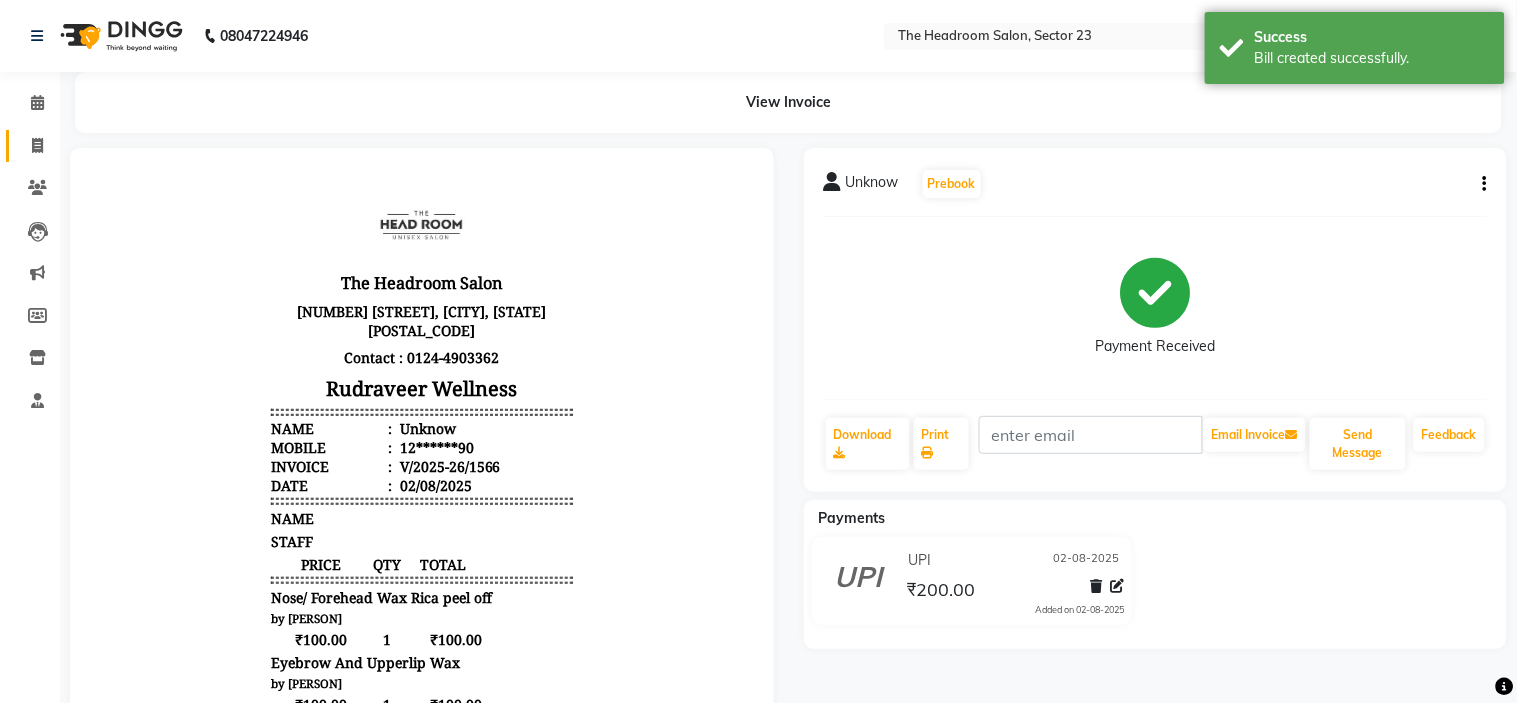 select on "6796" 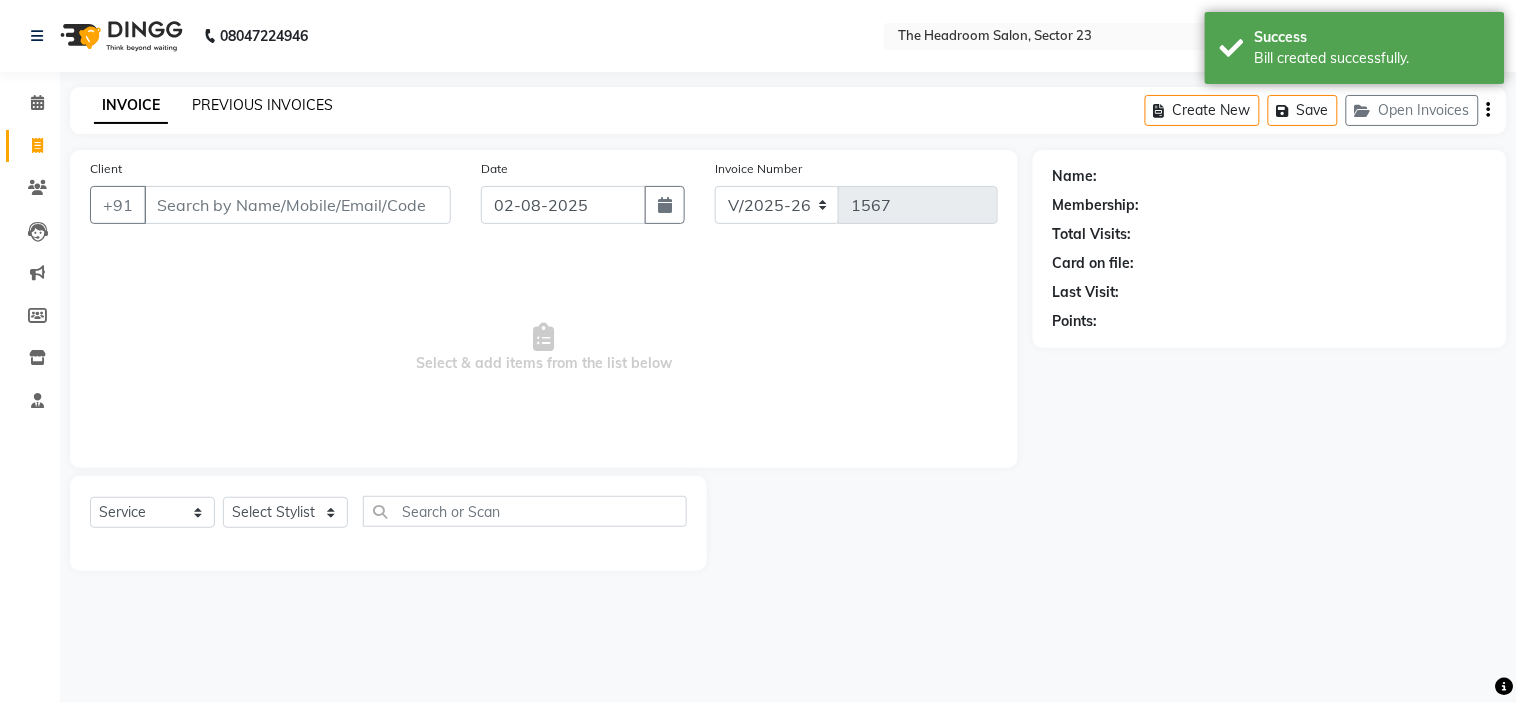 click on "PREVIOUS INVOICES" 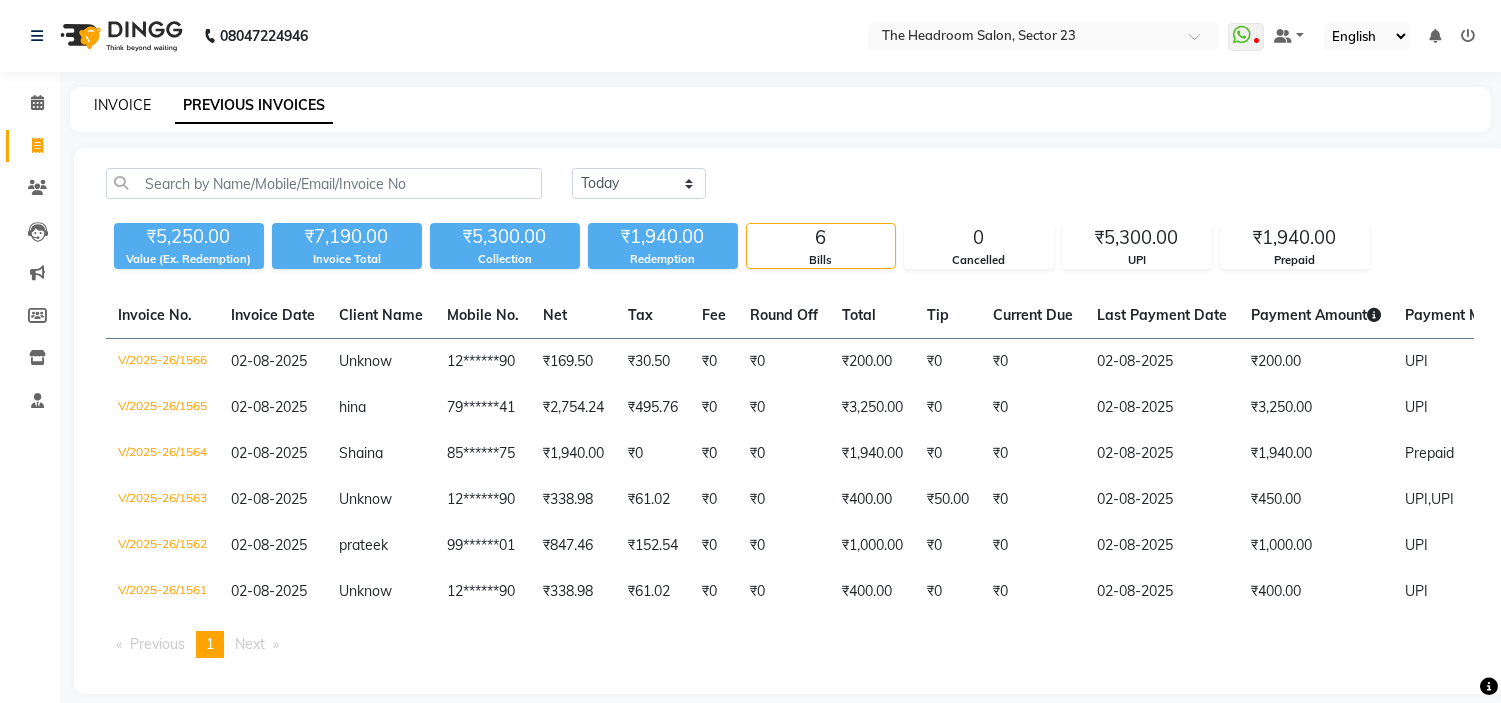 click on "INVOICE" 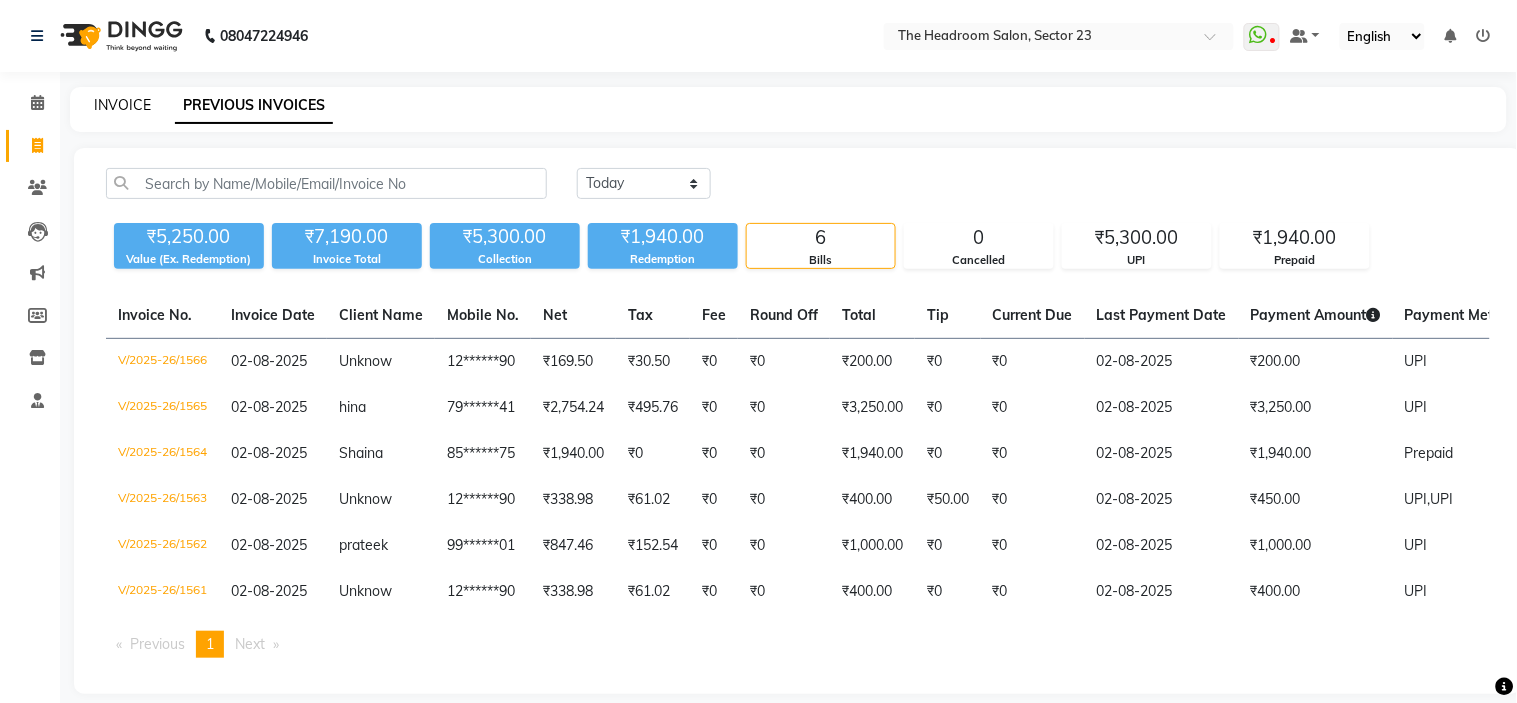 select on "service" 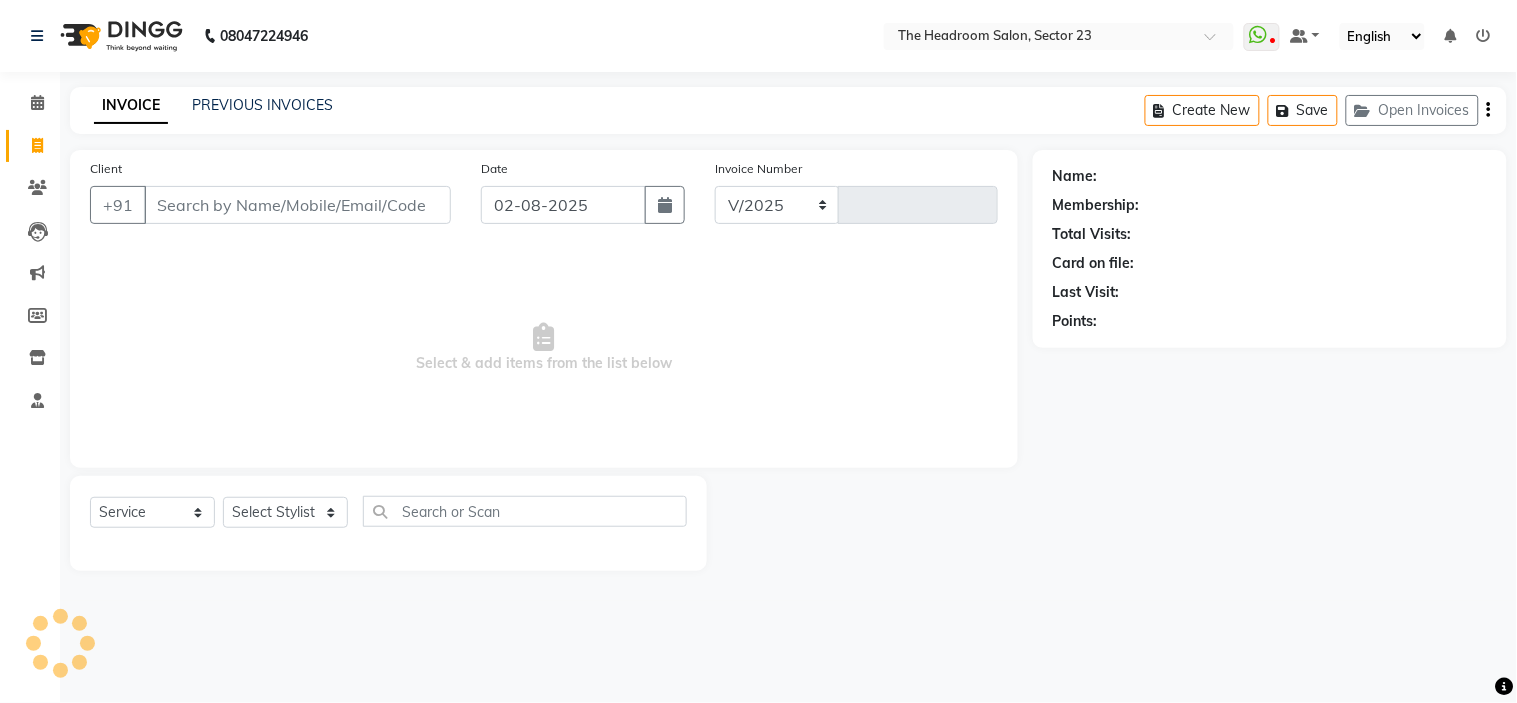 select on "6796" 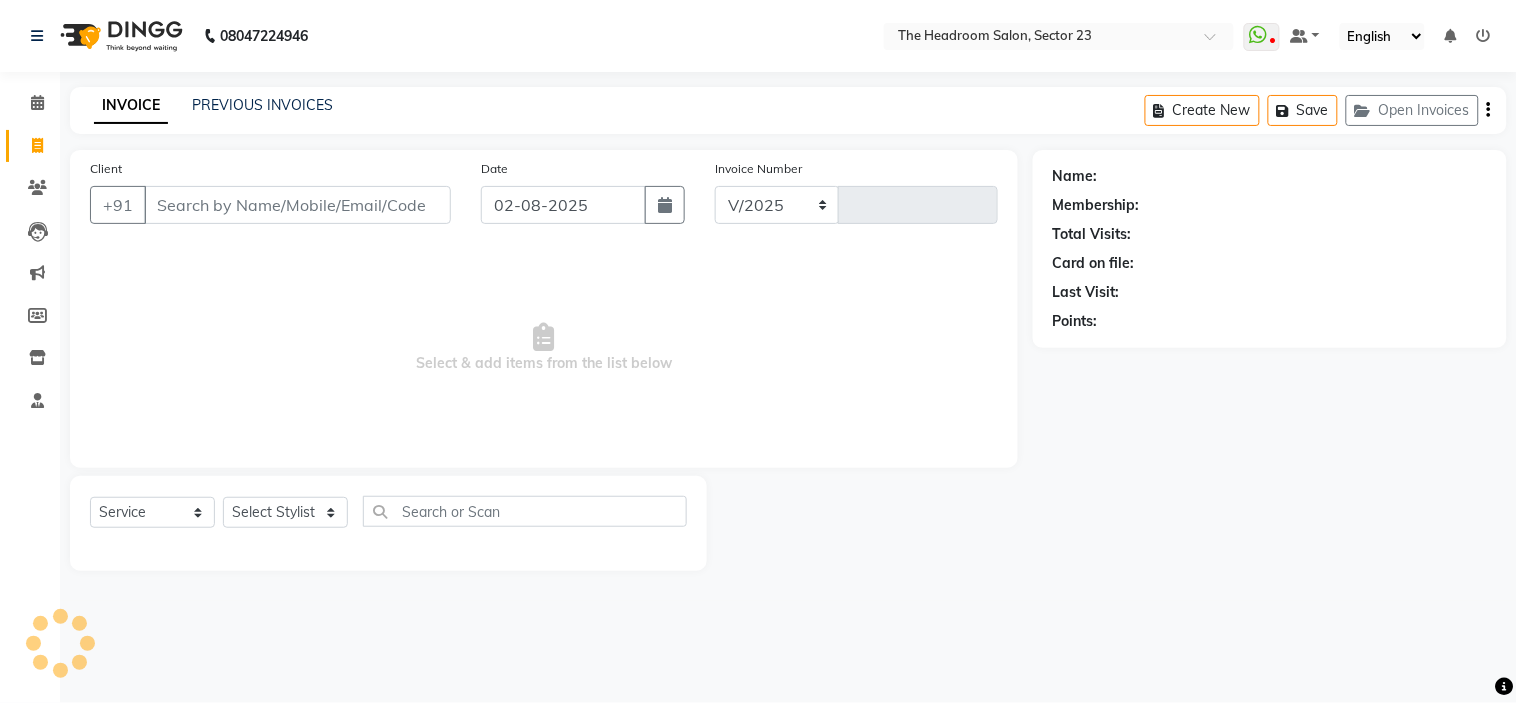 type on "1567" 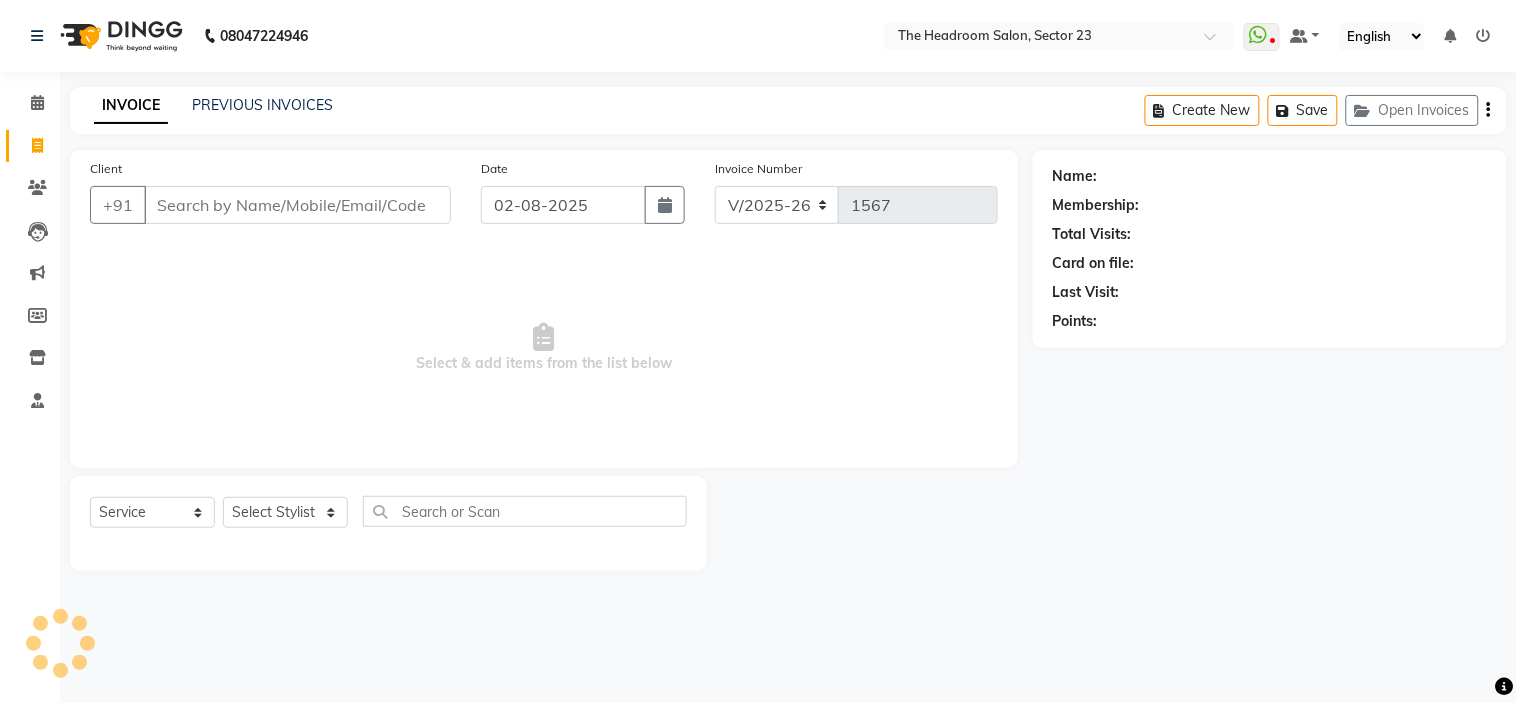click on "Client" at bounding box center (297, 205) 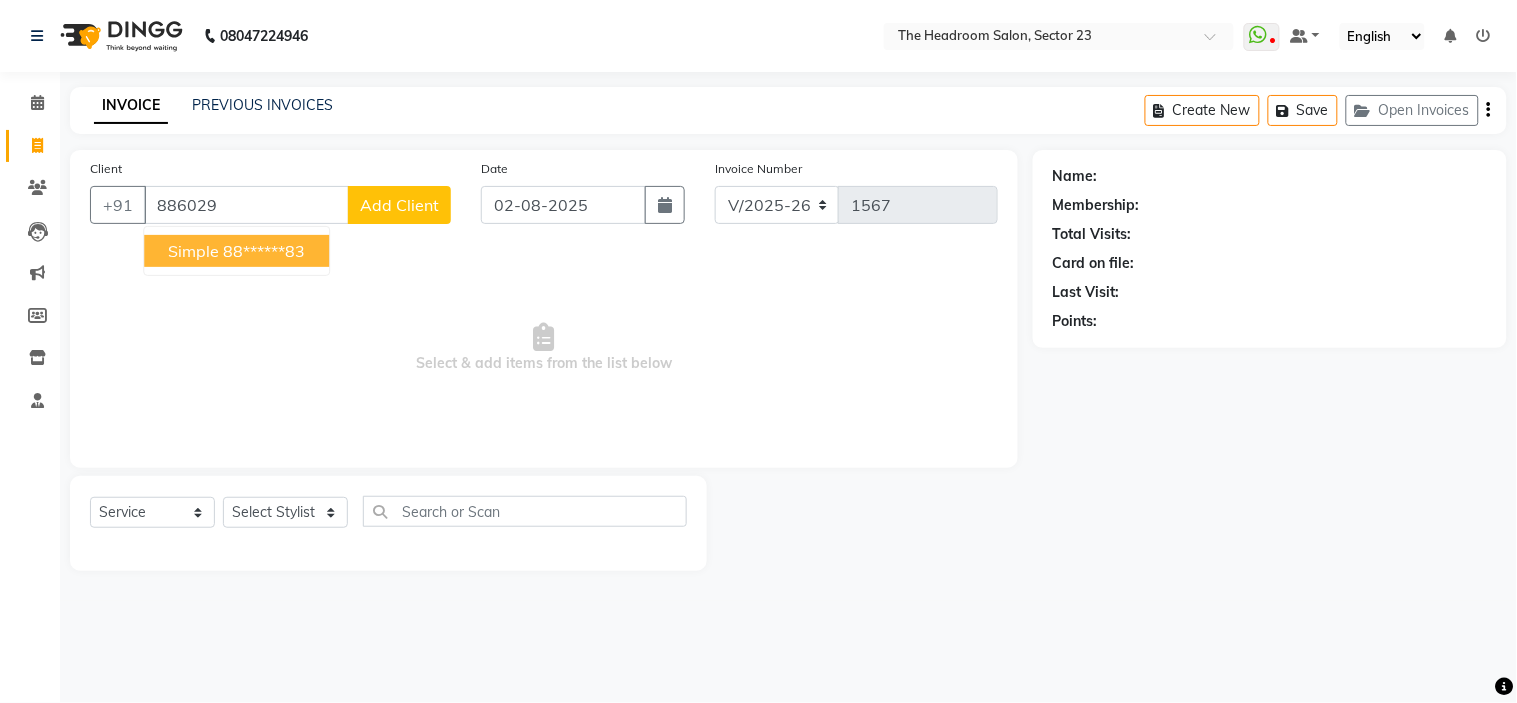 click on "simple" at bounding box center [193, 251] 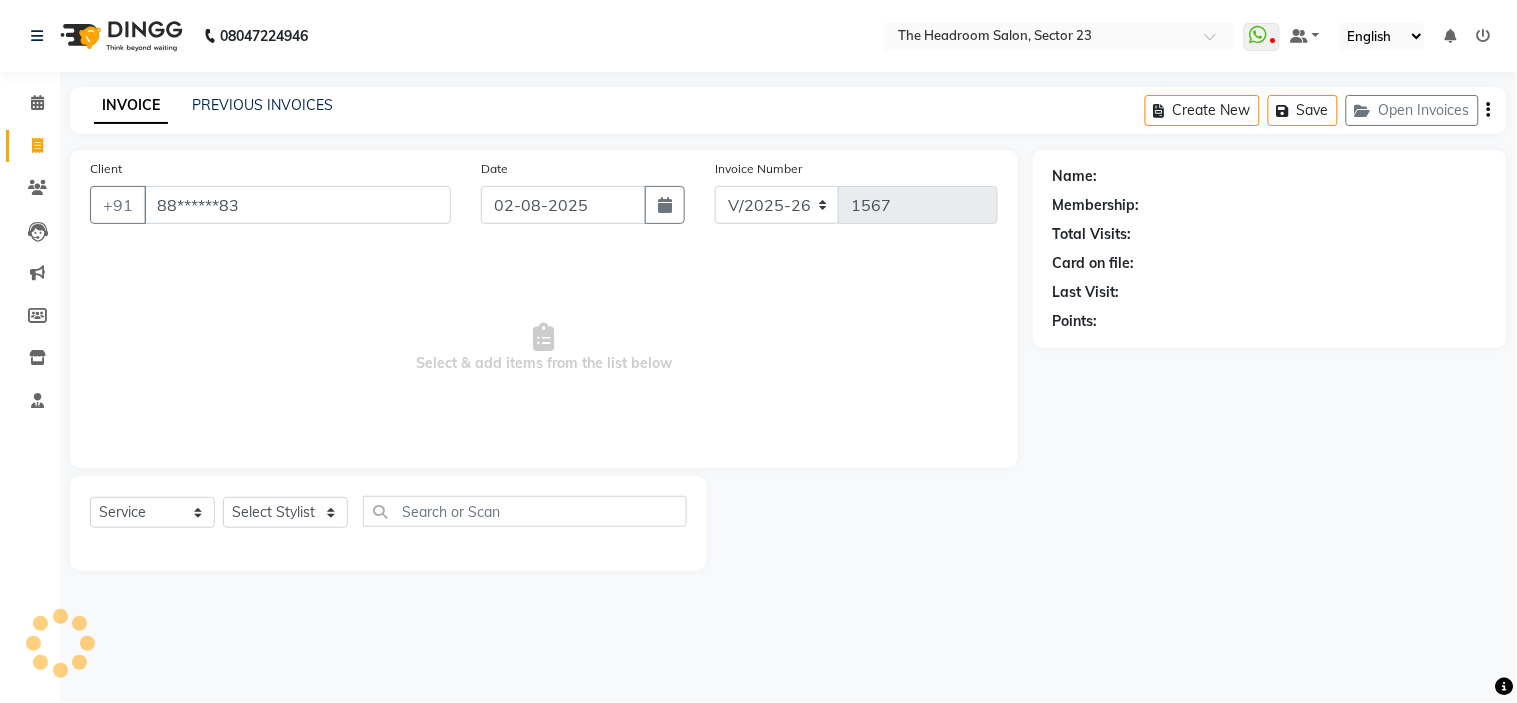 type on "88******83" 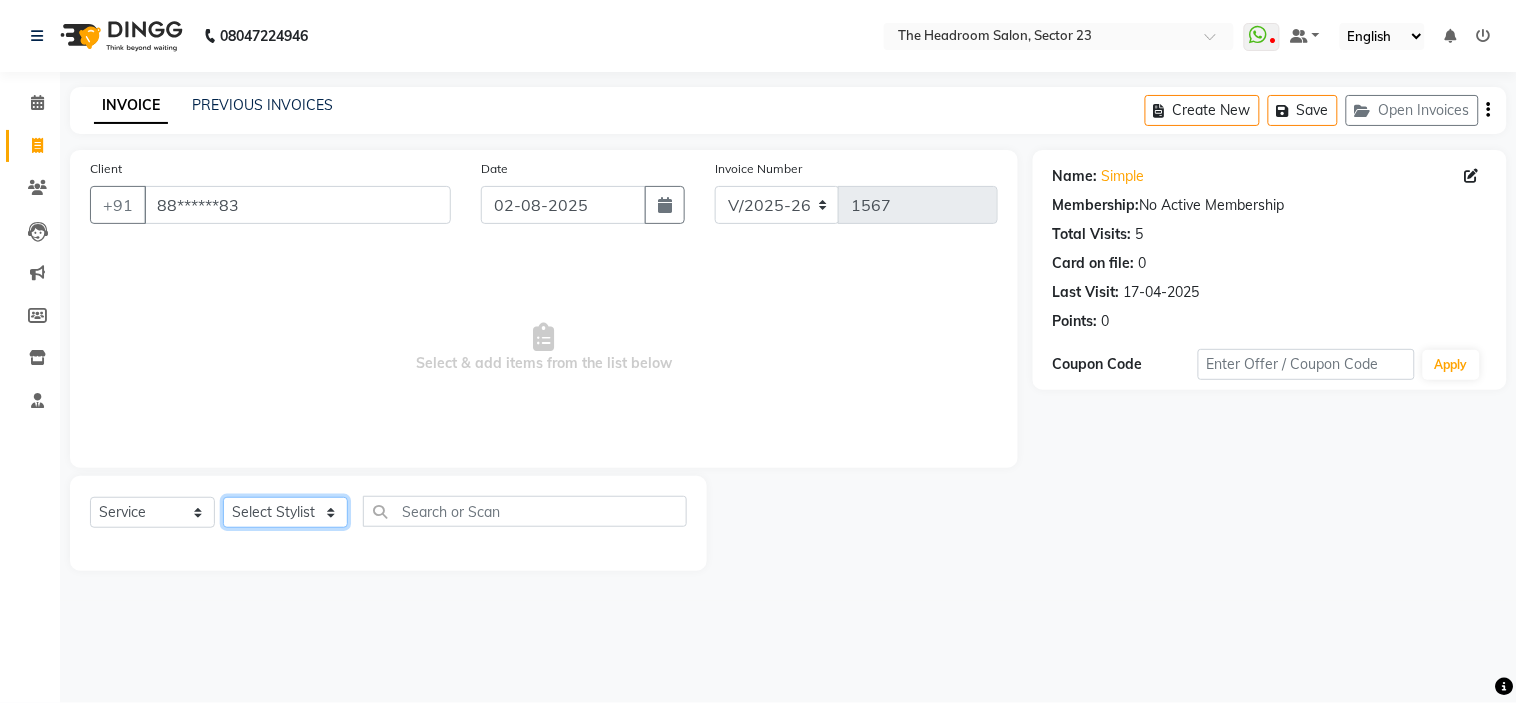 click on "Select Stylist Anjali Anubha Ashok Garima Manager Manju Raju Rohit Shahbaz" 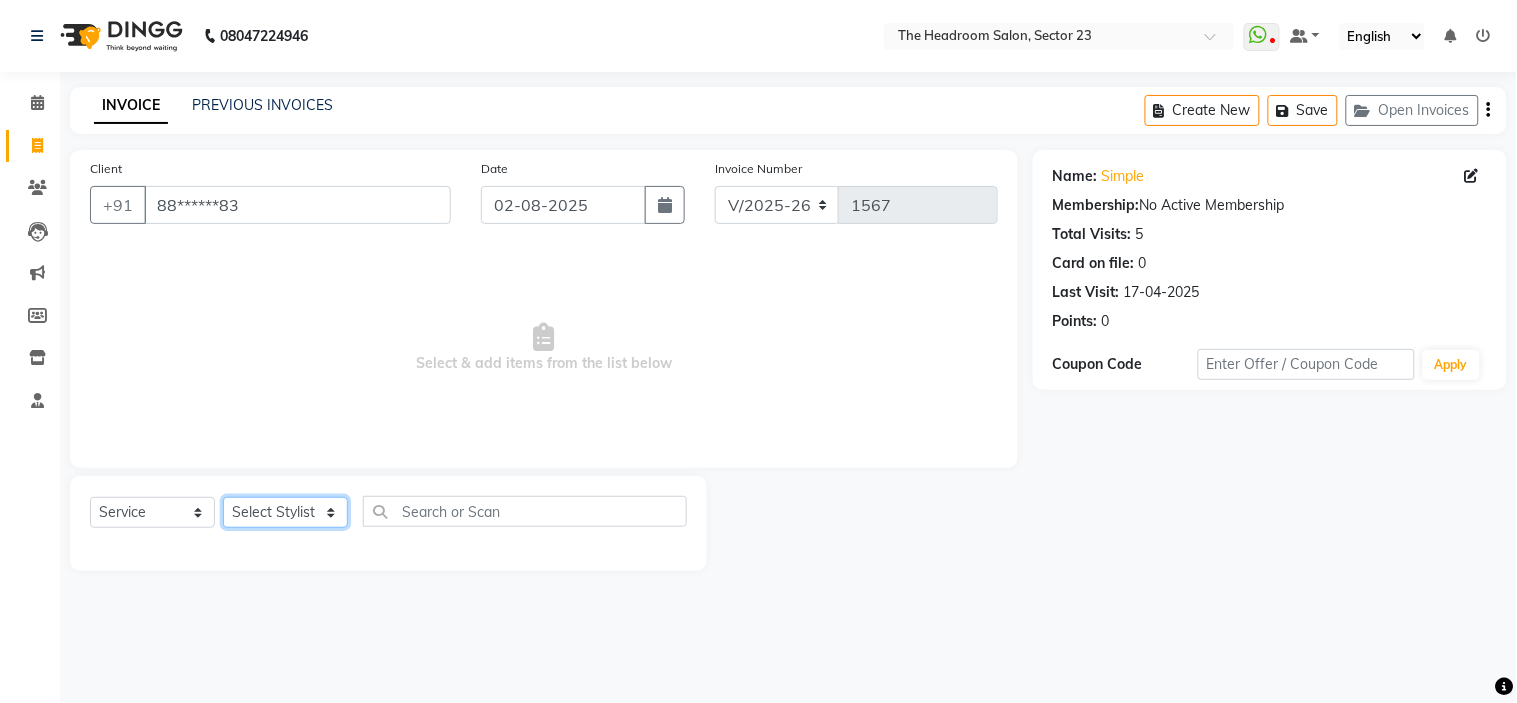 click on "Select Stylist Anjali Anubha Ashok Garima Manager Manju Raju Rohit Shahbaz" 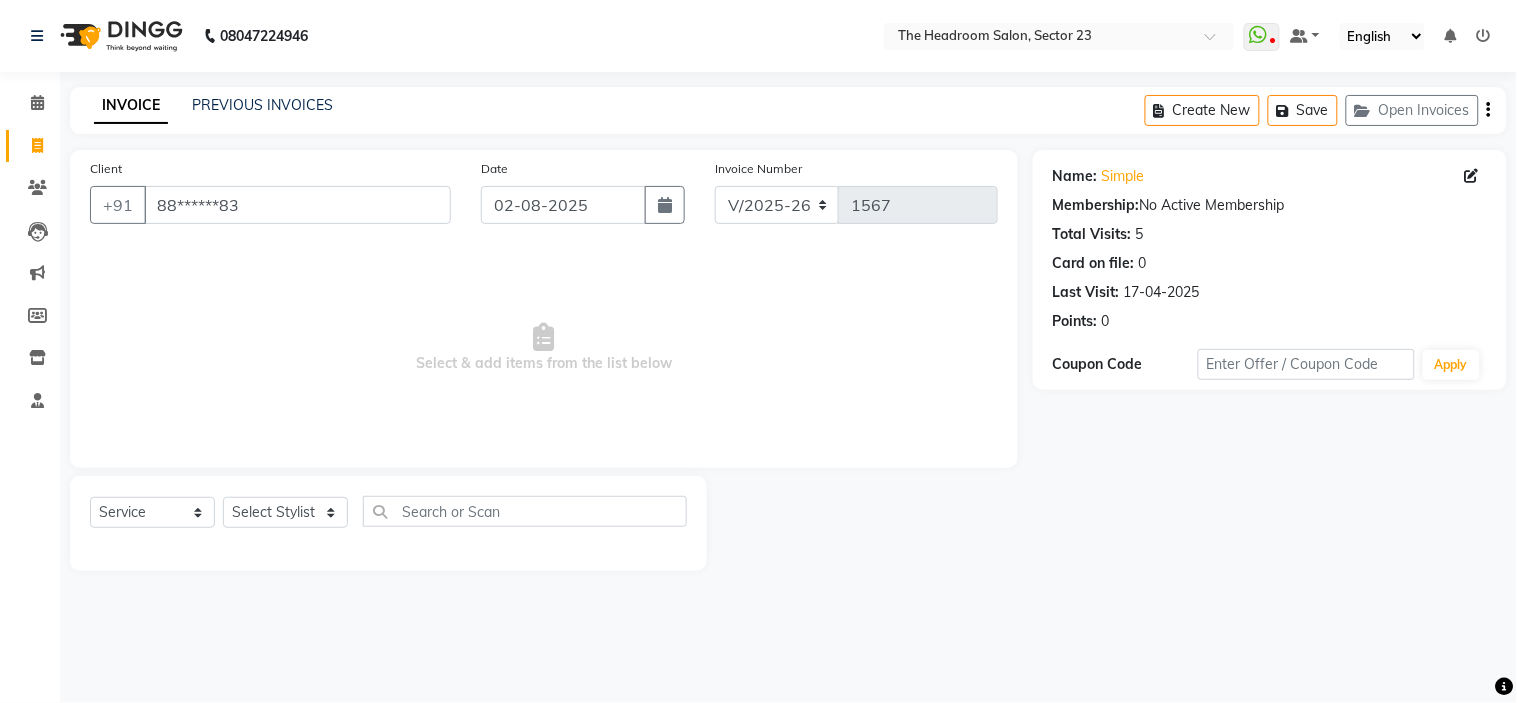drag, startPoint x: 292, startPoint y: 268, endPoint x: 285, endPoint y: 378, distance: 110.2225 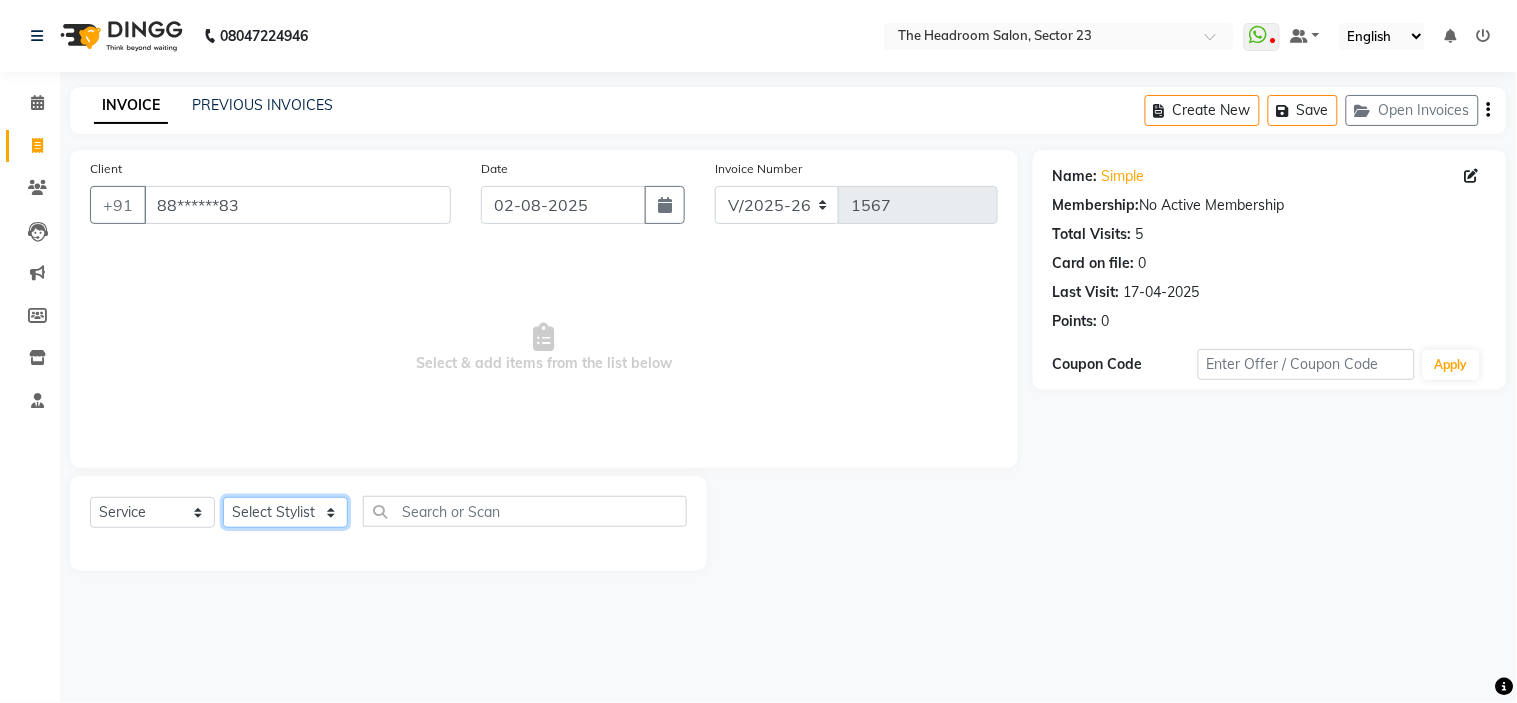 click on "Select Stylist Anjali Anubha Ashok Garima Manager Manju Raju Rohit Shahbaz" 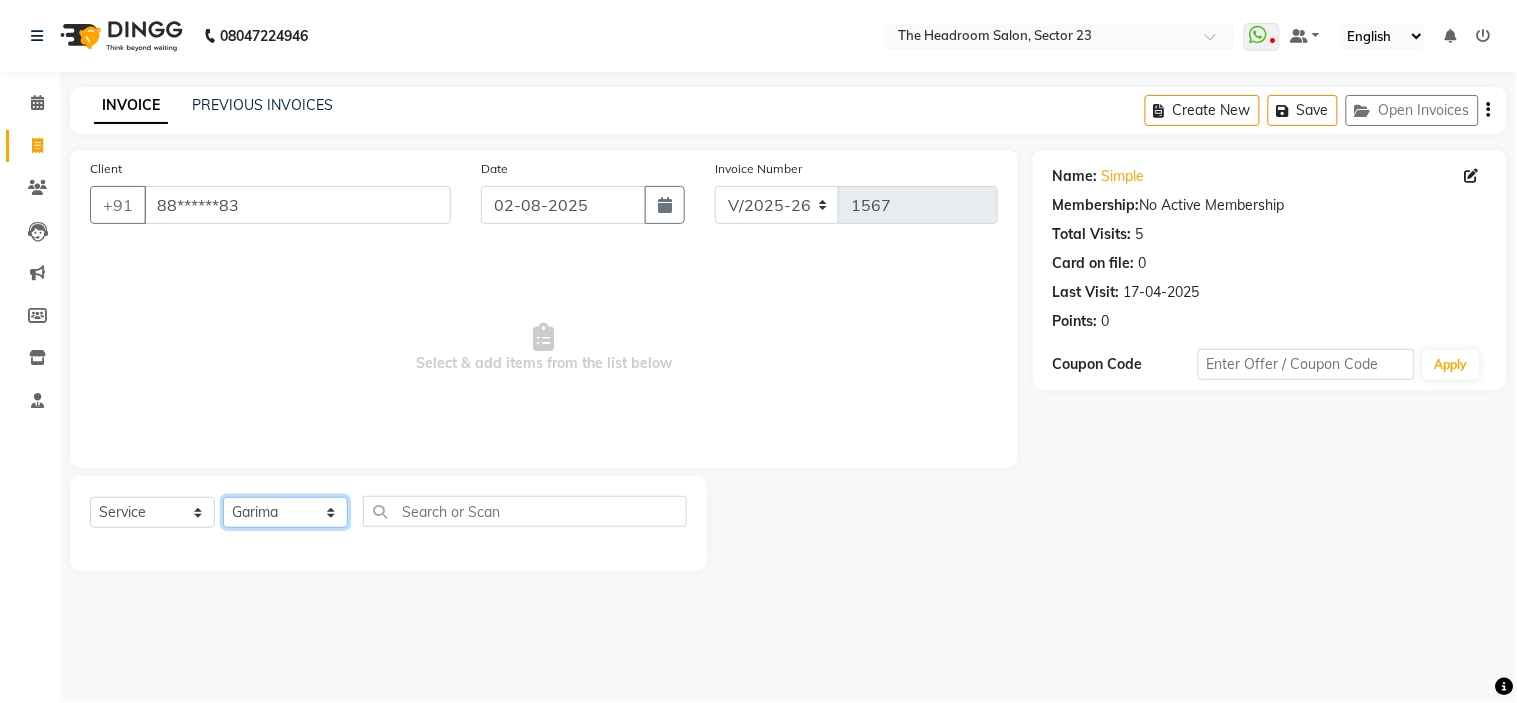 click on "Select Stylist Anjali Anubha Ashok Garima Manager Manju Raju Rohit Shahbaz" 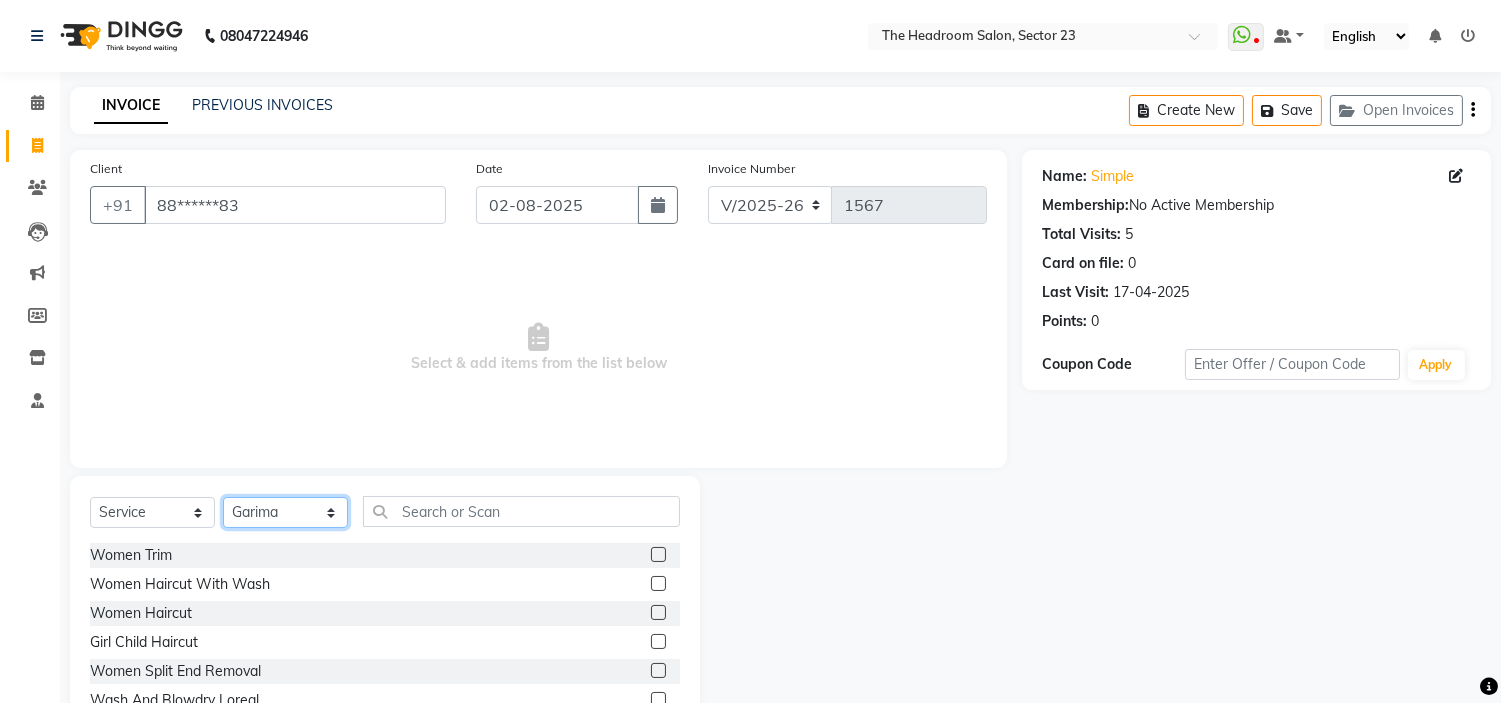 click on "Select Stylist Anjali Anubha Ashok Garima Manager Manju Raju Rohit Shahbaz" 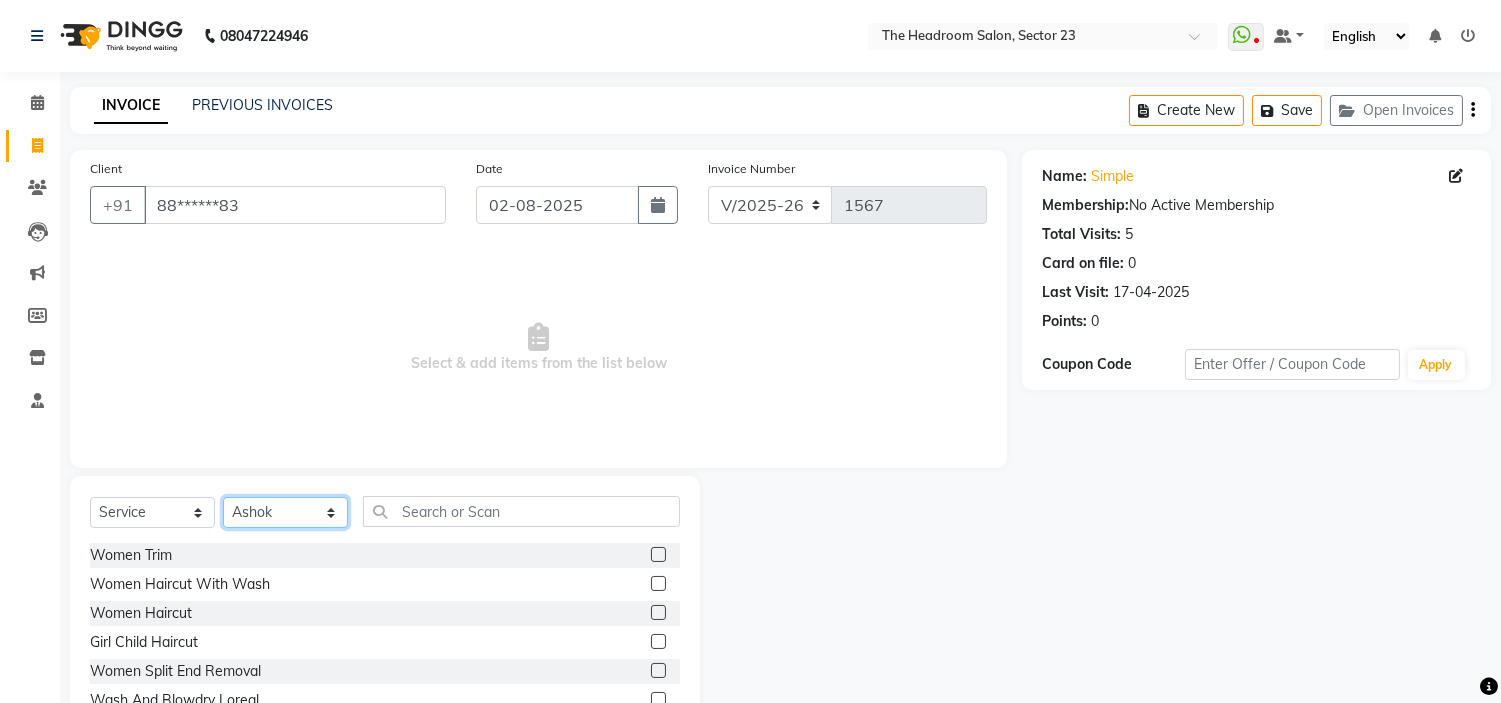click on "Select Stylist Anjali Anubha Ashok Garima Manager Manju Raju Rohit Shahbaz" 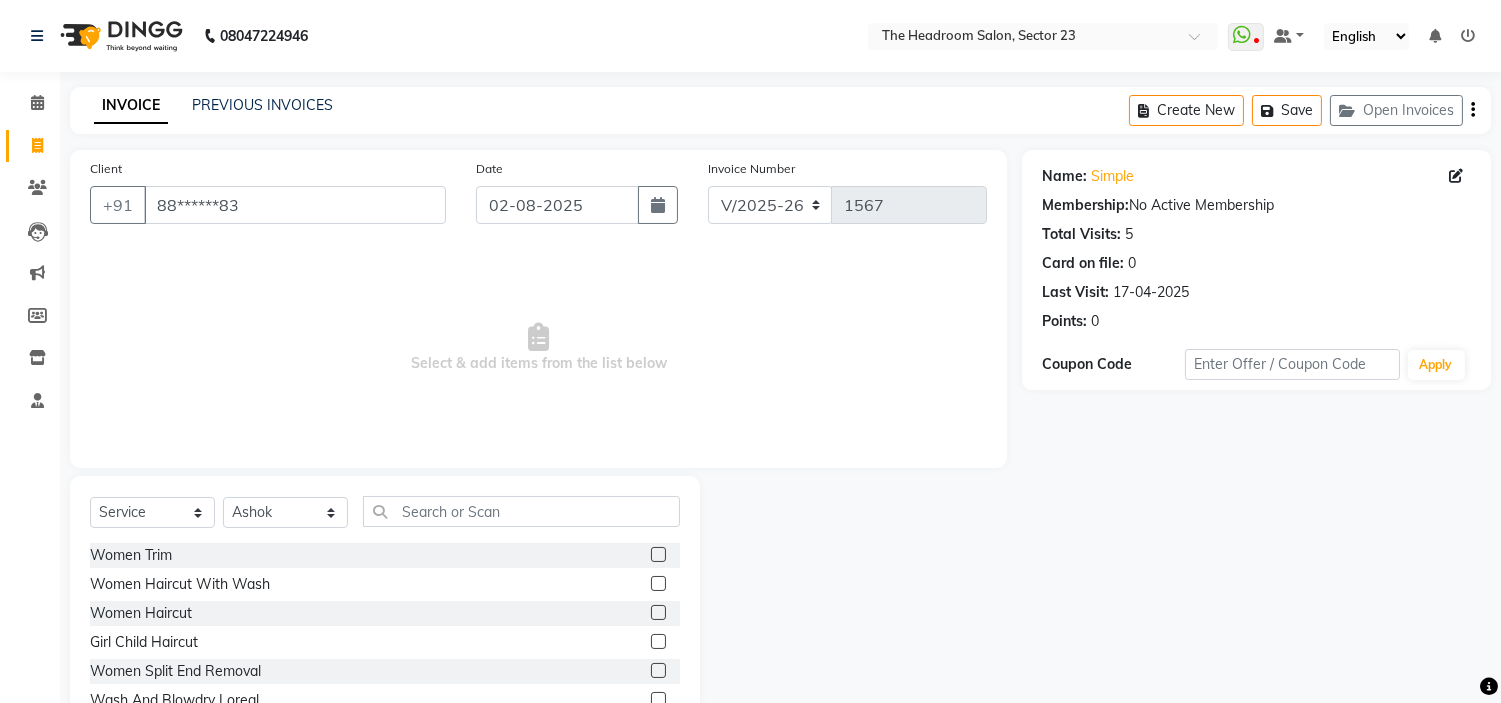 click on "Select  Service  Product  Membership  Package Voucher Prepaid Gift Card  Select Stylist Anjali Anubha Ashok Garima Manager Manju Raju Rohit Shahbaz Women Trim  Women Haircut With Wash  Women Haircut   Girl Child Haircut  Women Split End Removal  Wash And Blowdry Loreal  Wash And Blowdry Premium  Ironing  Hair Up do Jura  Open Hairdo  Blowdry without wash  Men Wash  hair flex cut  mehndi apllction wash  kids wash dry  color application  Men Haircut And Beard  beard and facial package  Wash and natural dry  Ironing with Wash  Keune/majirel Touchup   Touchup Colorica / inova)  Women Global Colour *  Women Highlights  Women Crown Highlights  Women Chunks  Women Streaks  colour patch test  Women Global Color Colorica*  Balayage Colour  Keune/Maijrel Touchup with Keratin Wash  Colorica/Inova Touchup with keratin Wash  Women Rebounding & Smoothening  Women zap  Gk Keratin  Women Botox  Nanoplatia  Kerasmooth  Naturica Spa Anti Dandruff  Naturica  Spa Dry & Damage  Naturica  Spa Detoxifying  Women Gk Keratin Spa" 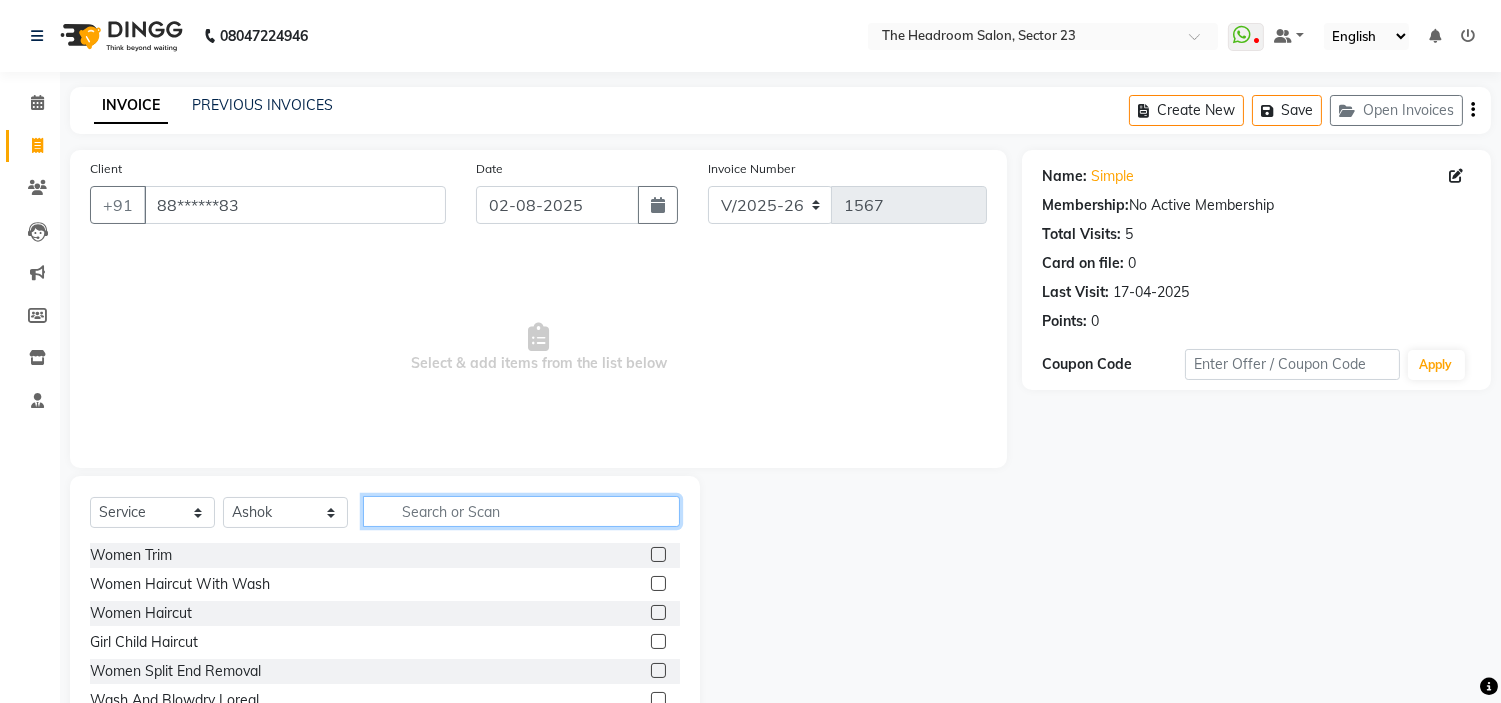 click 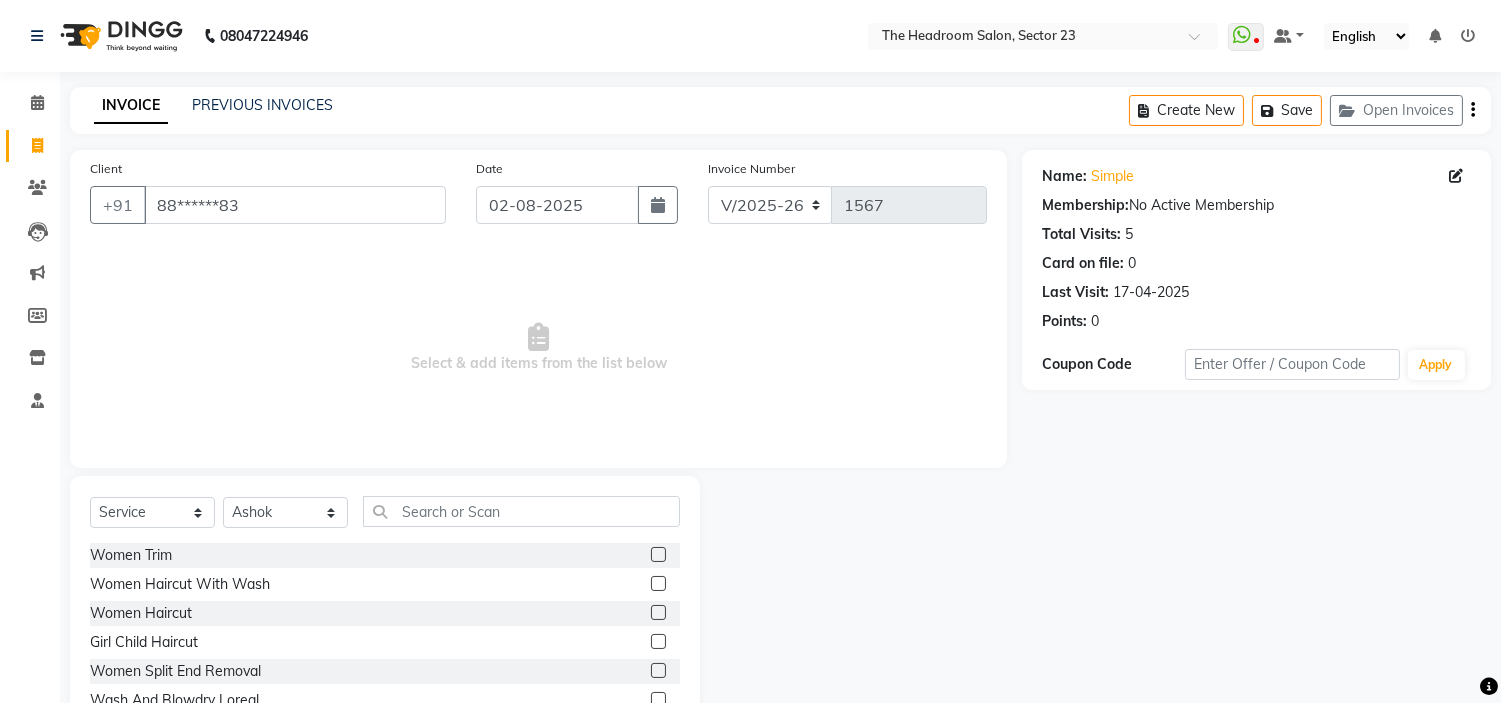 click 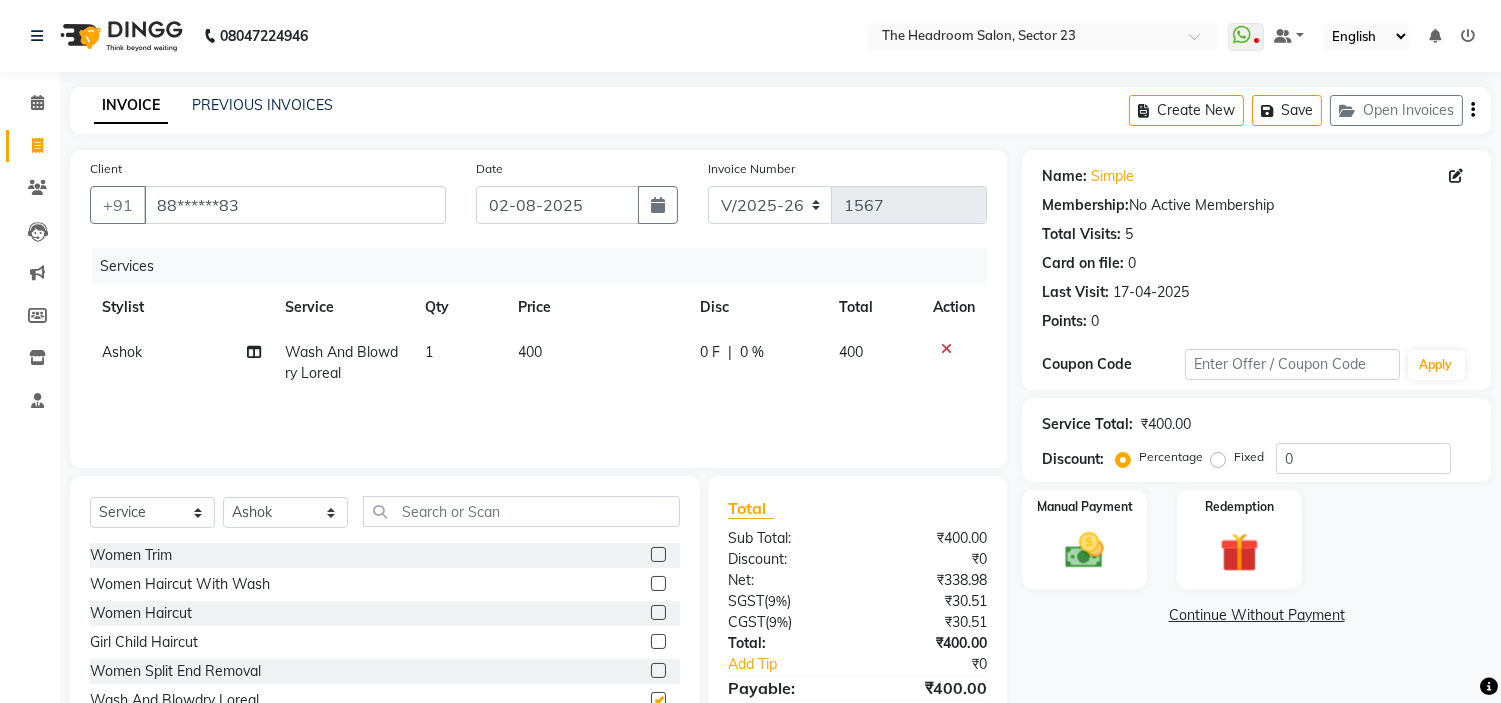 checkbox on "false" 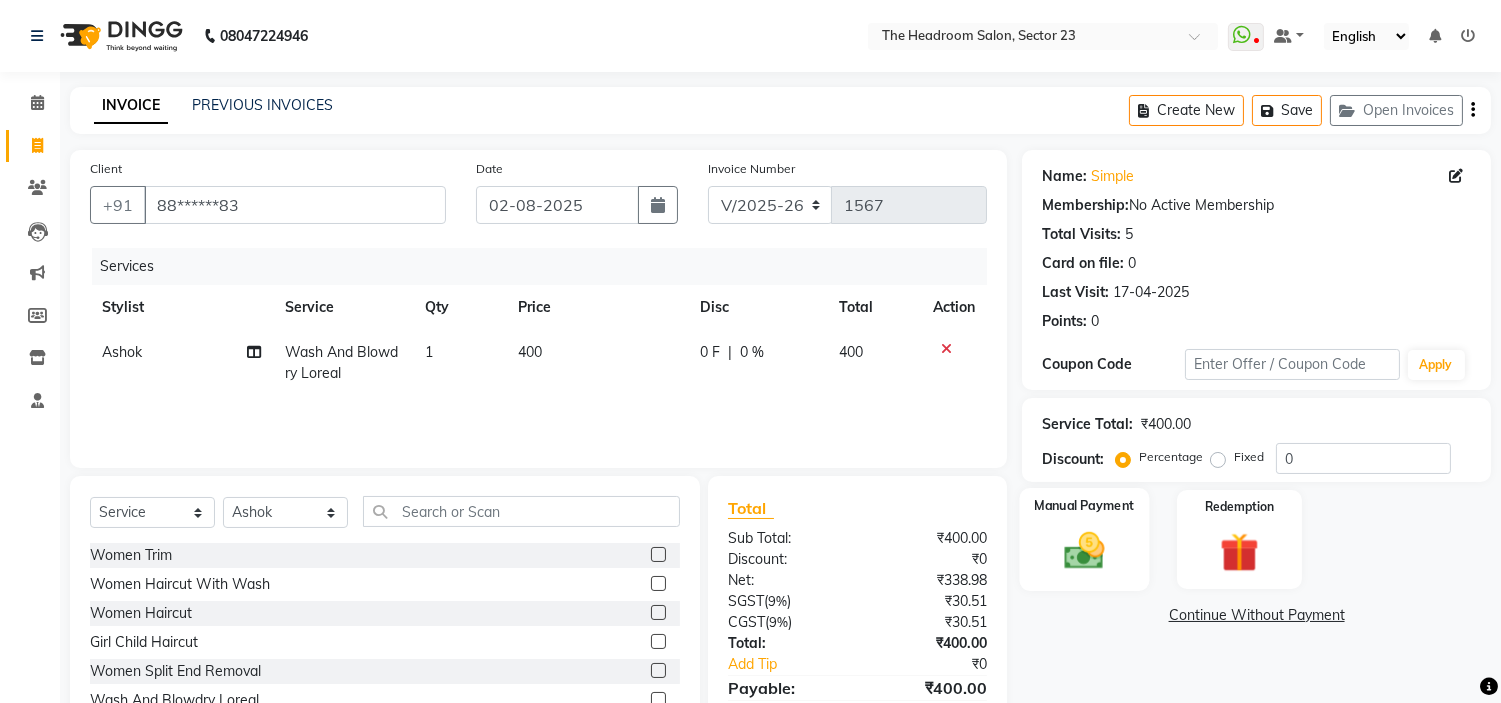 click 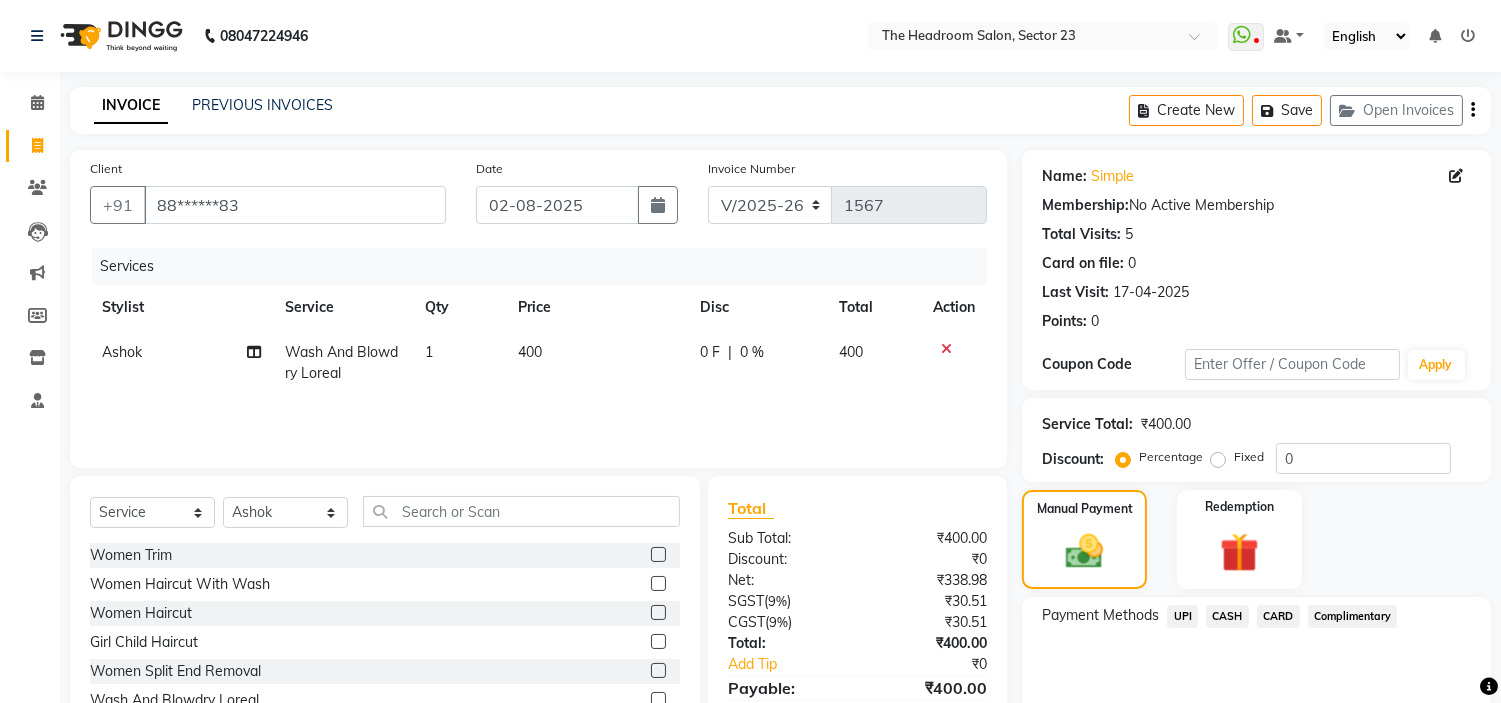 click on "UPI" 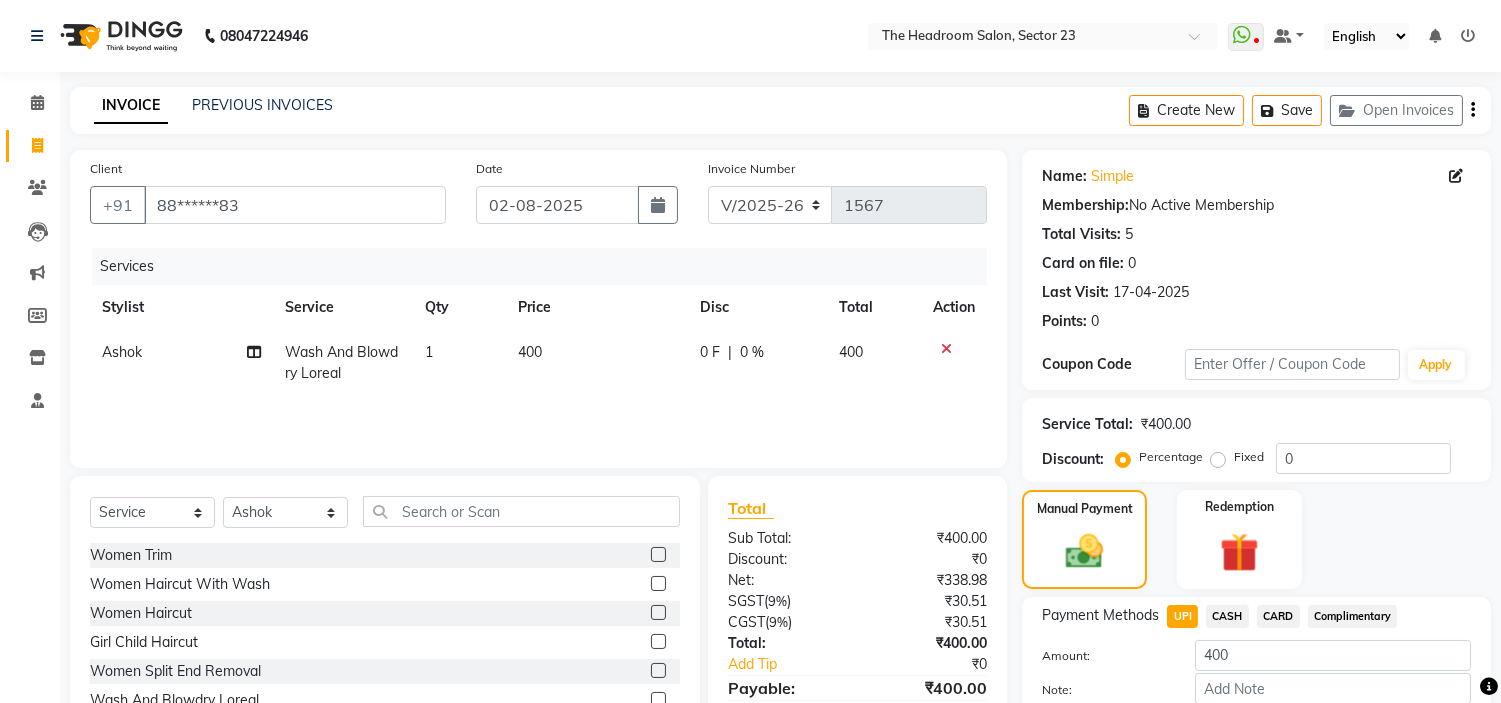 click on "CASH" 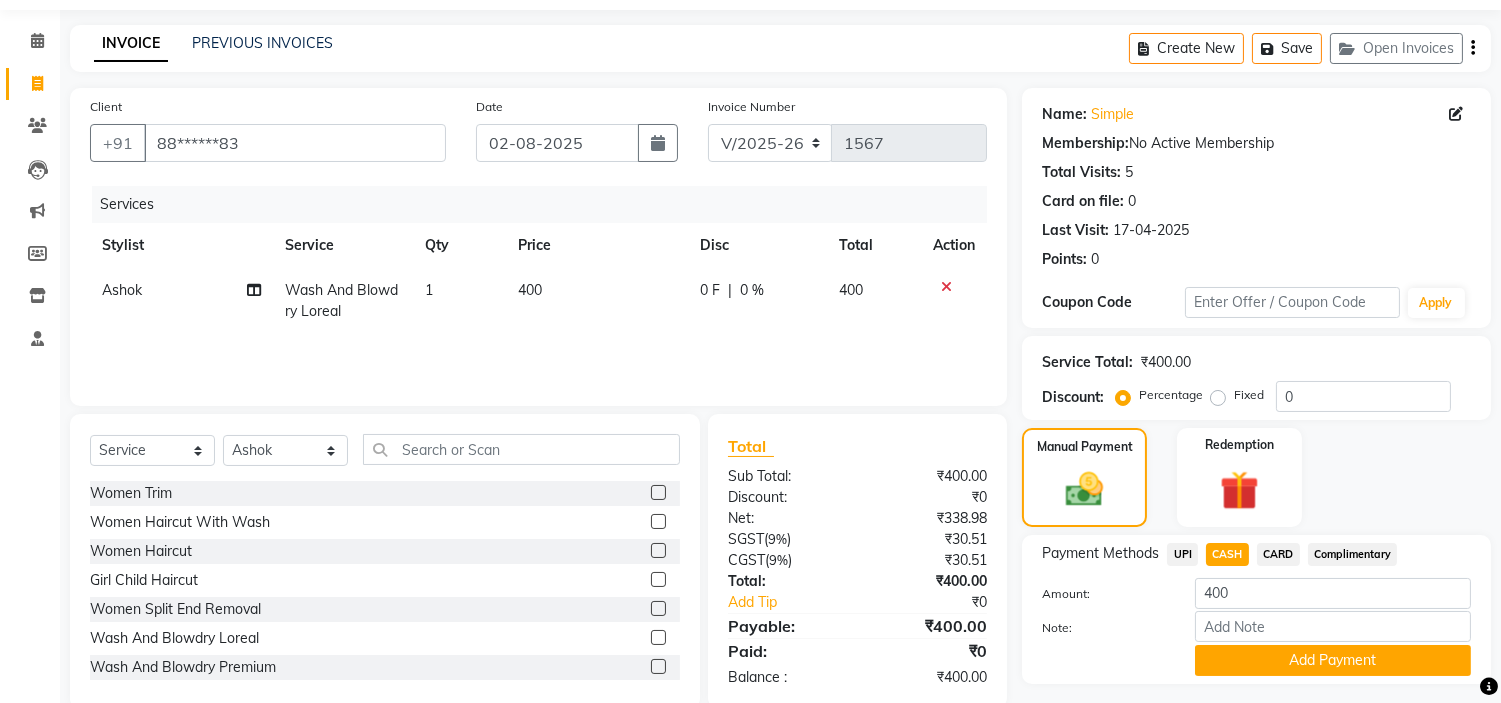 scroll, scrollTop: 113, scrollLeft: 0, axis: vertical 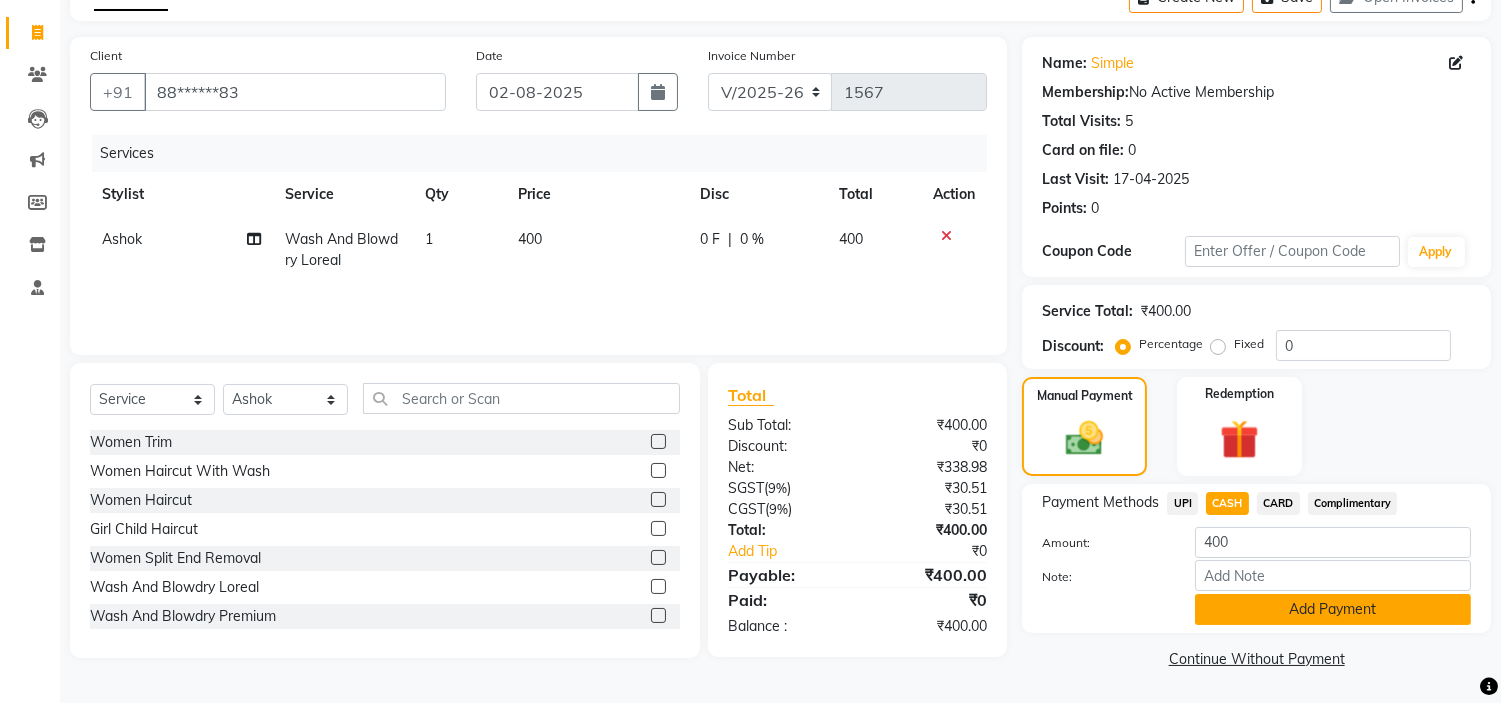 click on "Add Payment" 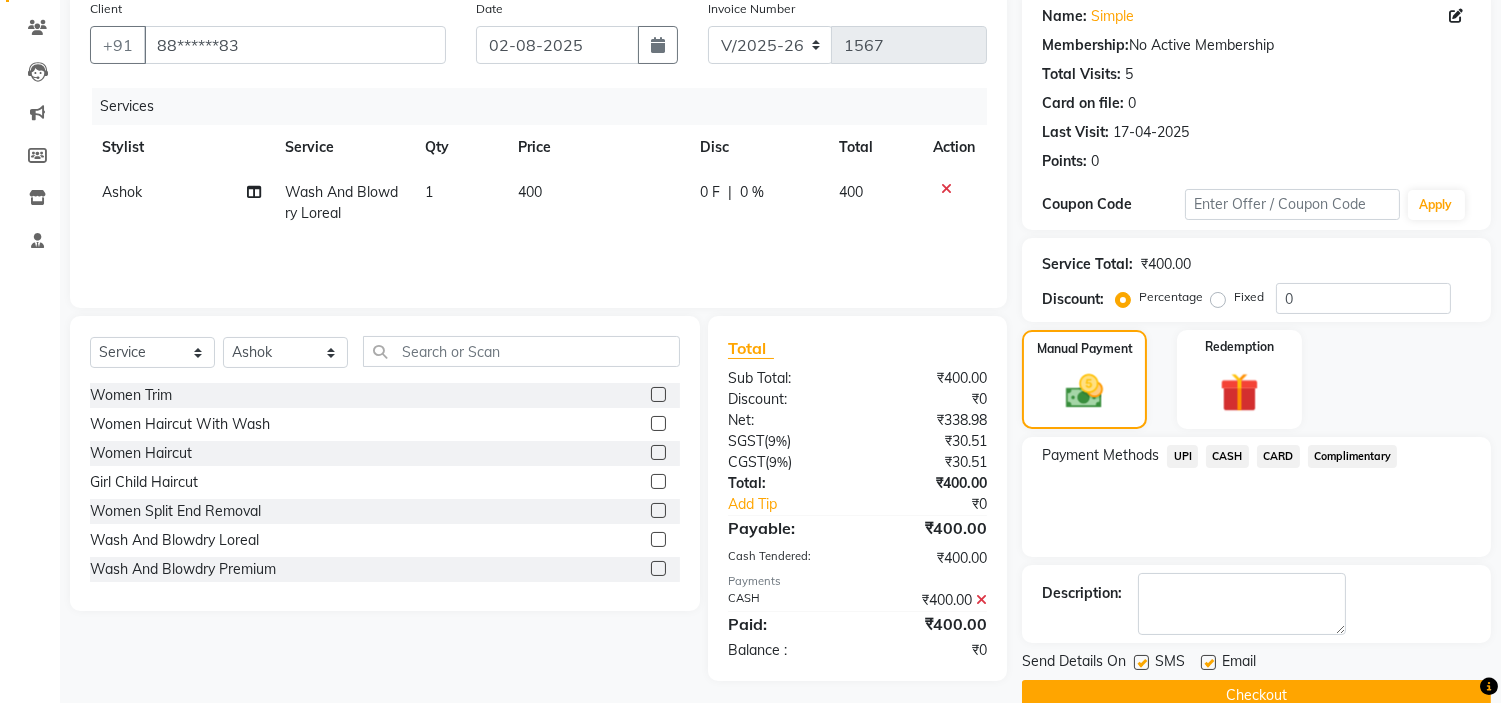 scroll, scrollTop: 196, scrollLeft: 0, axis: vertical 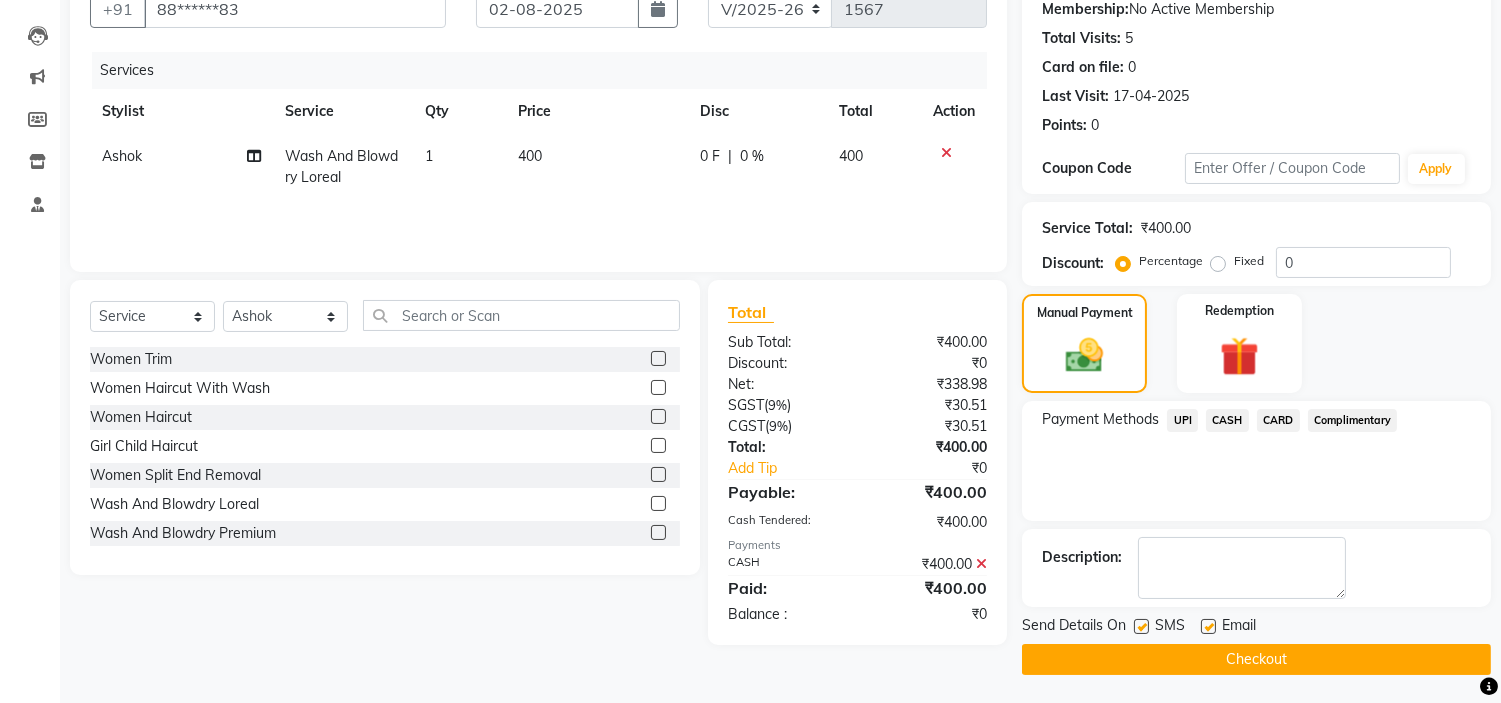 click on "Checkout" 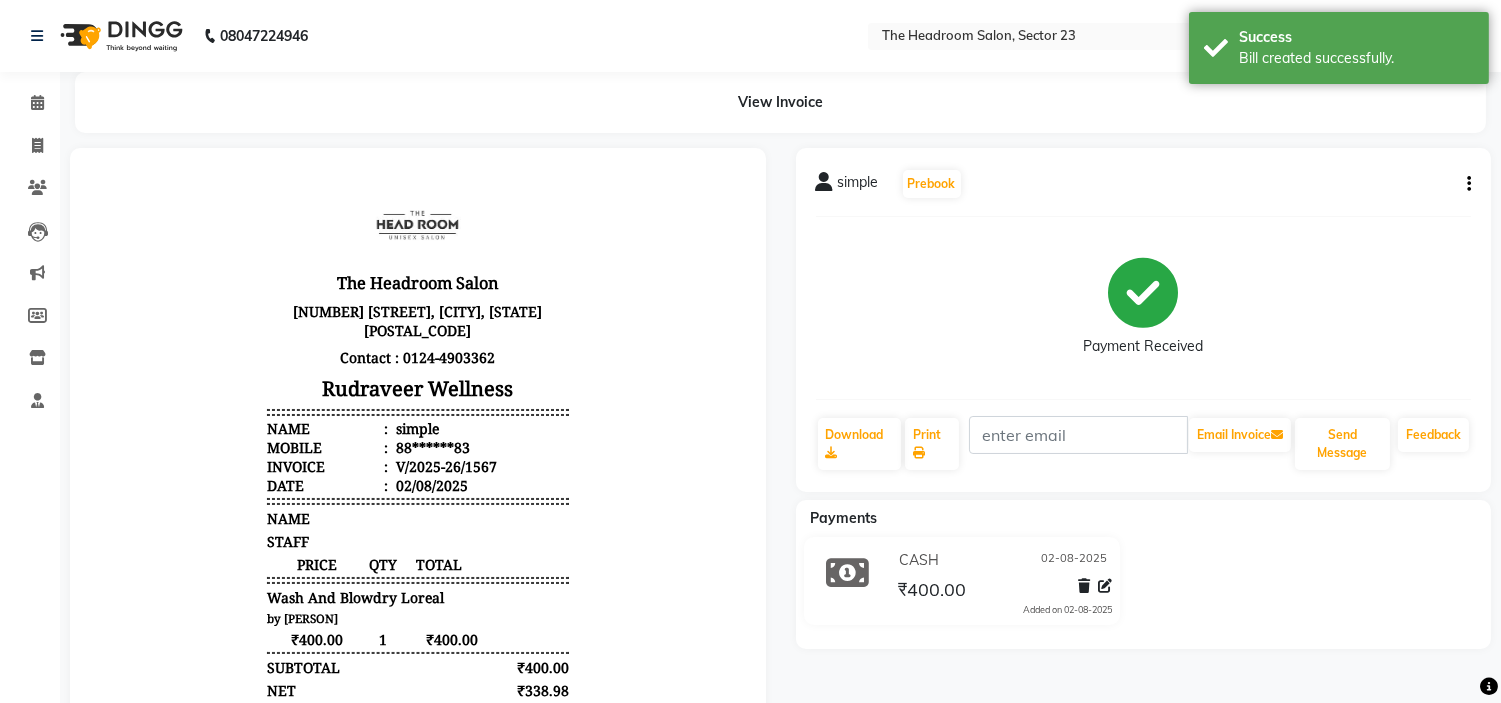 scroll, scrollTop: 0, scrollLeft: 0, axis: both 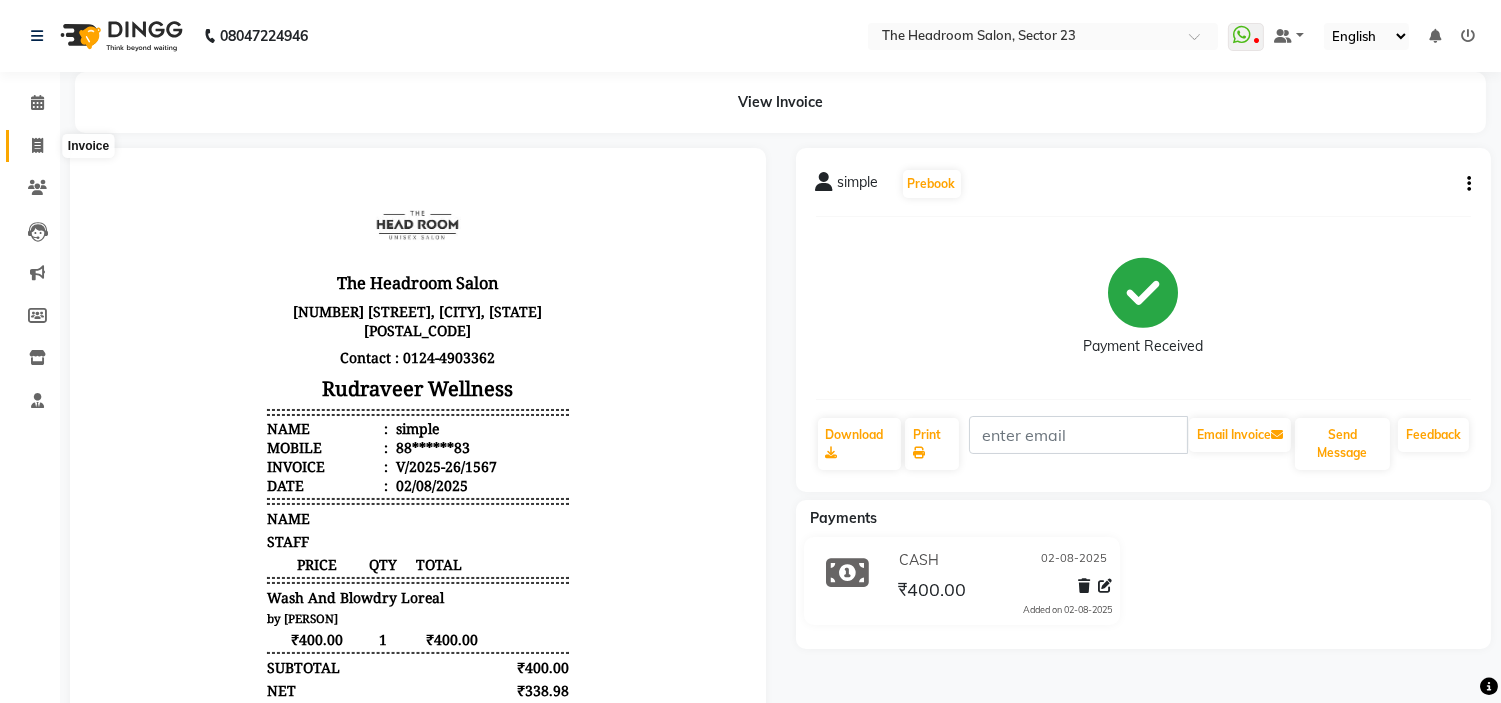 click 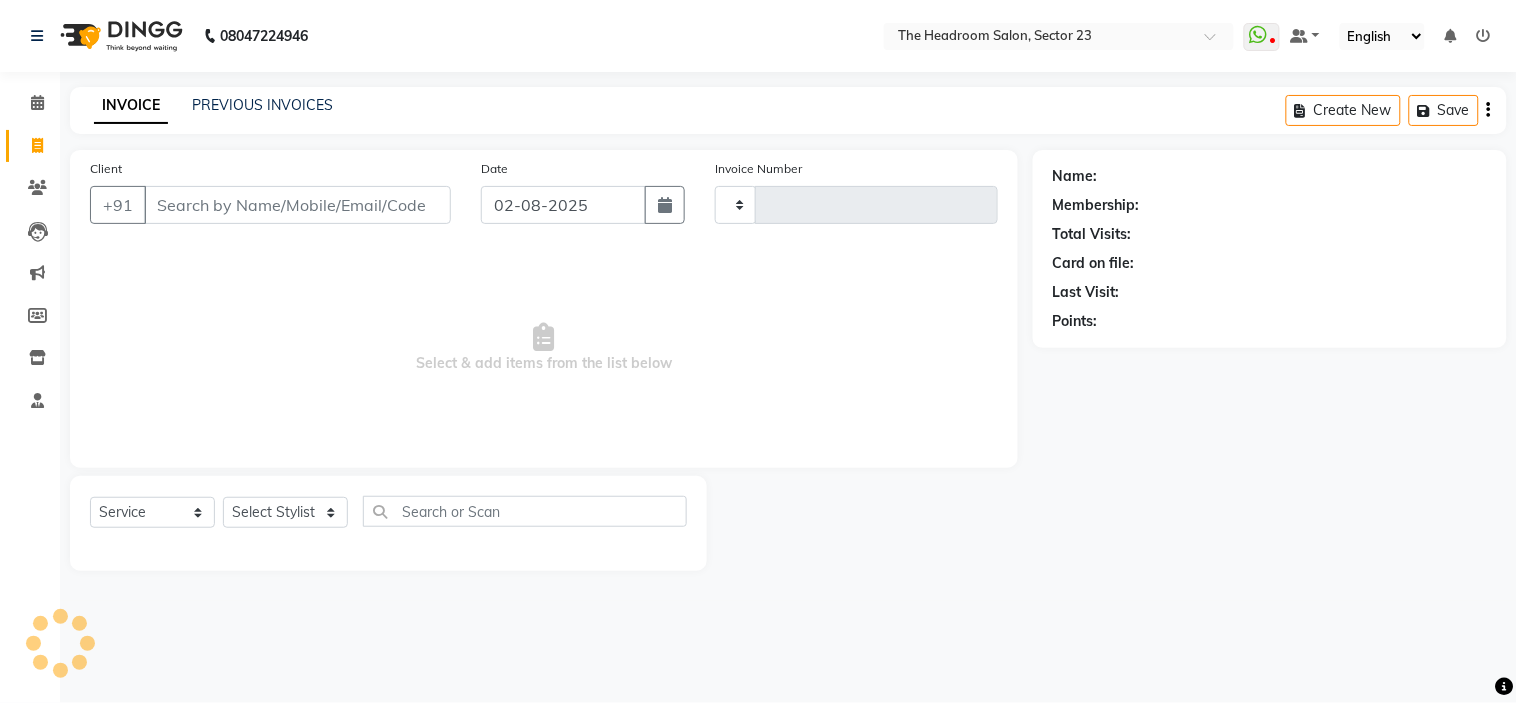 type on "1568" 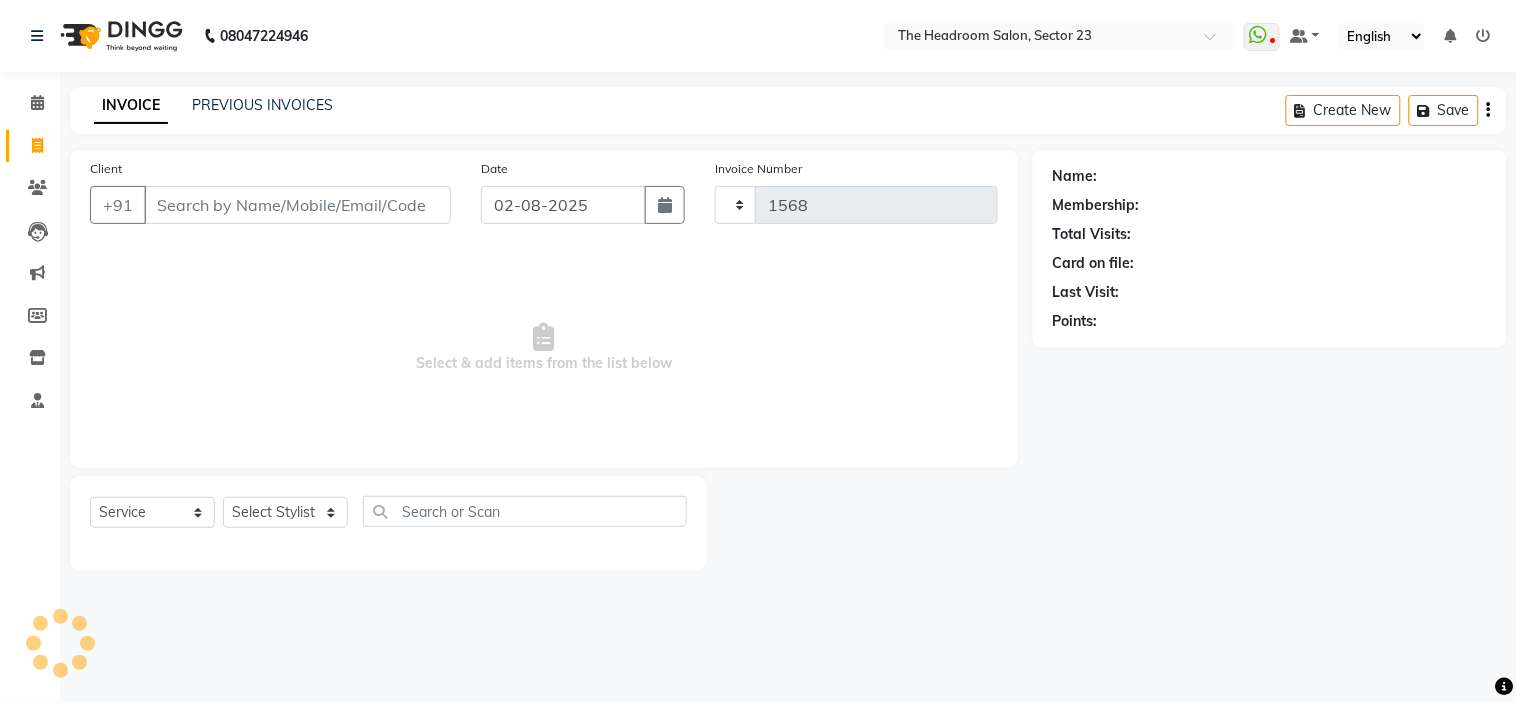 select on "6796" 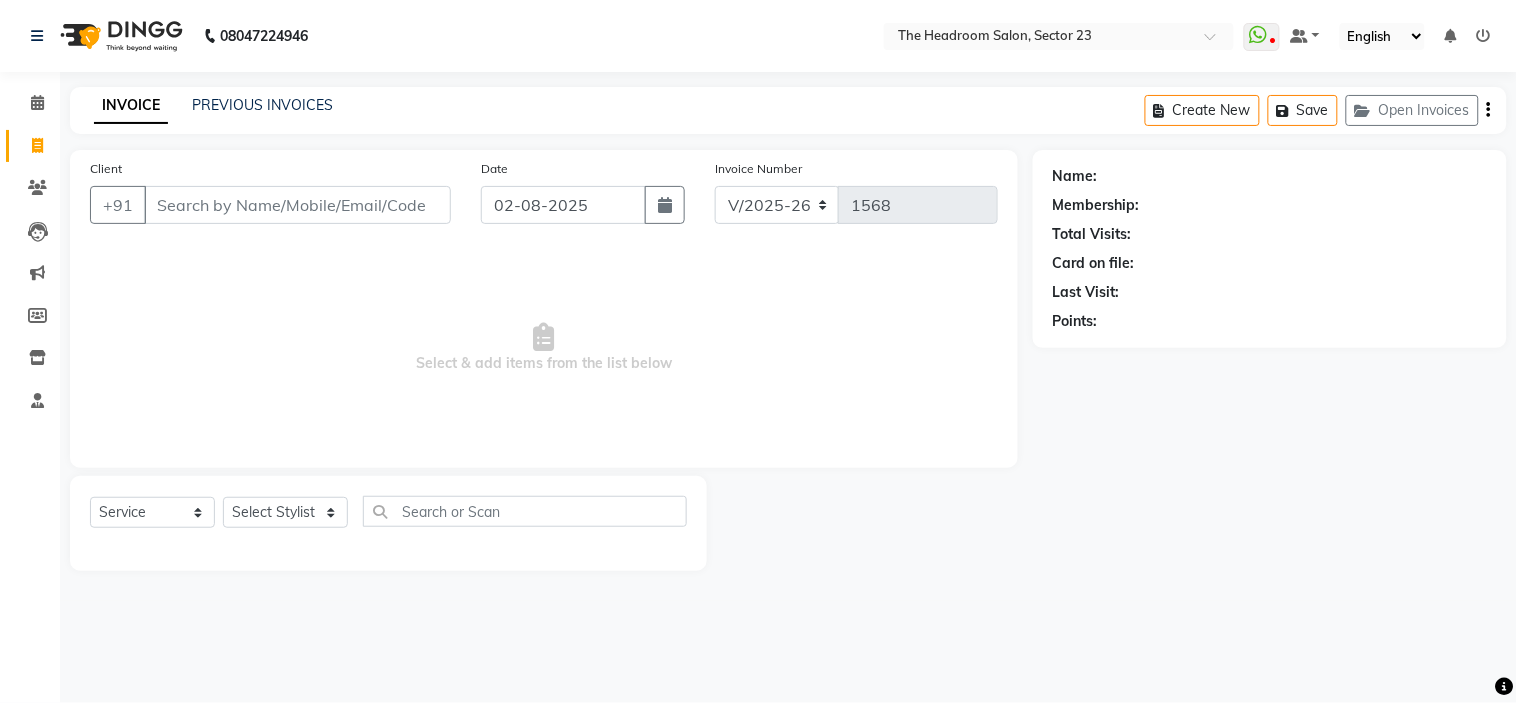 click on "Client" at bounding box center [297, 205] 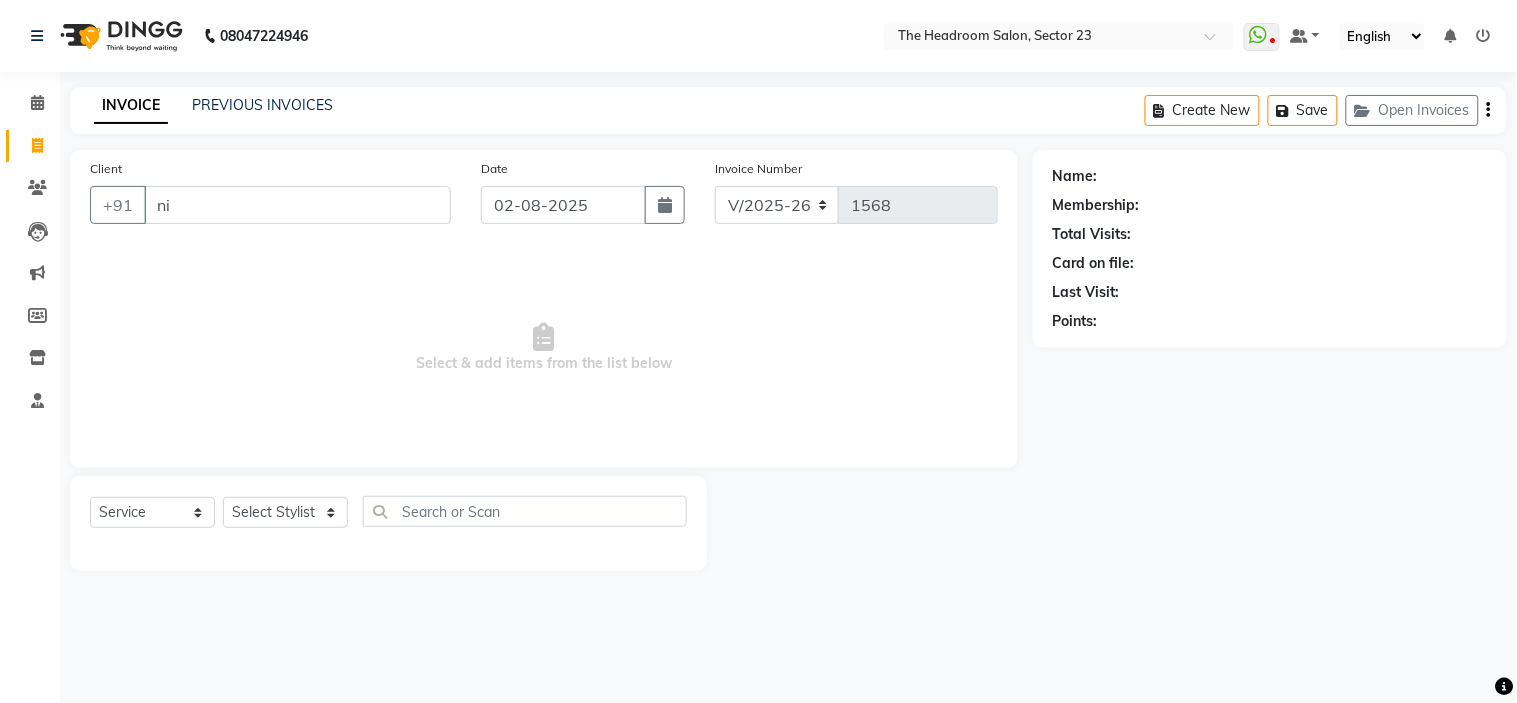 type on "n" 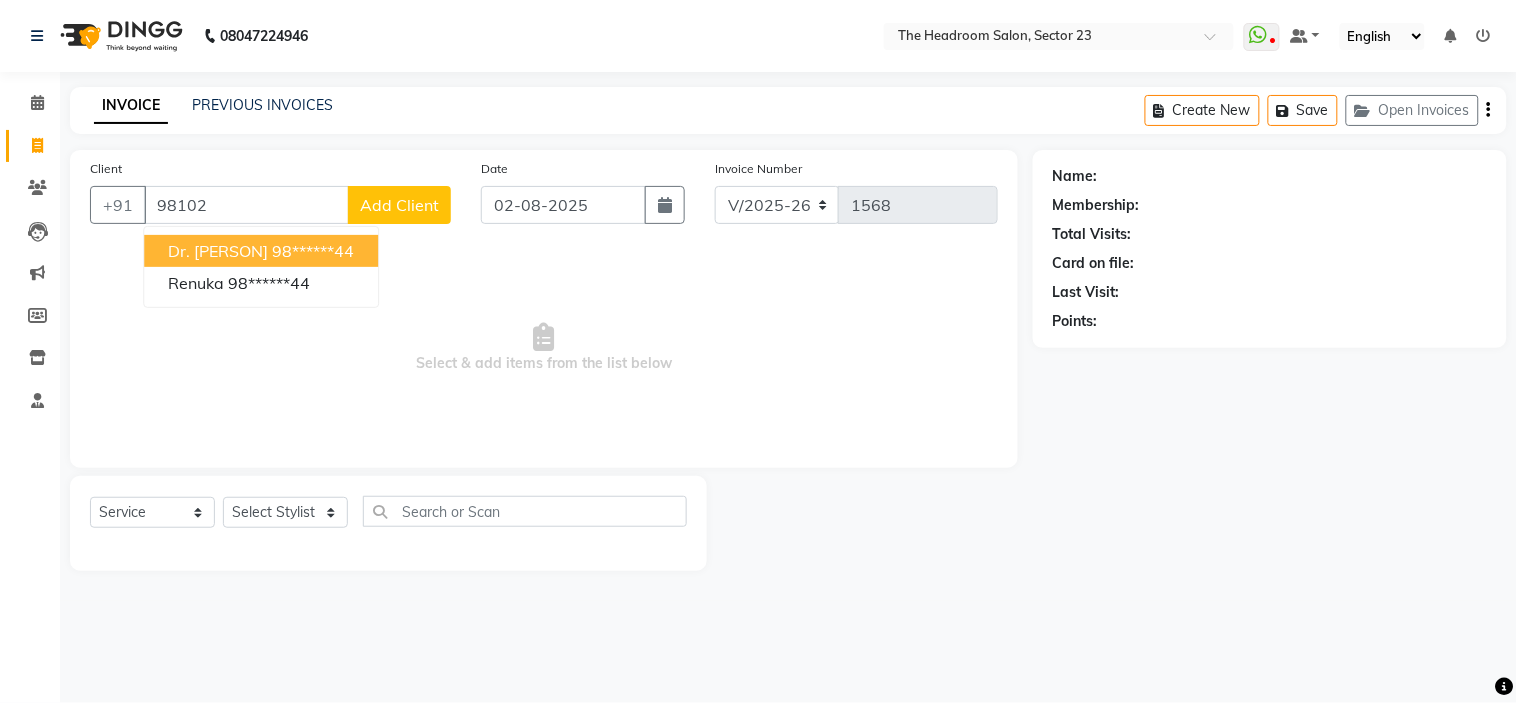 click on "98******44" at bounding box center [313, 251] 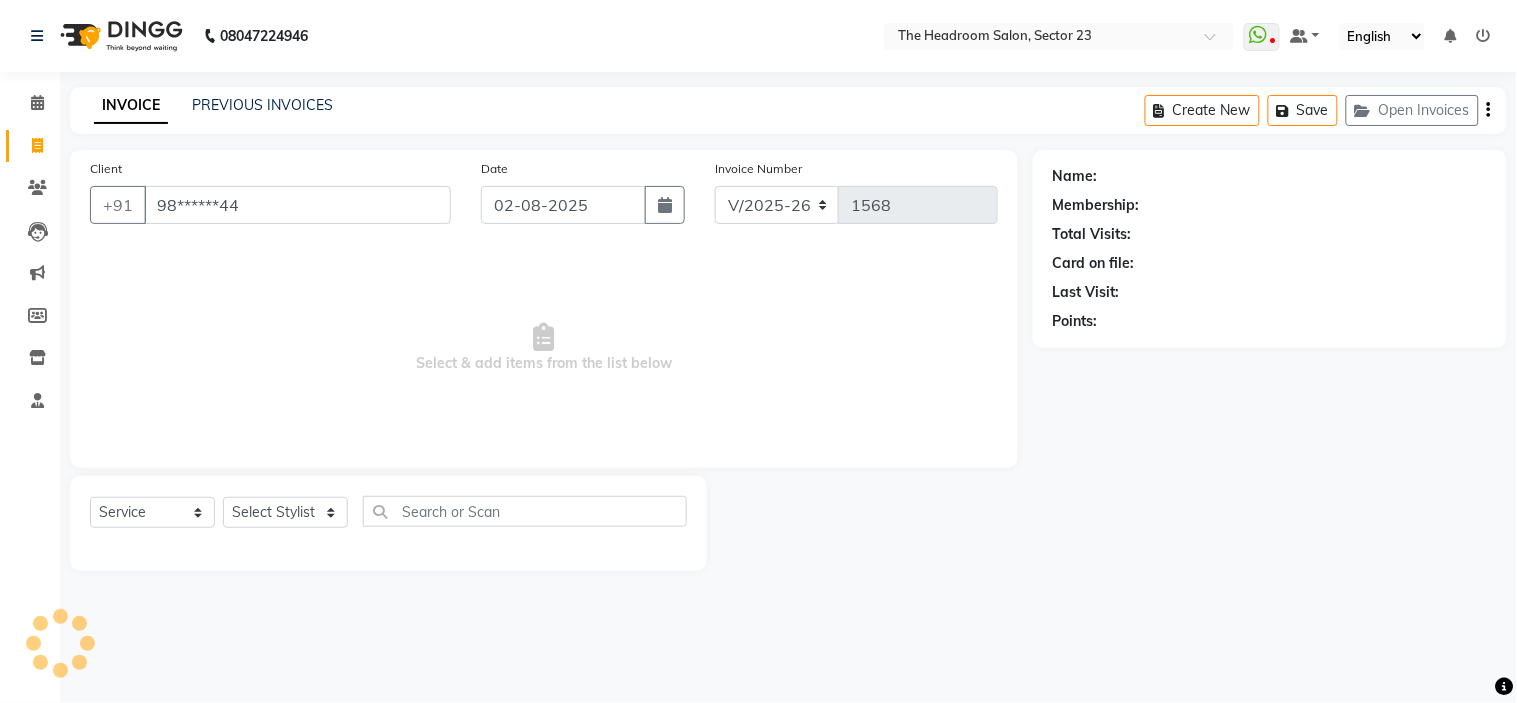 type on "98******44" 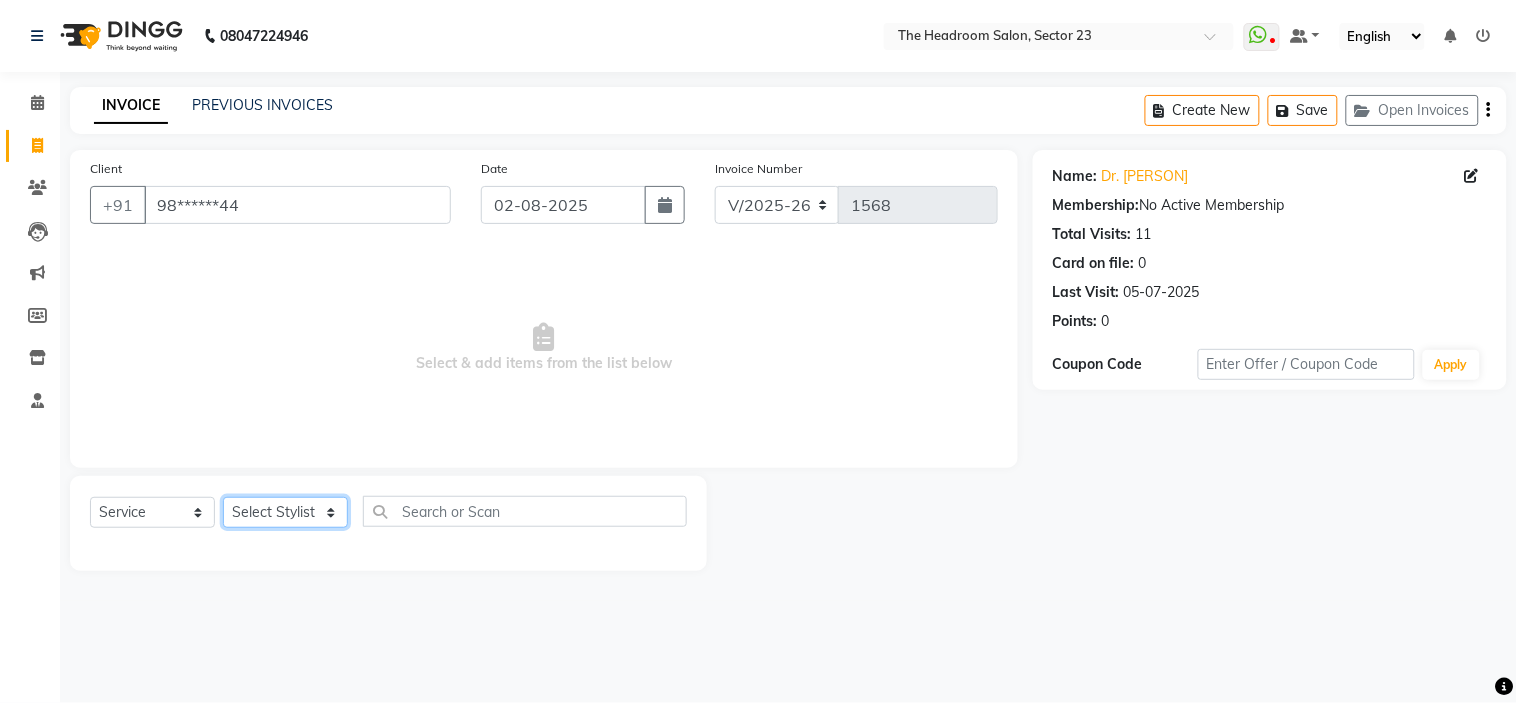 click on "Select Stylist Anjali Anubha Ashok Garima Manager Manju Raju Rohit Shahbaz" 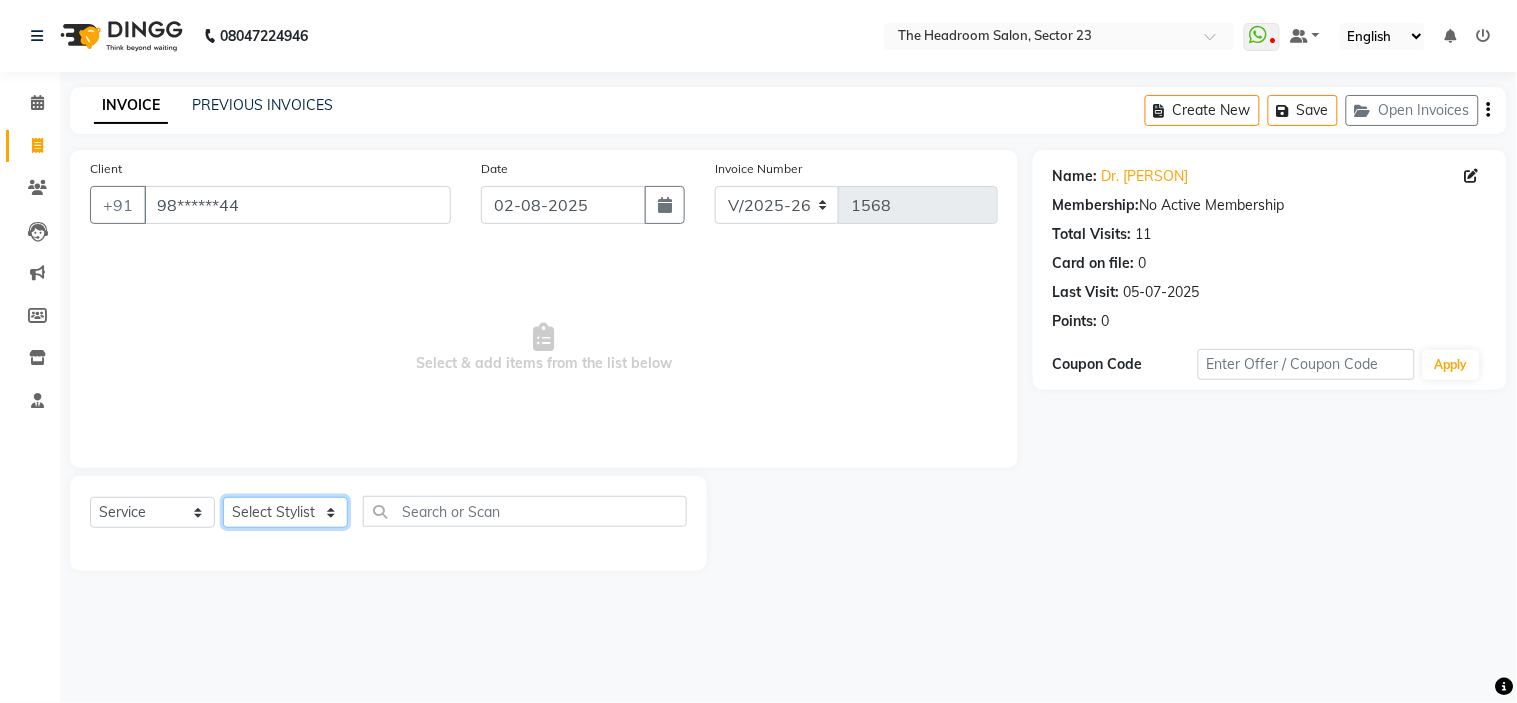 select on "53424" 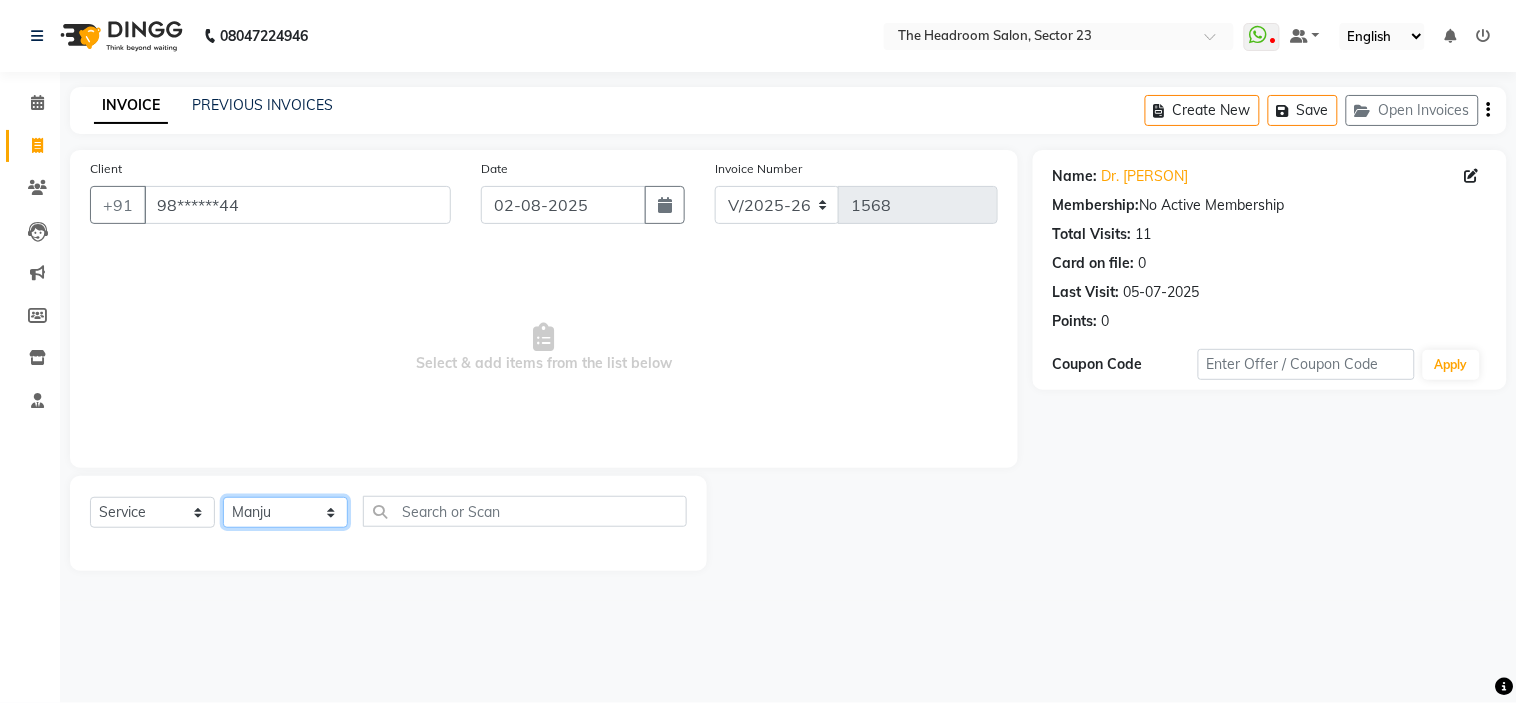 click on "Select Stylist Anjali Anubha Ashok Garima Manager Manju Raju Rohit Shahbaz" 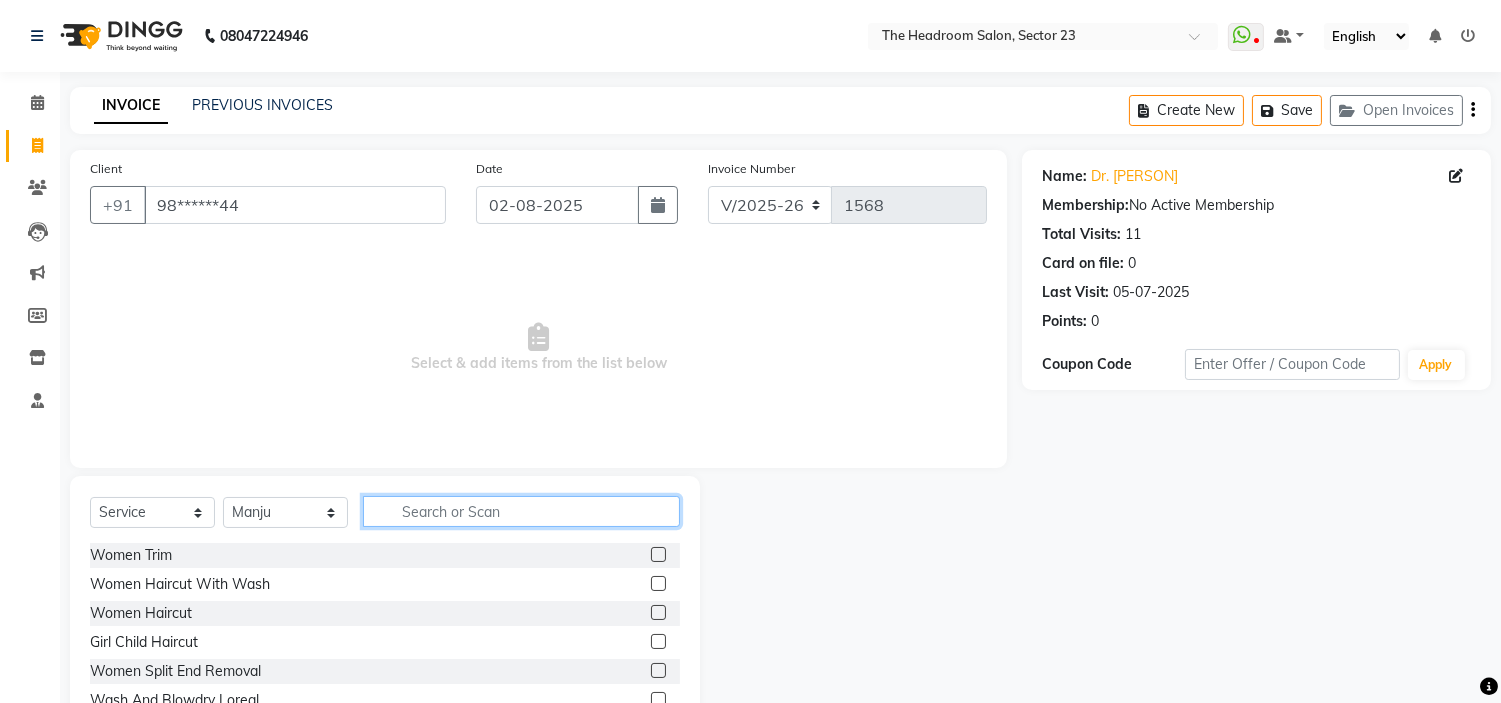 click 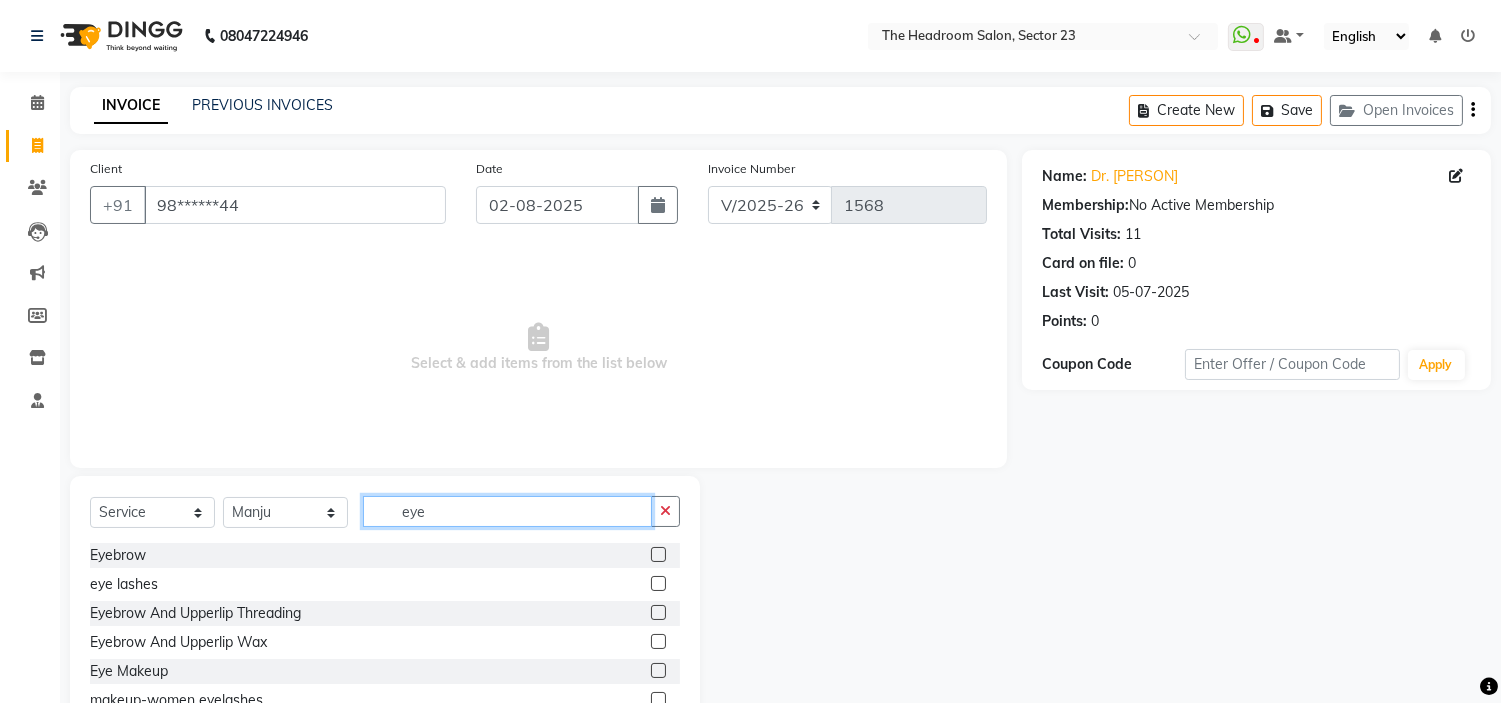 type on "eye" 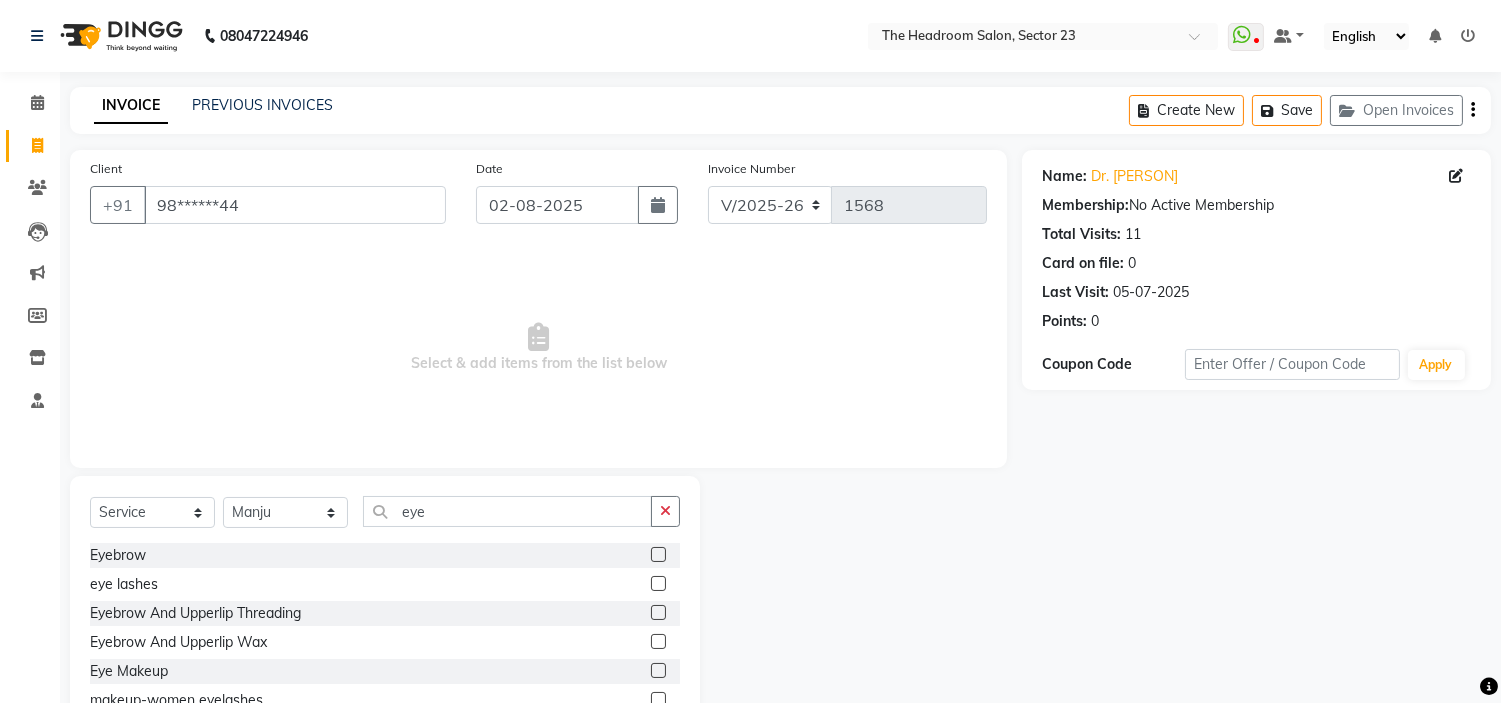 click 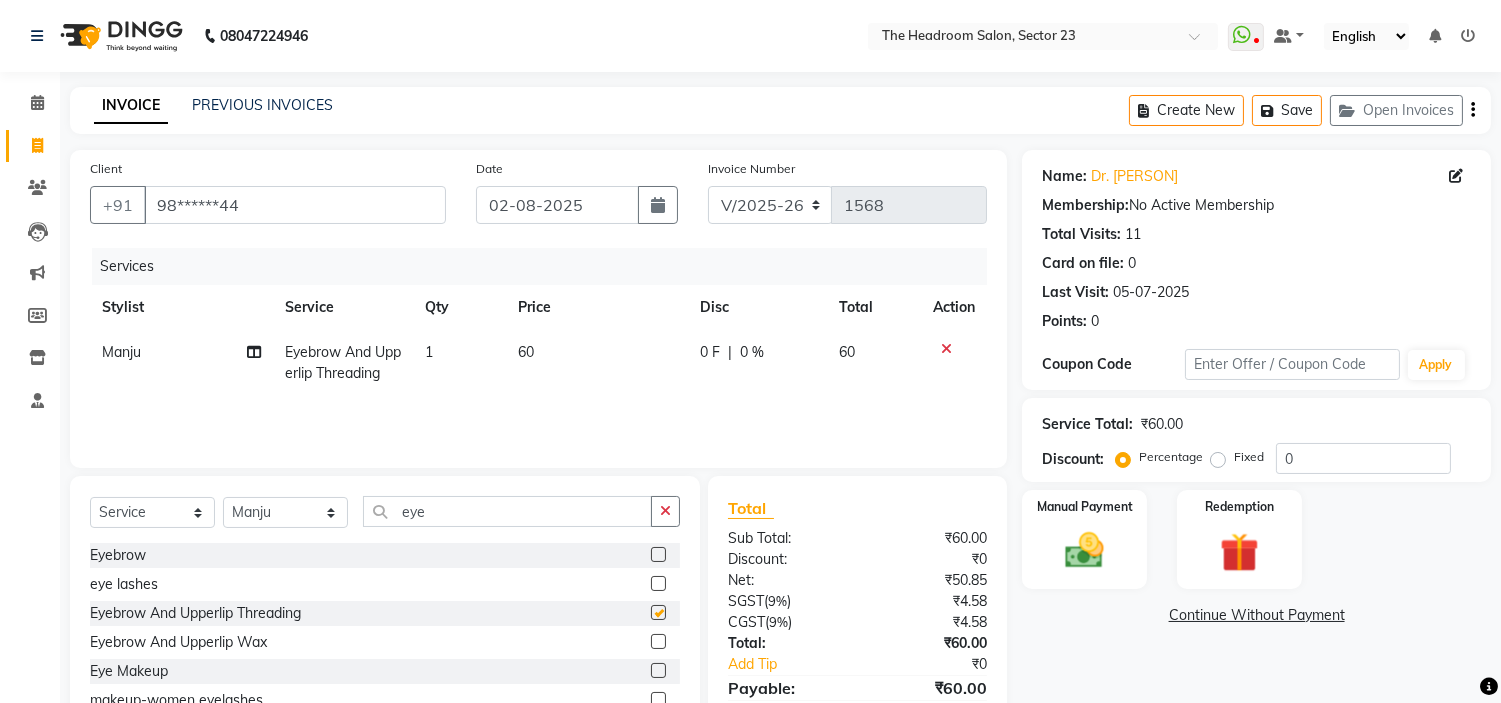 checkbox on "false" 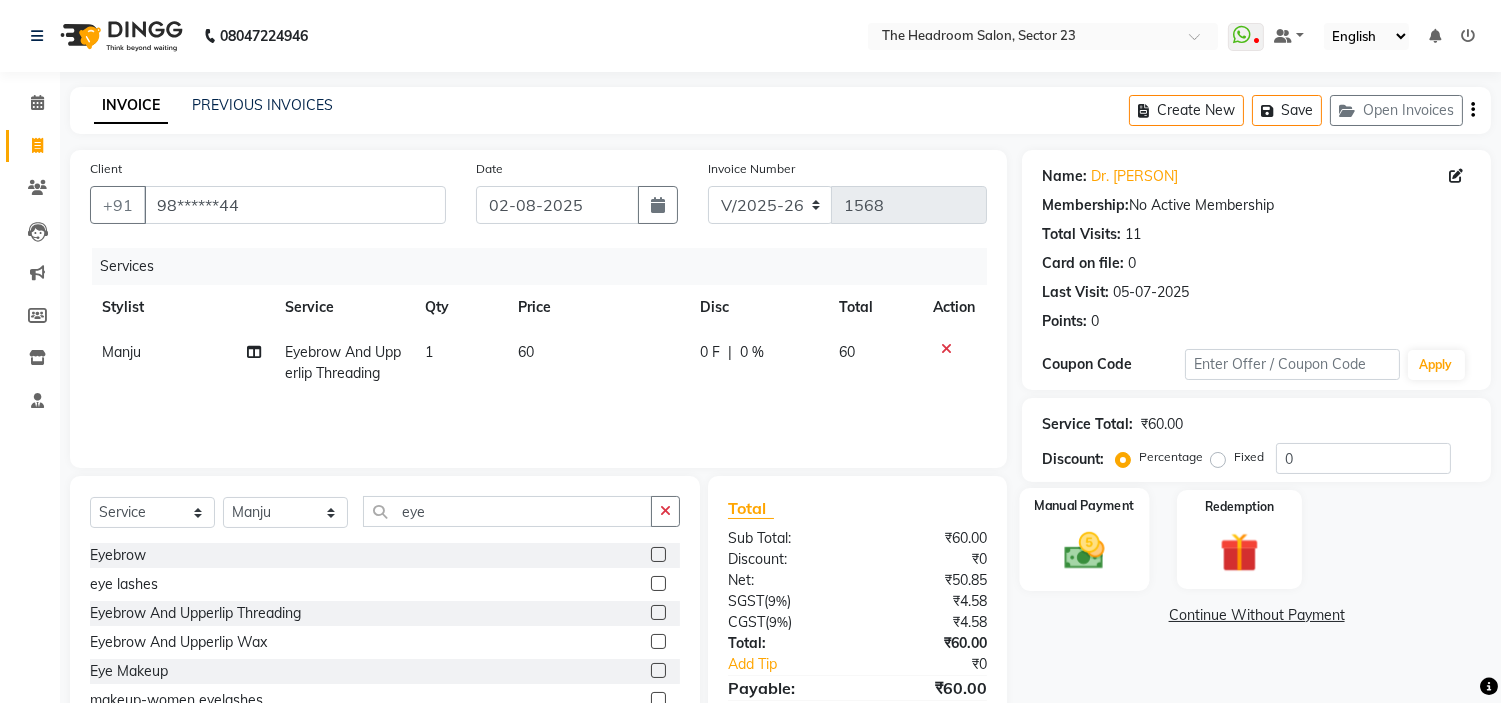 click on "Manual Payment" 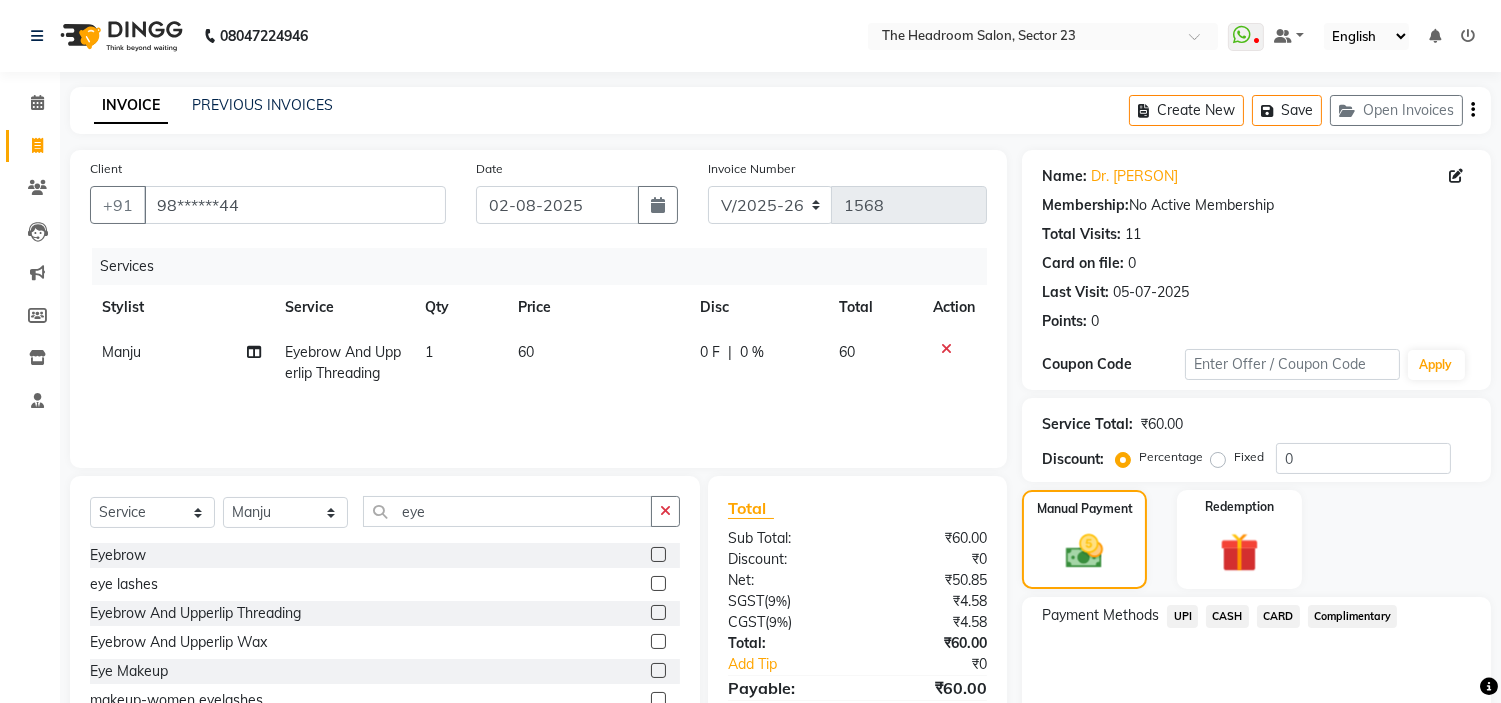 click on "UPI" 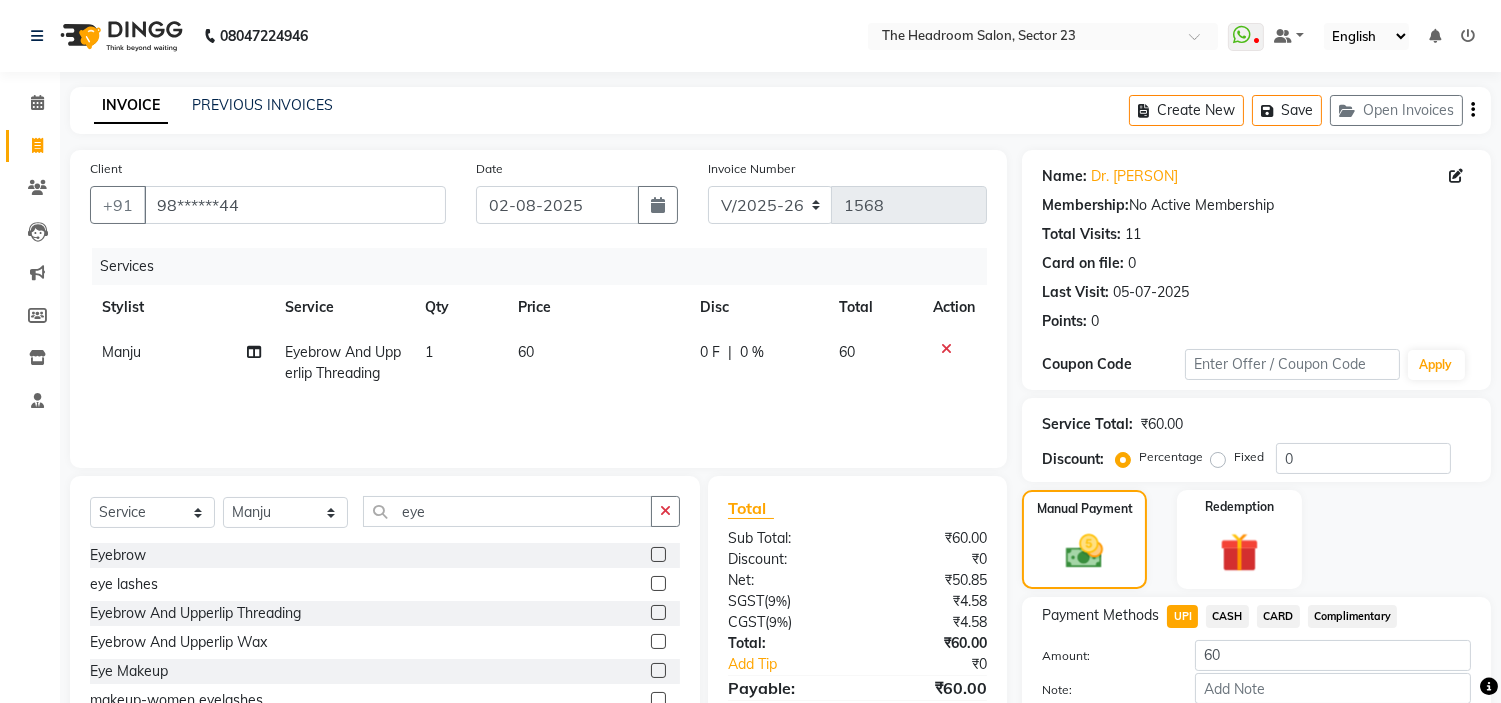 scroll, scrollTop: 113, scrollLeft: 0, axis: vertical 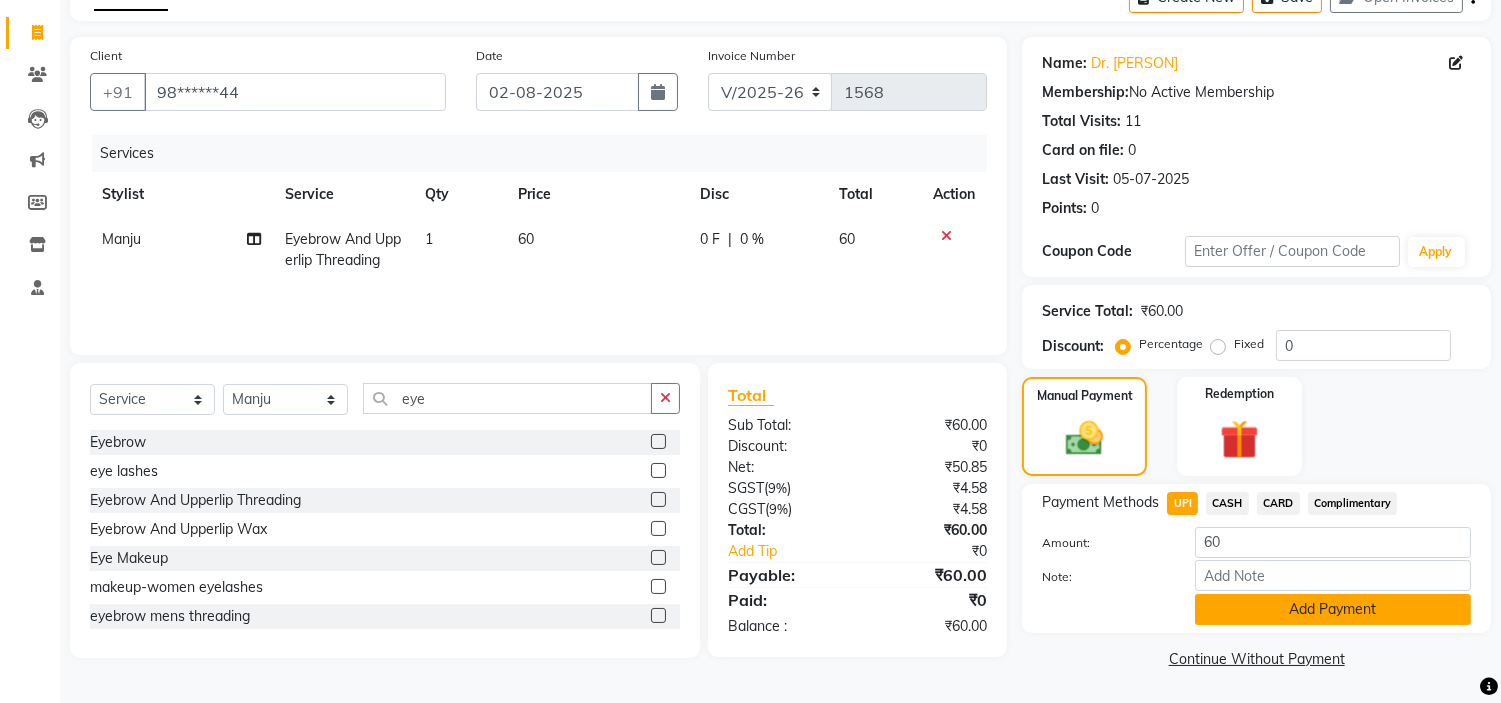 click on "Add Payment" 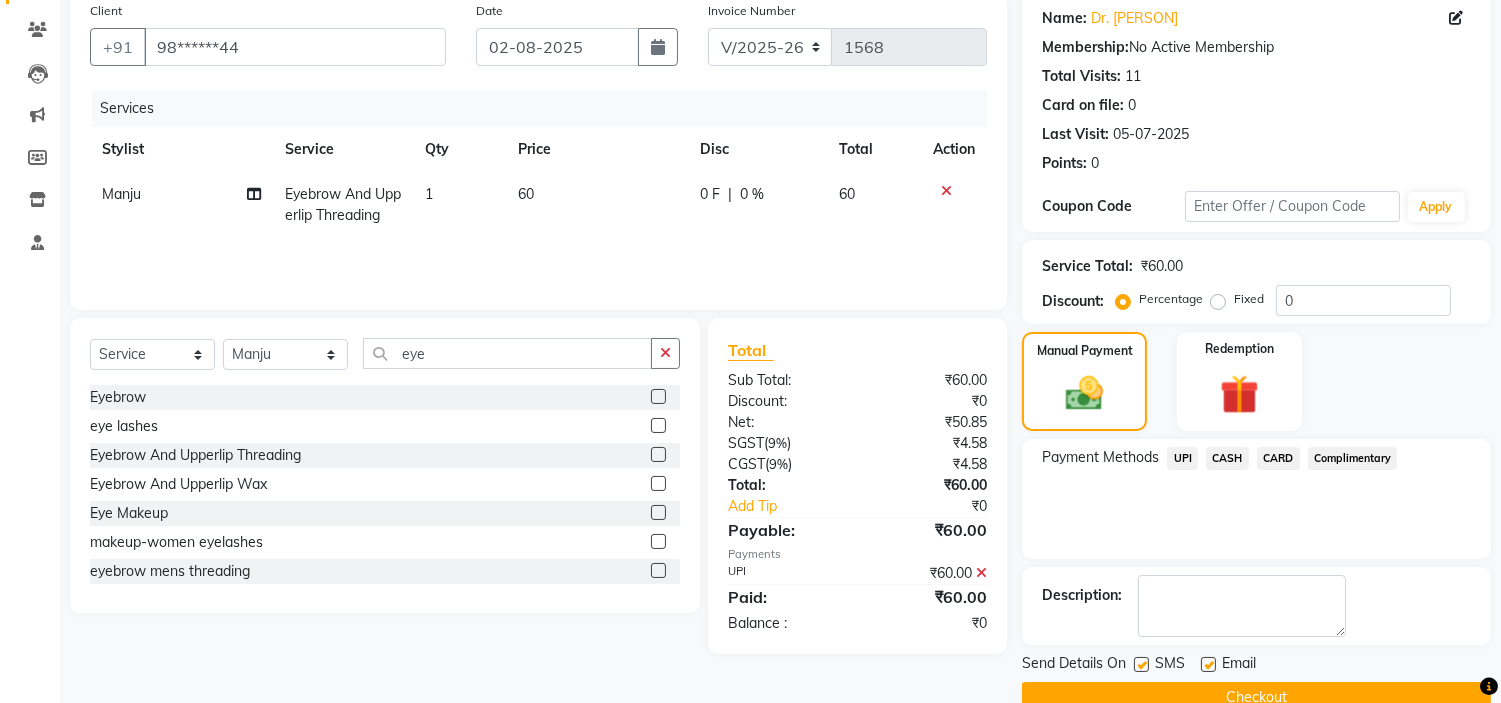 scroll, scrollTop: 196, scrollLeft: 0, axis: vertical 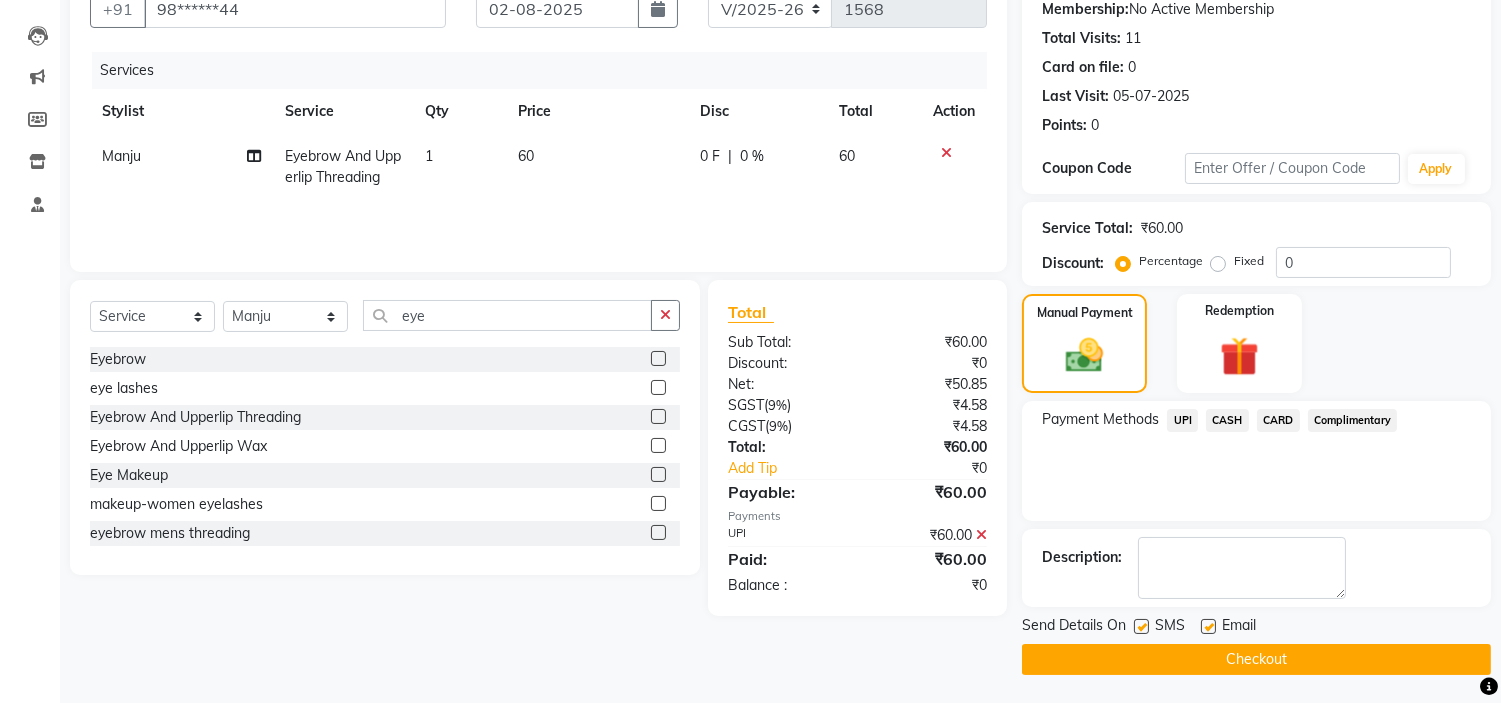 click on "Checkout" 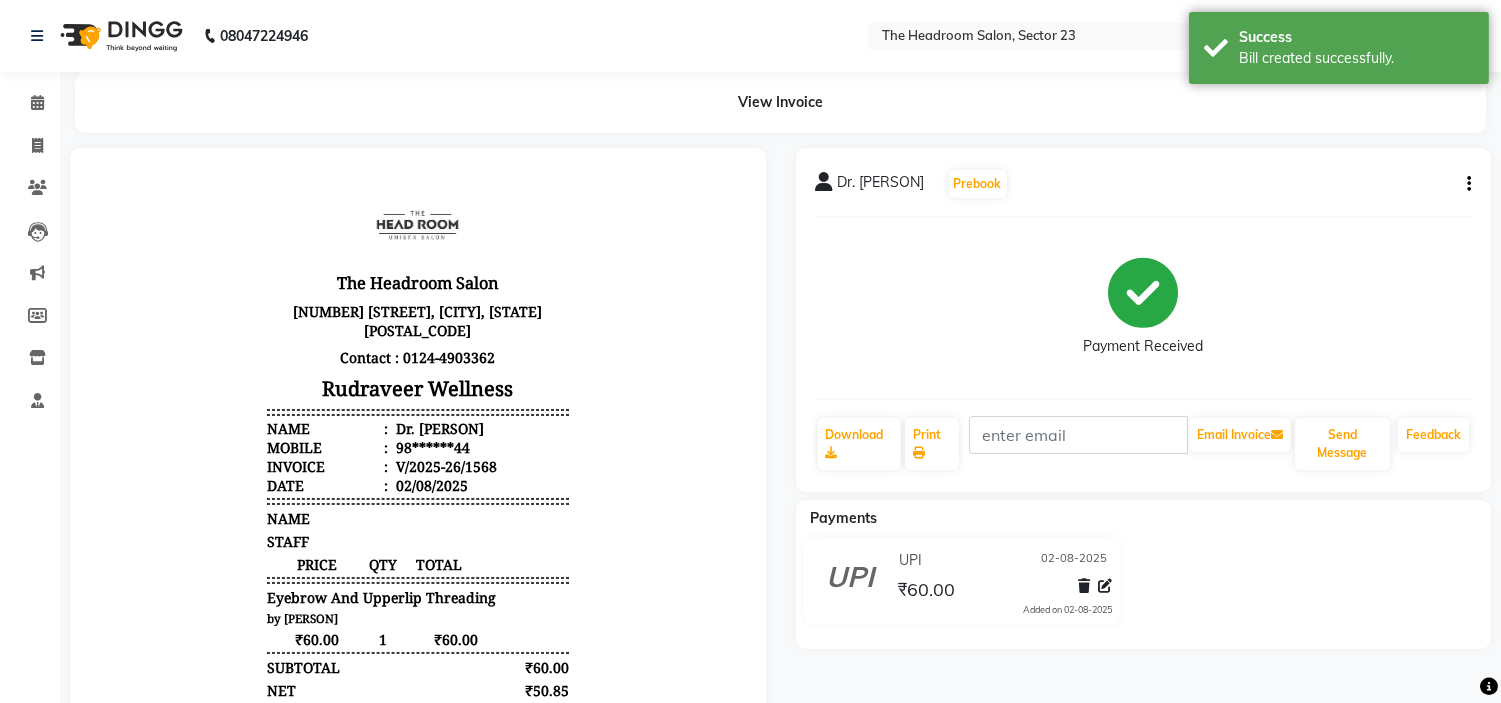scroll, scrollTop: 0, scrollLeft: 0, axis: both 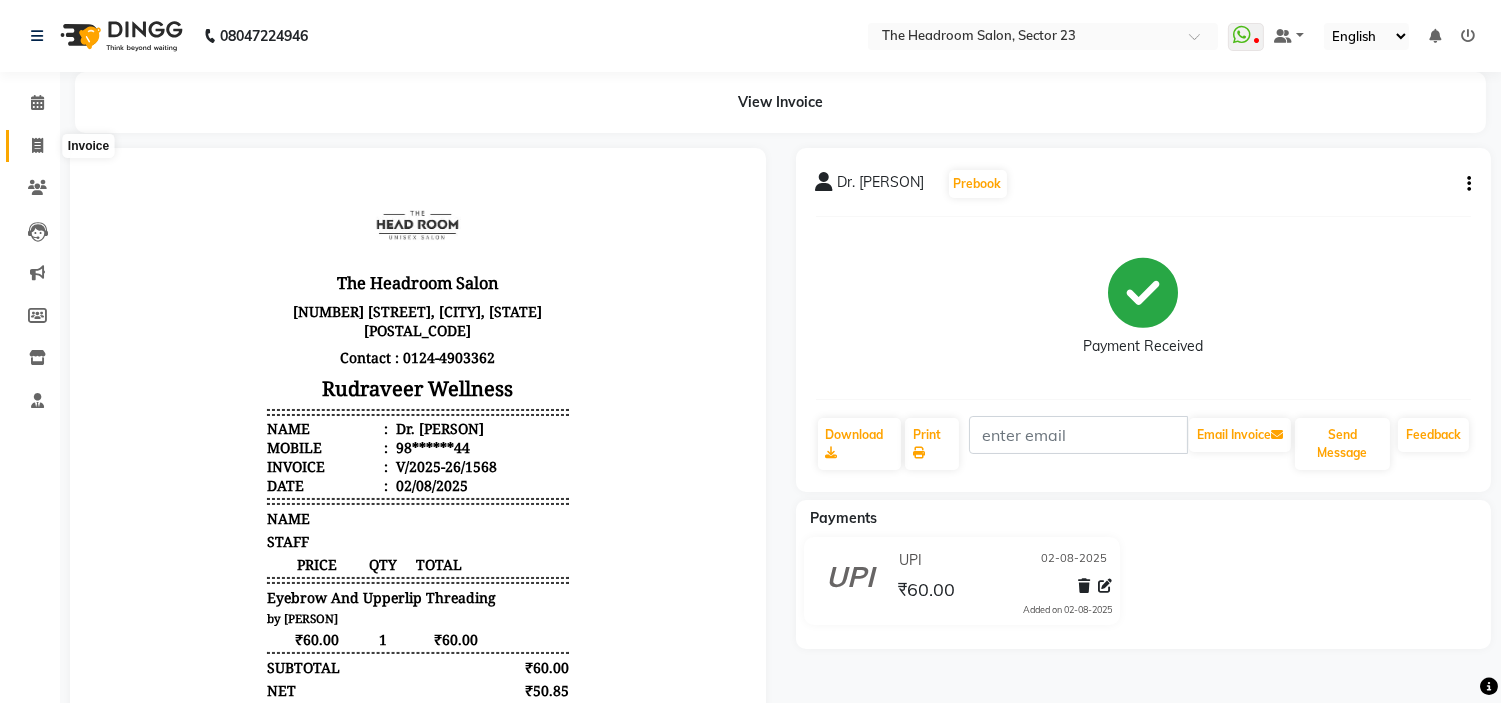 click 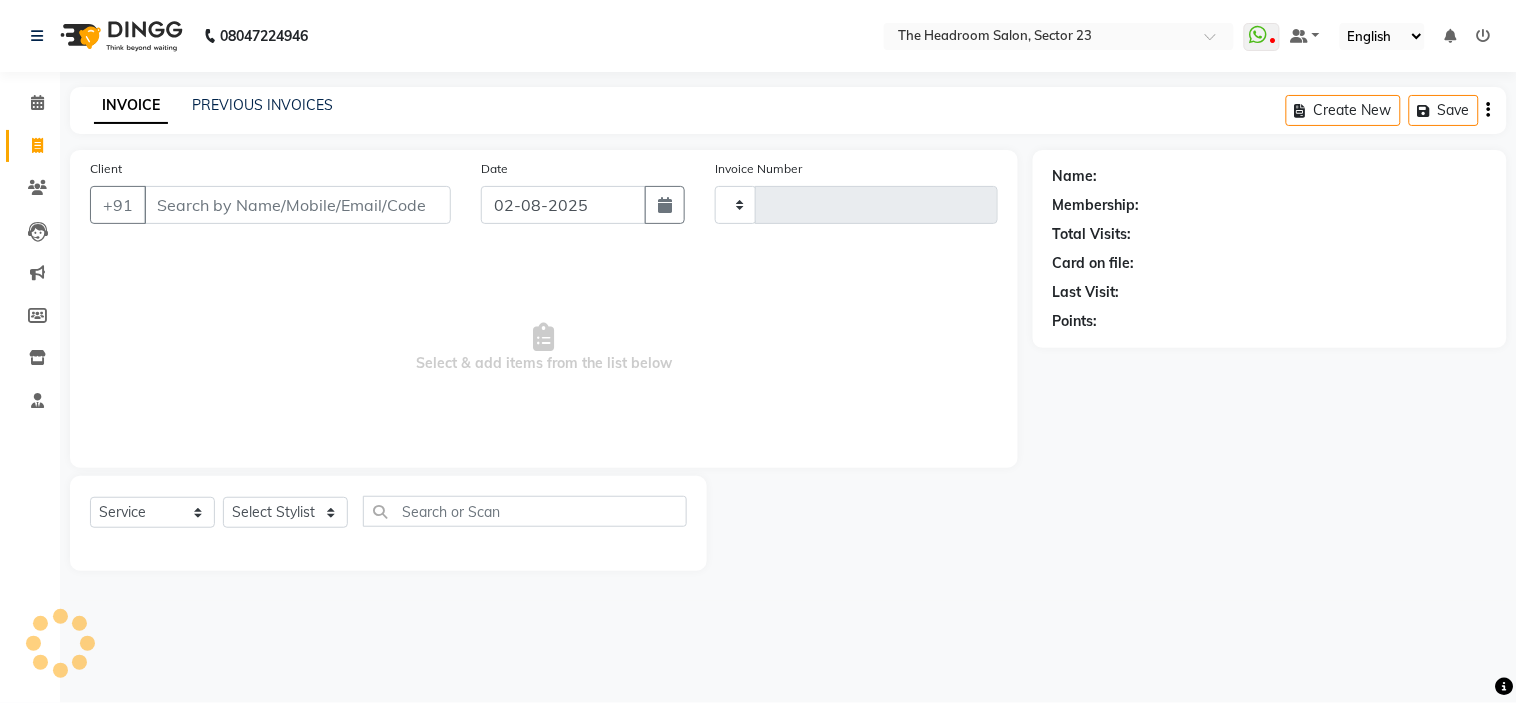 click on "Client" at bounding box center (297, 205) 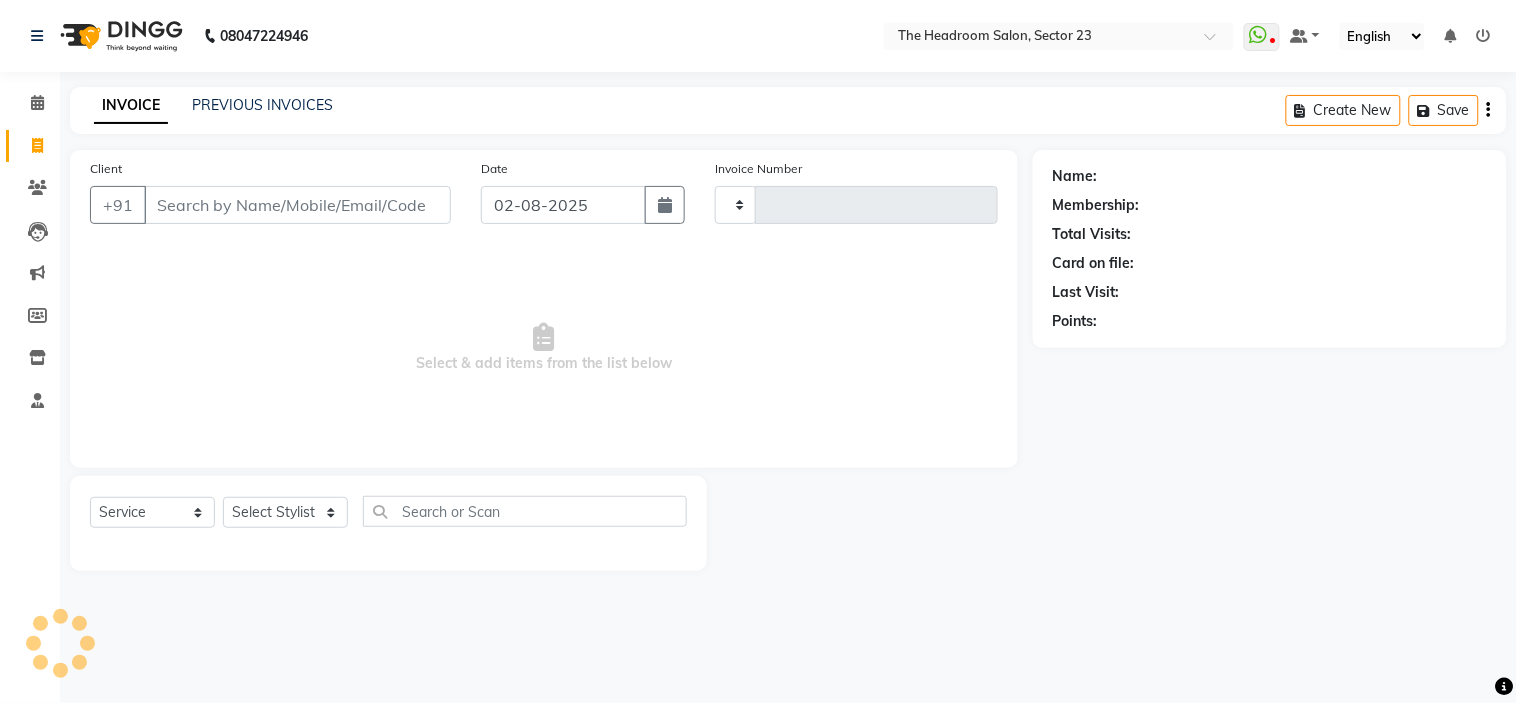 type on "1569" 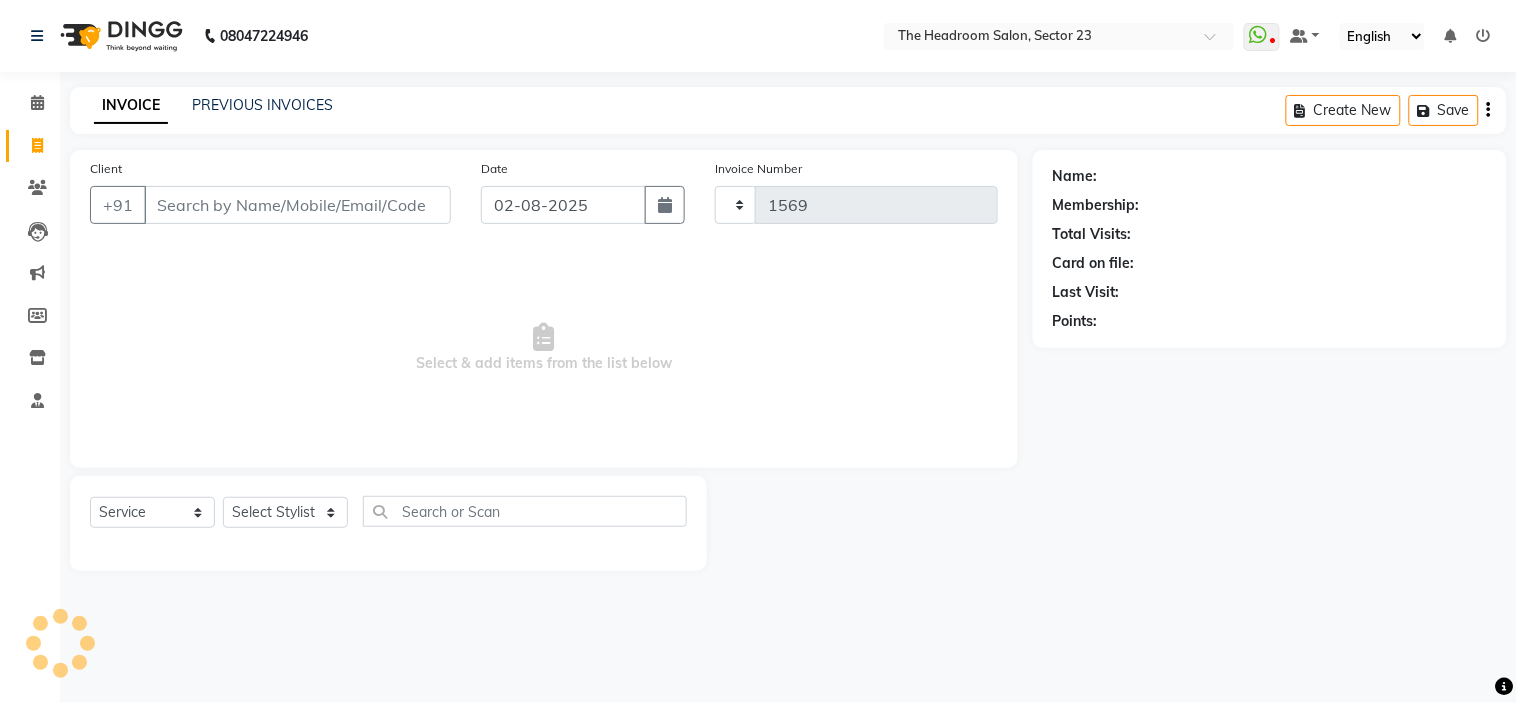 select on "6796" 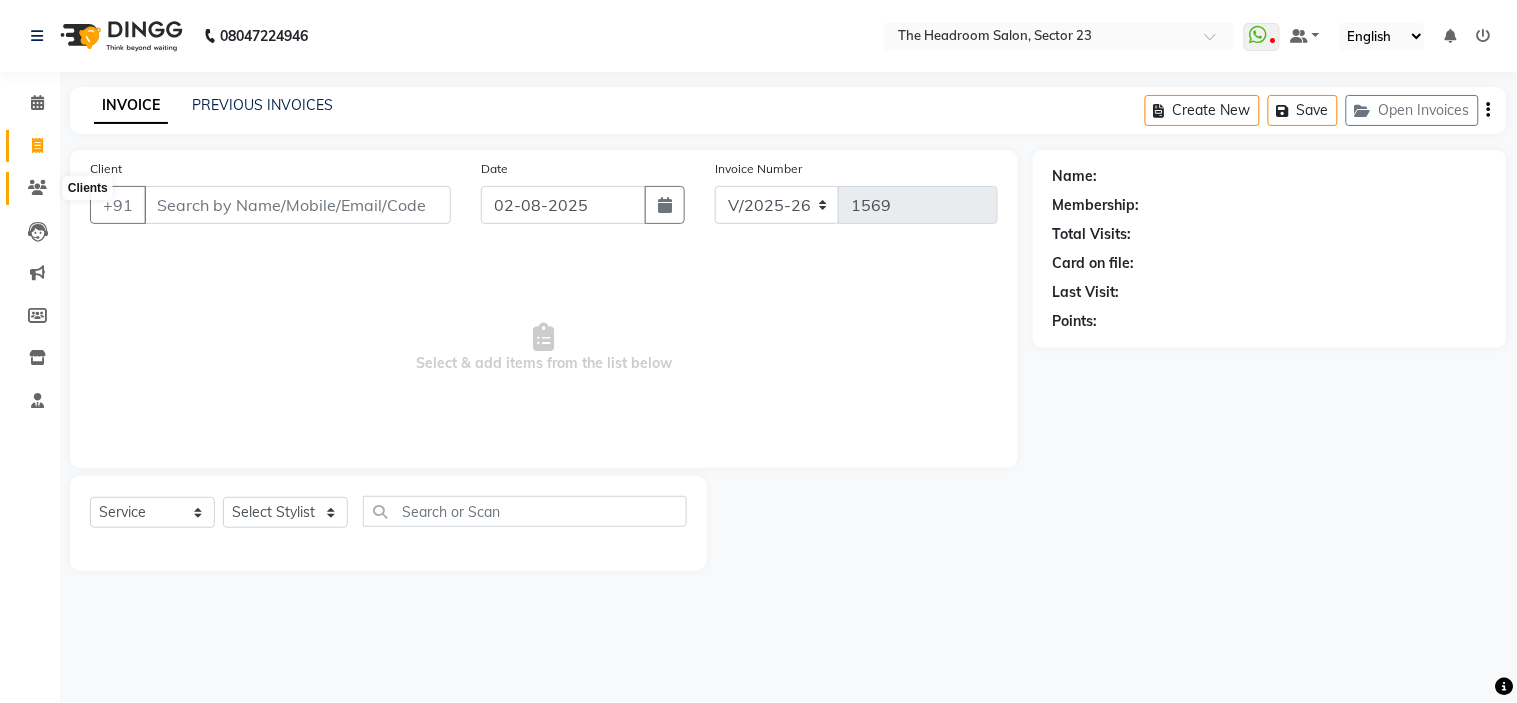 click 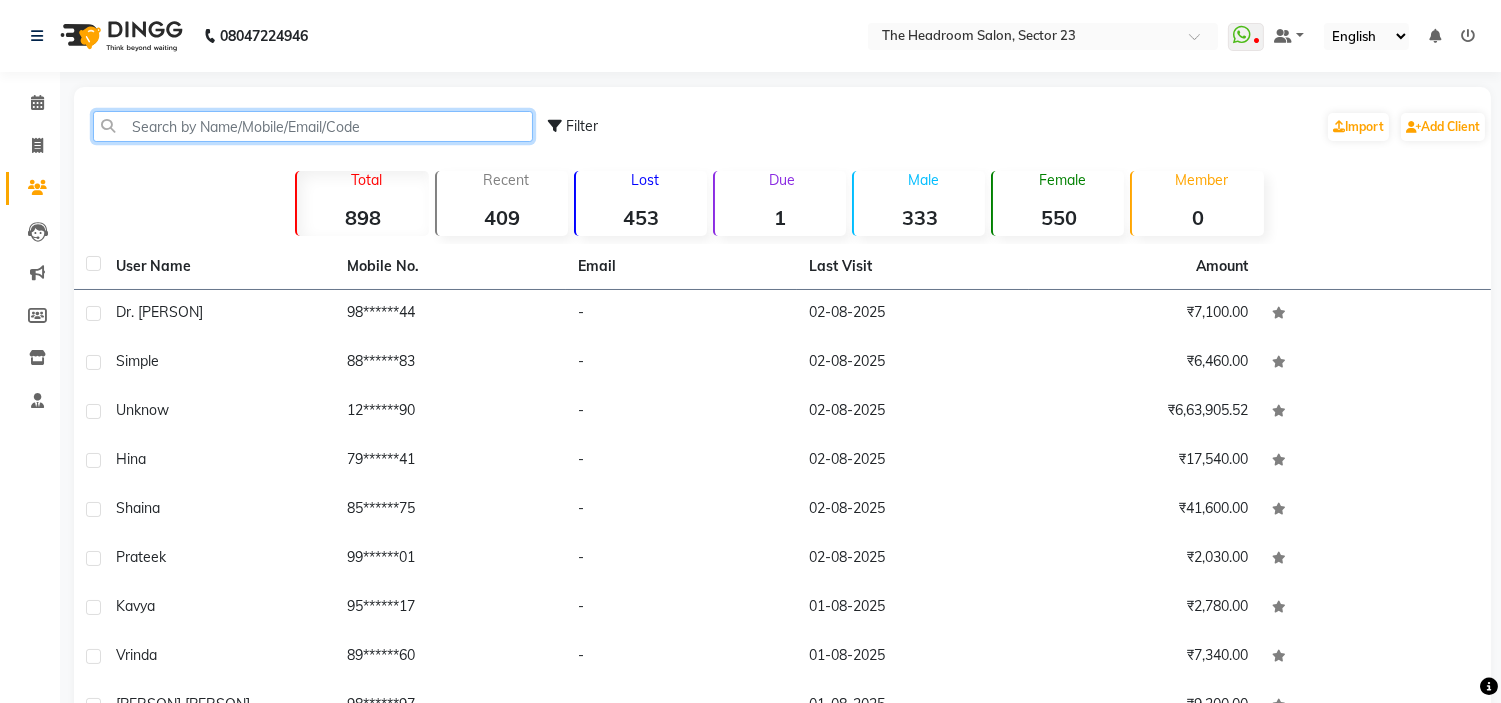 click 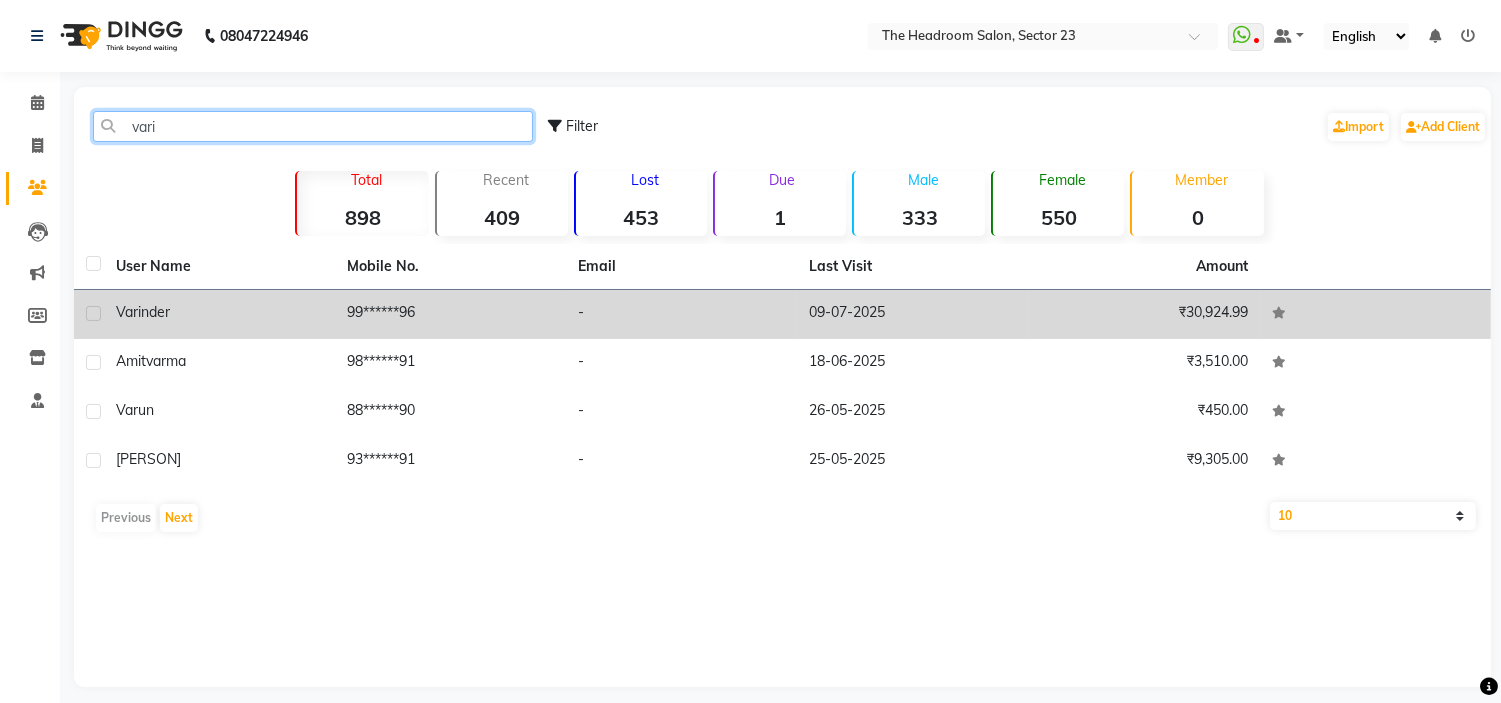 type on "vari" 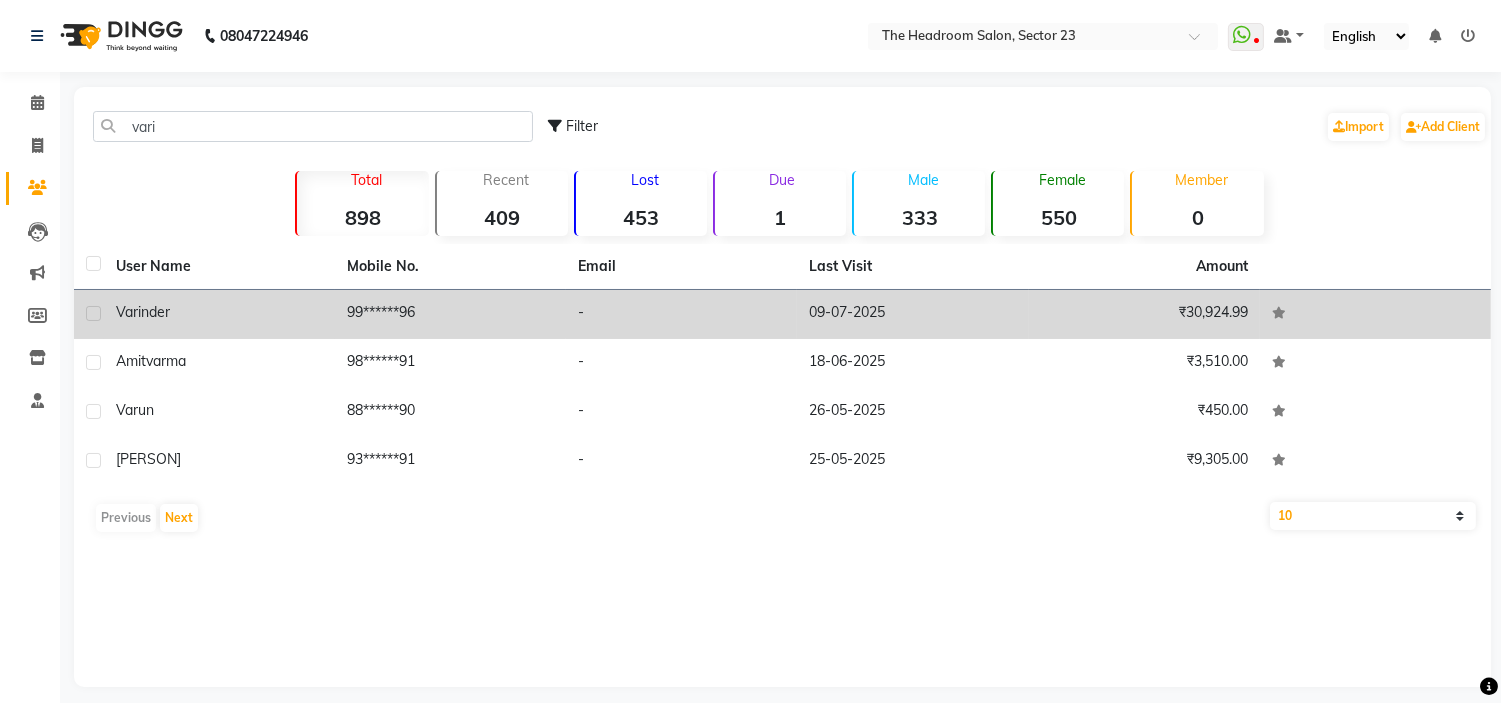 click on "-" 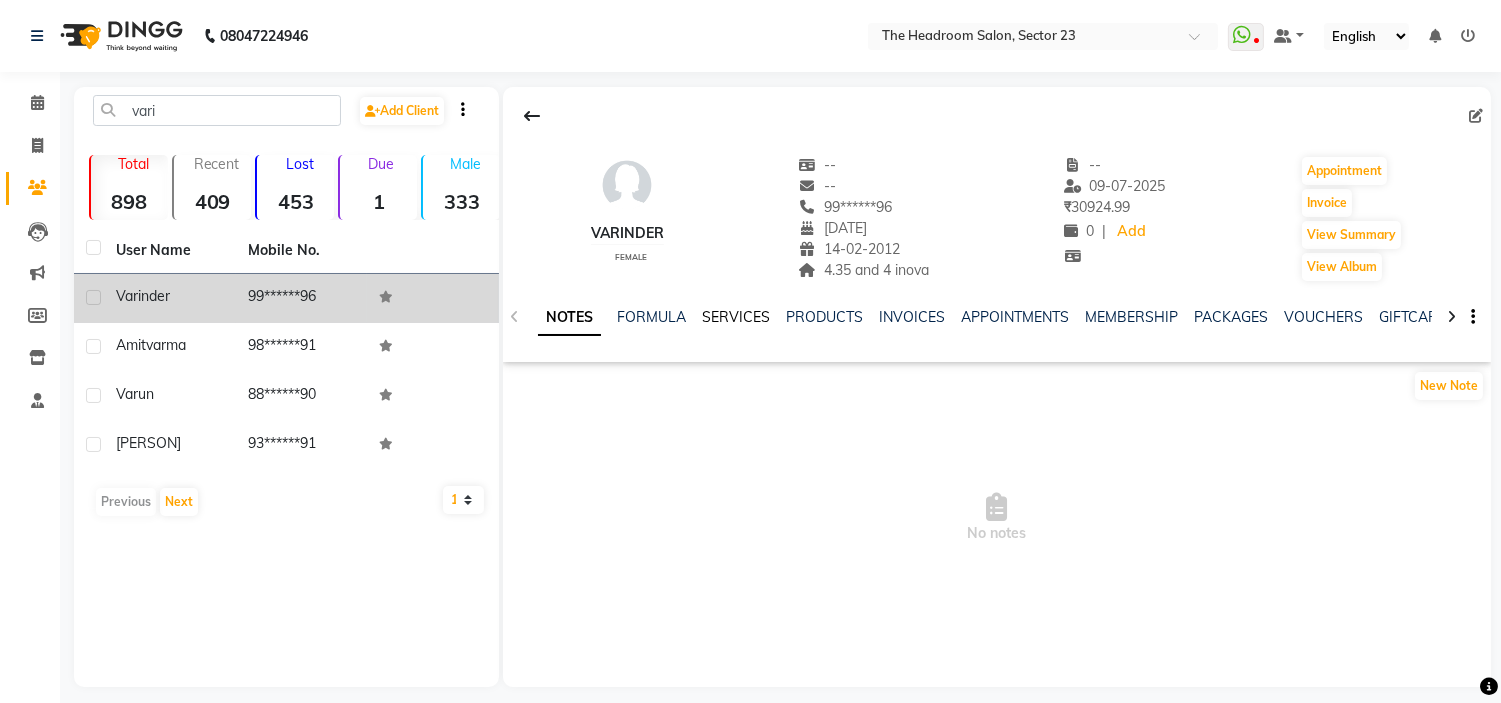 click on "SERVICES" 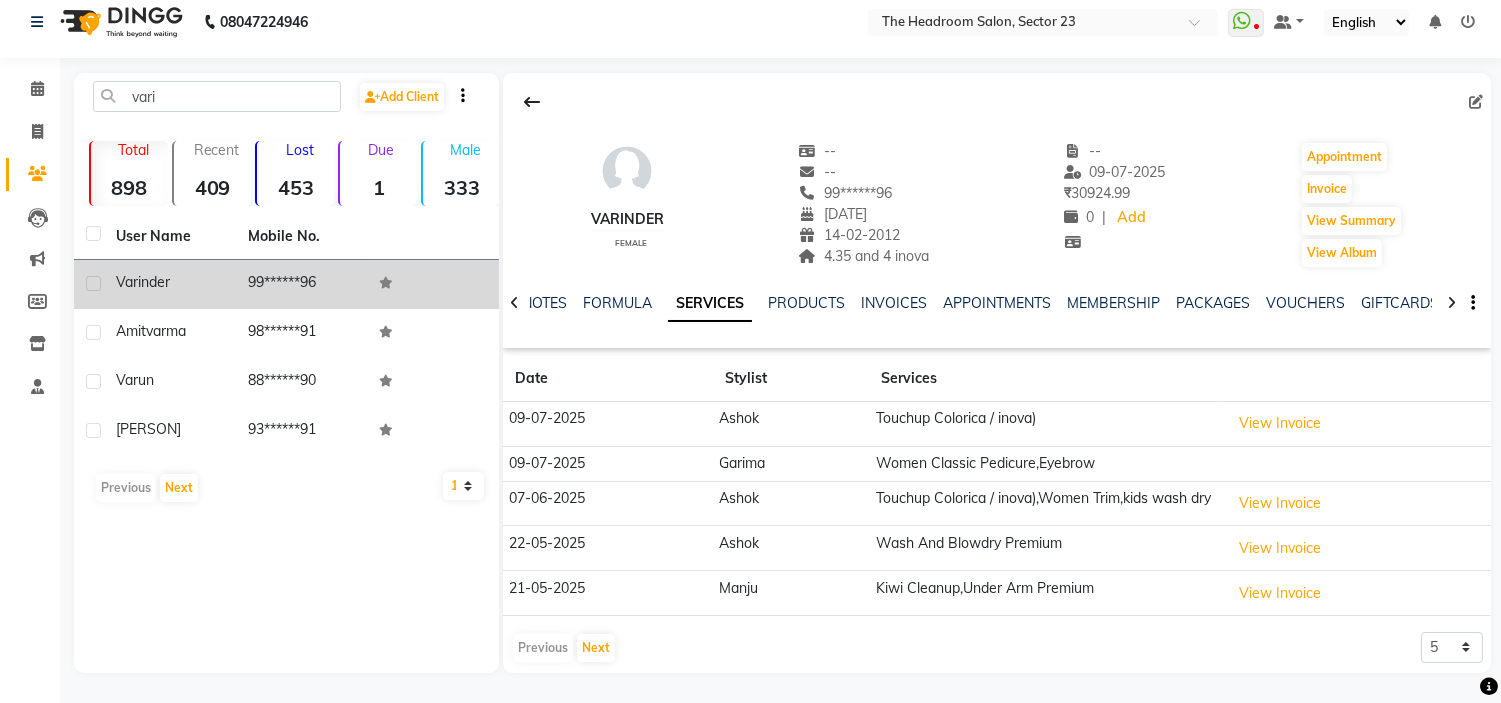 scroll, scrollTop: 24, scrollLeft: 0, axis: vertical 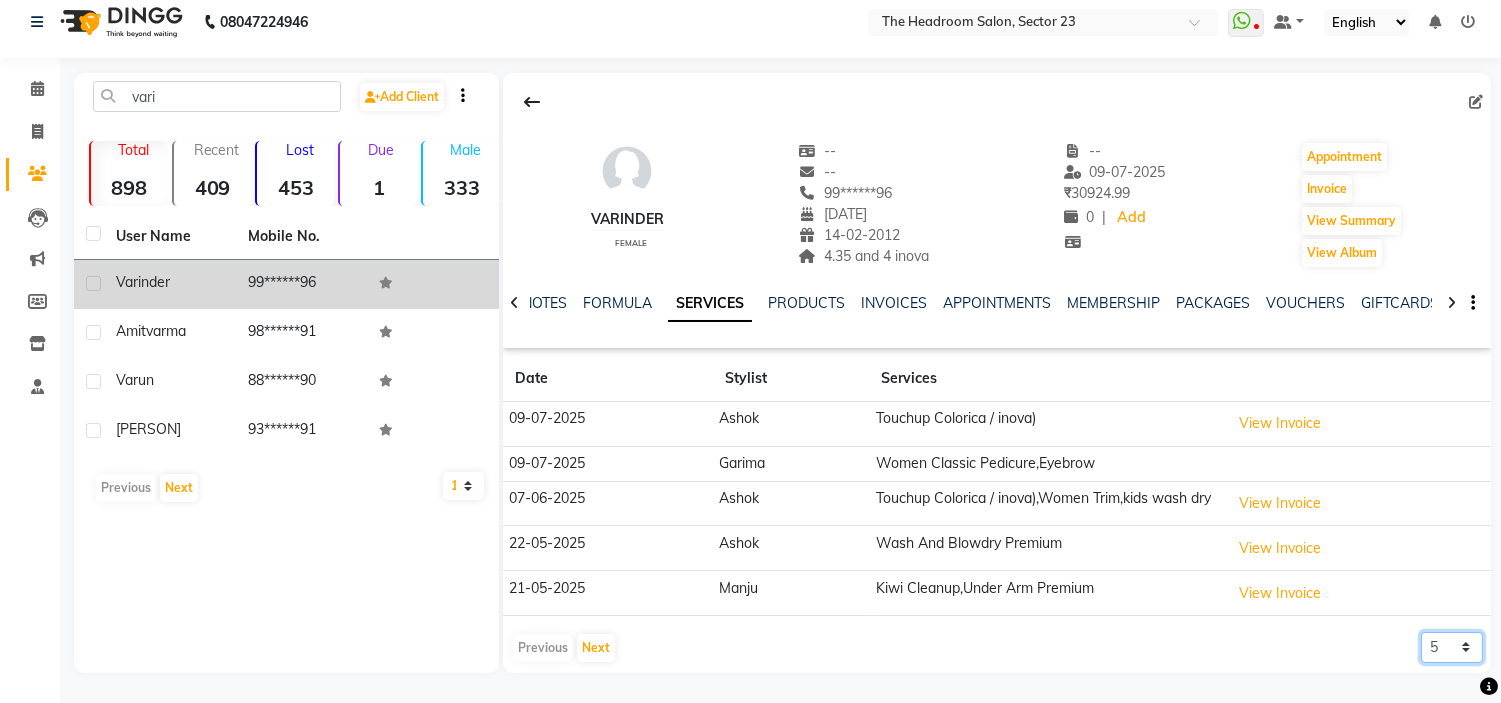 click on "5 10 50 100 500" 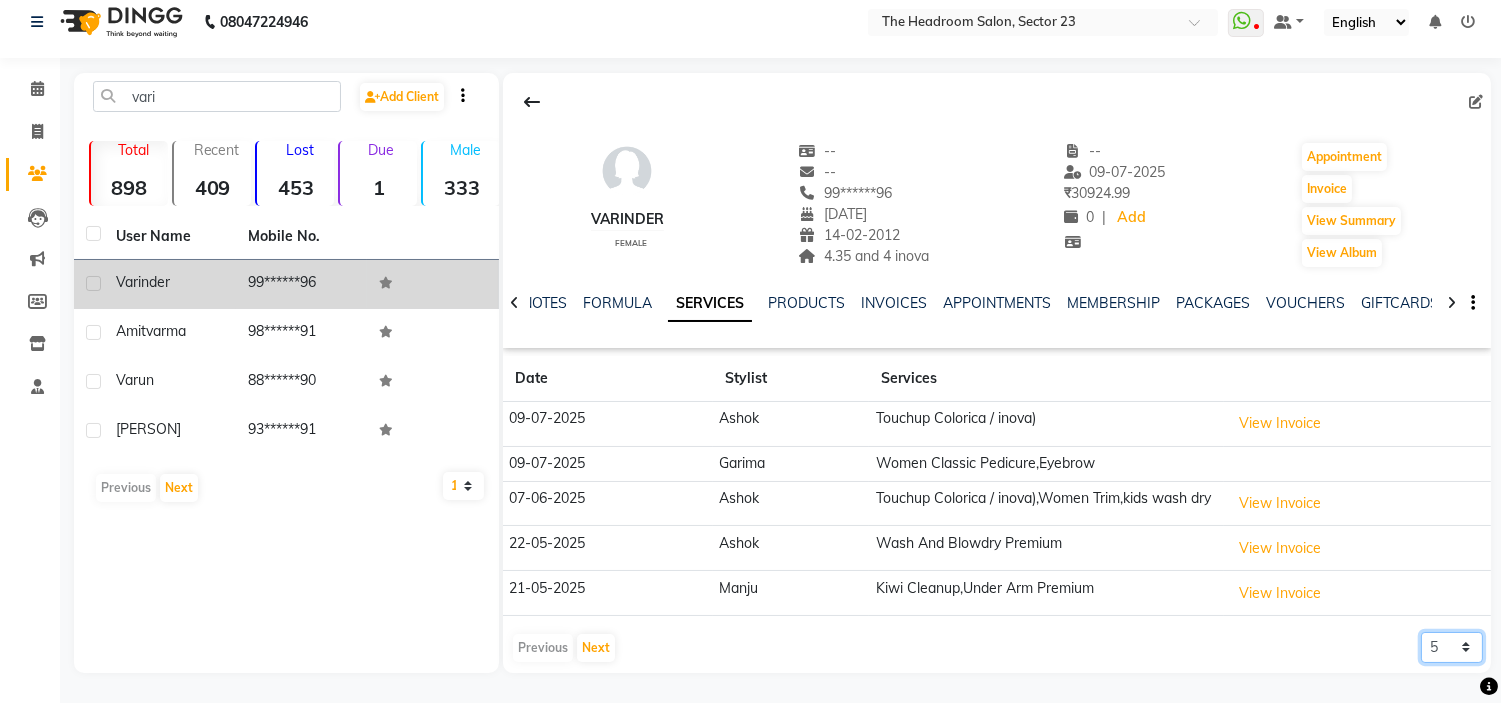 click on "5 10 50 100 500" 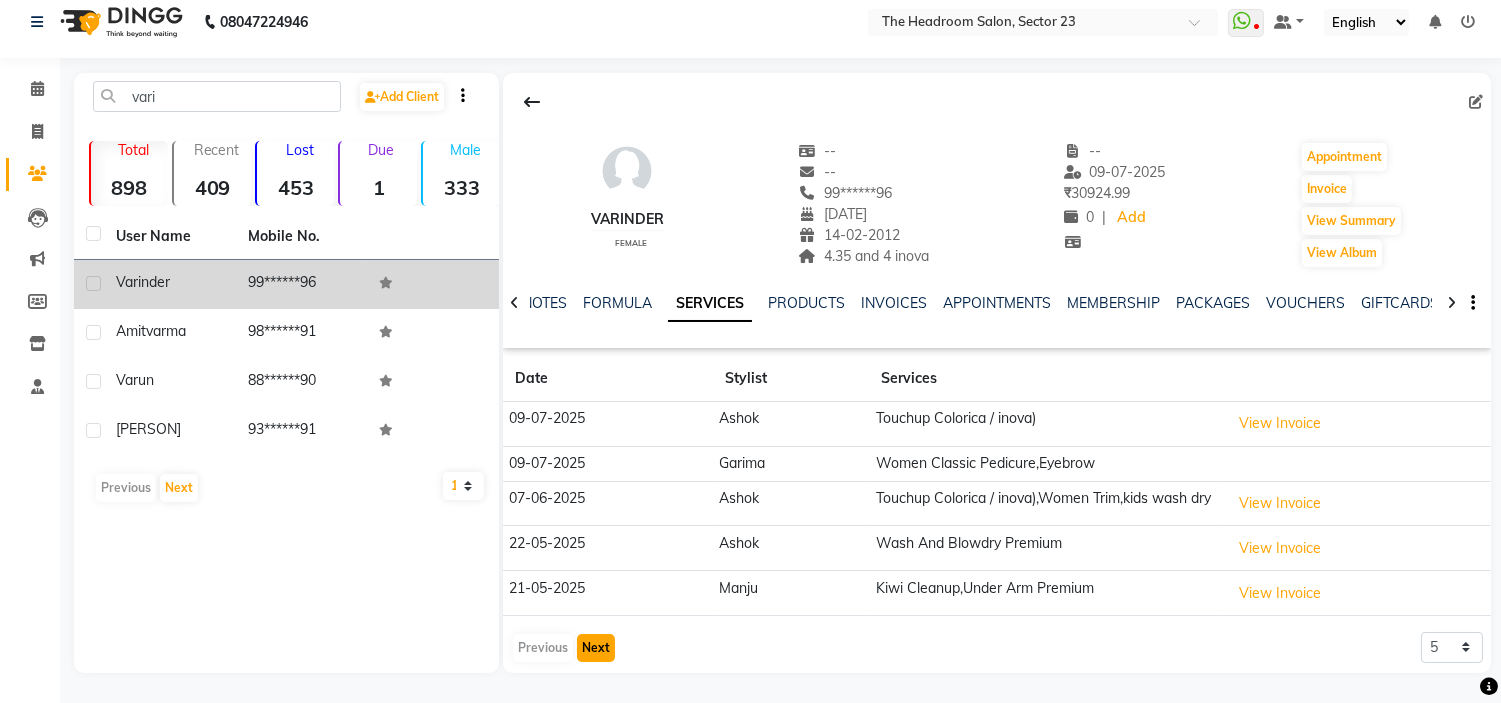 click on "Next" 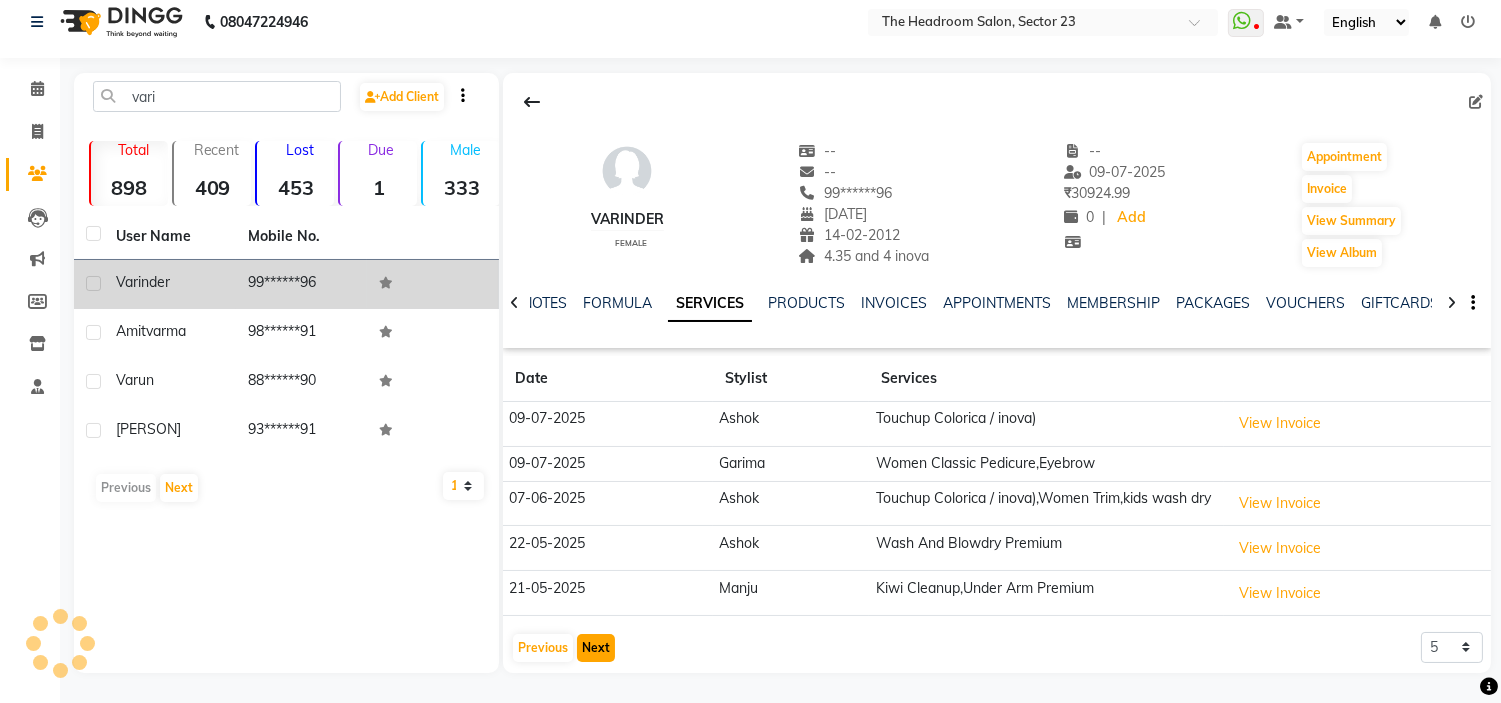 scroll, scrollTop: 14, scrollLeft: 0, axis: vertical 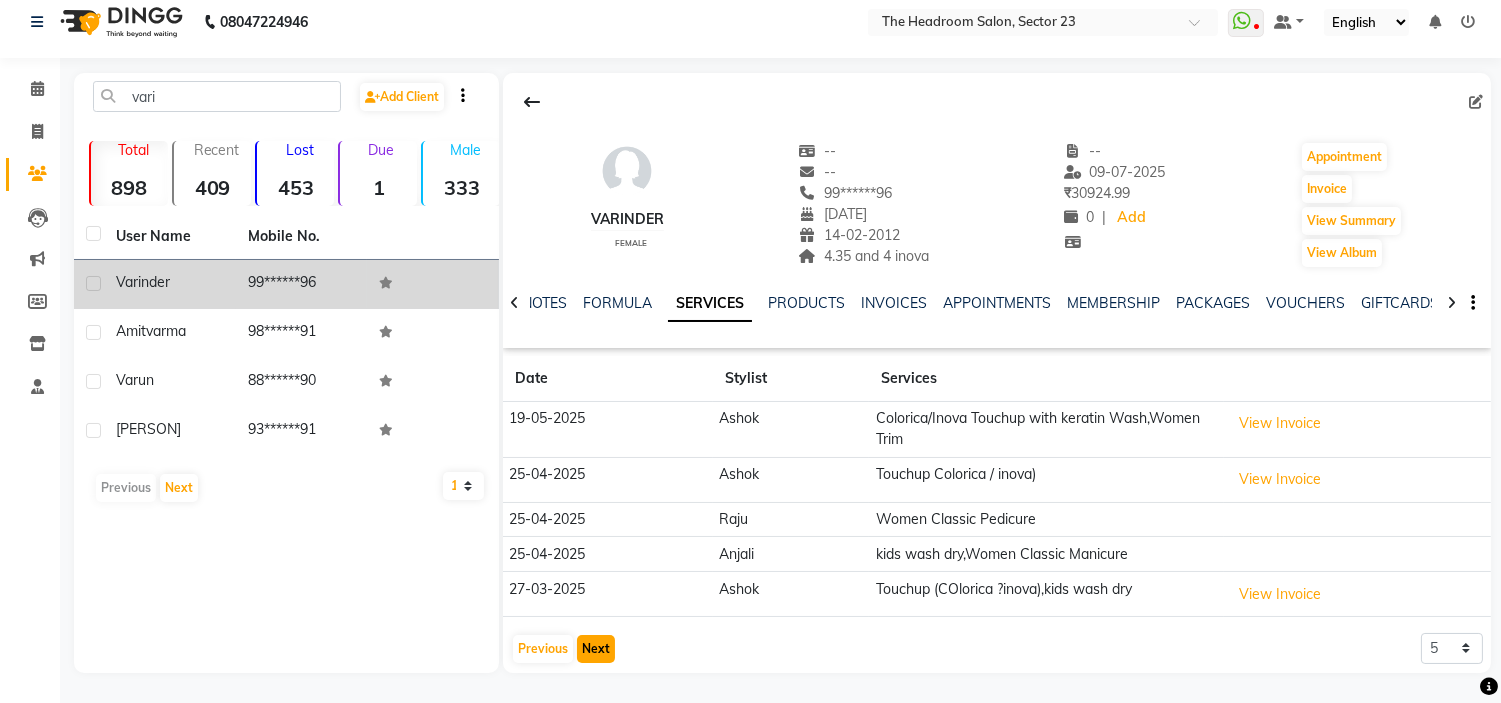 click on "Next" 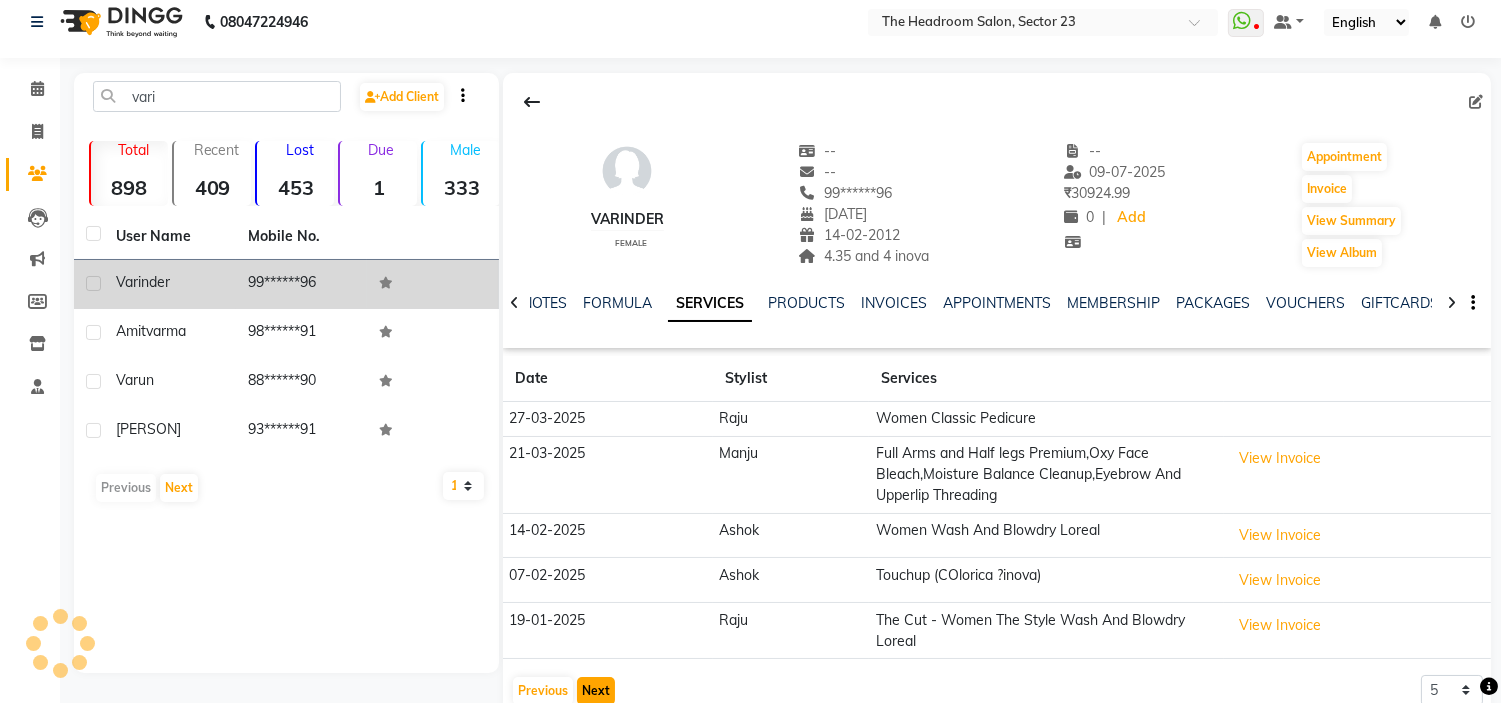 scroll, scrollTop: 24, scrollLeft: 0, axis: vertical 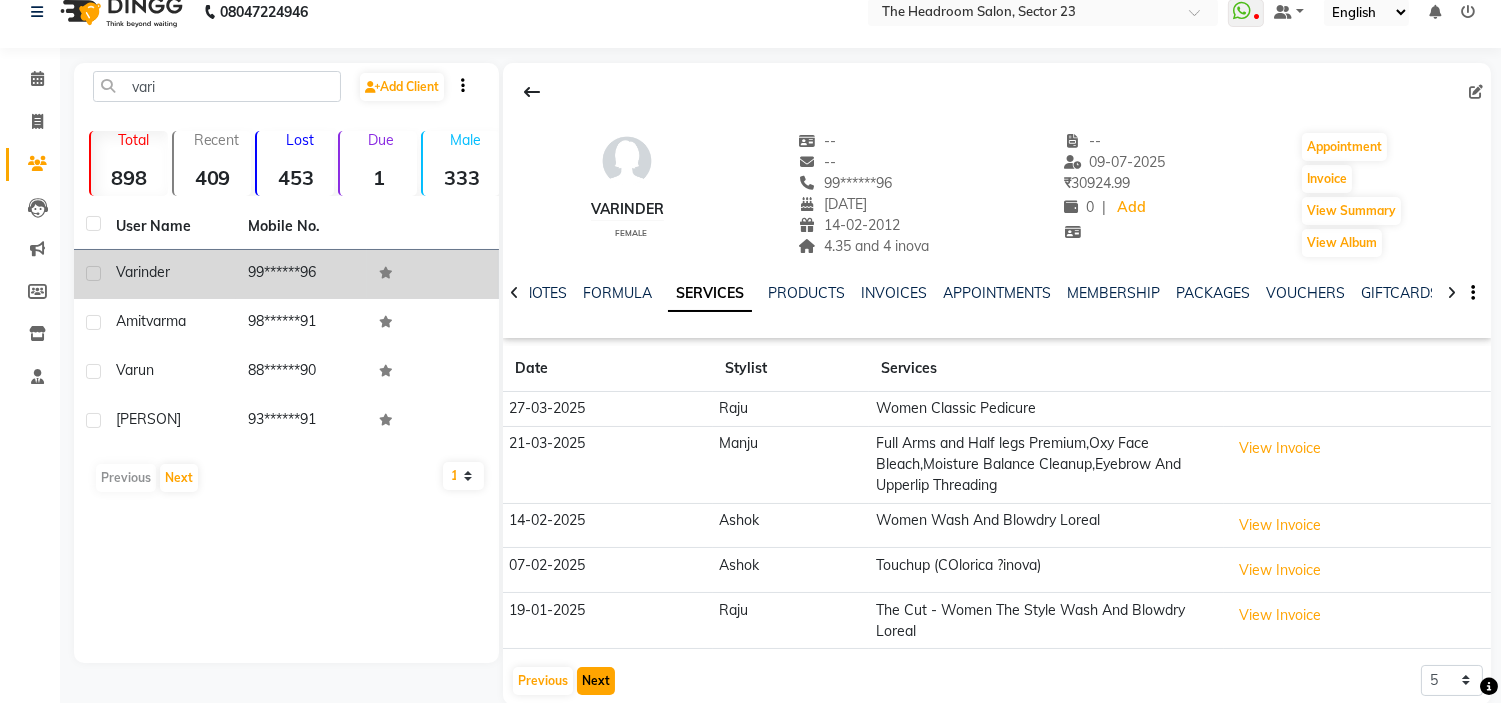 click on "Next" 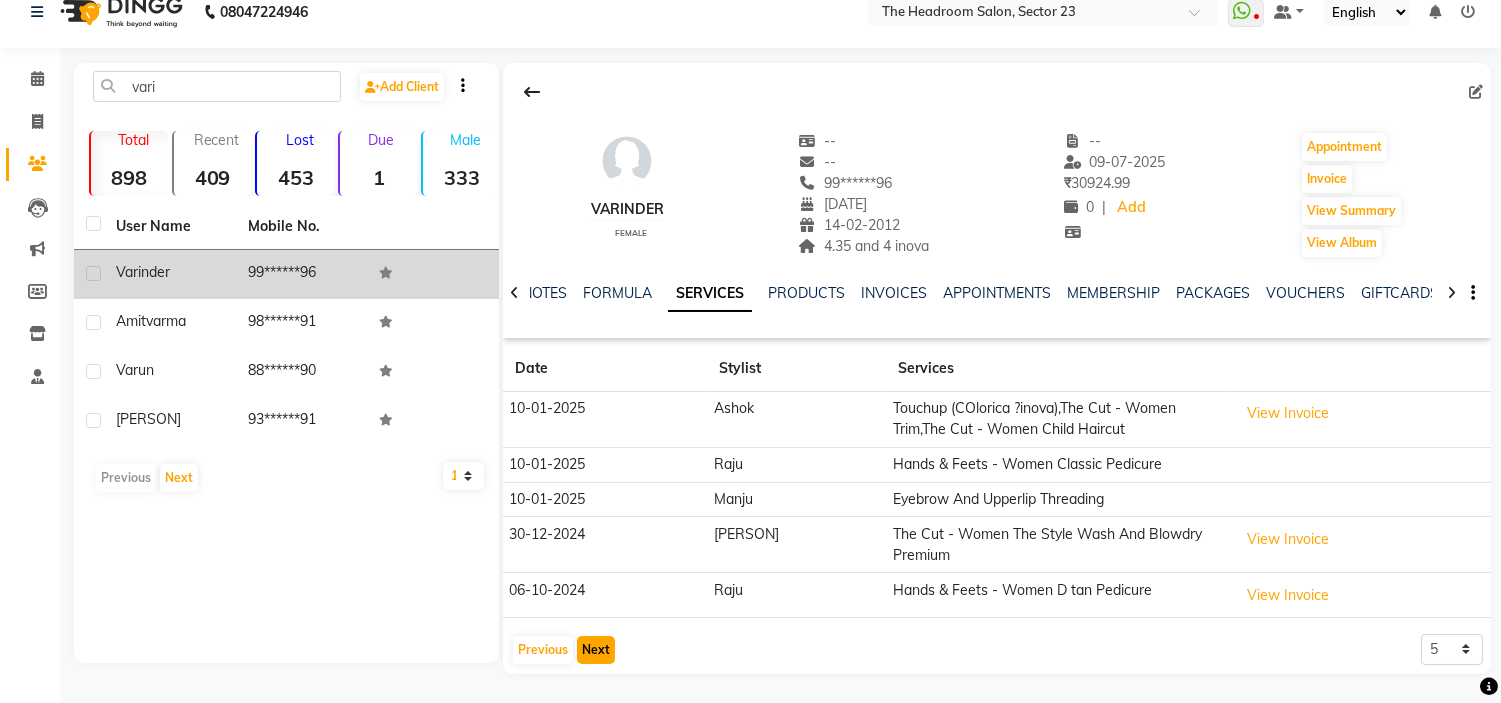 click on "Next" 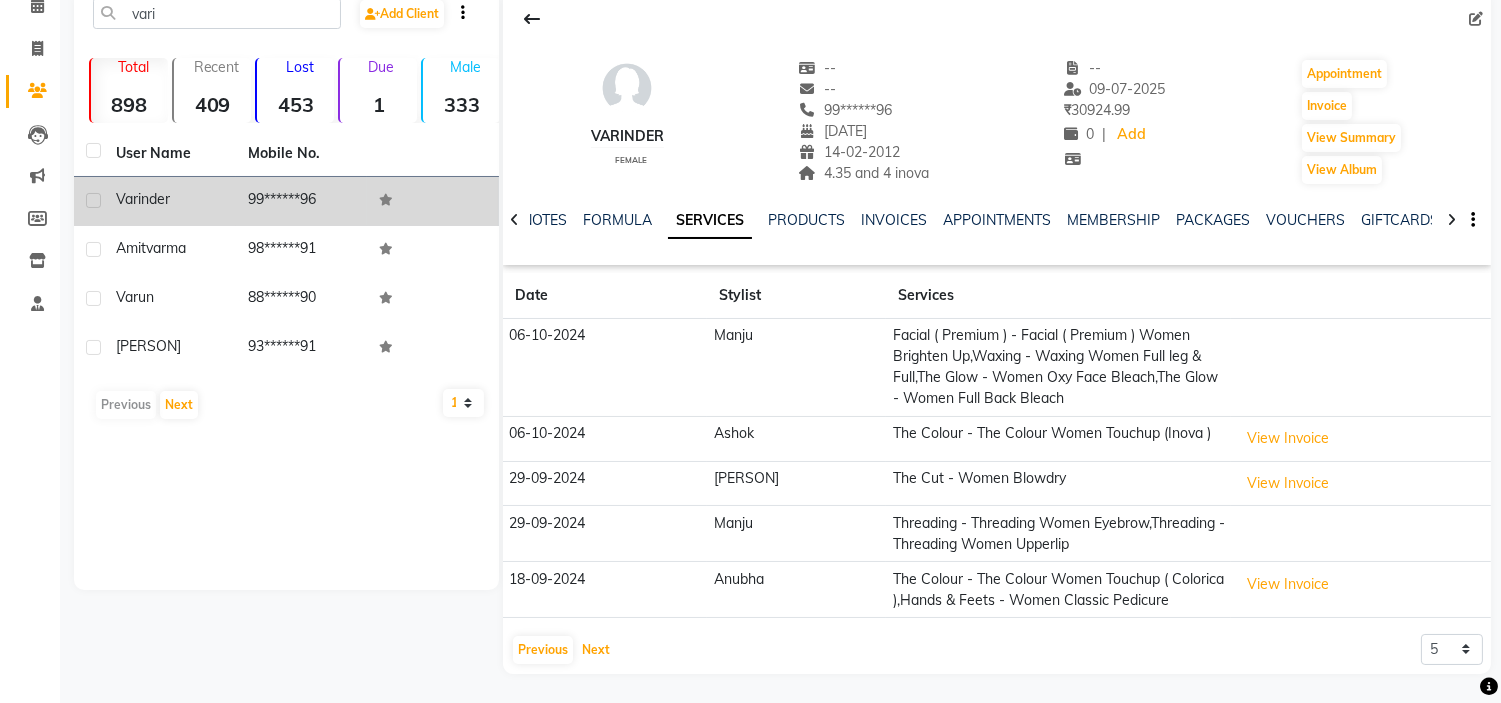scroll, scrollTop: 98, scrollLeft: 0, axis: vertical 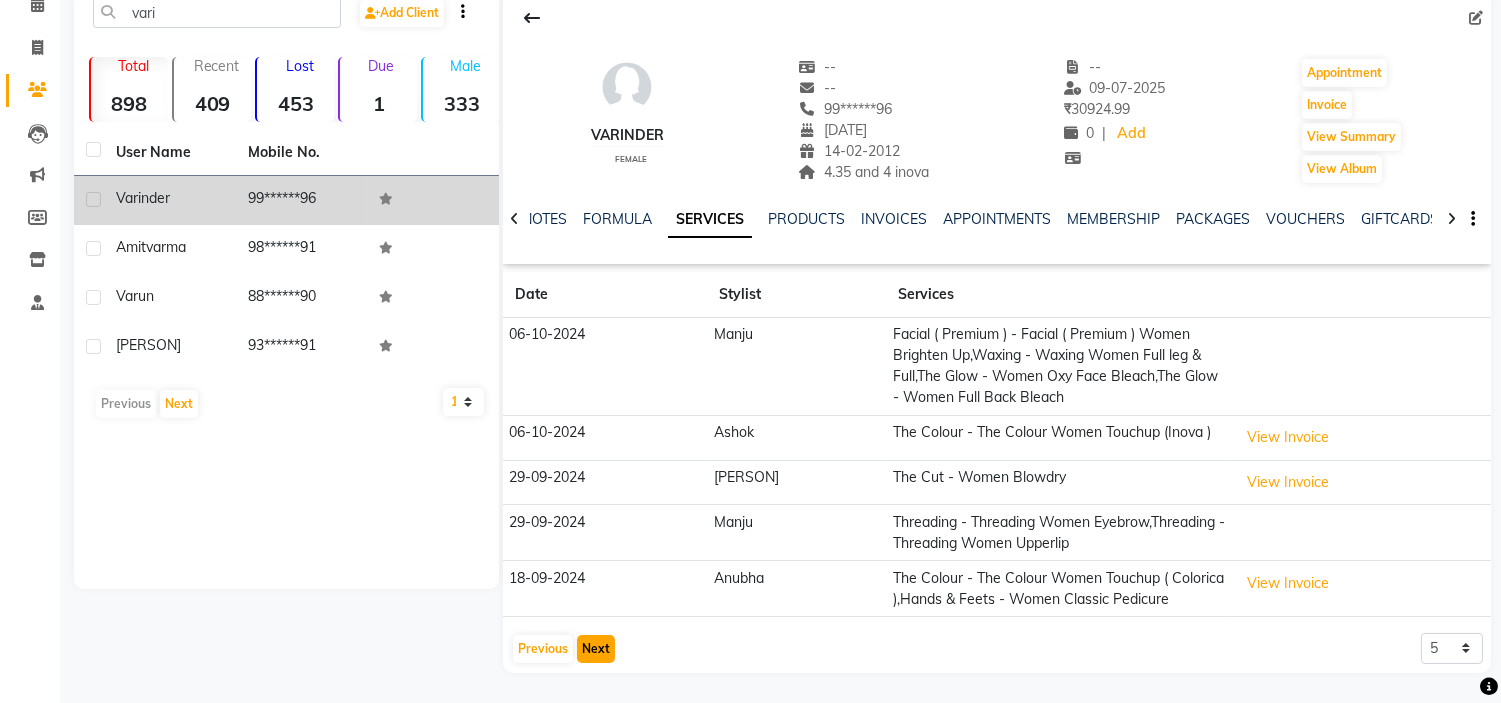 click on "Next" 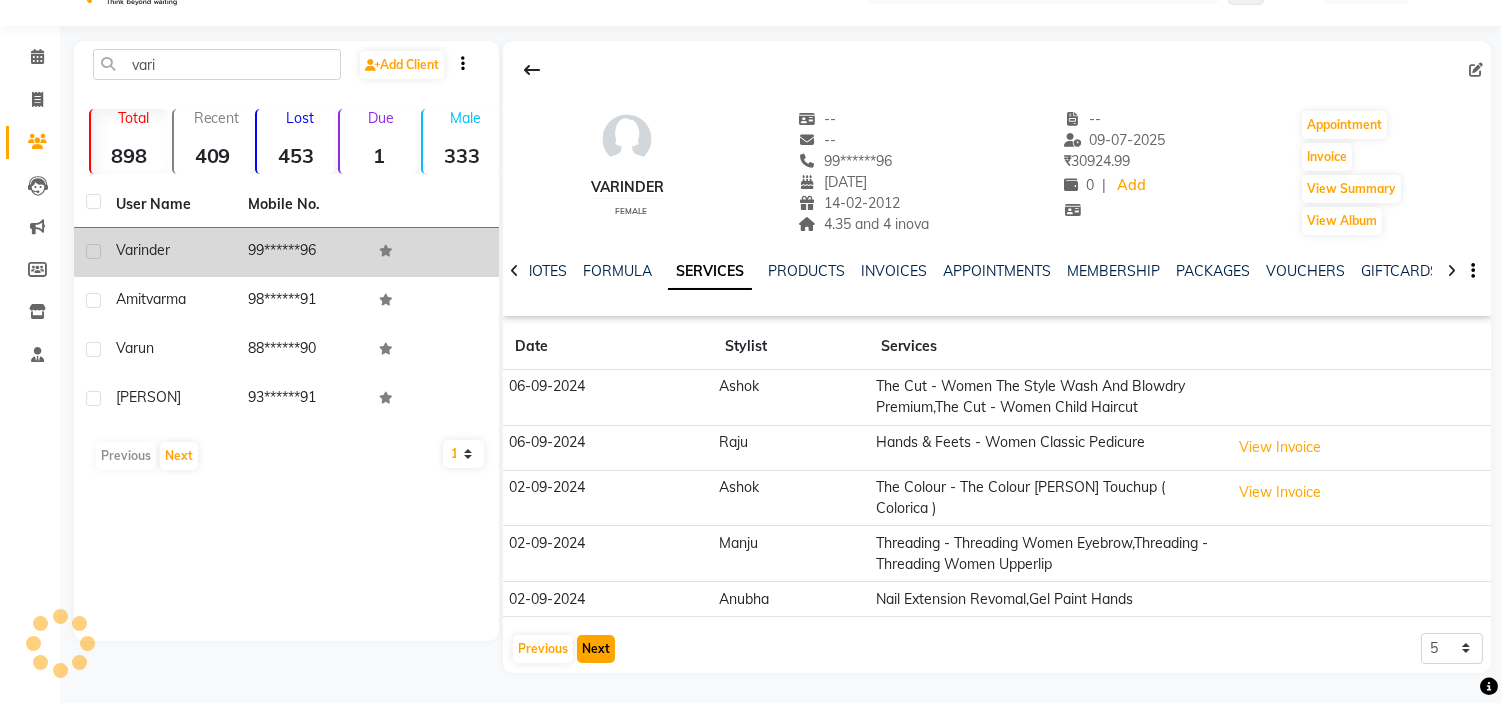 scroll, scrollTop: 35, scrollLeft: 0, axis: vertical 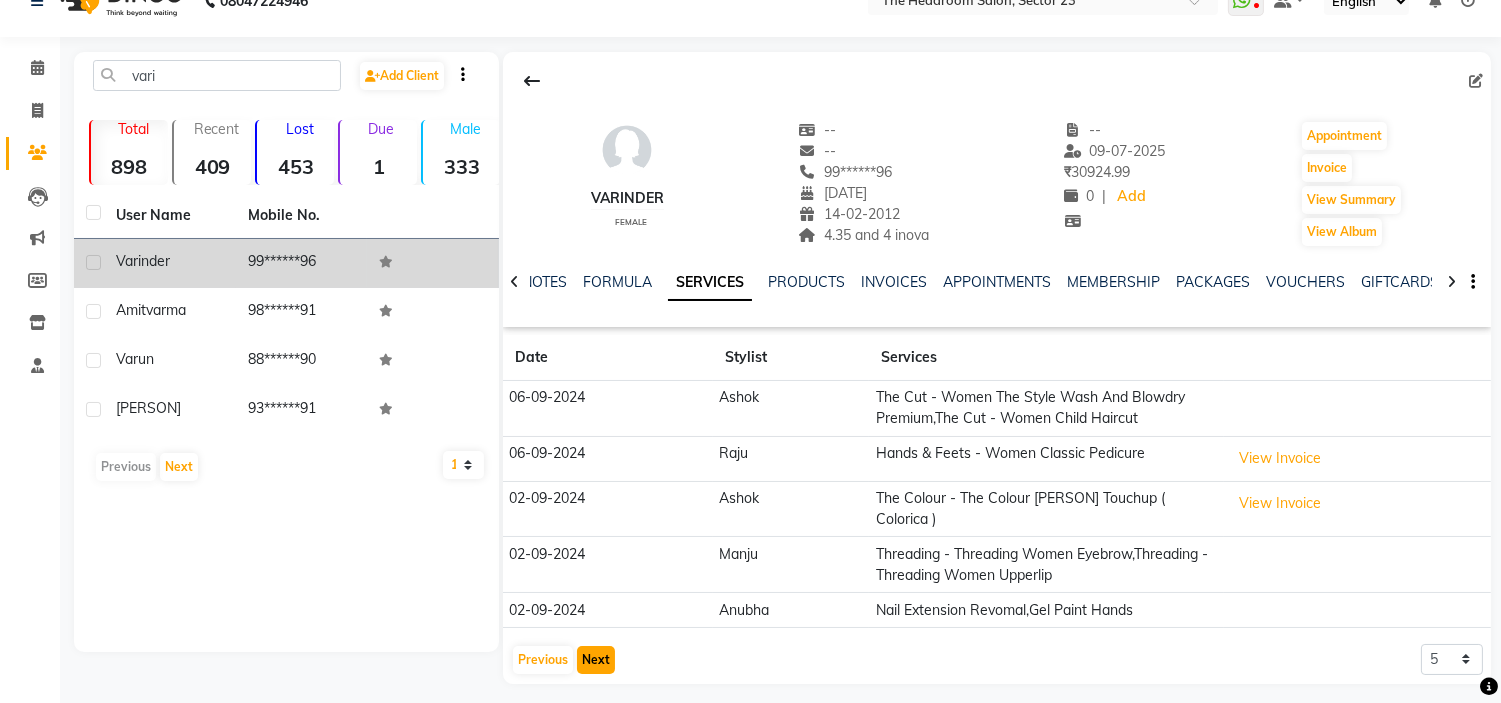 click on "Next" 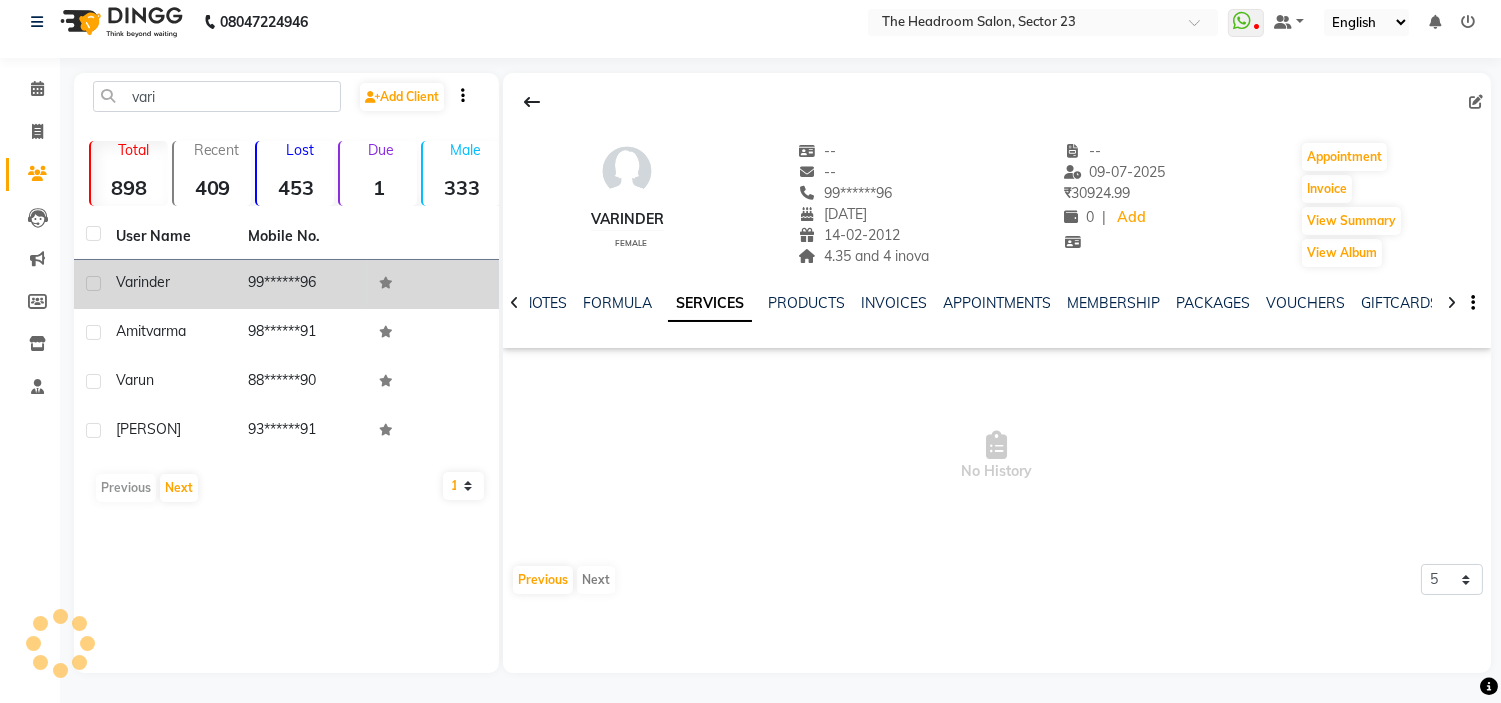 scroll, scrollTop: 13, scrollLeft: 0, axis: vertical 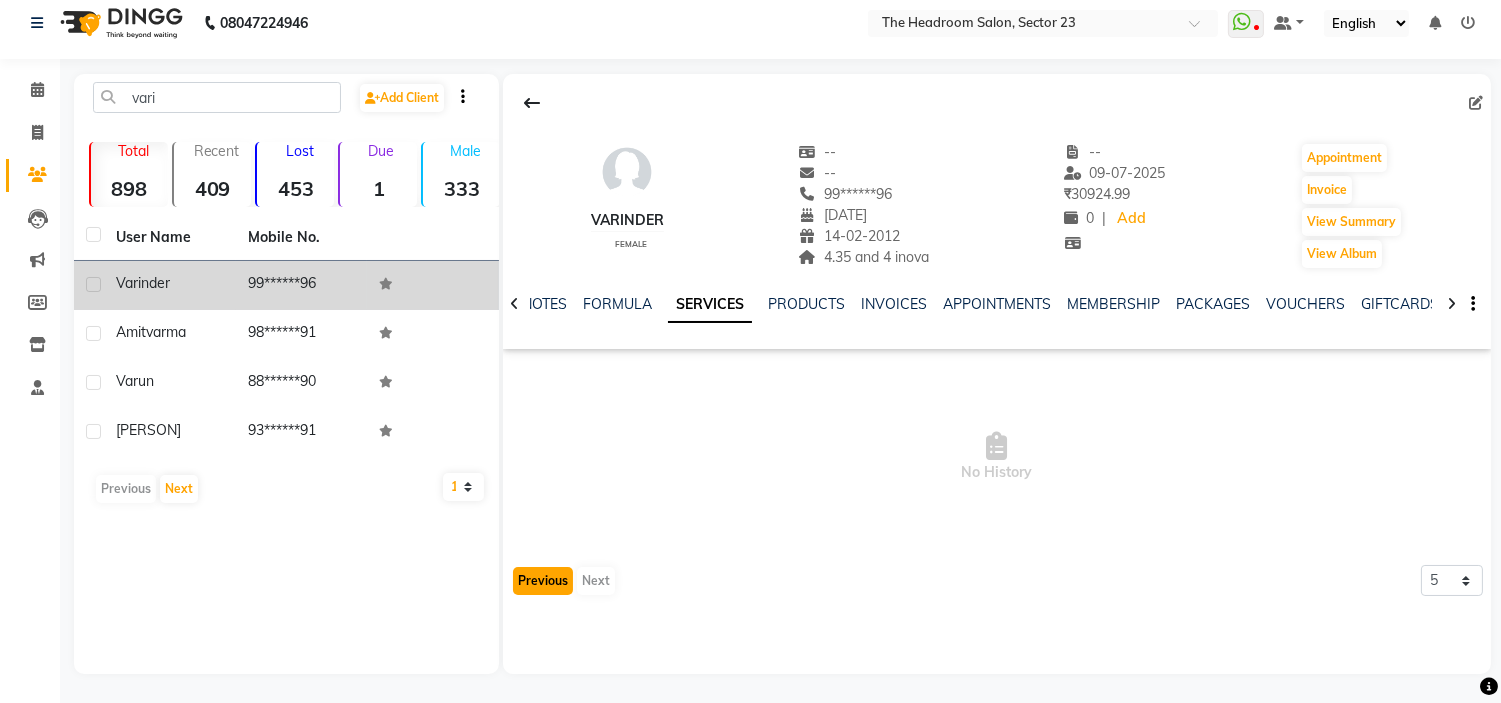 click on "Previous" 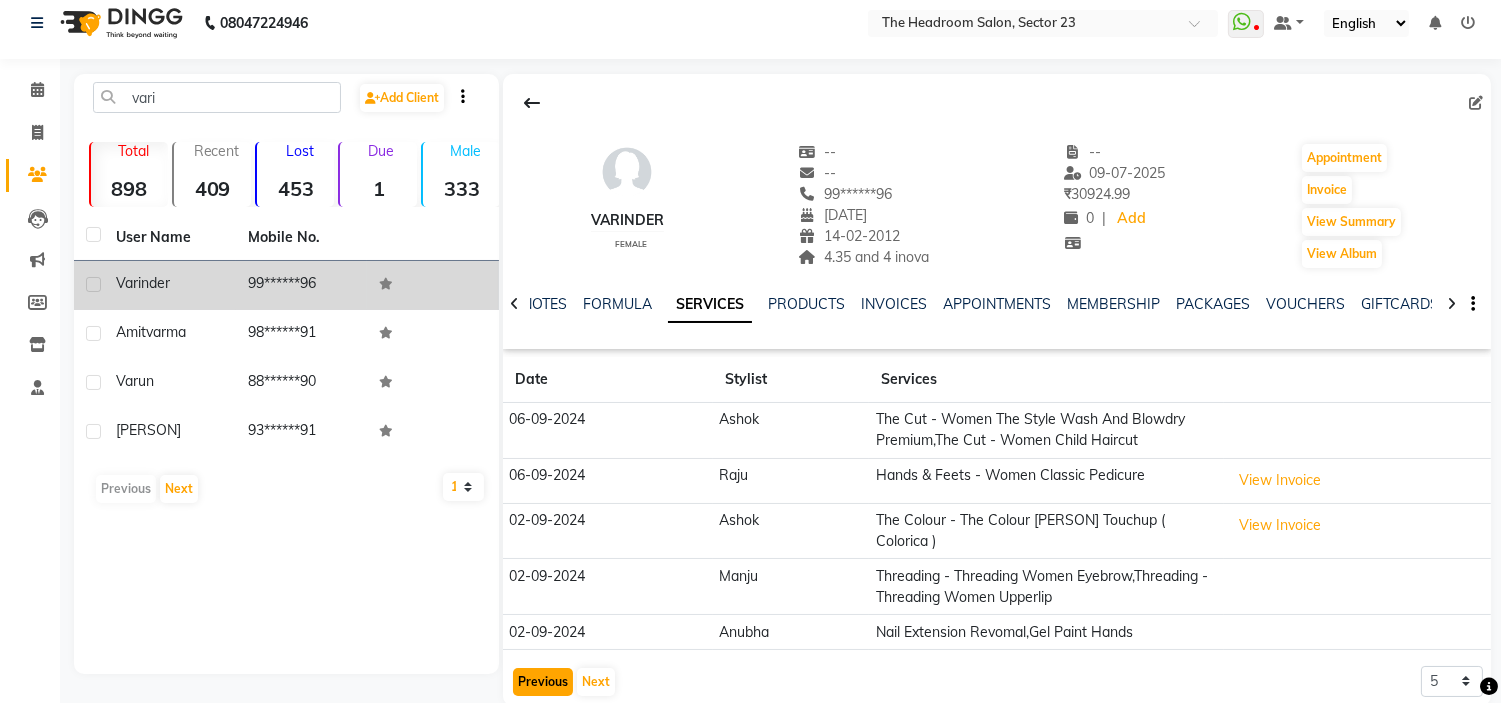 click on "Previous" 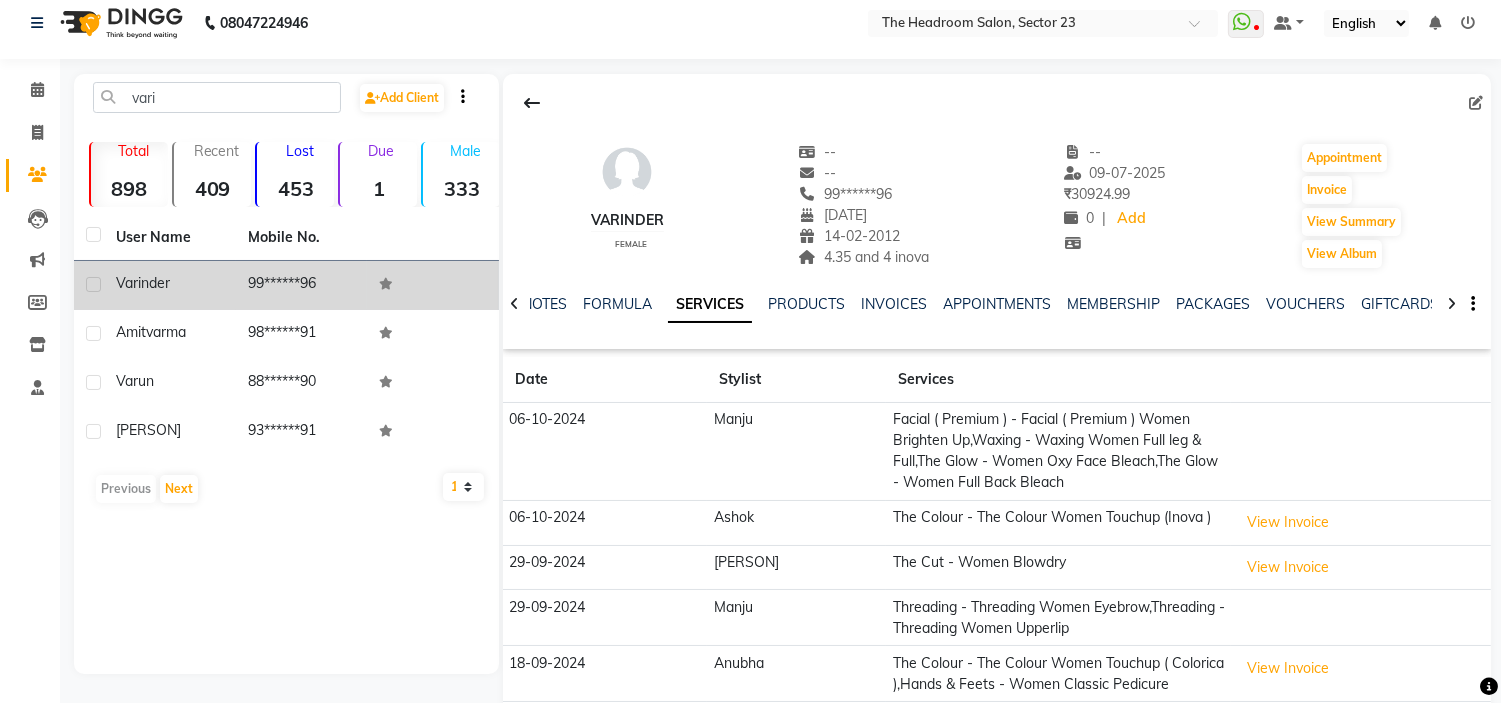 scroll, scrollTop: 98, scrollLeft: 0, axis: vertical 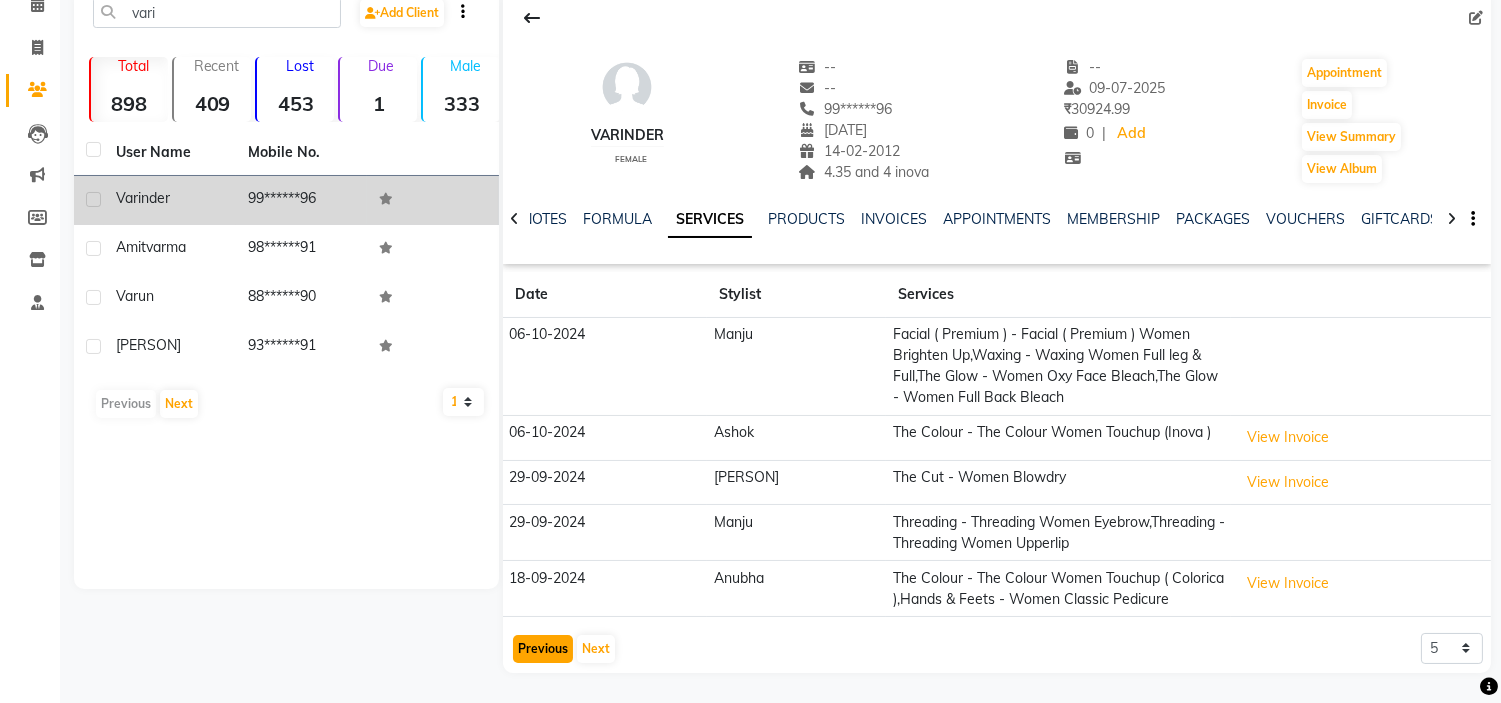 click on "Previous" 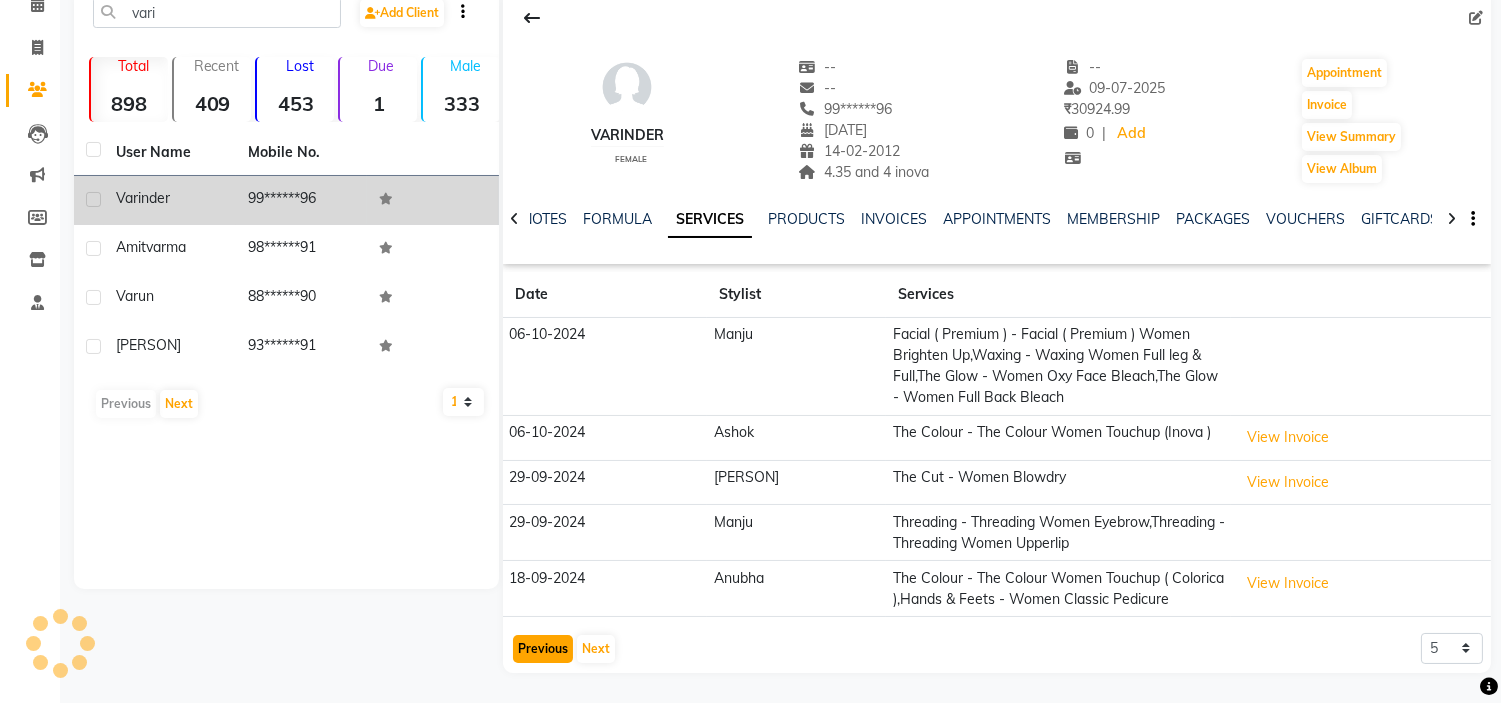 scroll, scrollTop: 25, scrollLeft: 0, axis: vertical 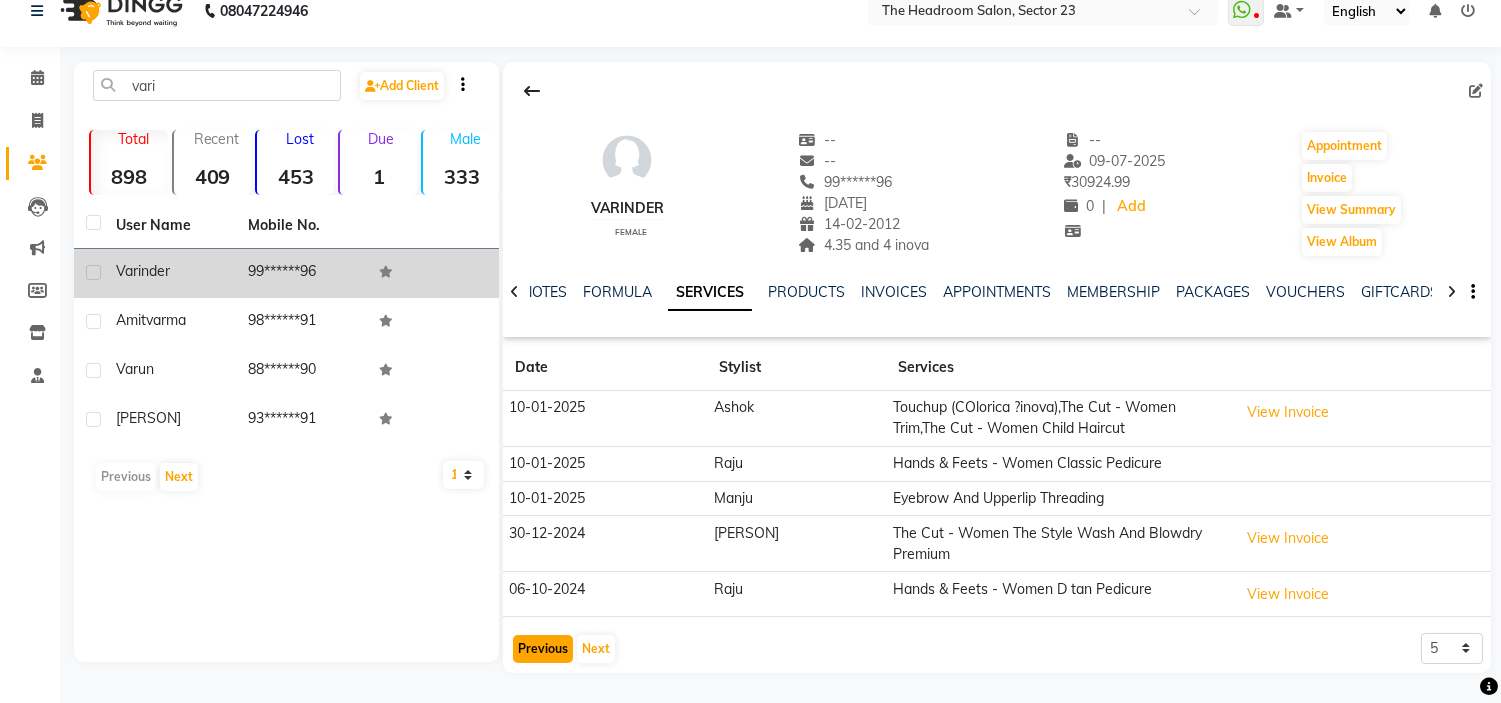 click on "Previous" 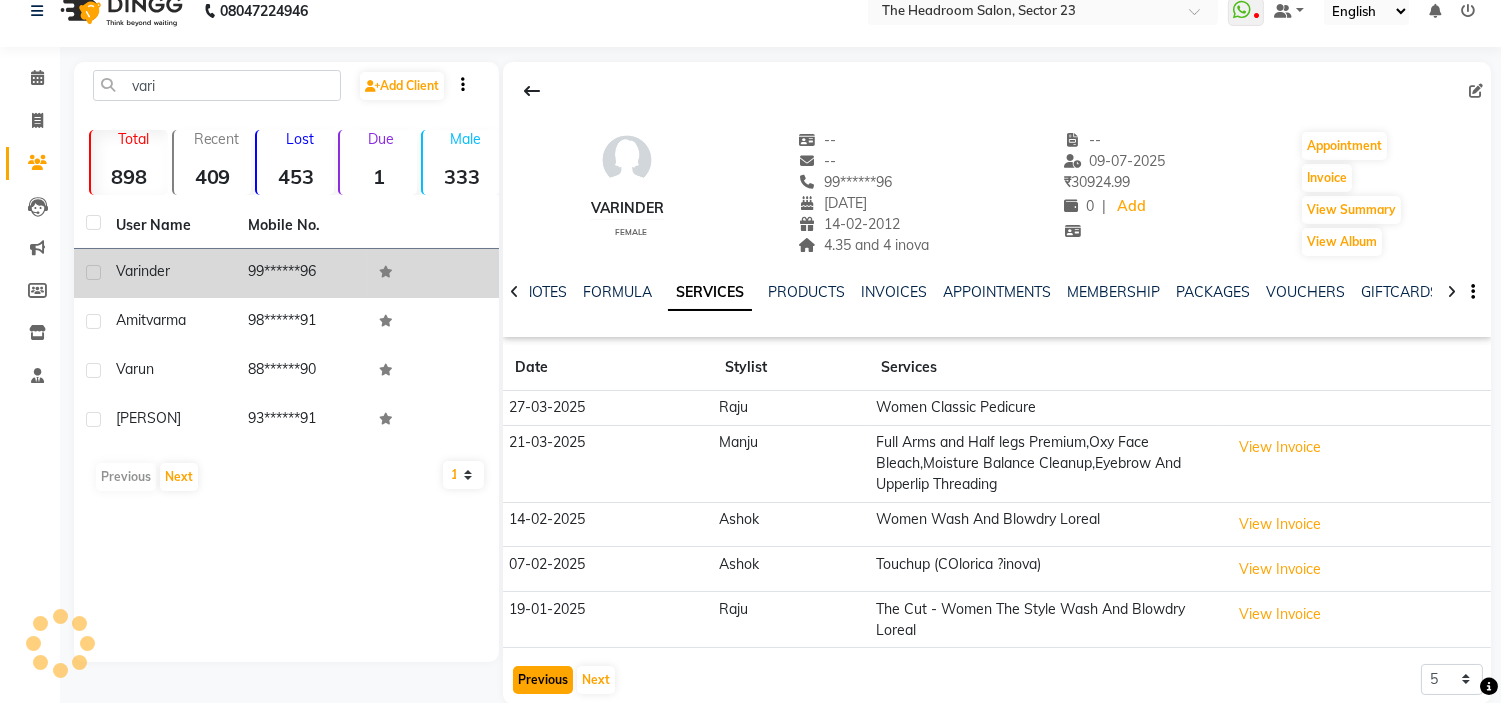 scroll, scrollTop: 56, scrollLeft: 0, axis: vertical 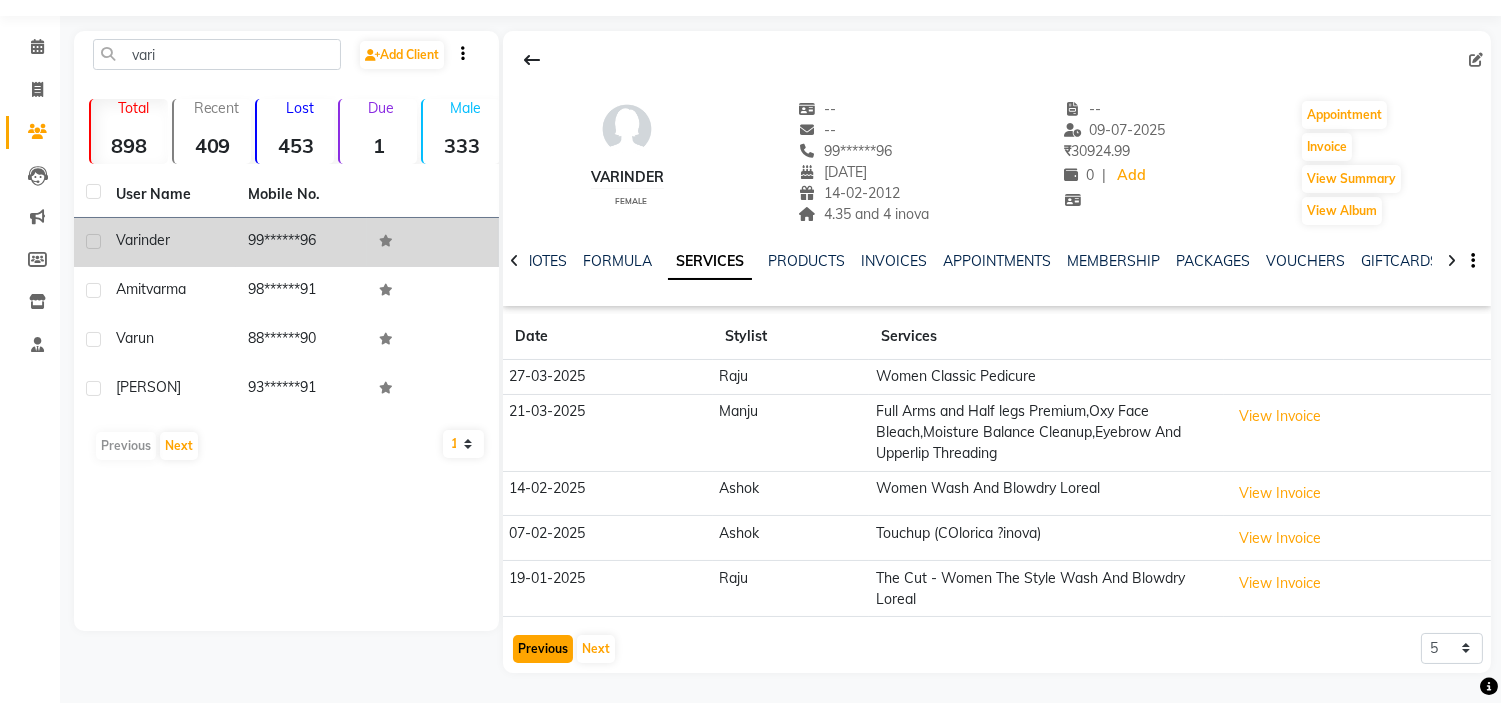 click on "Previous" 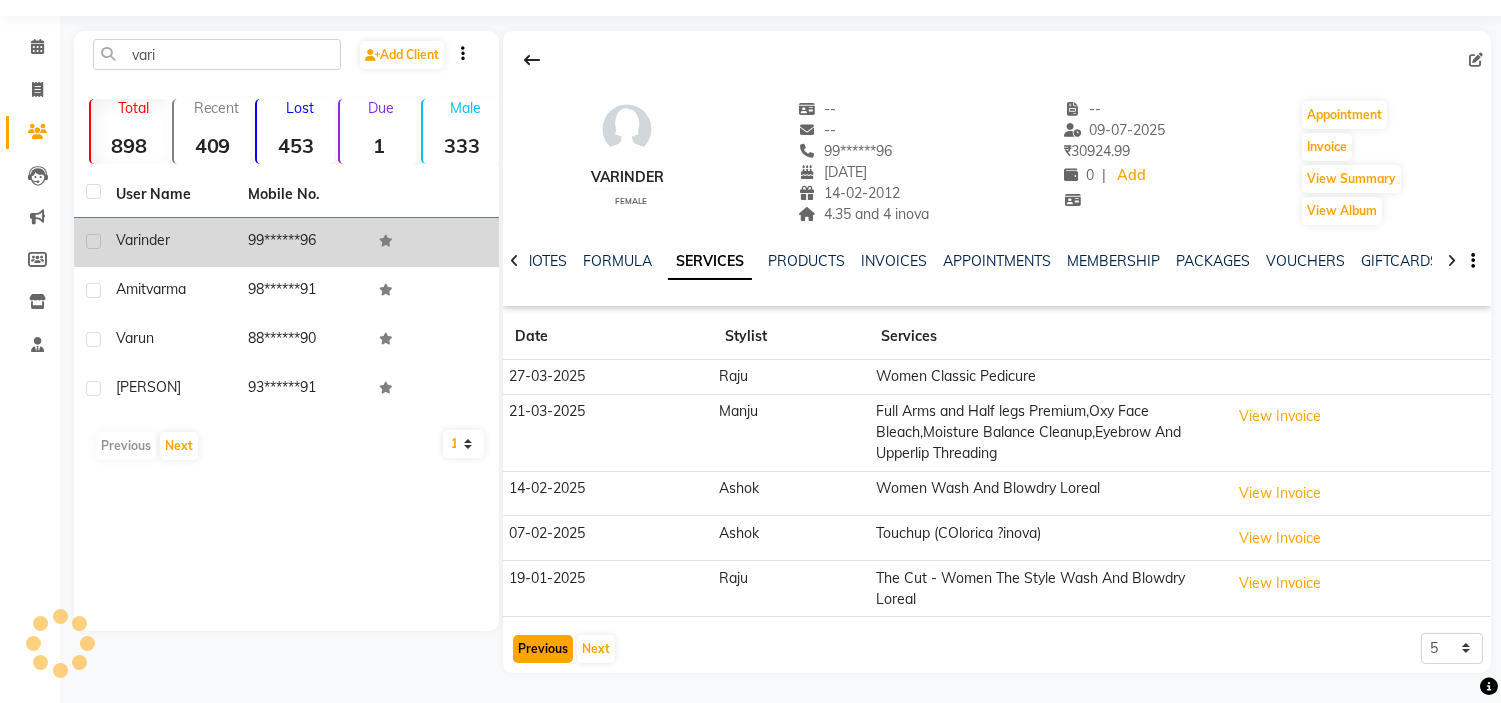 scroll, scrollTop: 14, scrollLeft: 0, axis: vertical 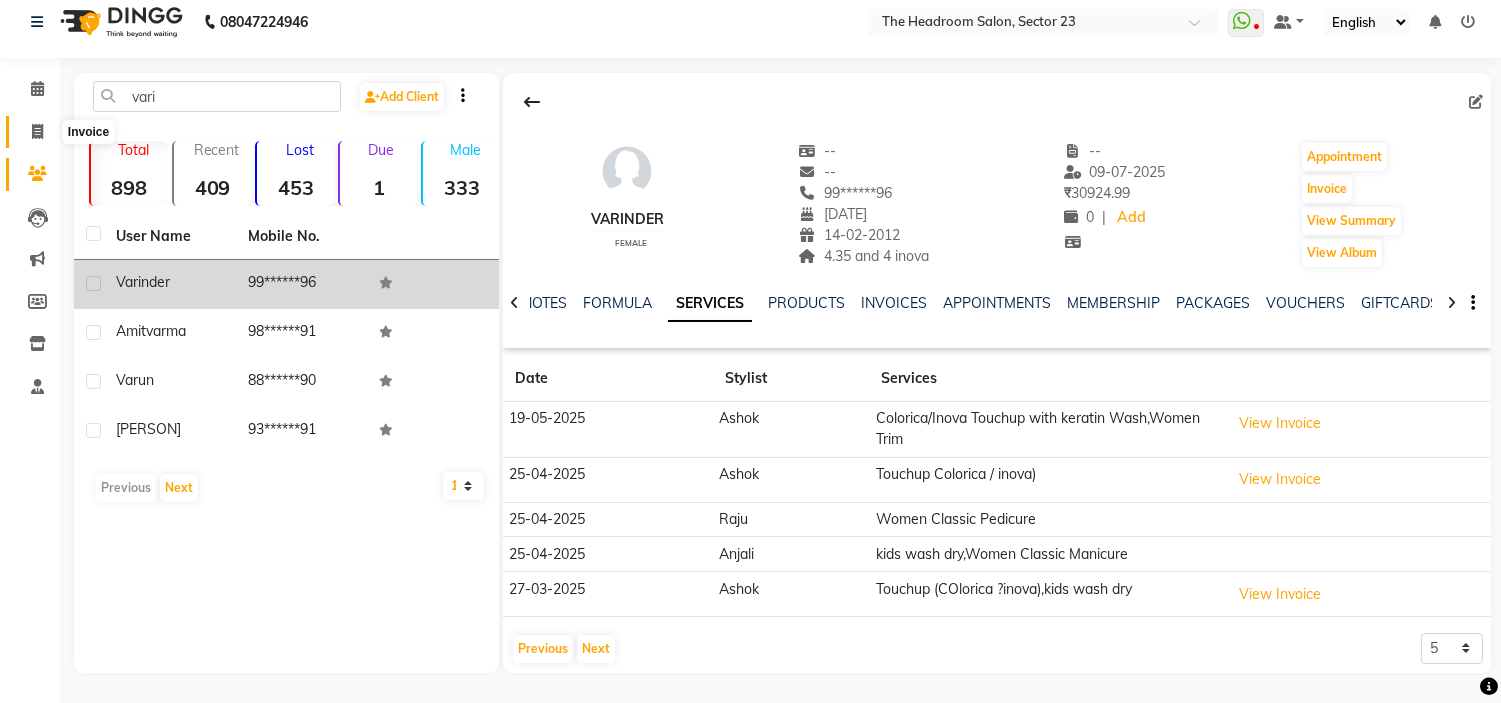 click 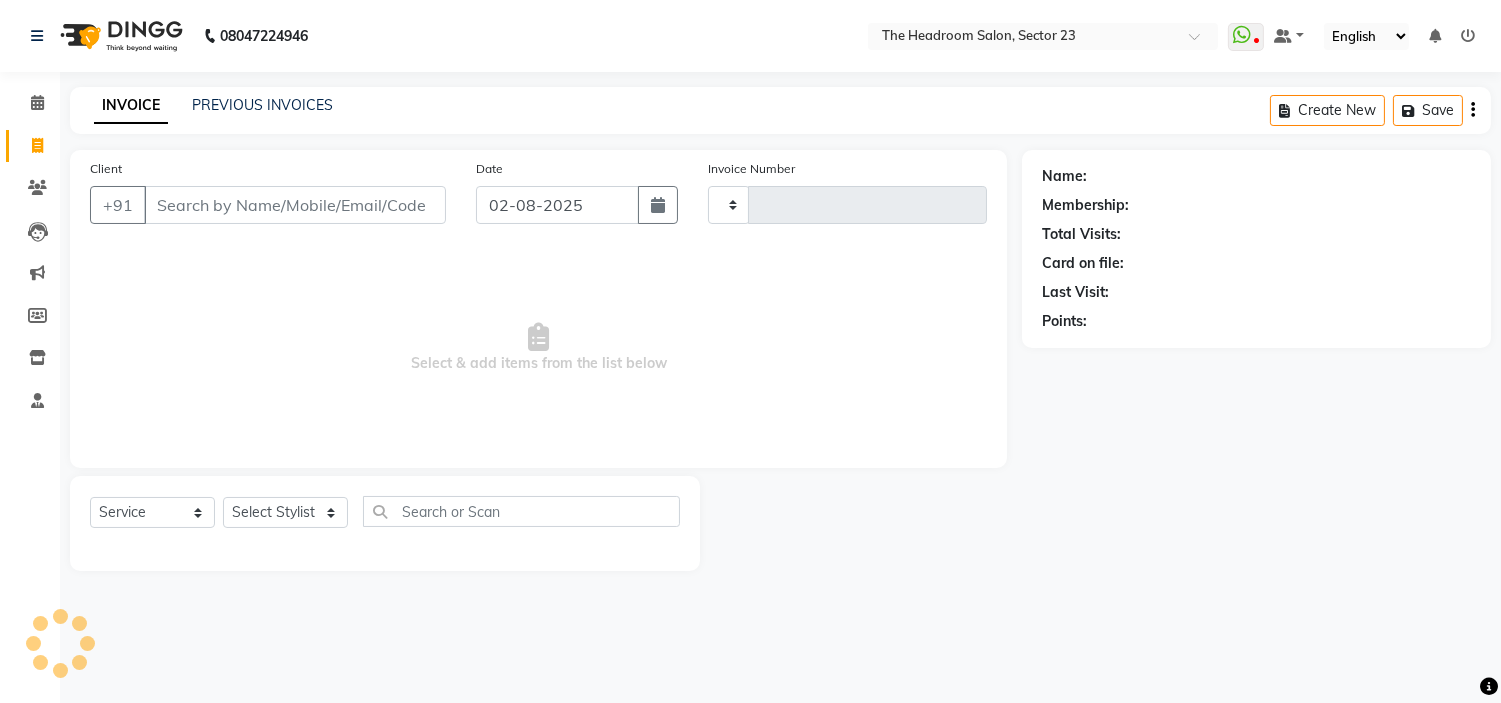 scroll, scrollTop: 0, scrollLeft: 0, axis: both 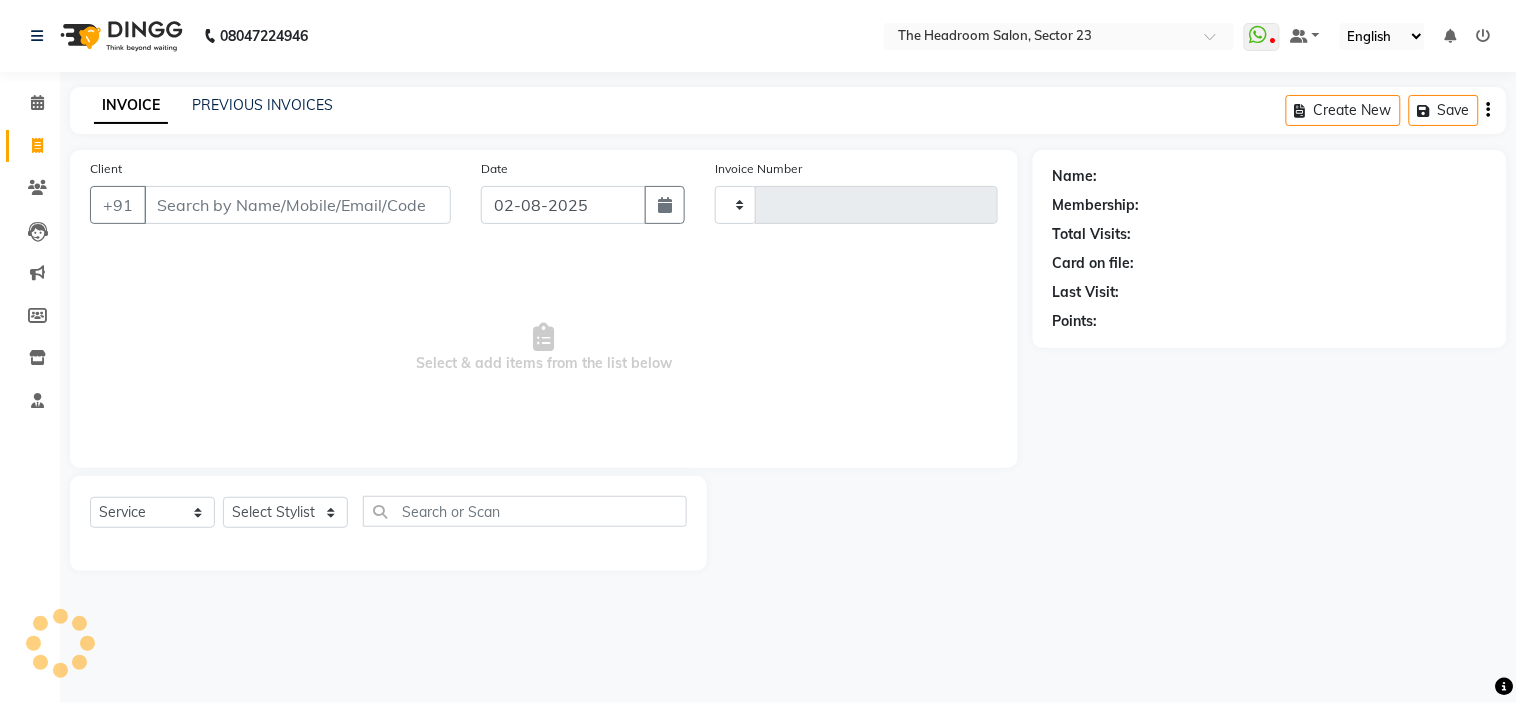 type on "1569" 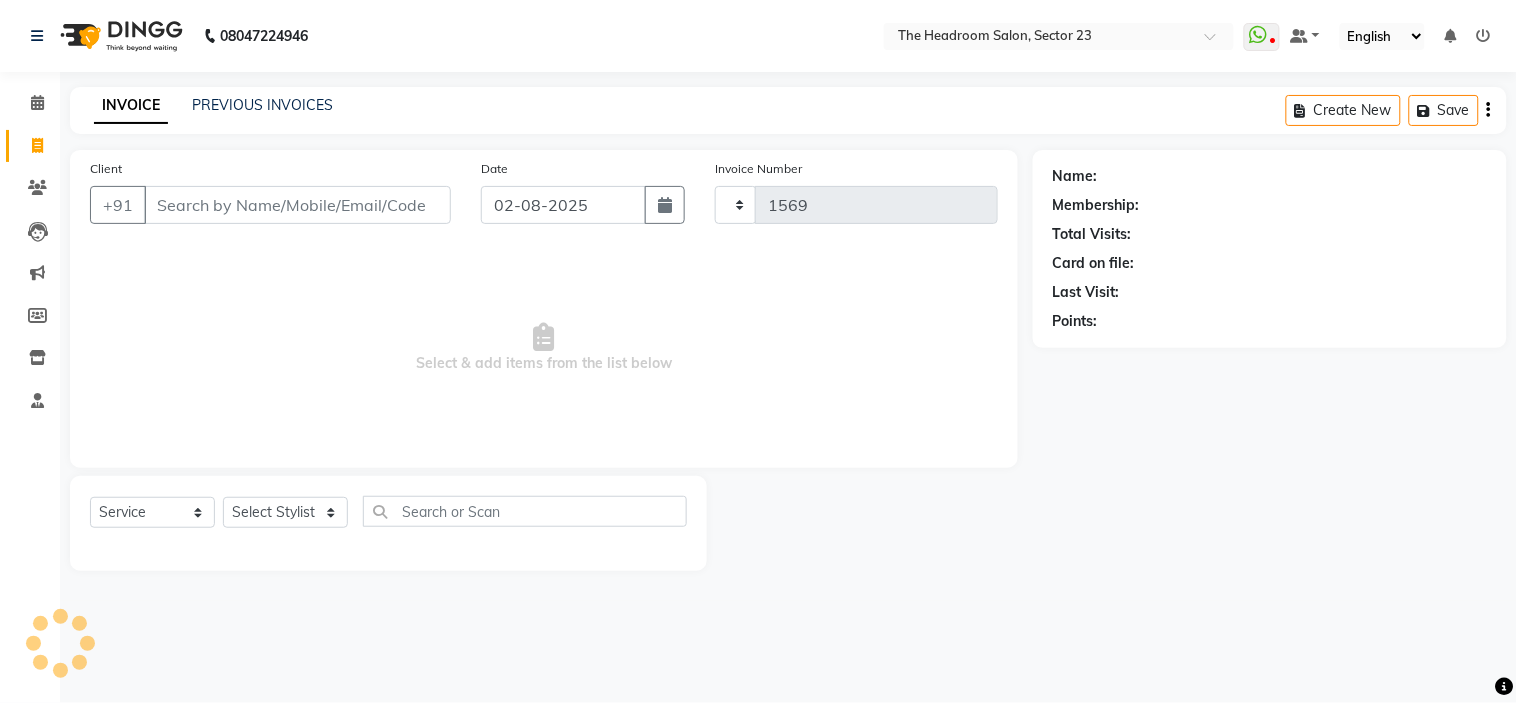 select on "6796" 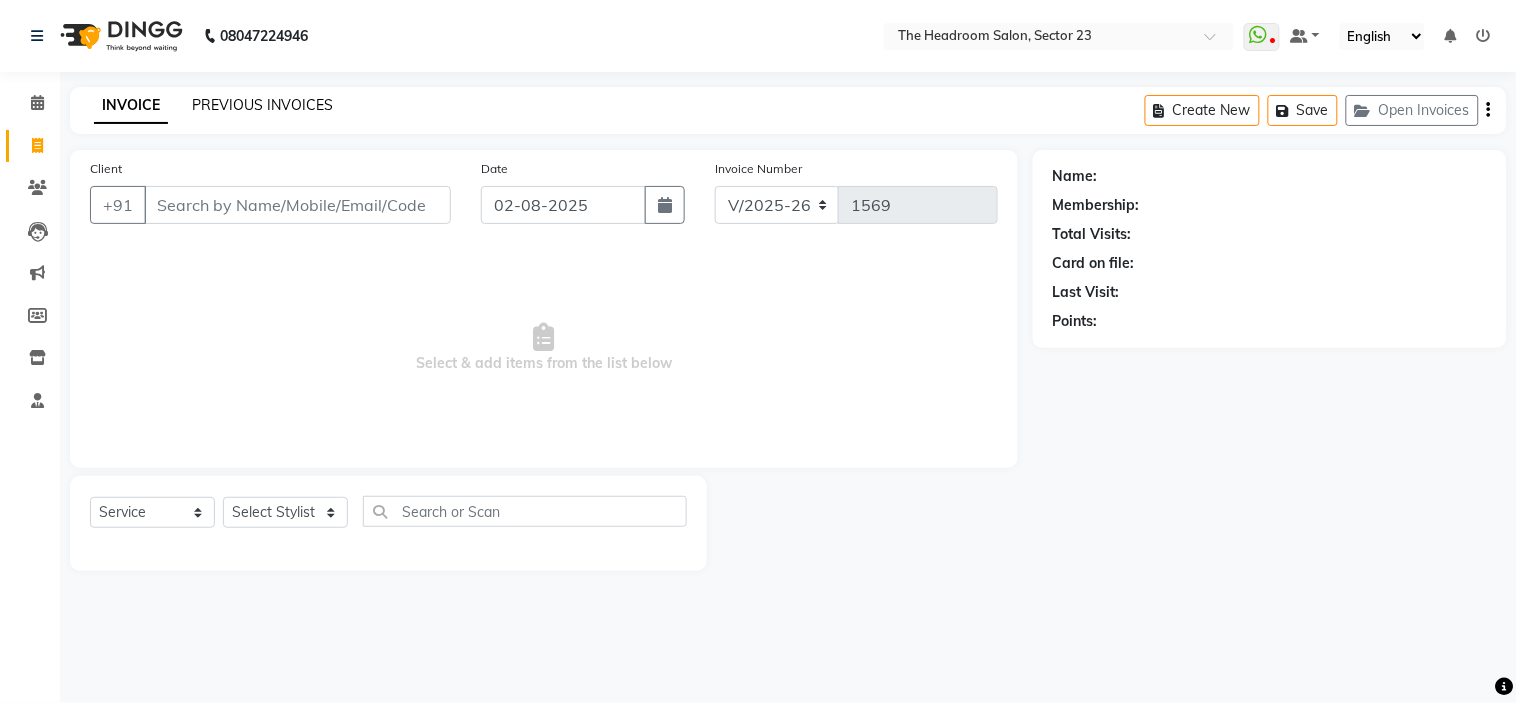 click on "PREVIOUS INVOICES" 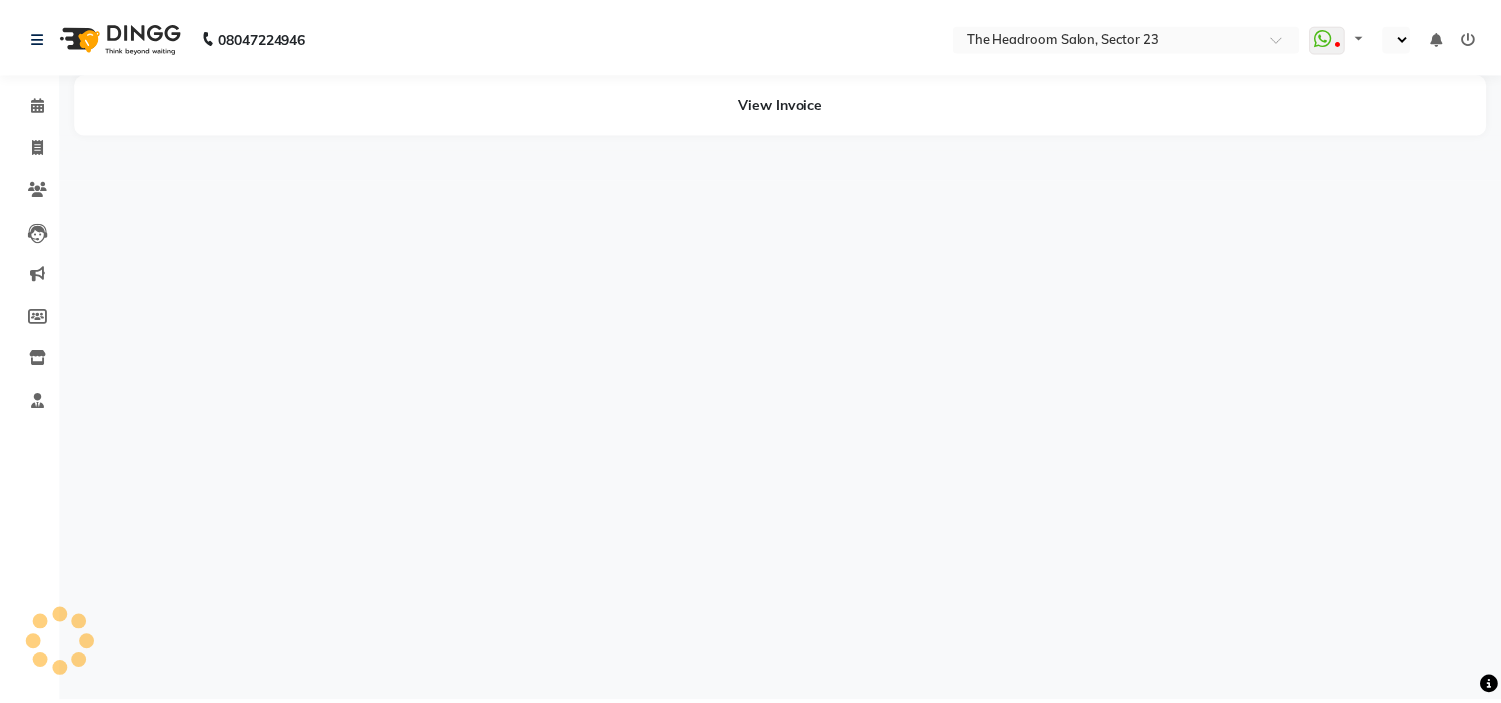 scroll, scrollTop: 0, scrollLeft: 0, axis: both 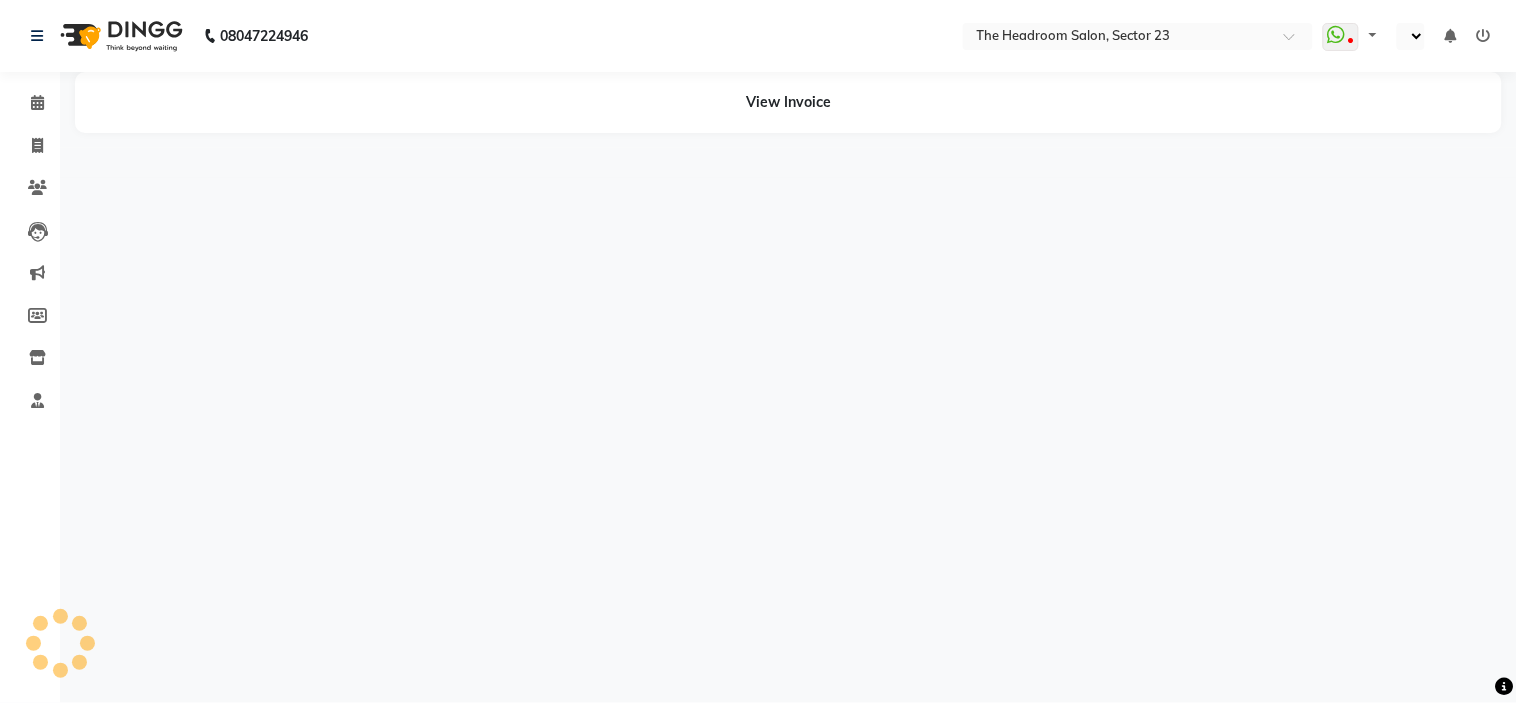 select on "en" 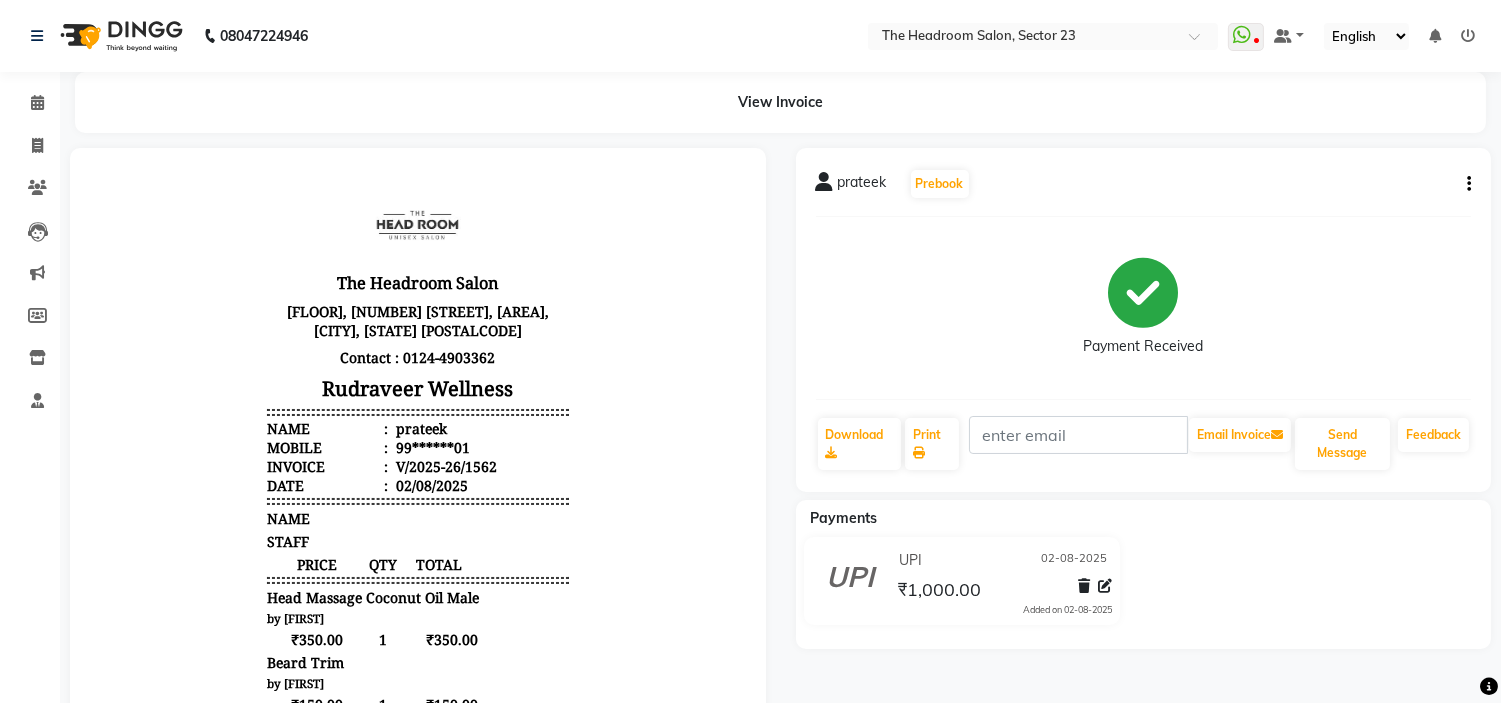 scroll, scrollTop: 0, scrollLeft: 0, axis: both 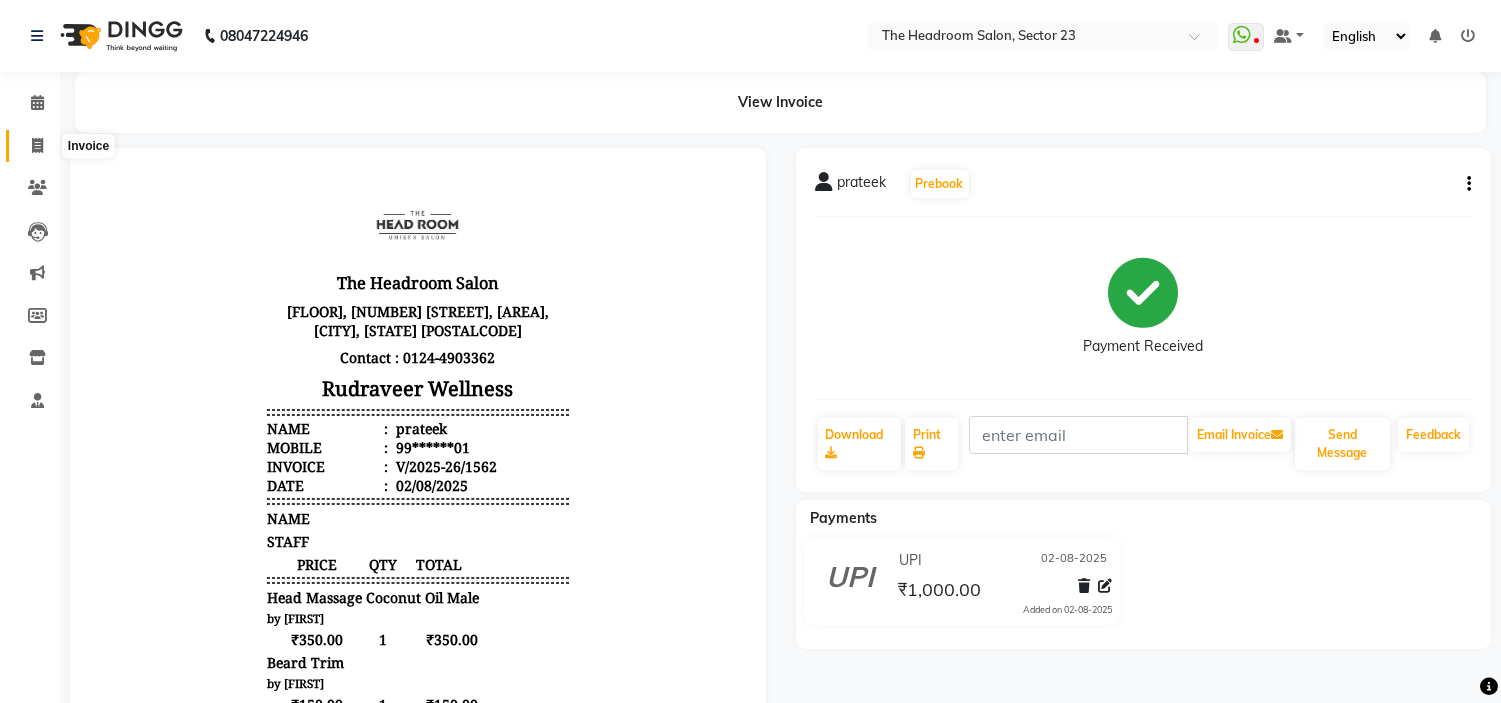 click 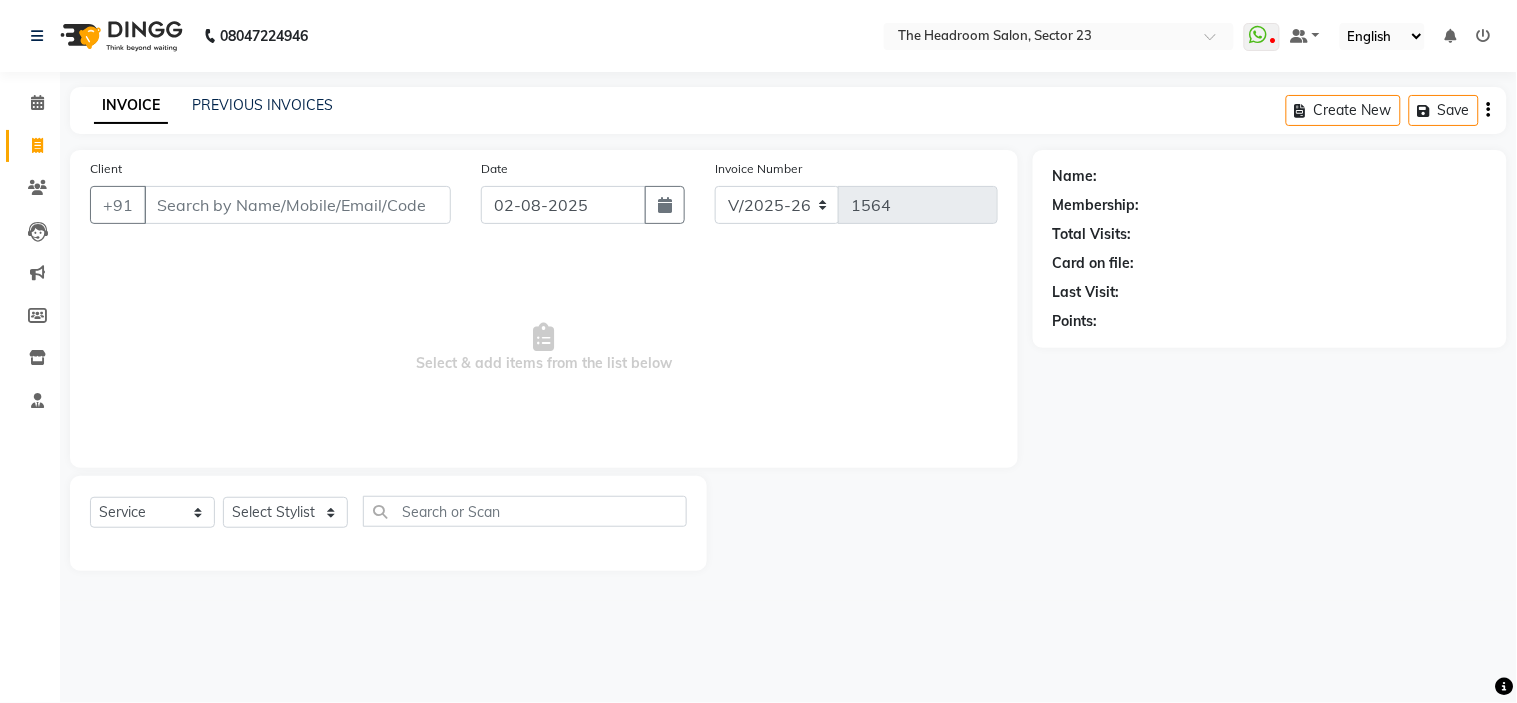 click on "Client" at bounding box center (297, 205) 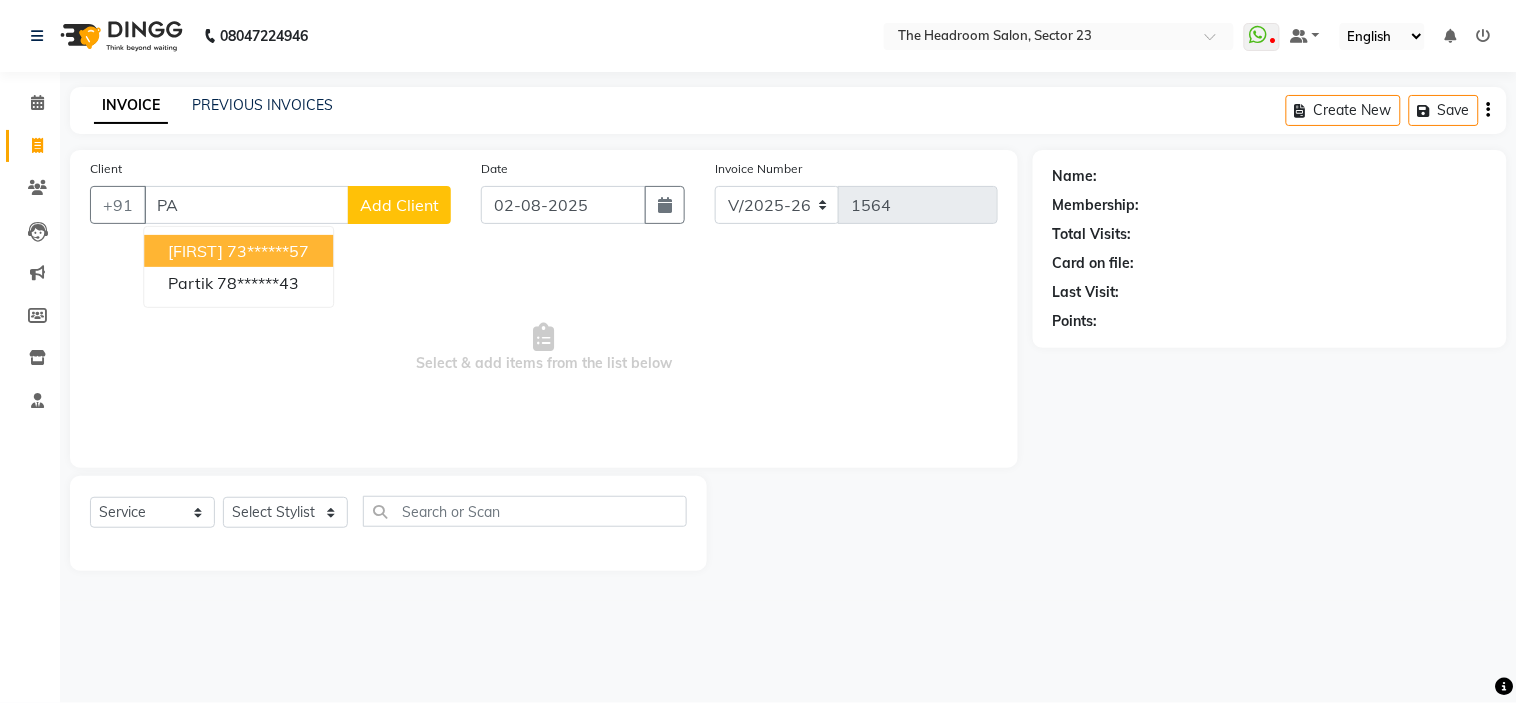 type on "P" 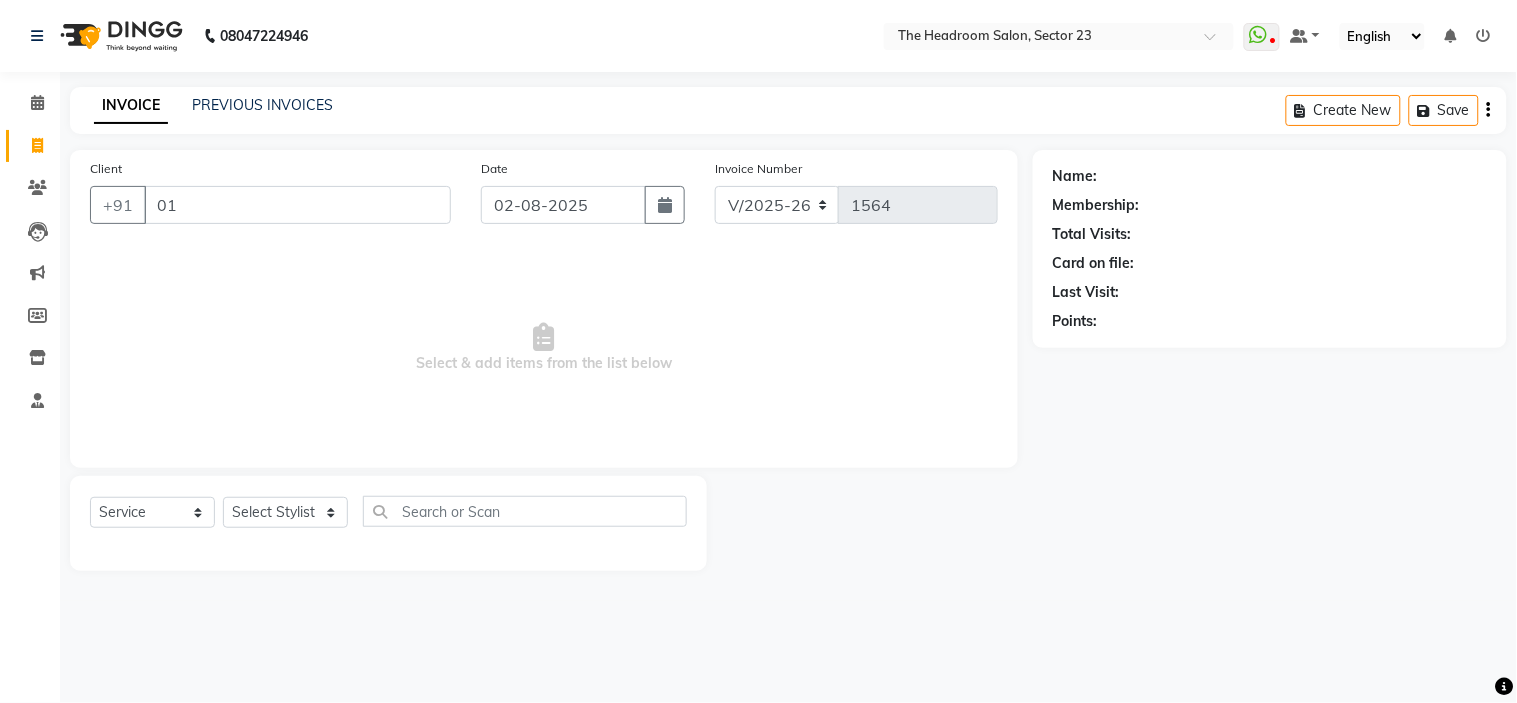 type on "0" 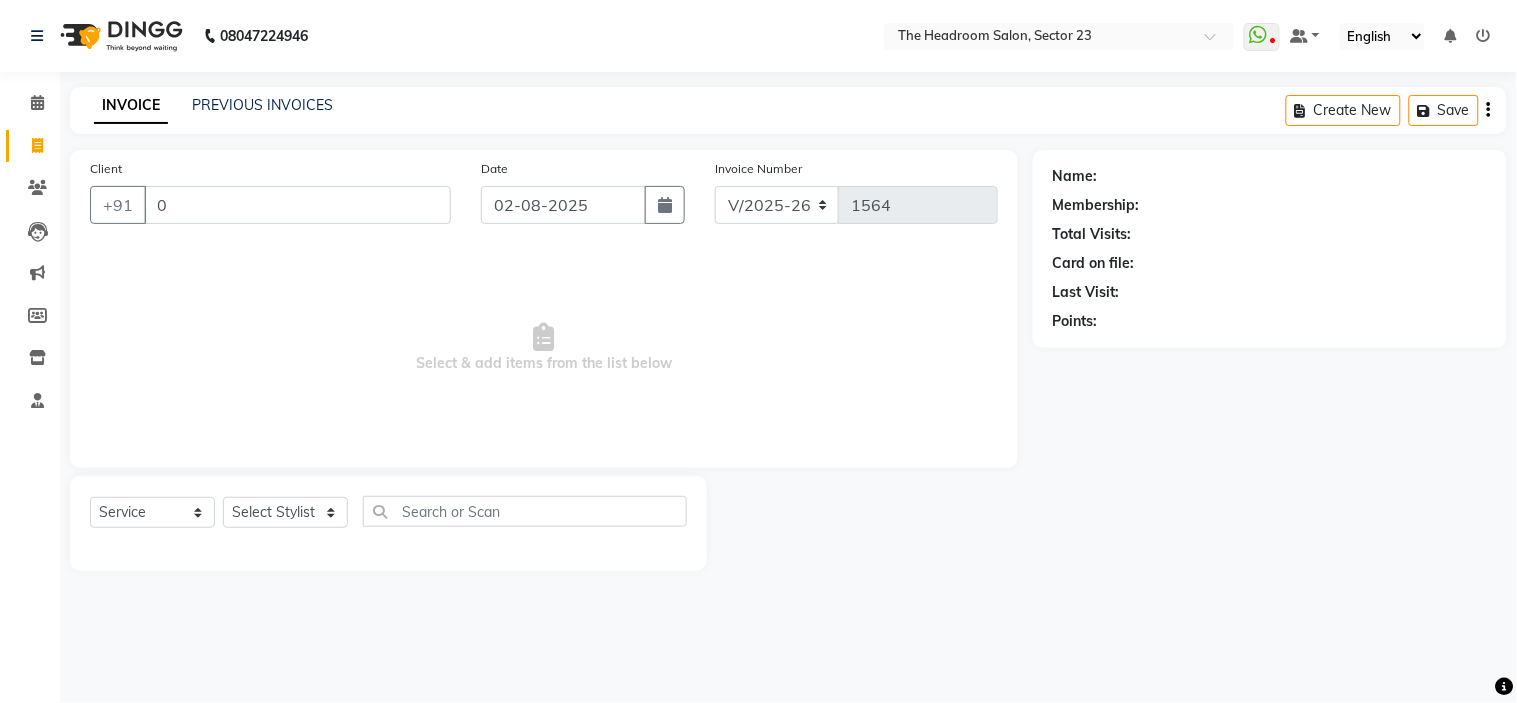 type 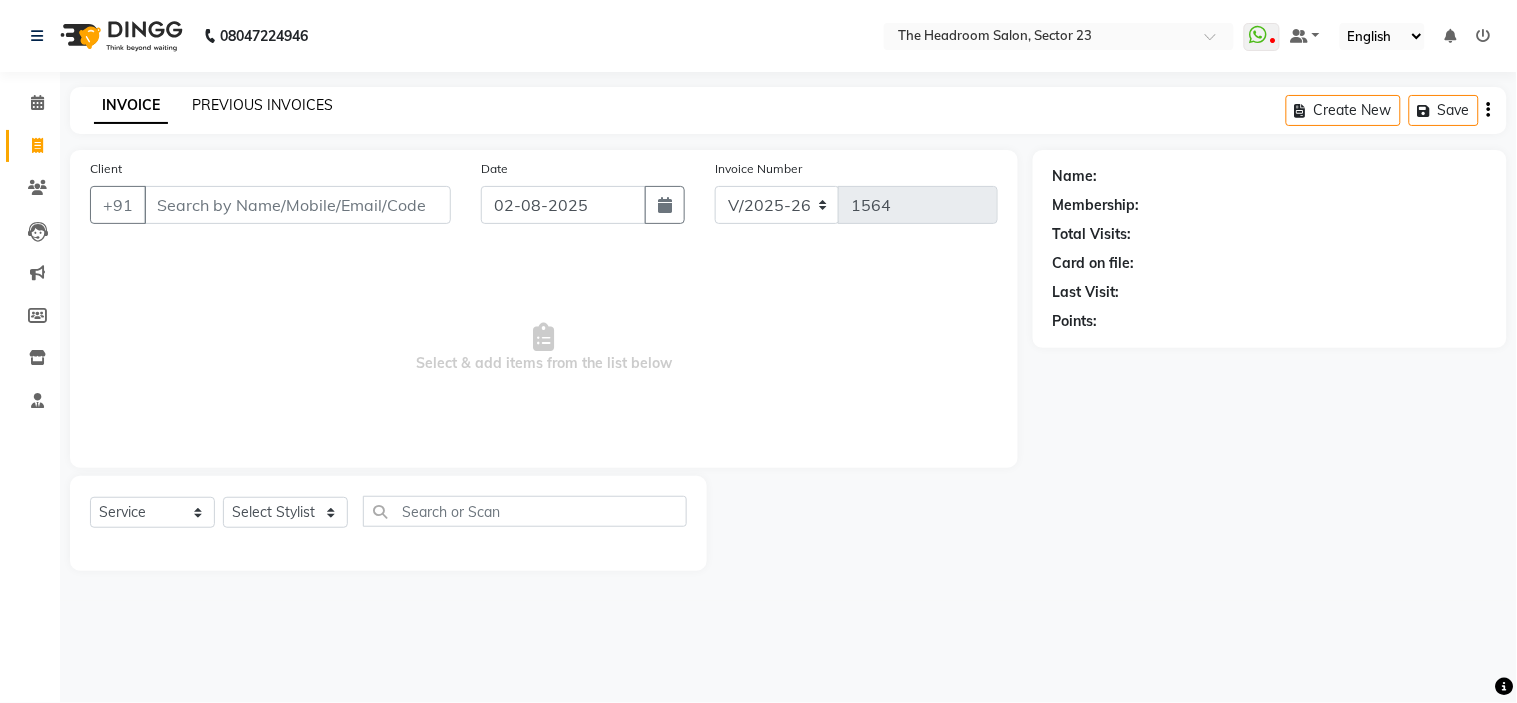 click on "PREVIOUS INVOICES" 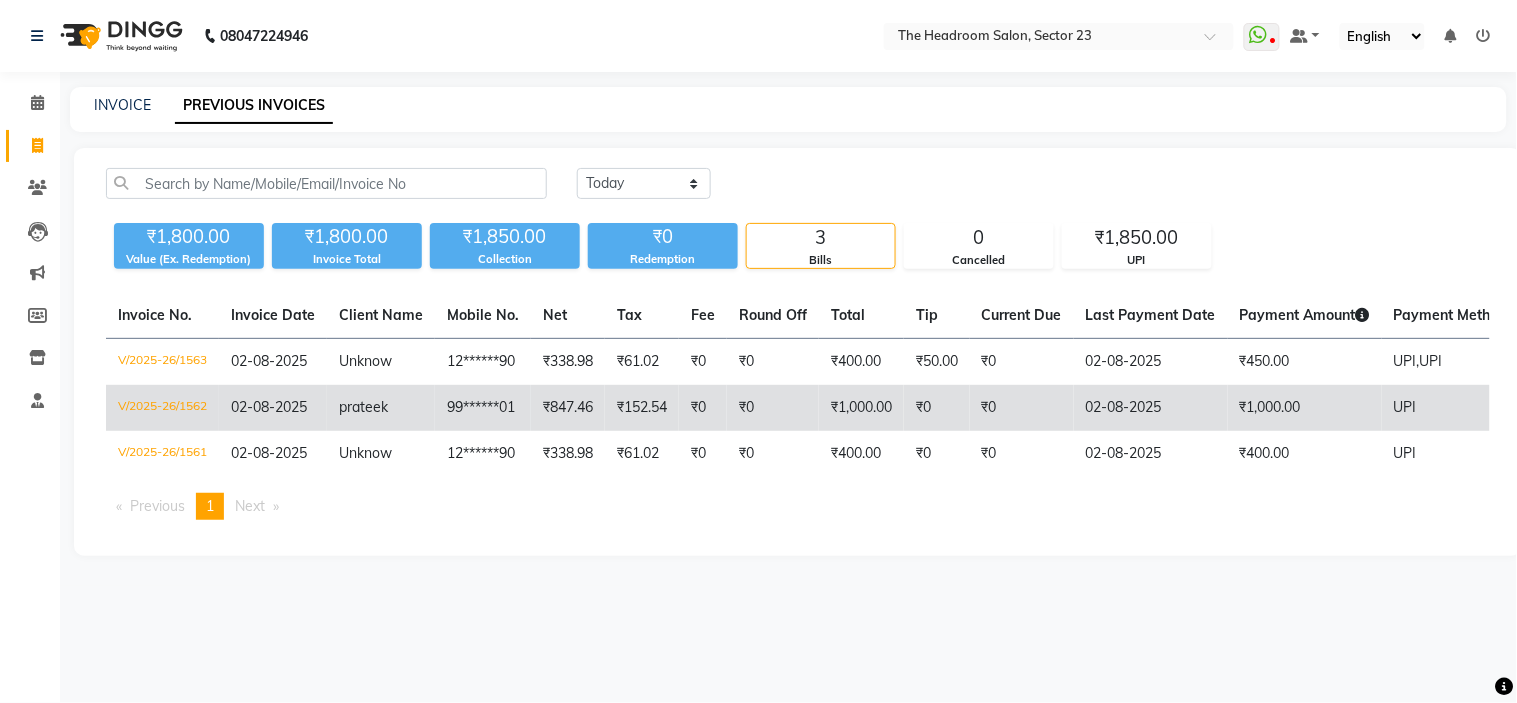 click on "₹847.46" 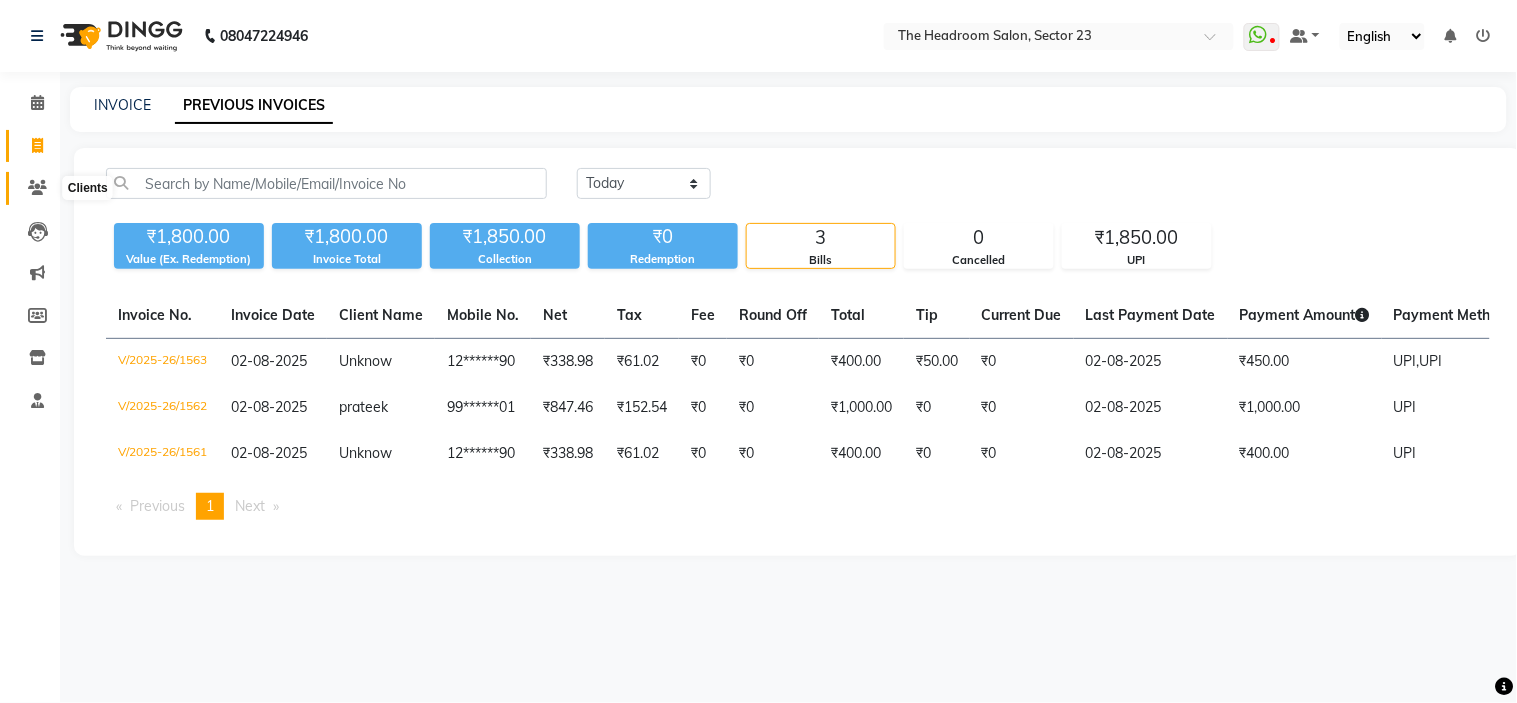 click 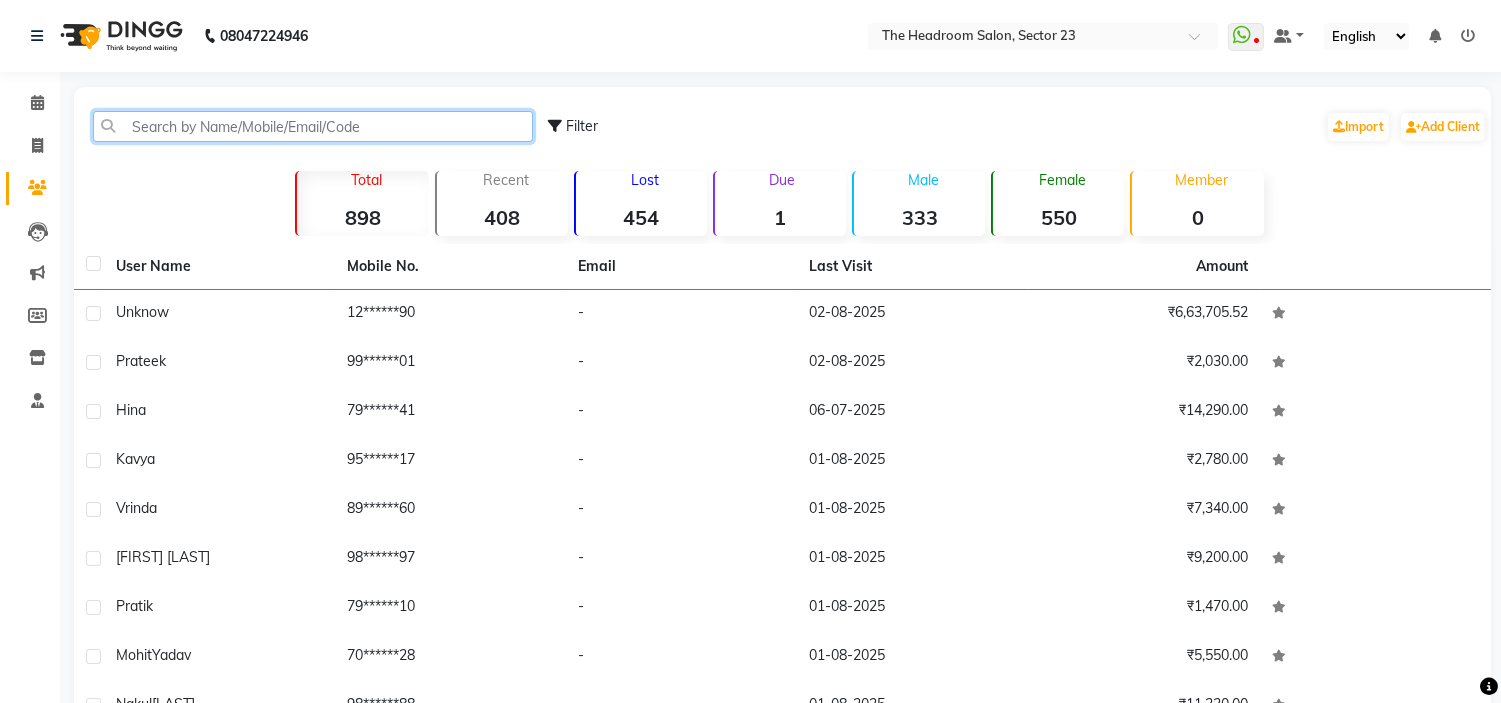 click 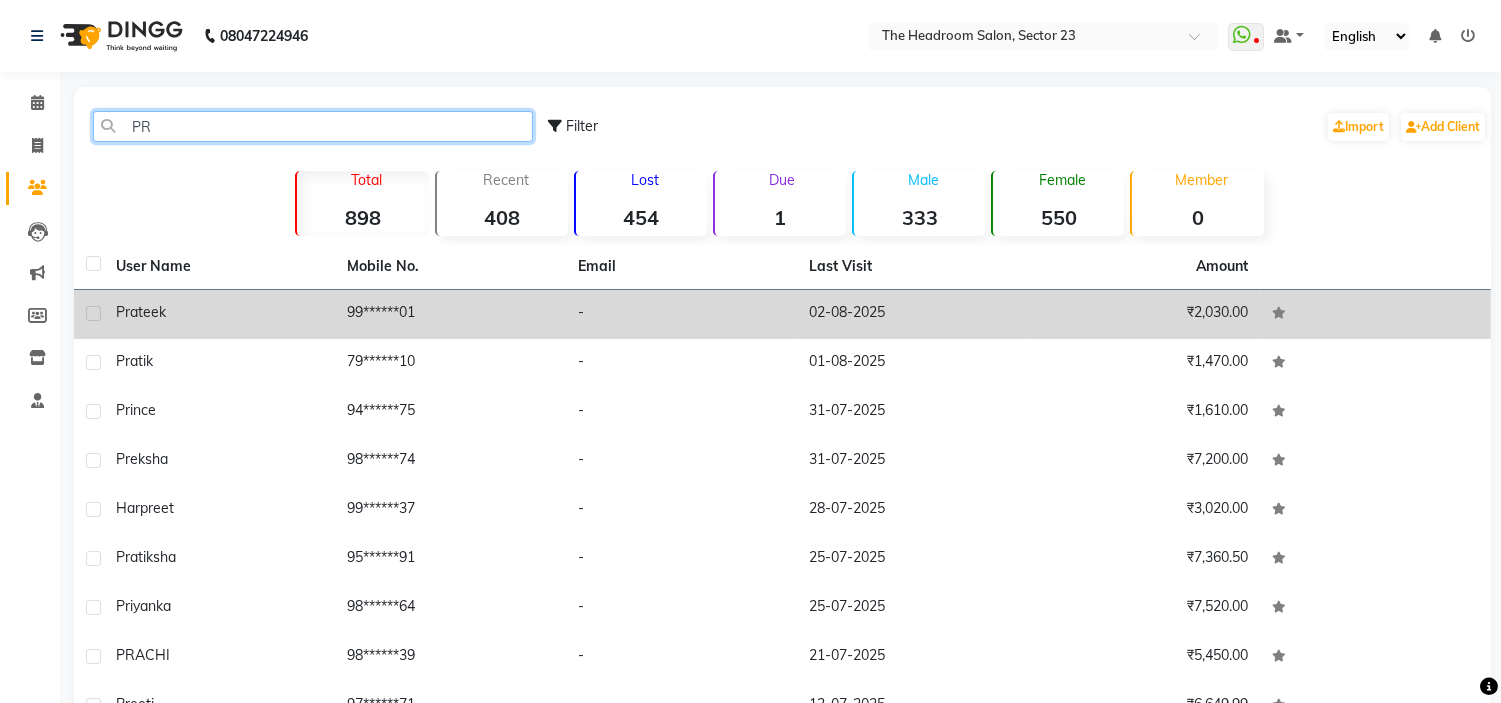 type on "PR" 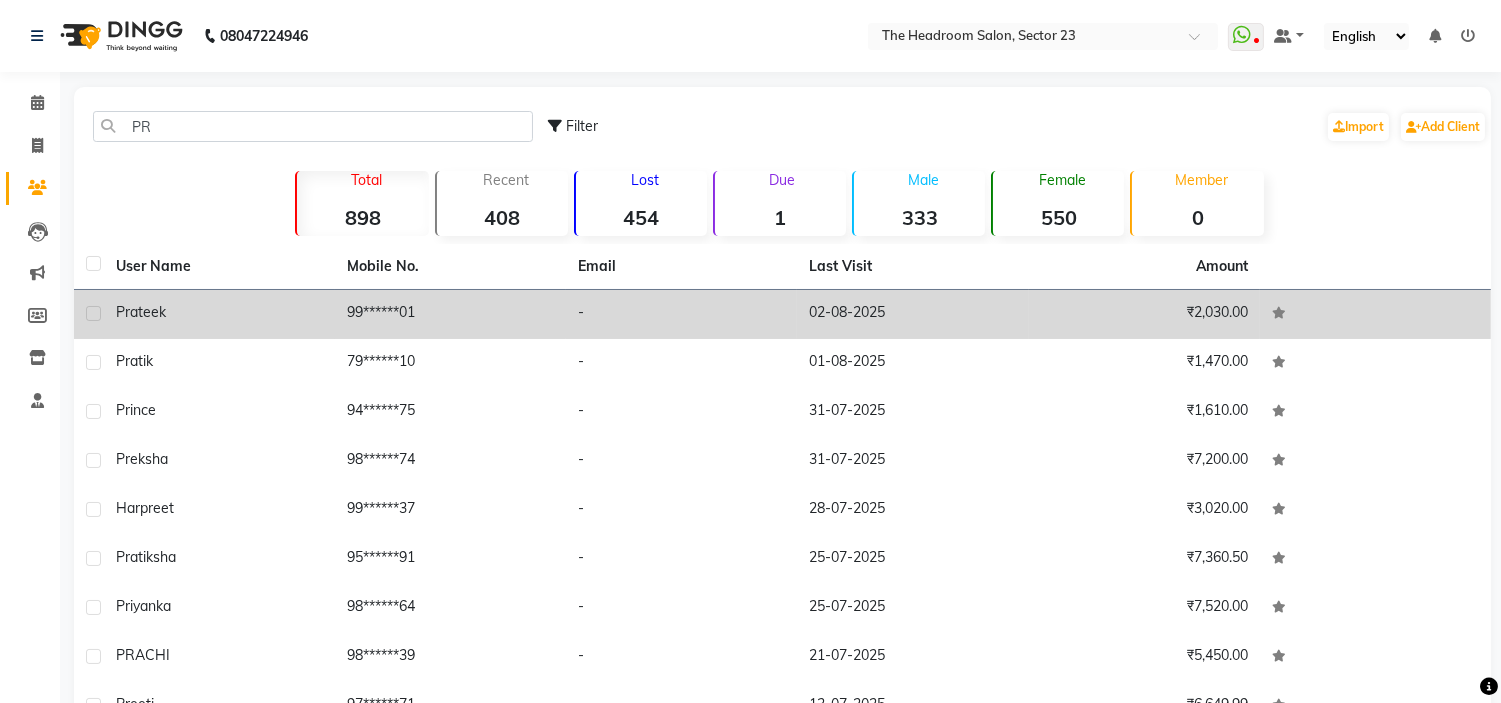 click on "99******01" 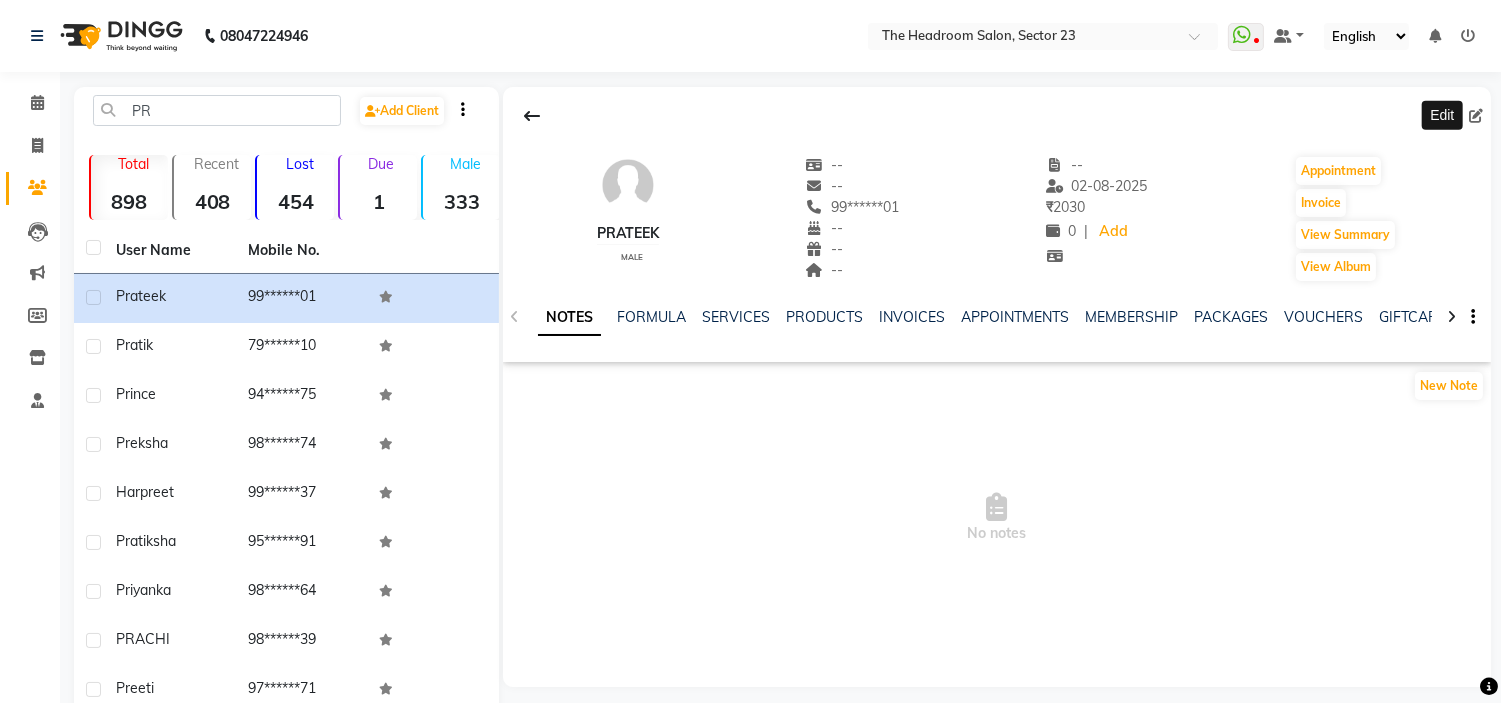 click 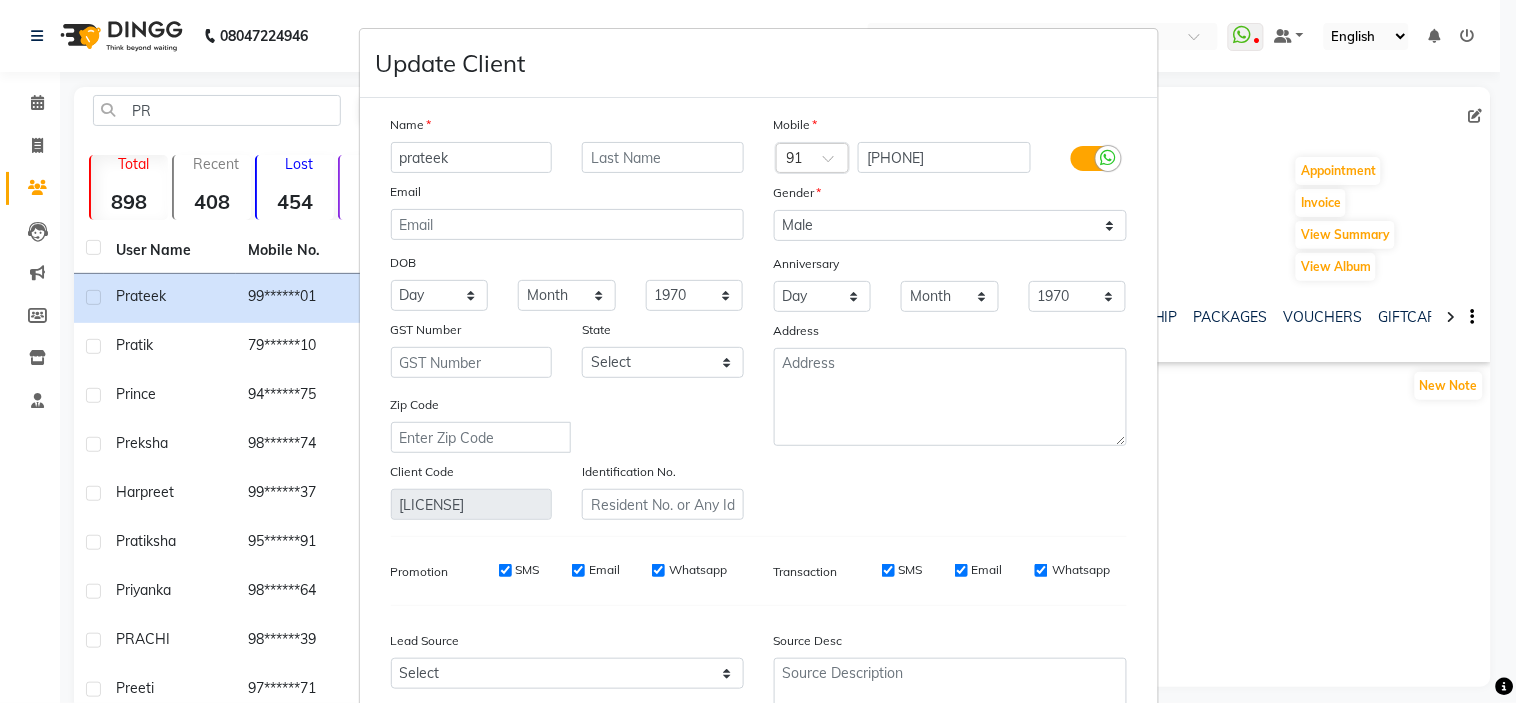 scroll, scrollTop: 186, scrollLeft: 0, axis: vertical 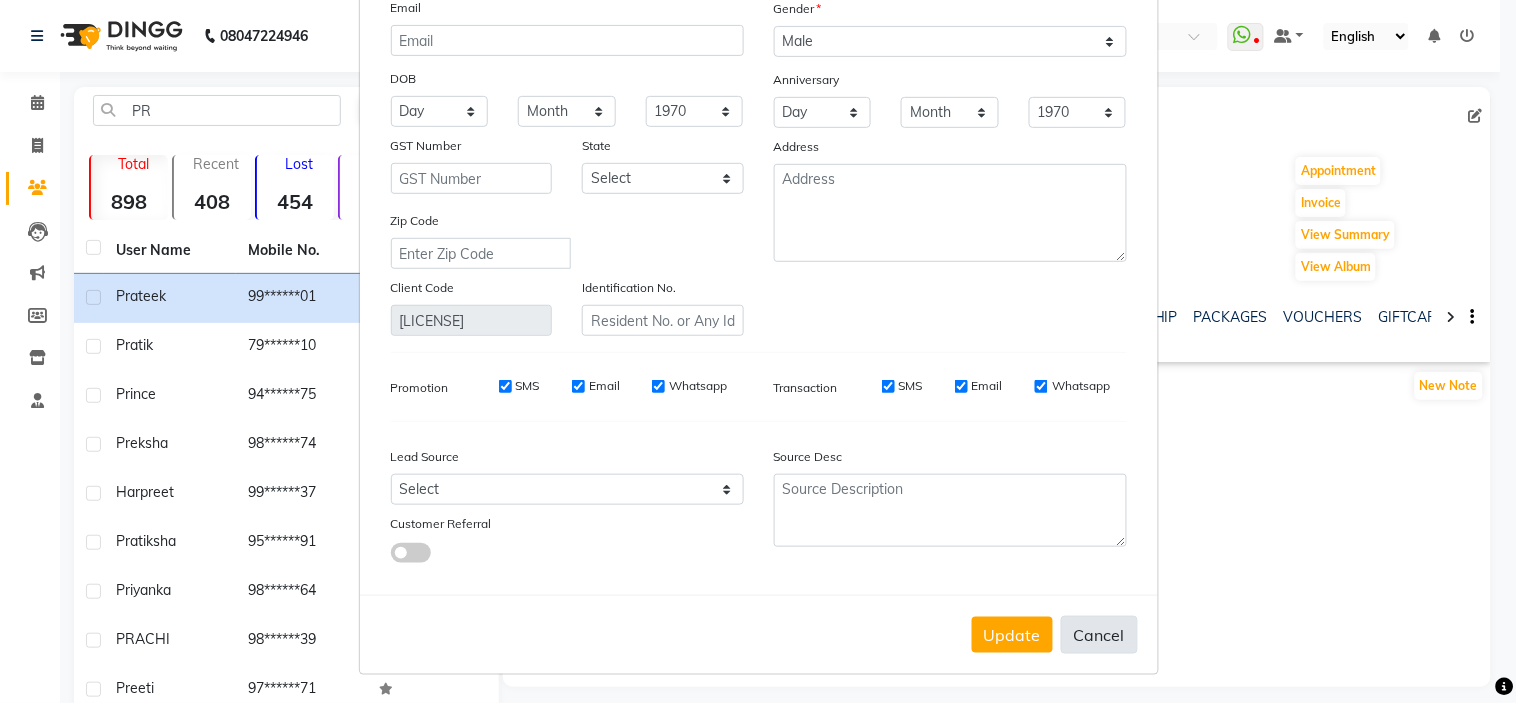 click on "Cancel" at bounding box center (1099, 635) 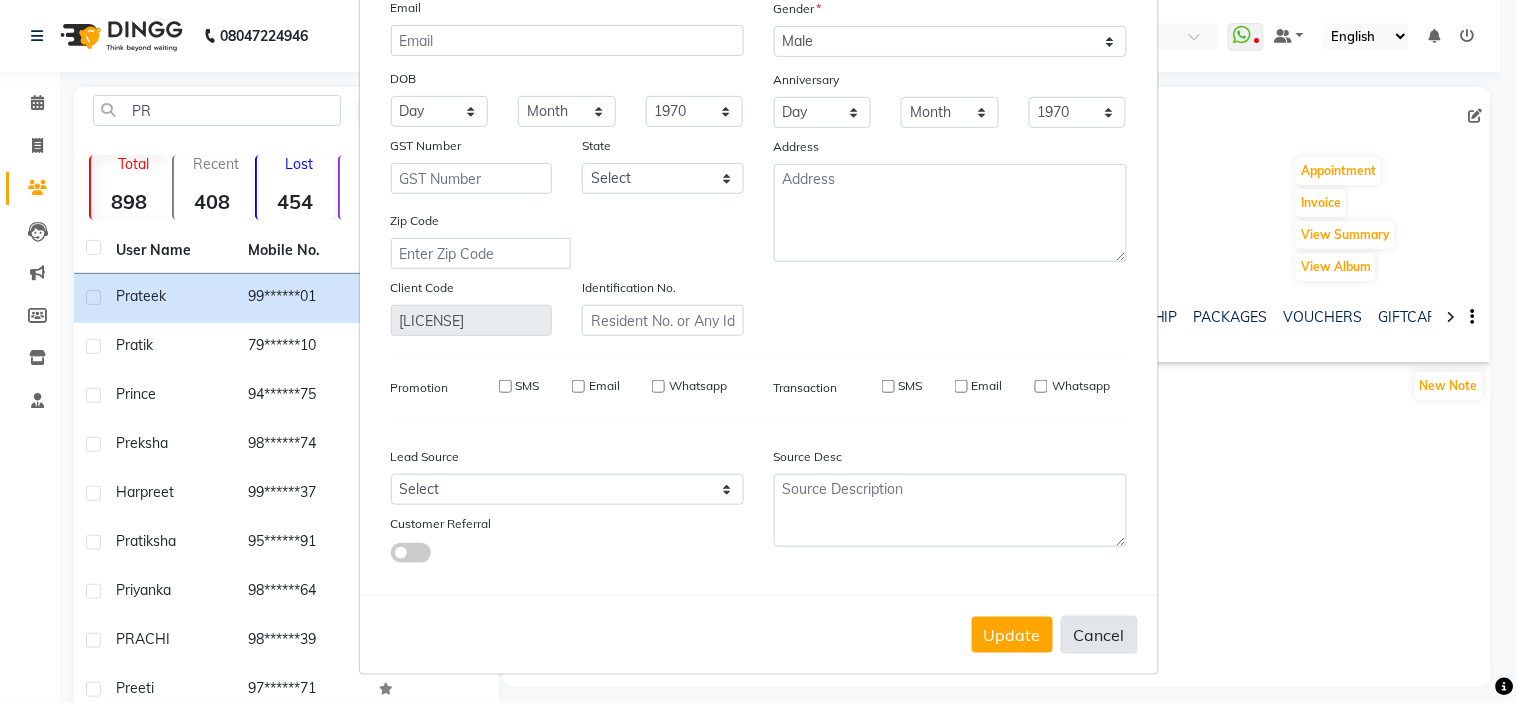type 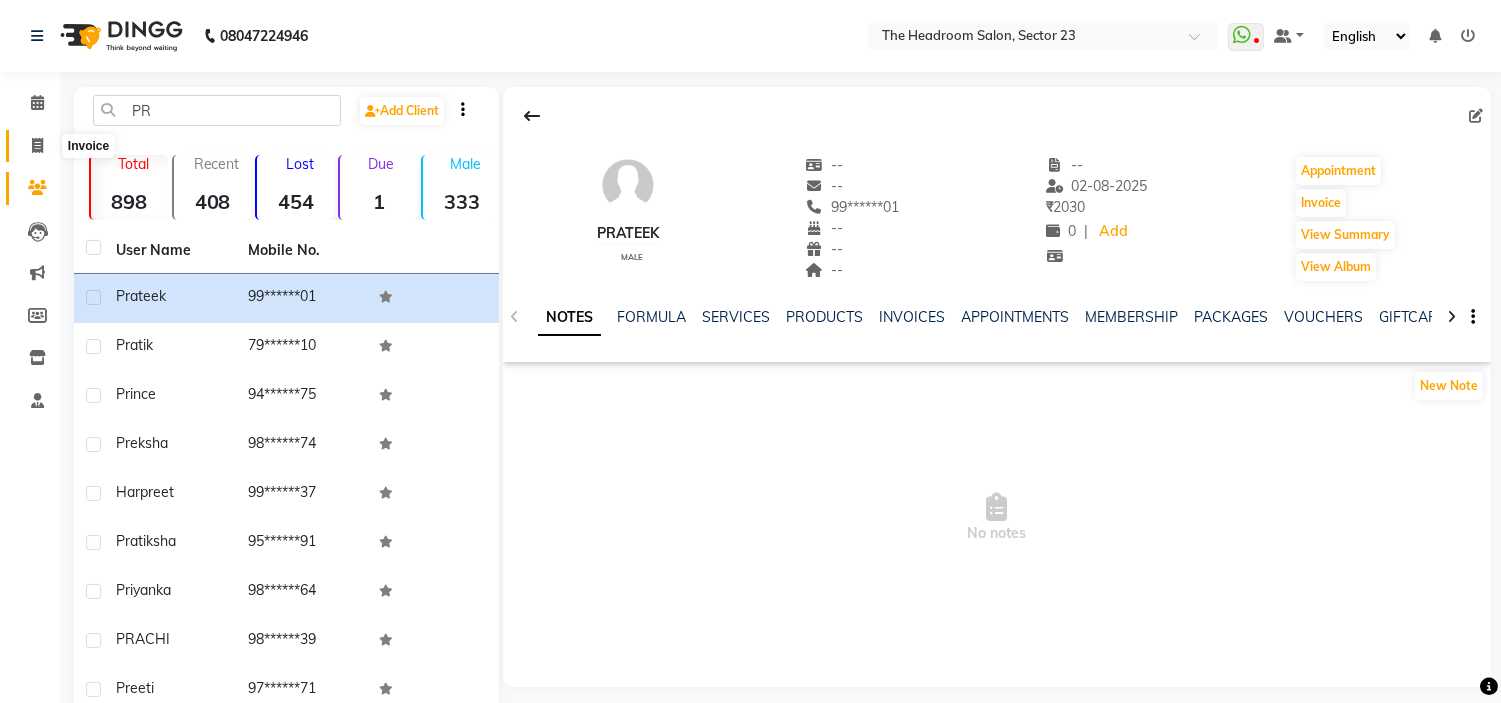 click 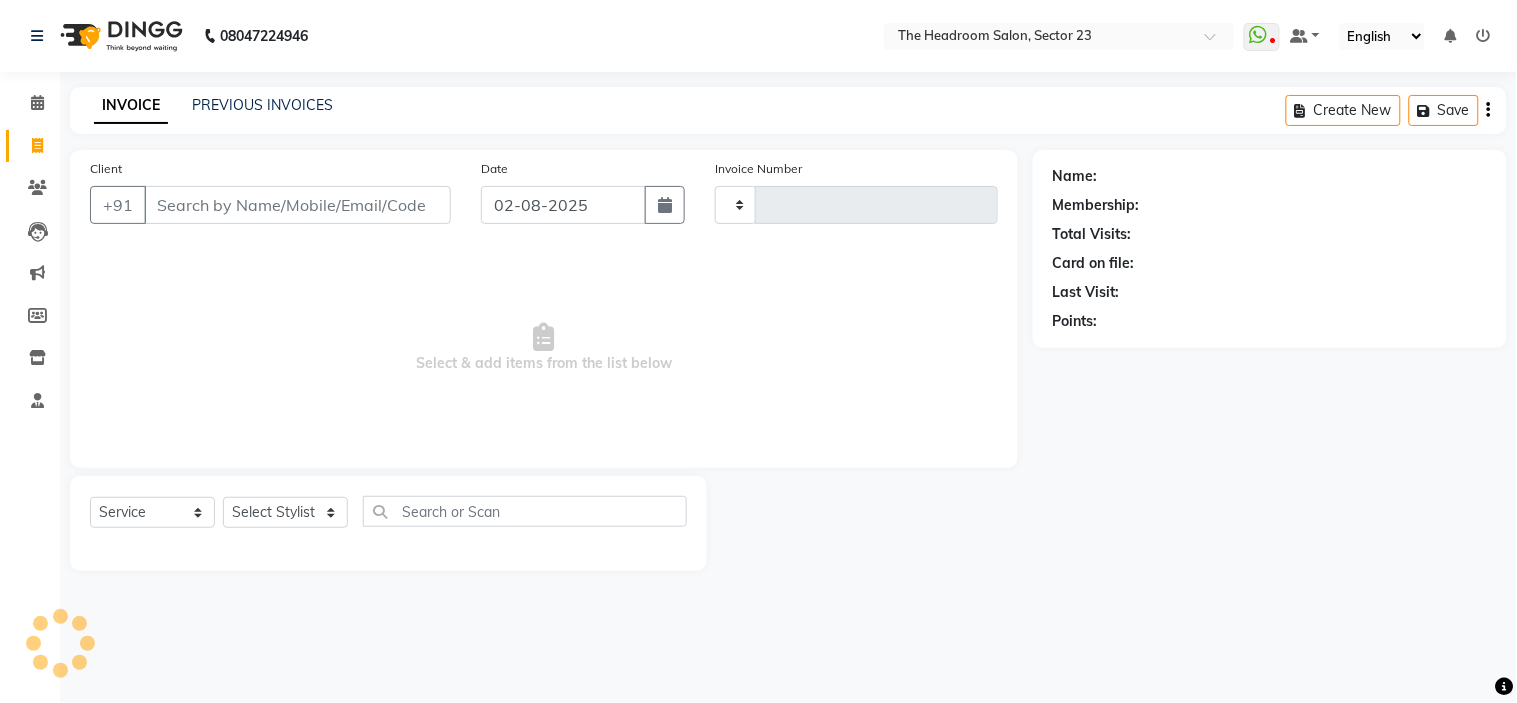 type on "1564" 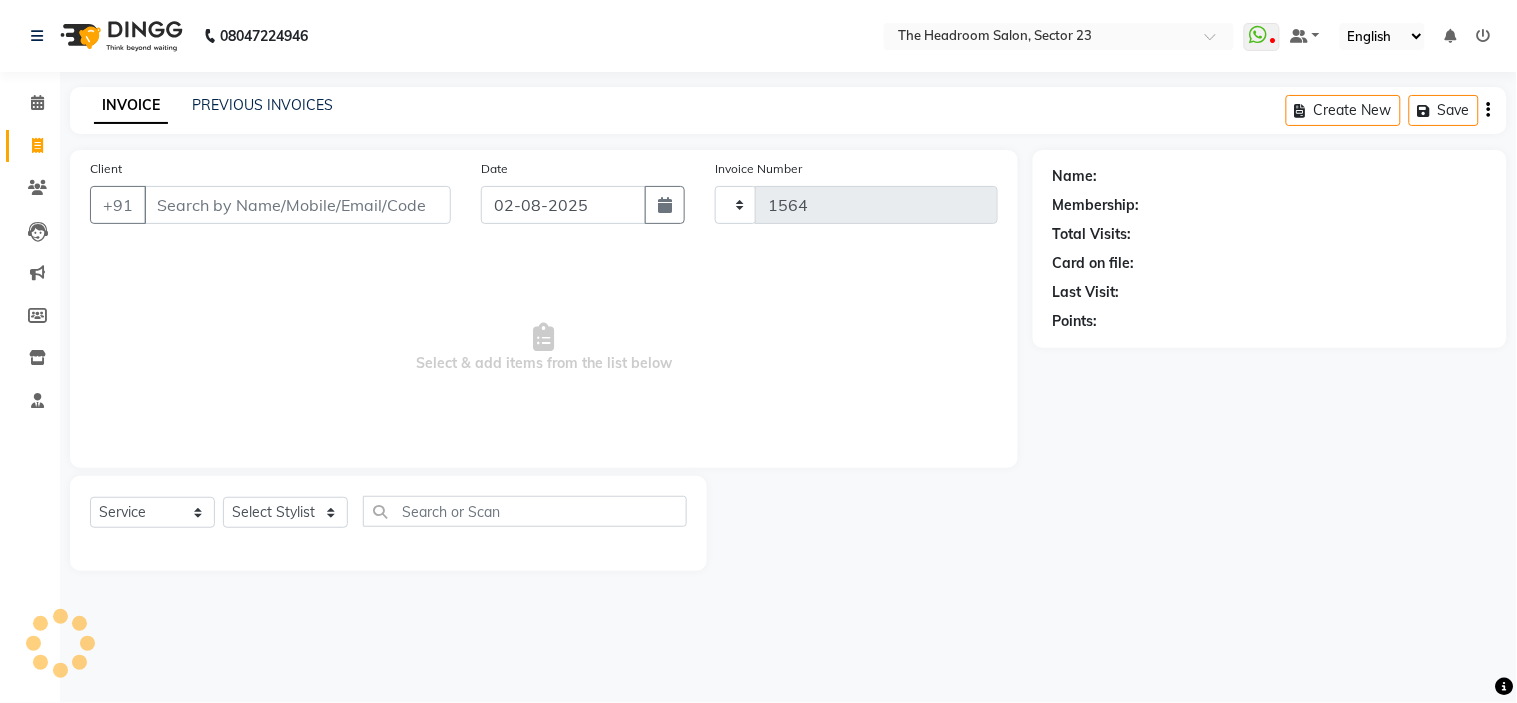 select on "6796" 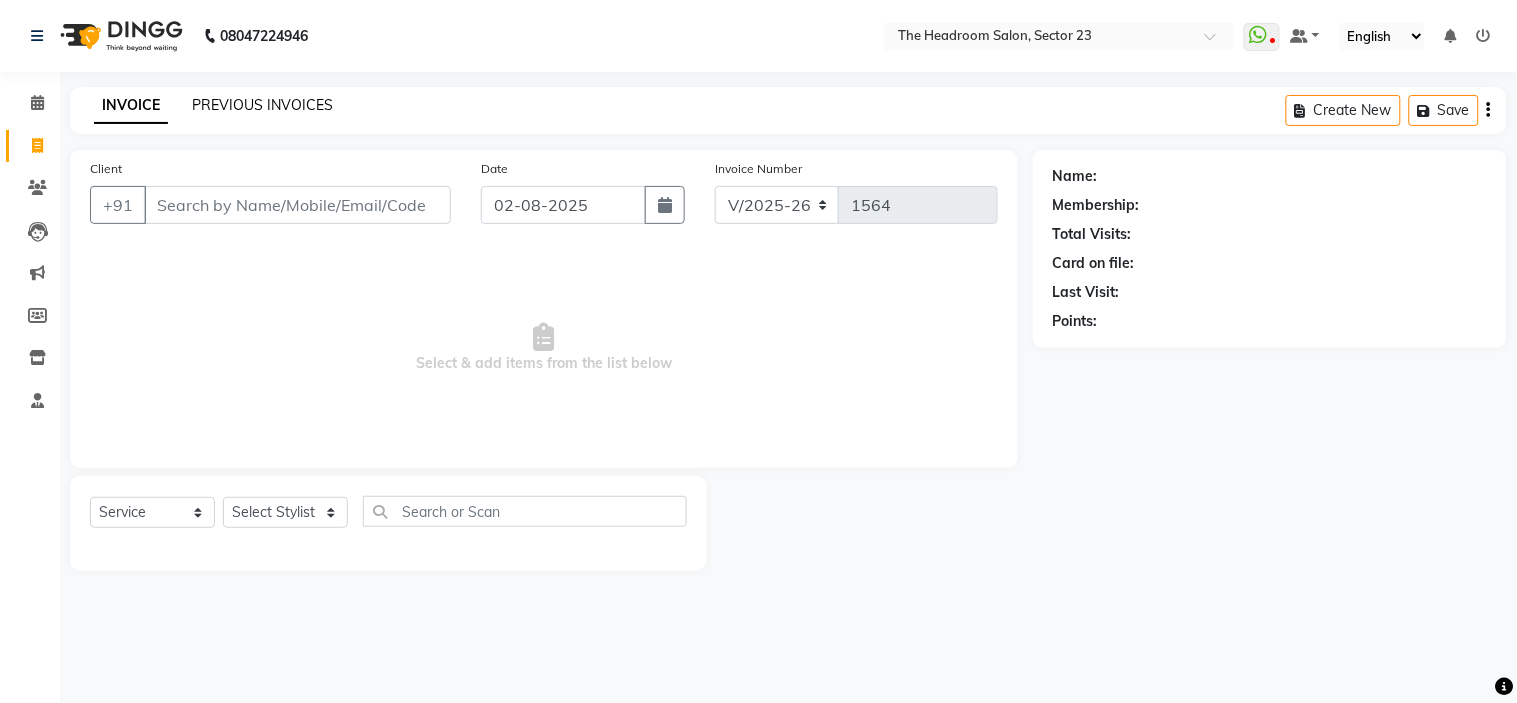 click on "PREVIOUS INVOICES" 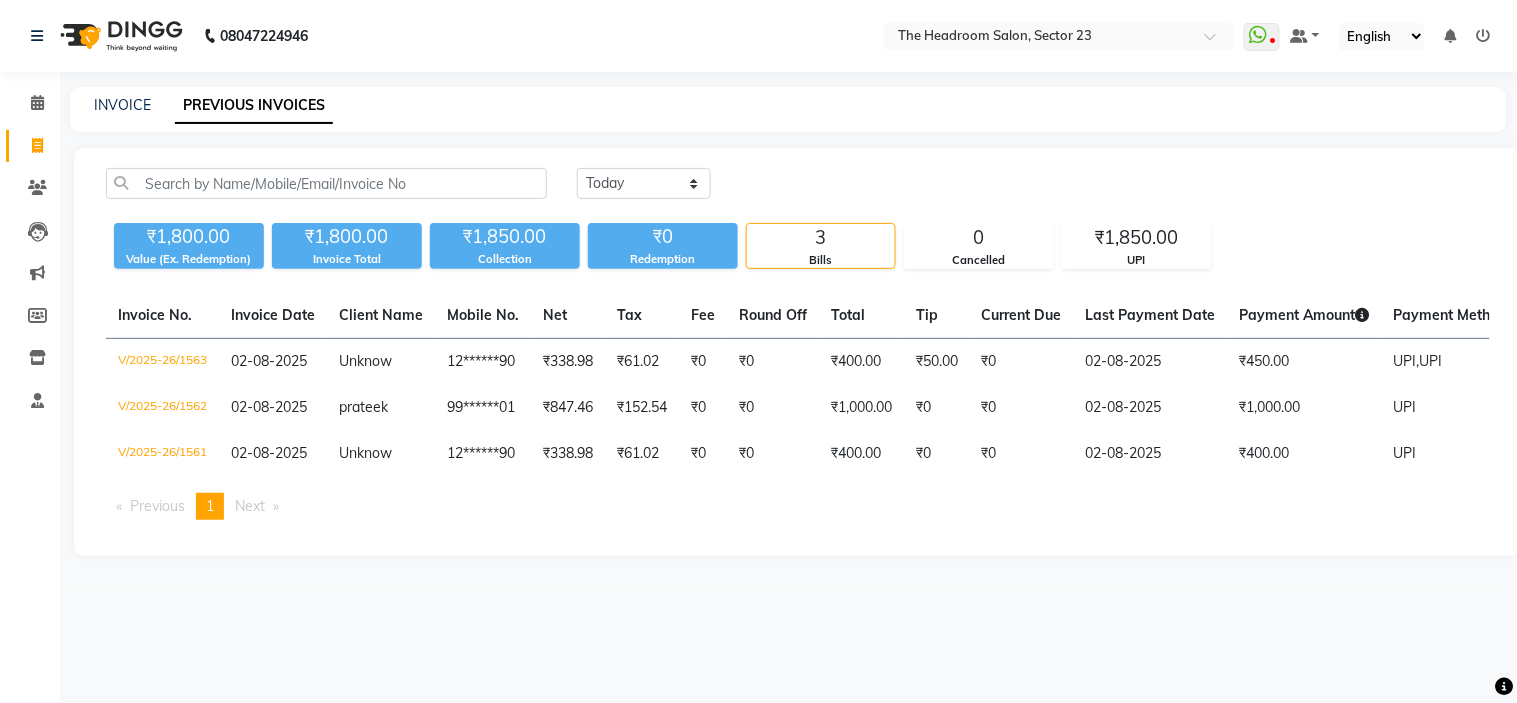 click on "INVOICE PREVIOUS INVOICES" 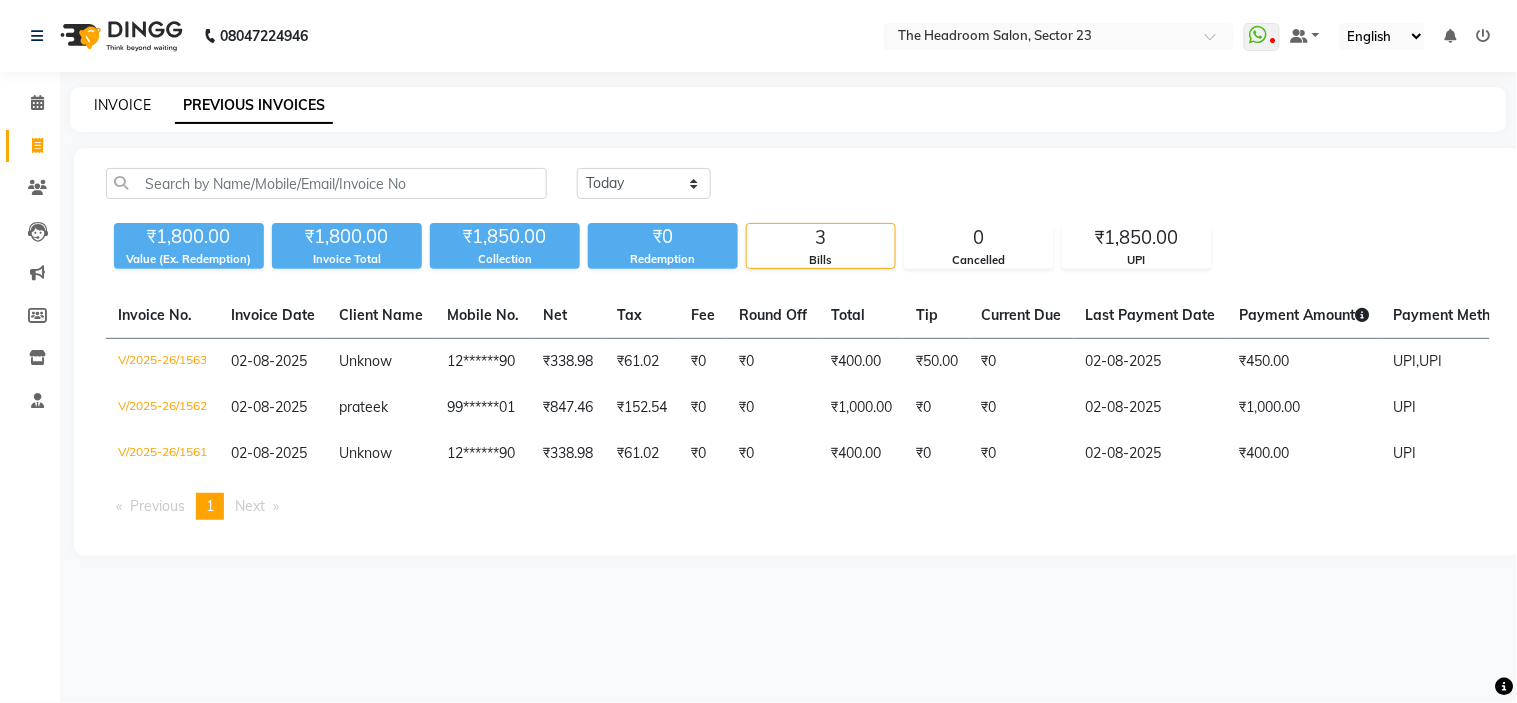 click on "INVOICE" 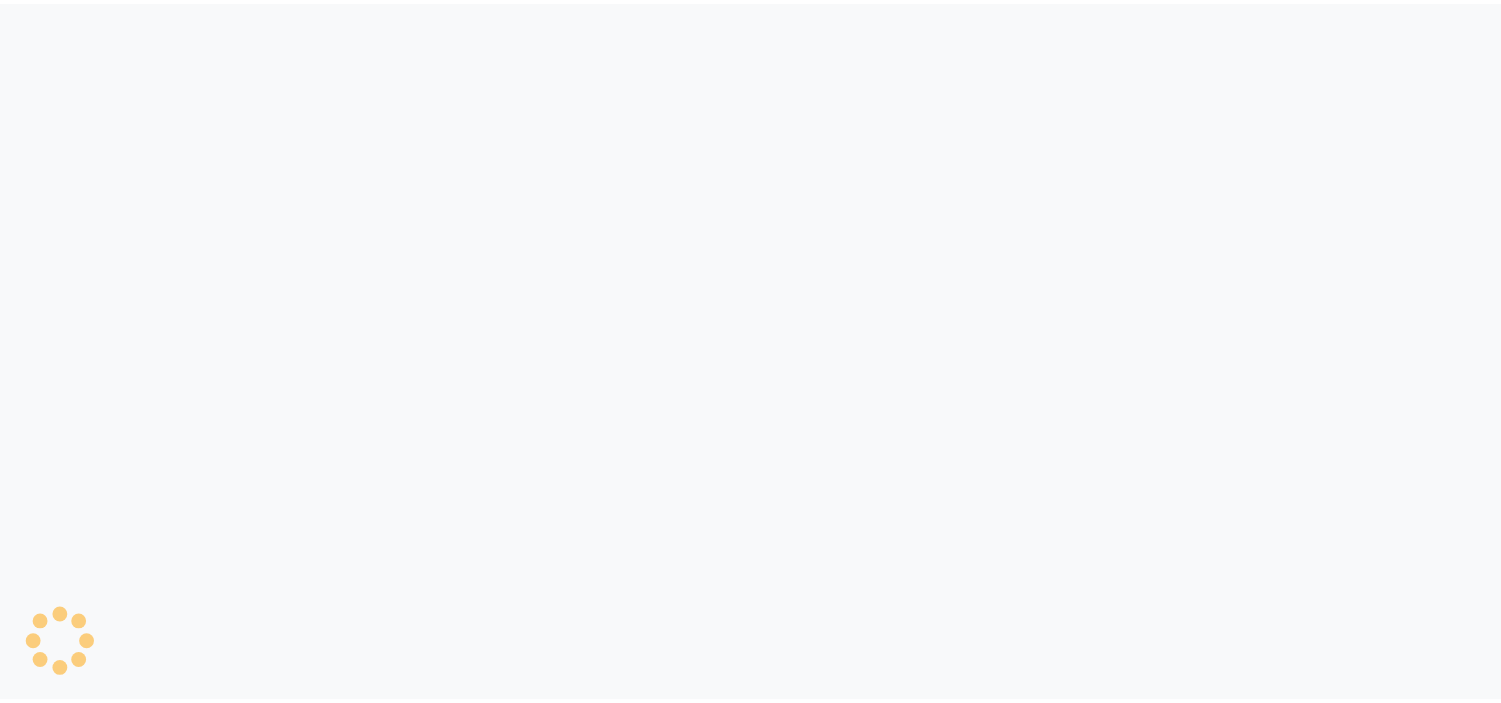 scroll, scrollTop: 0, scrollLeft: 0, axis: both 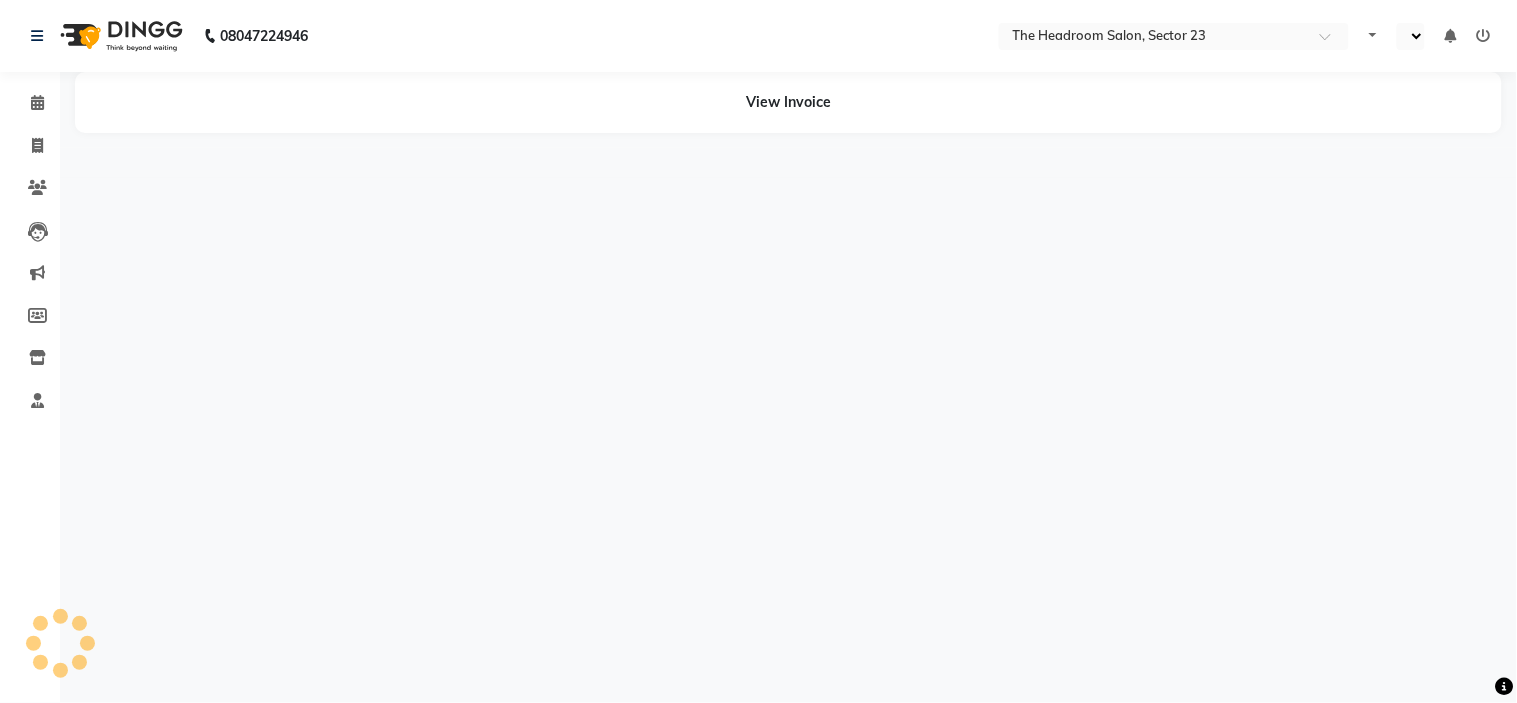 select on "en" 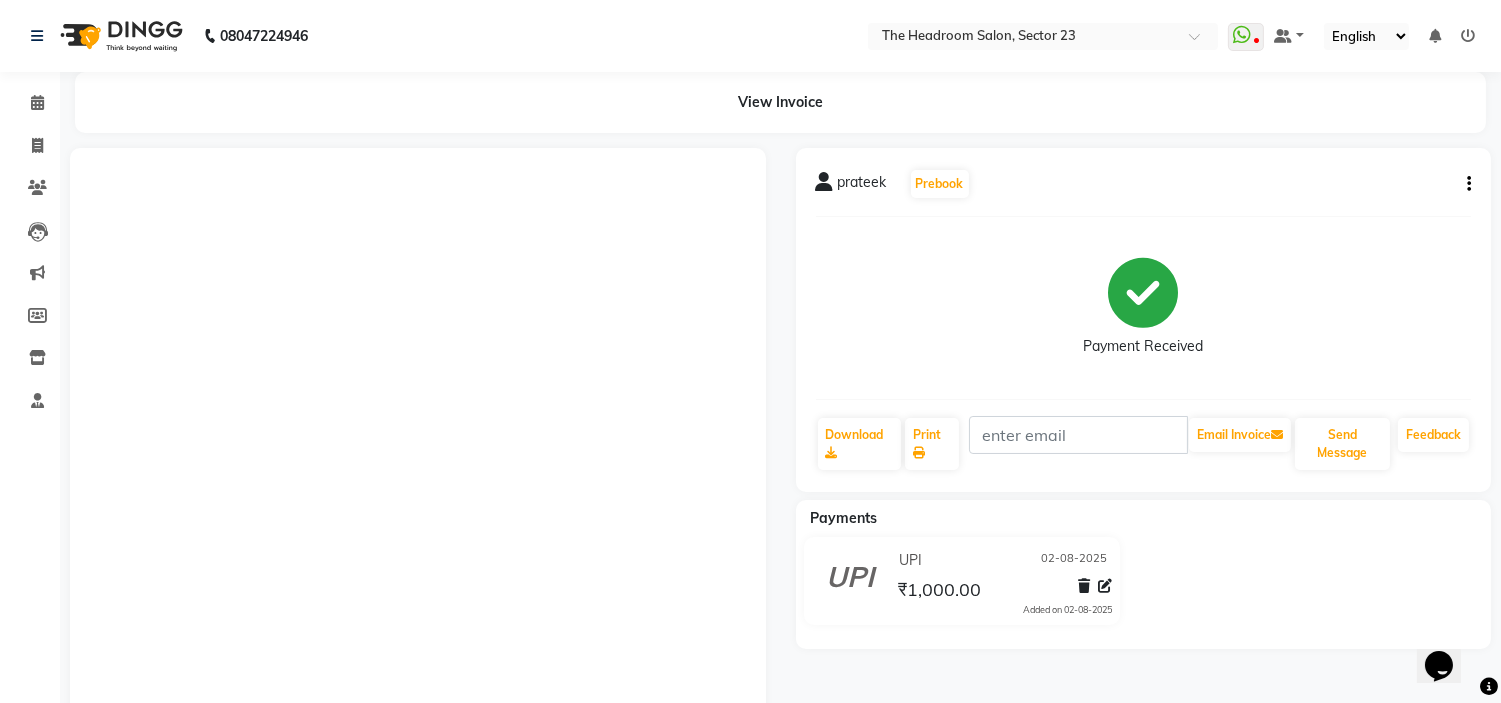 scroll, scrollTop: 0, scrollLeft: 0, axis: both 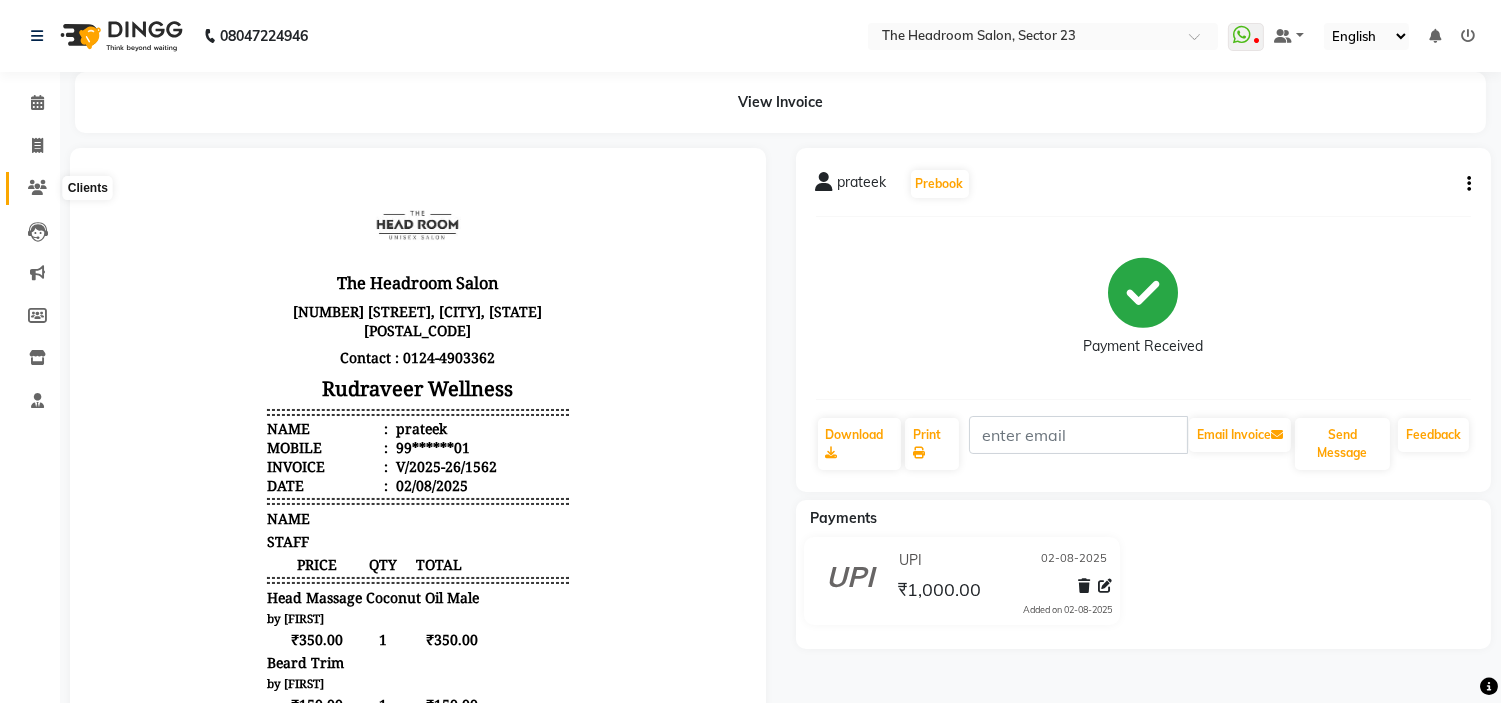 click 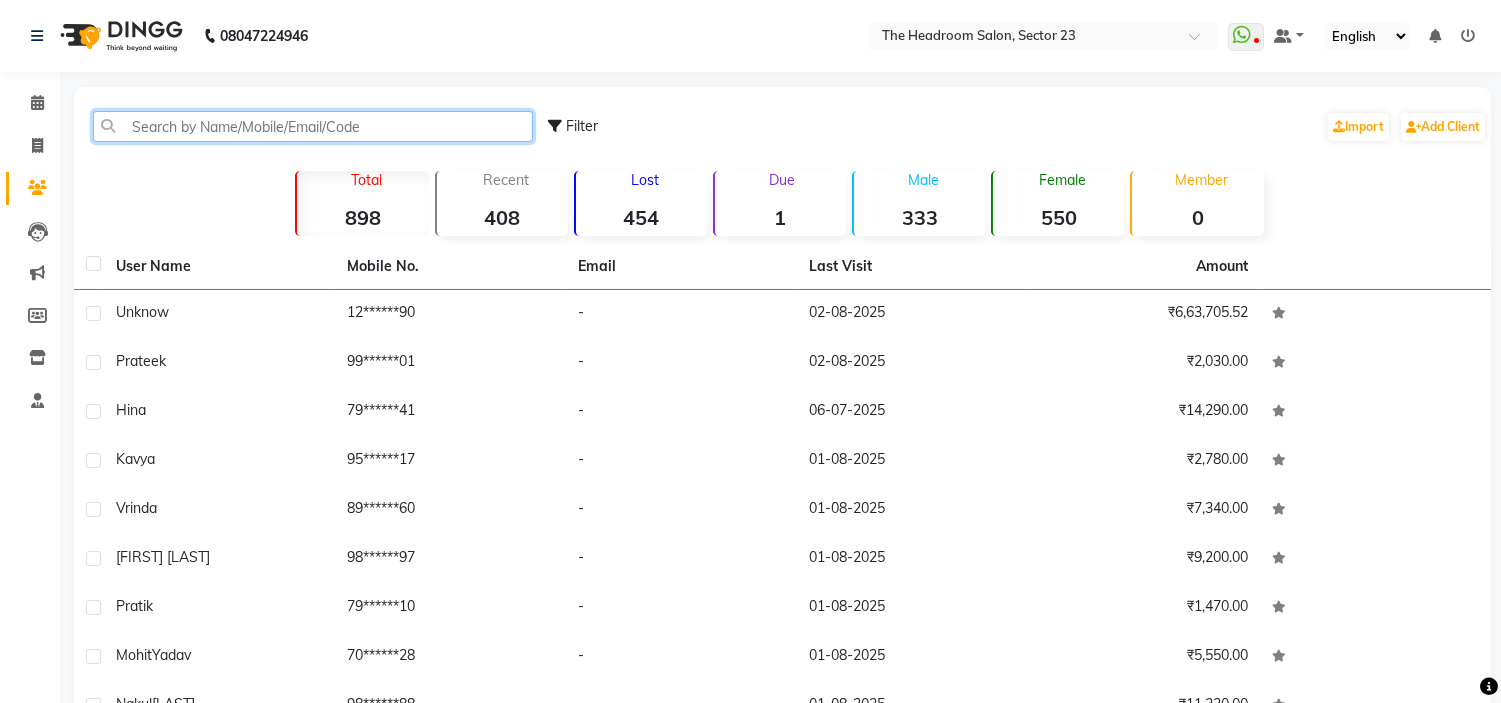 click 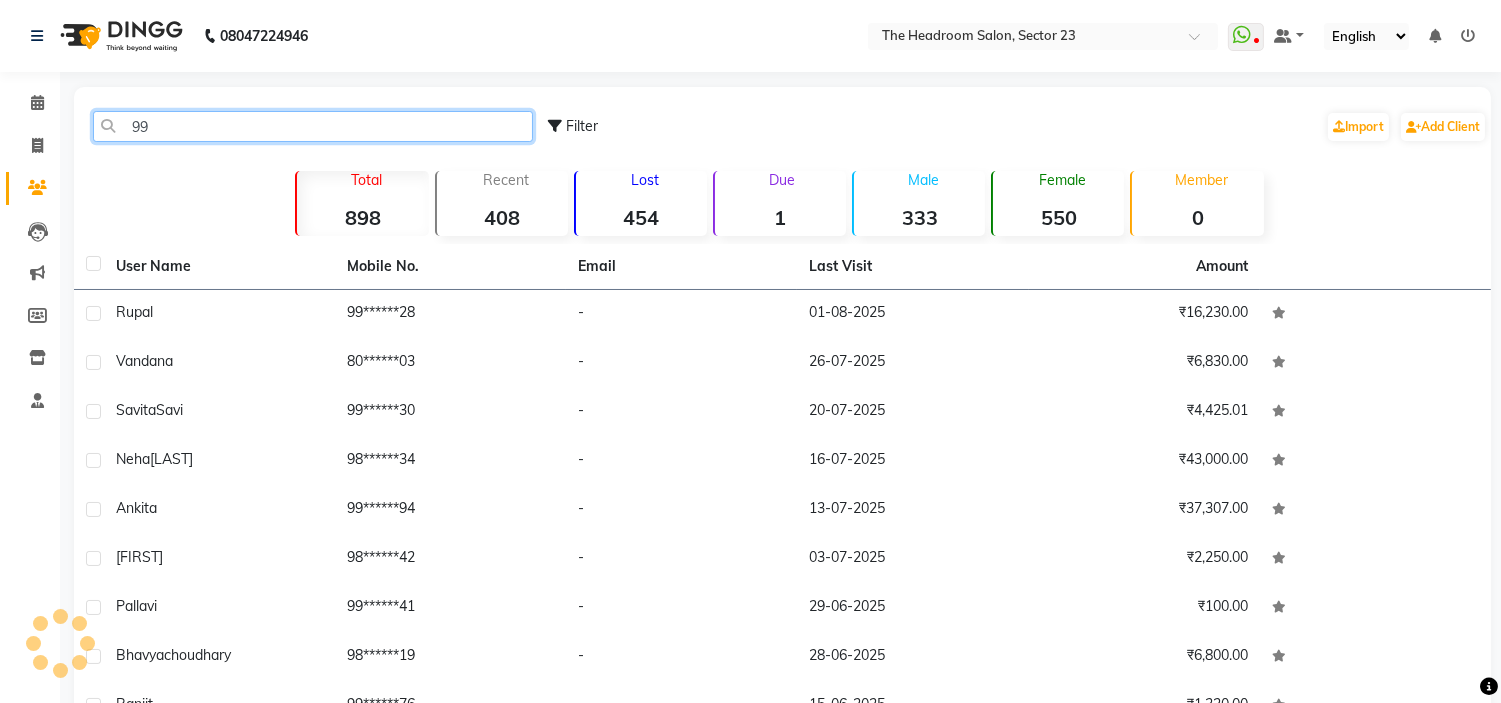 type on "9" 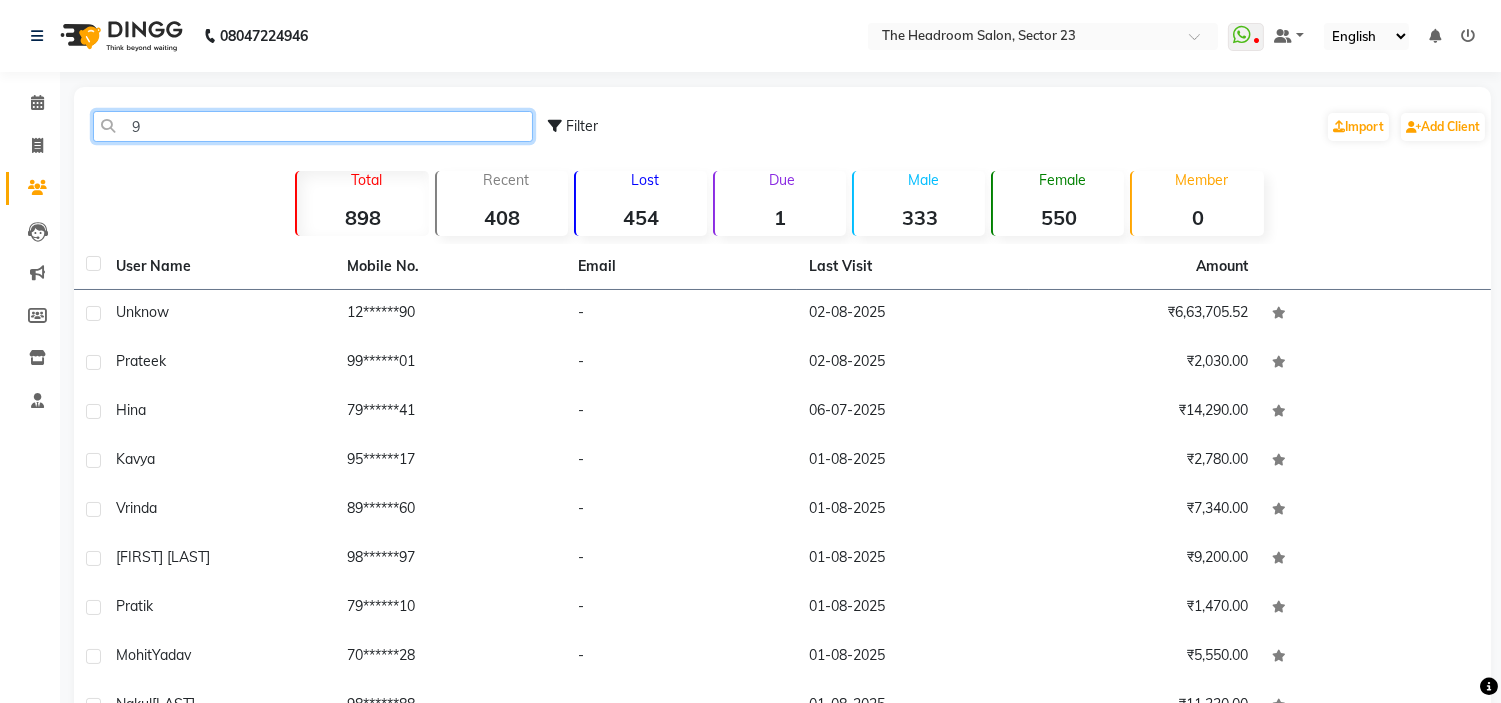 type 